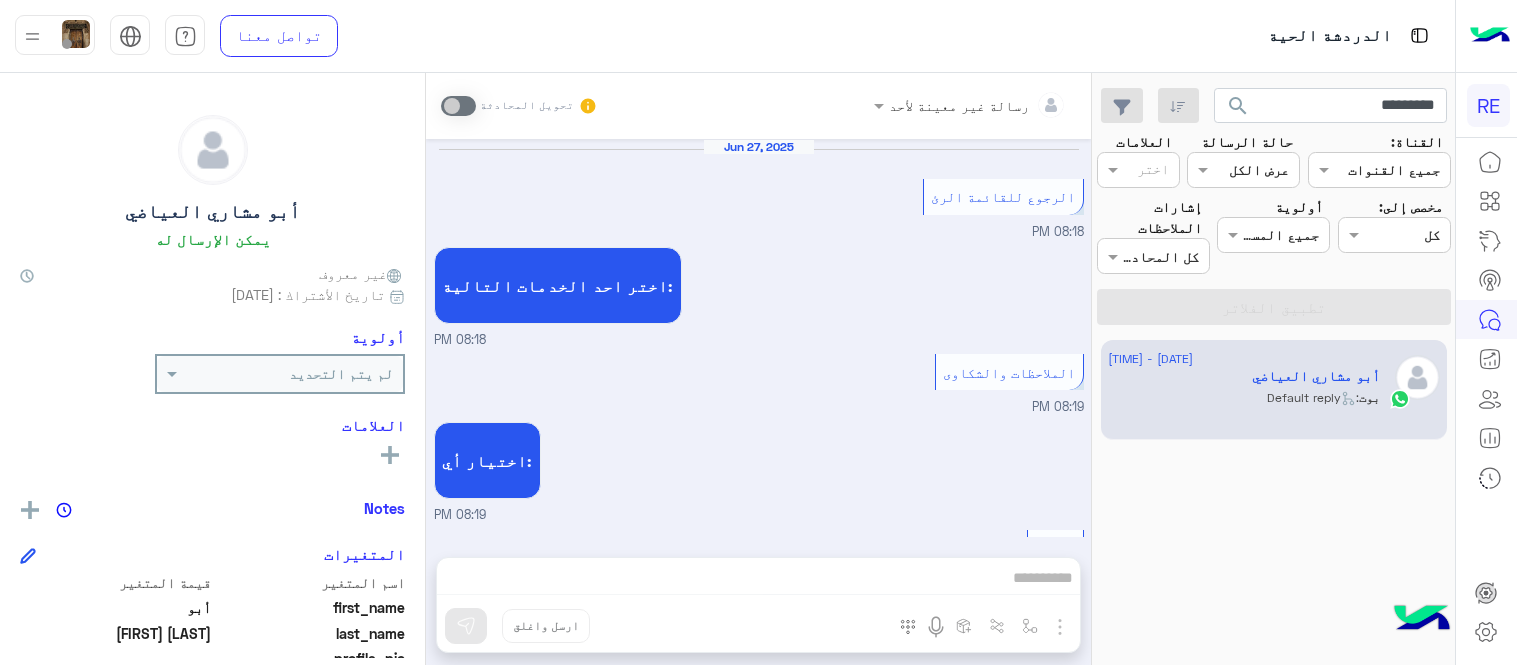 scroll, scrollTop: 0, scrollLeft: 0, axis: both 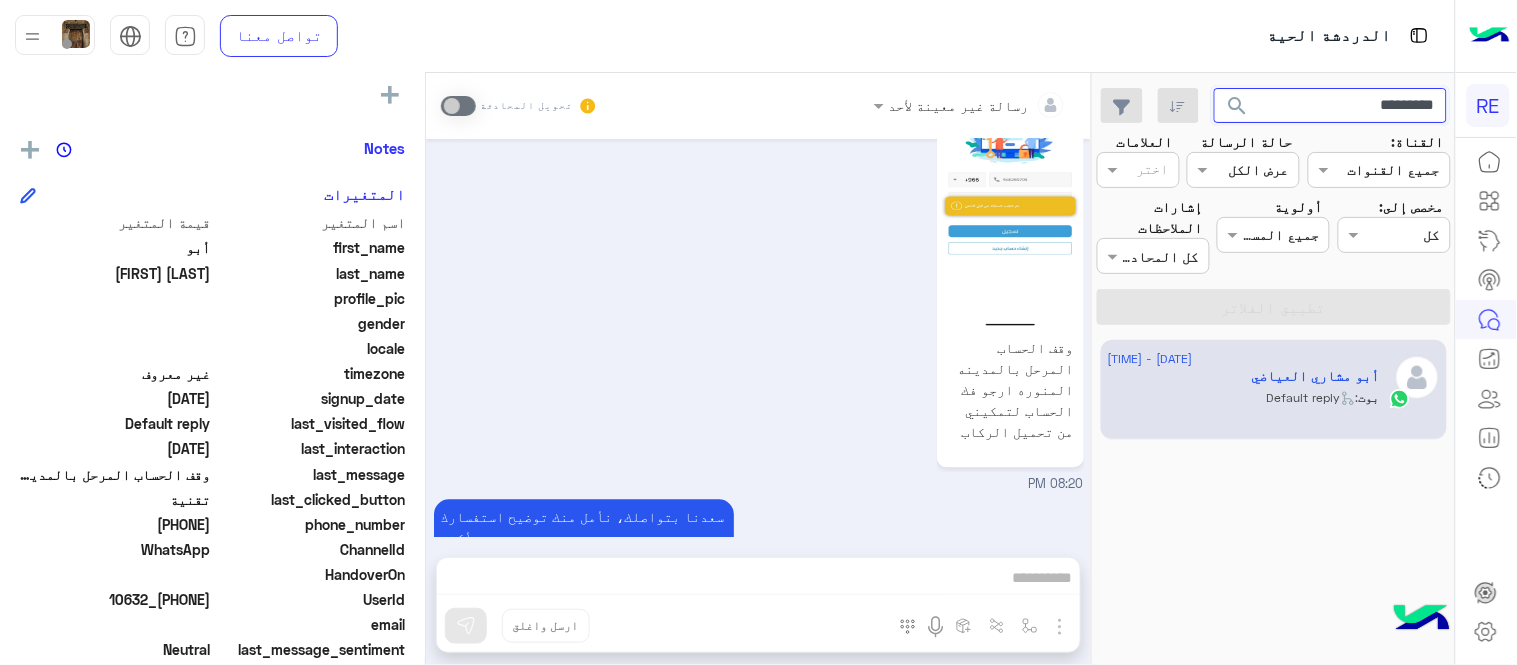 click on "*********" at bounding box center [1331, 106] 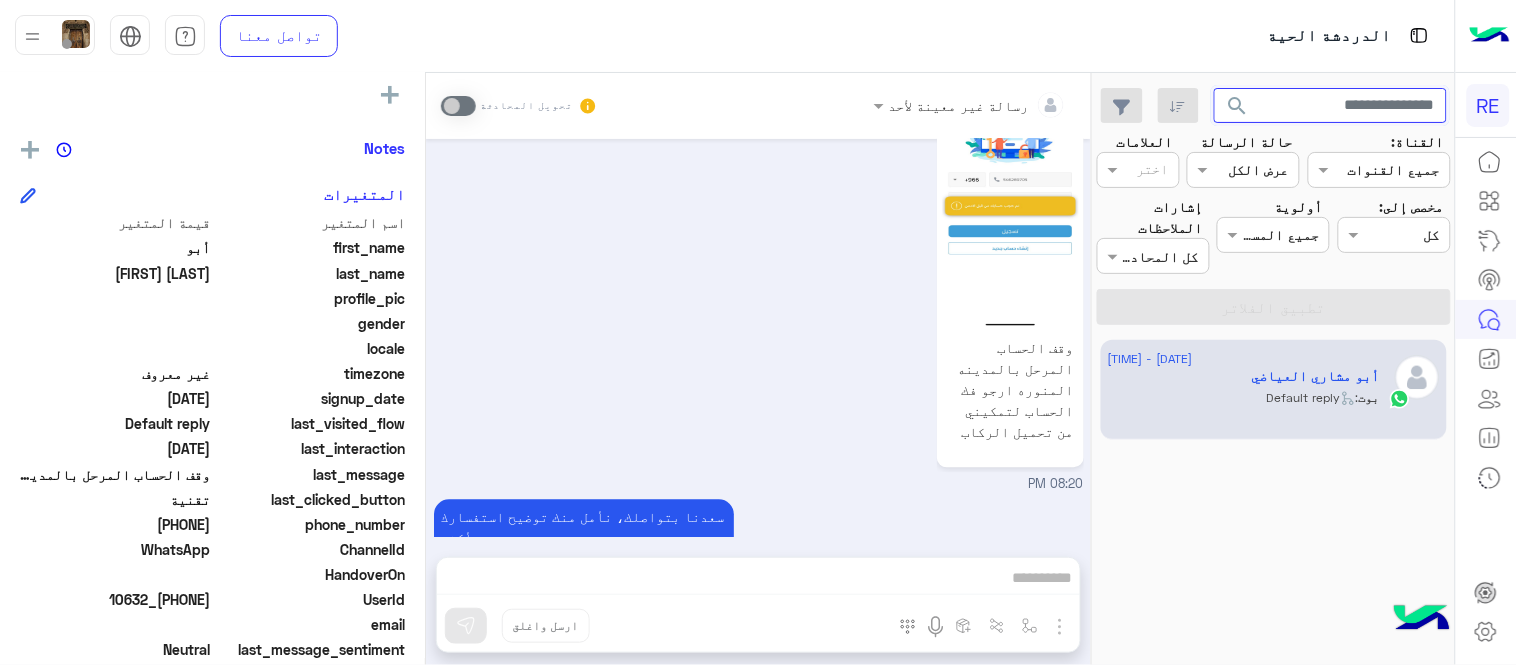 type 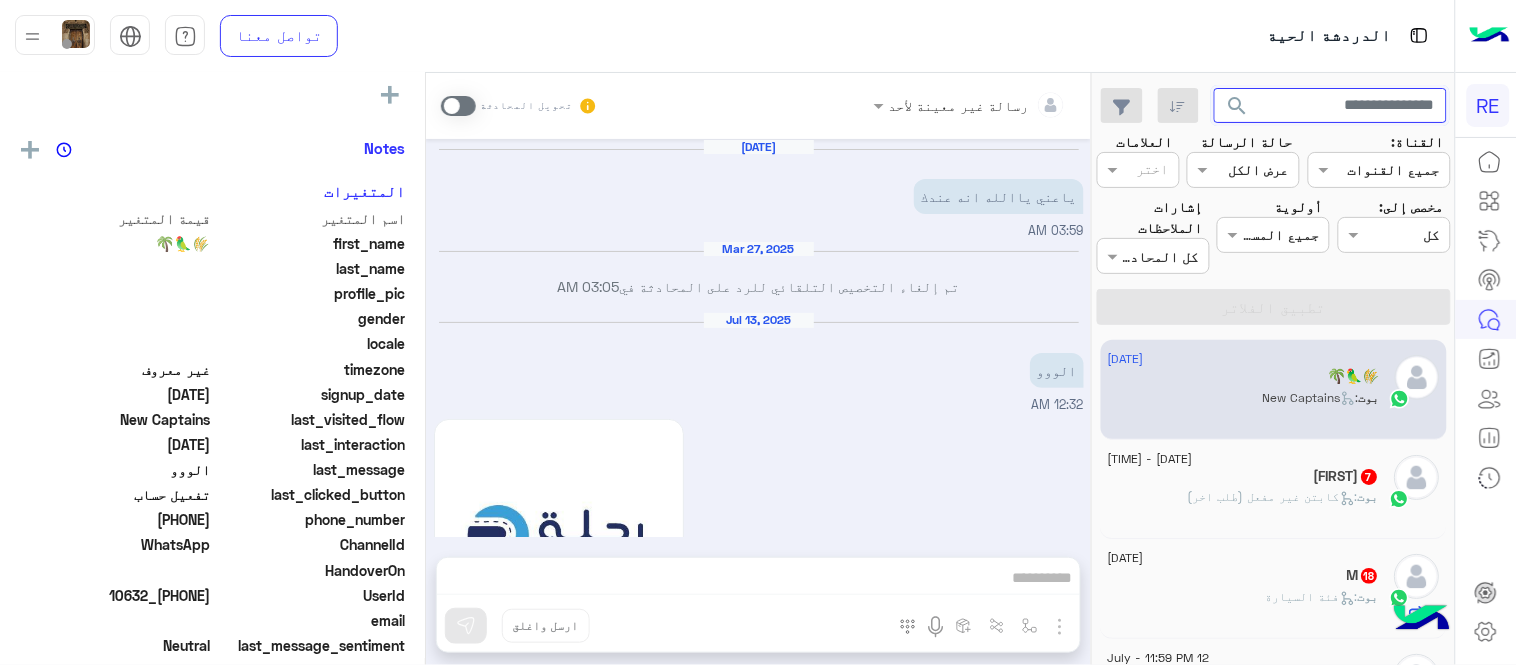 scroll, scrollTop: 1781, scrollLeft: 0, axis: vertical 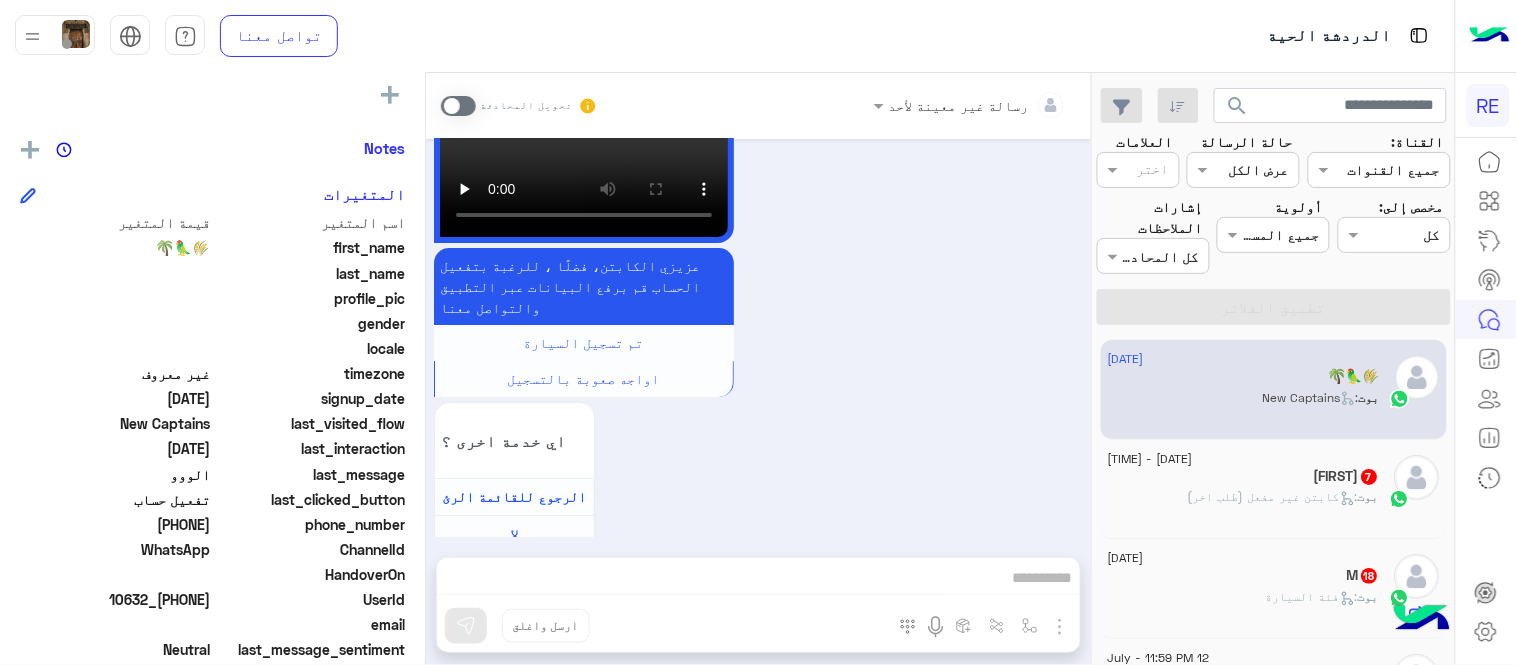 click at bounding box center [458, 106] 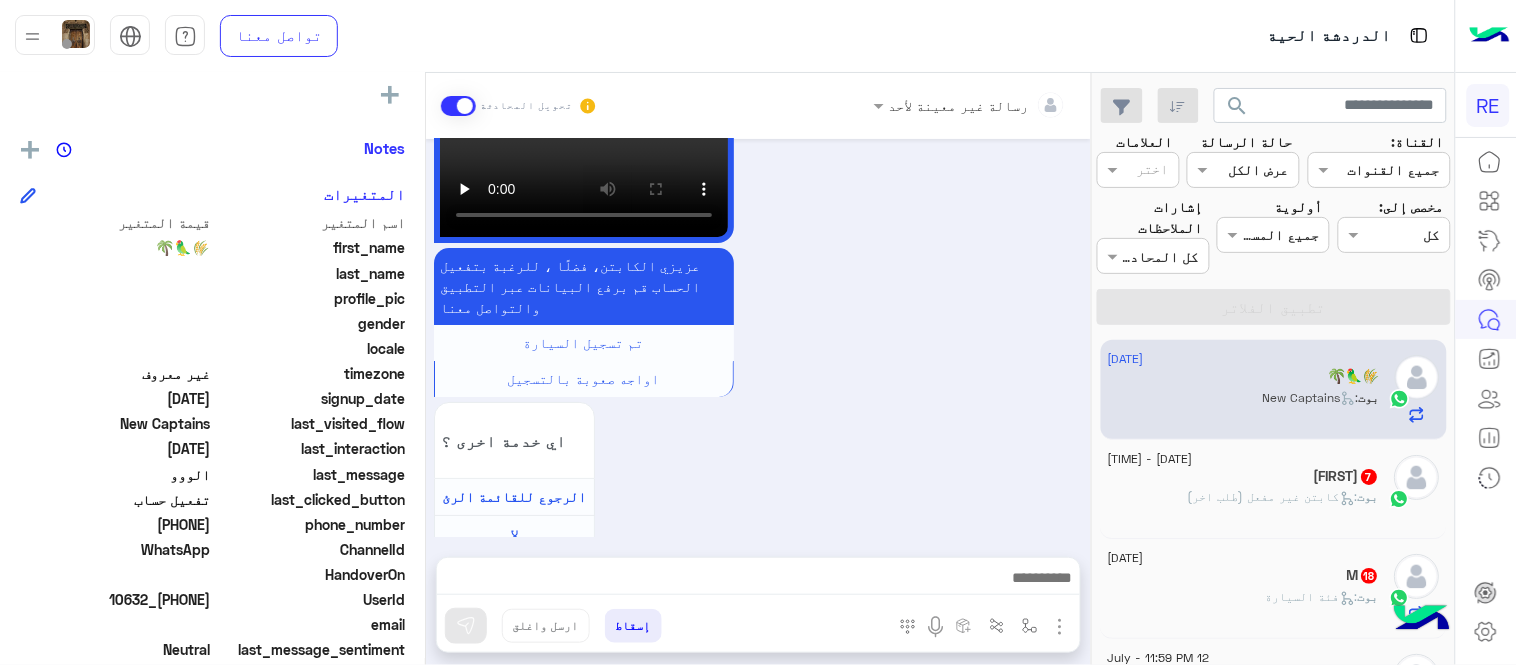 scroll, scrollTop: 1816, scrollLeft: 0, axis: vertical 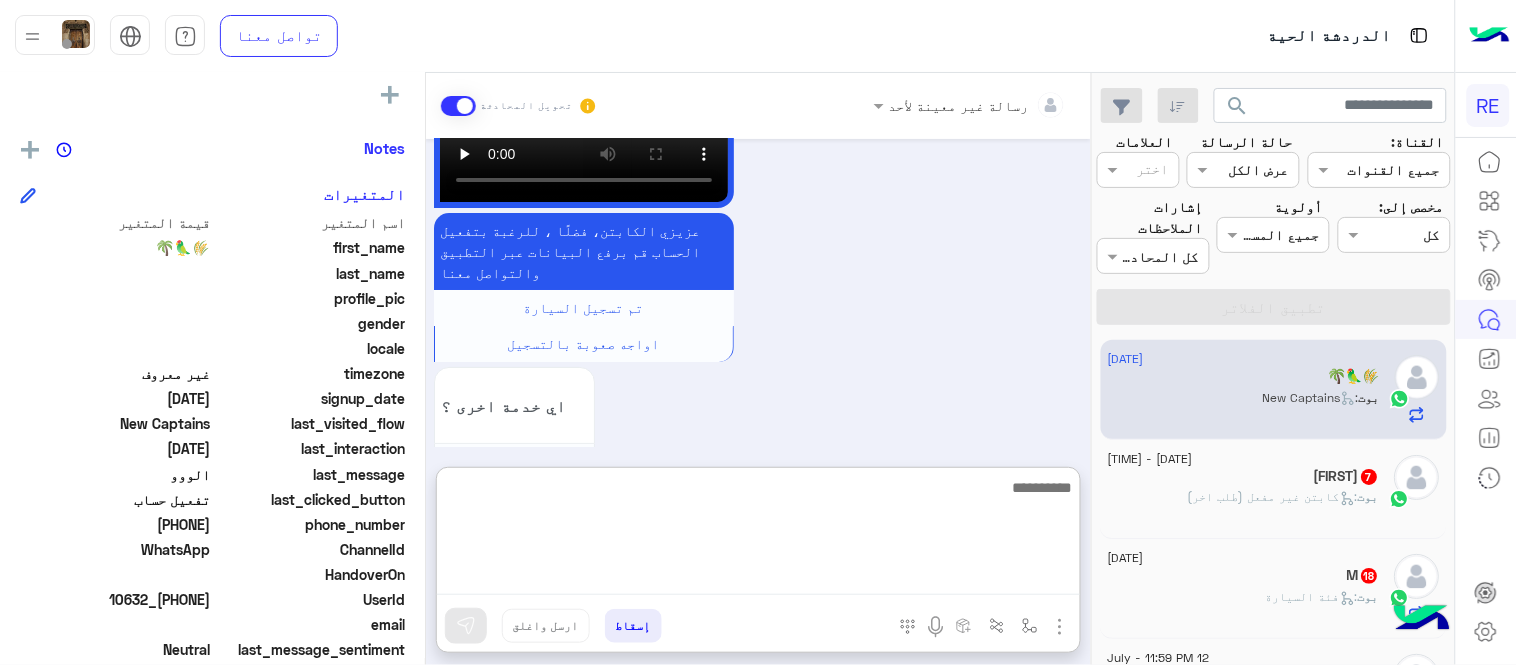click at bounding box center [758, 535] 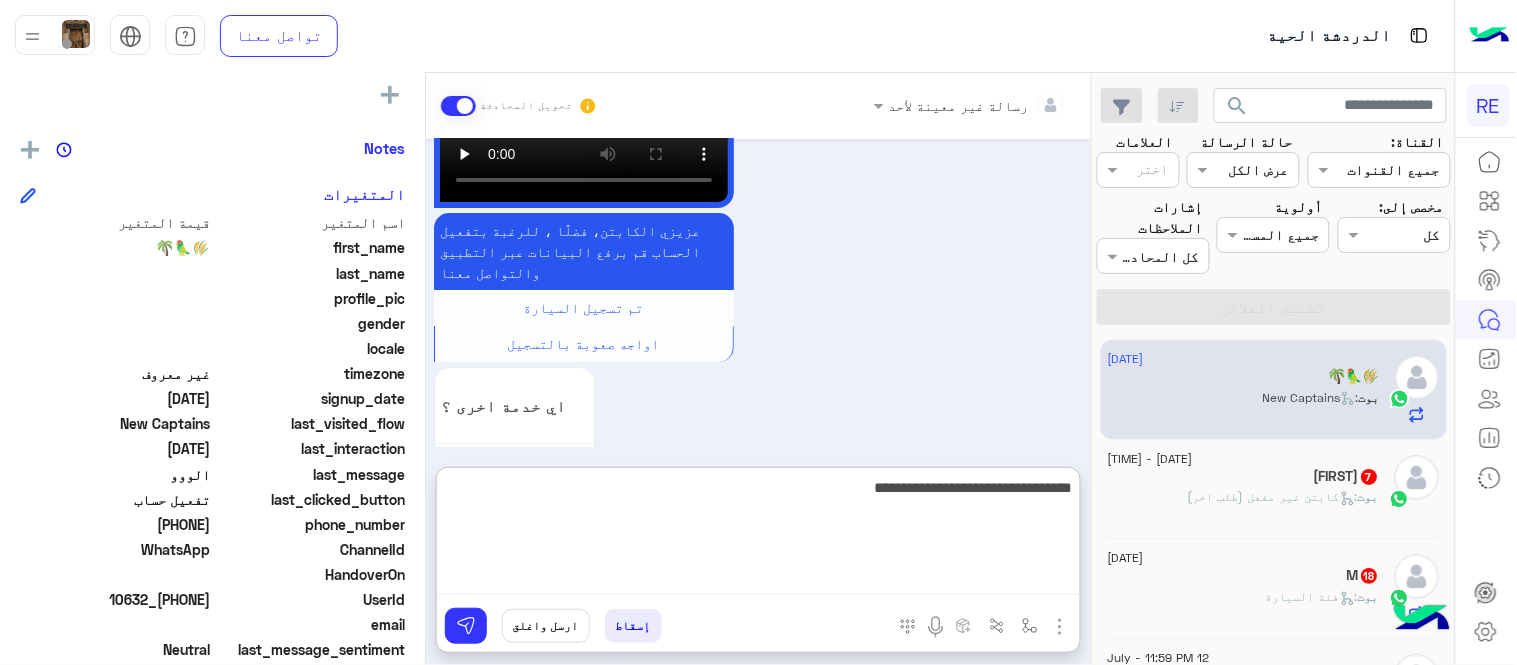 type on "**********" 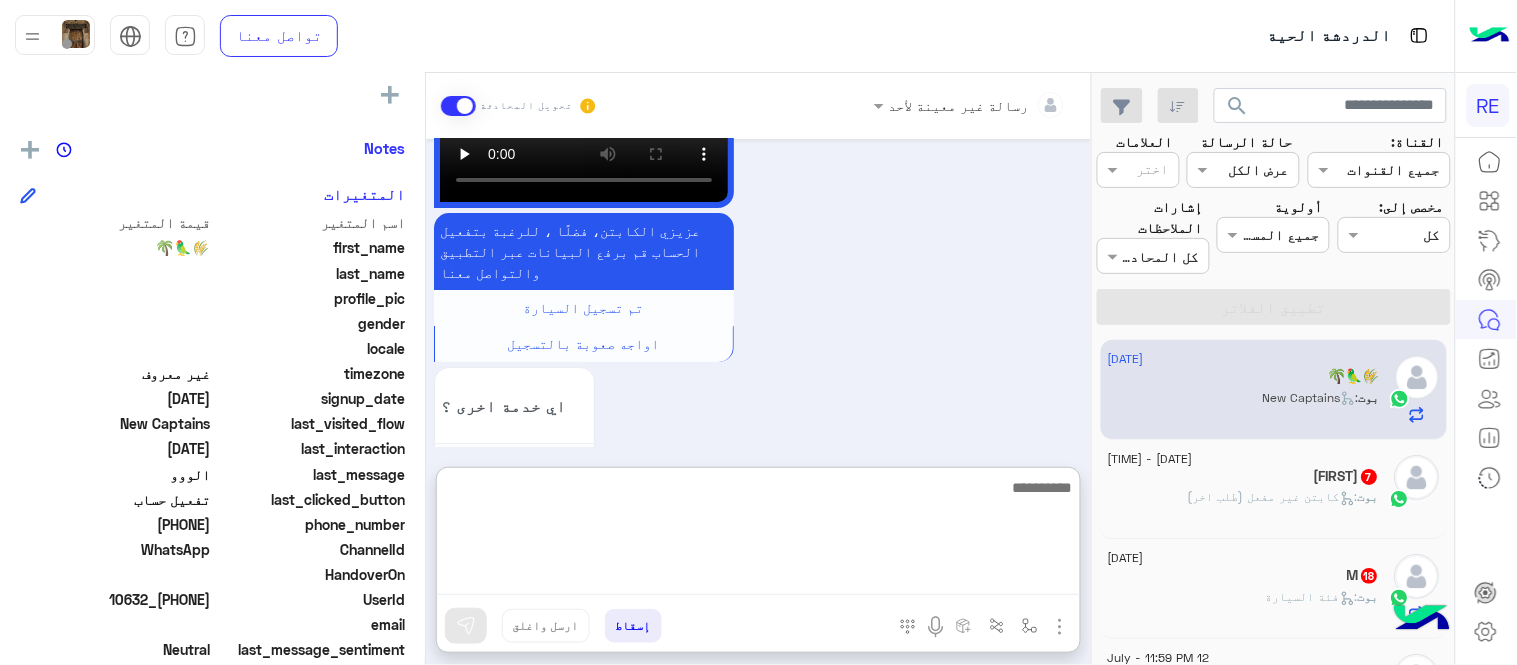 scroll, scrollTop: 1971, scrollLeft: 0, axis: vertical 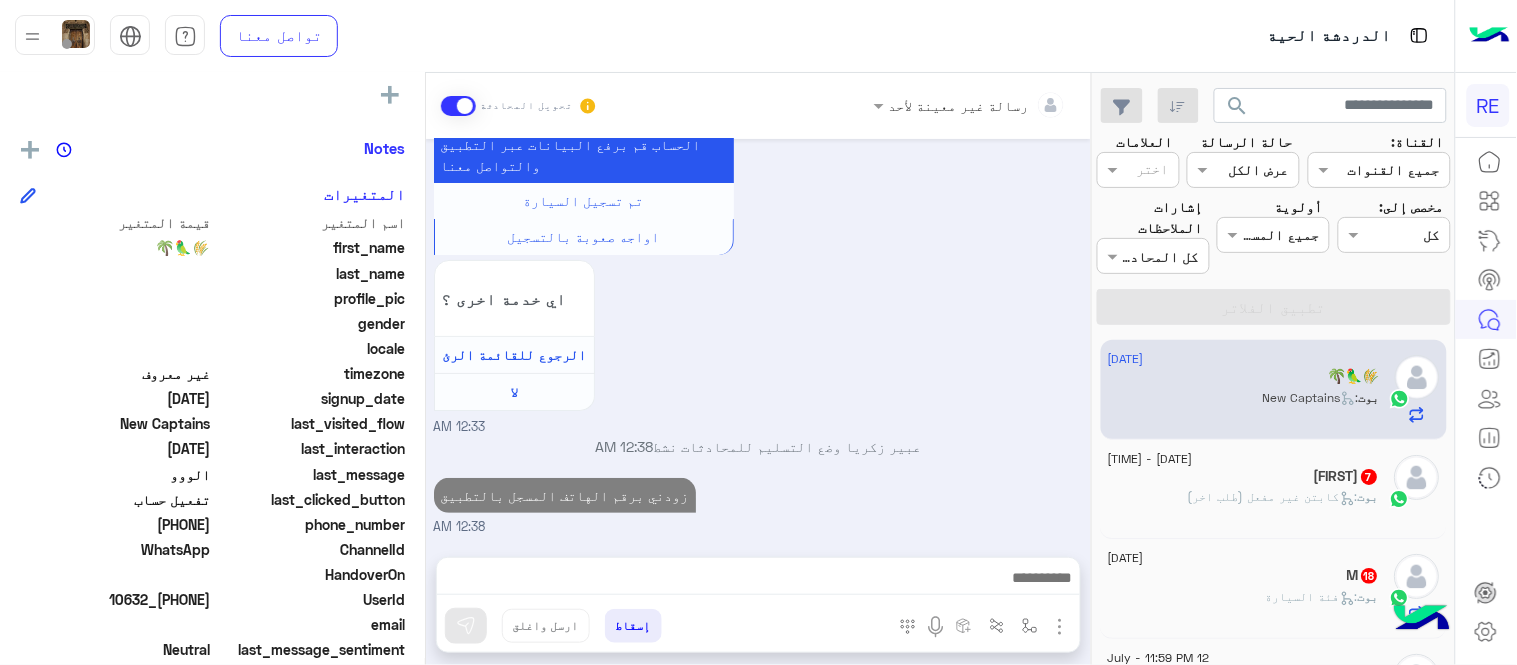 click on "[NICKNAME]   7" 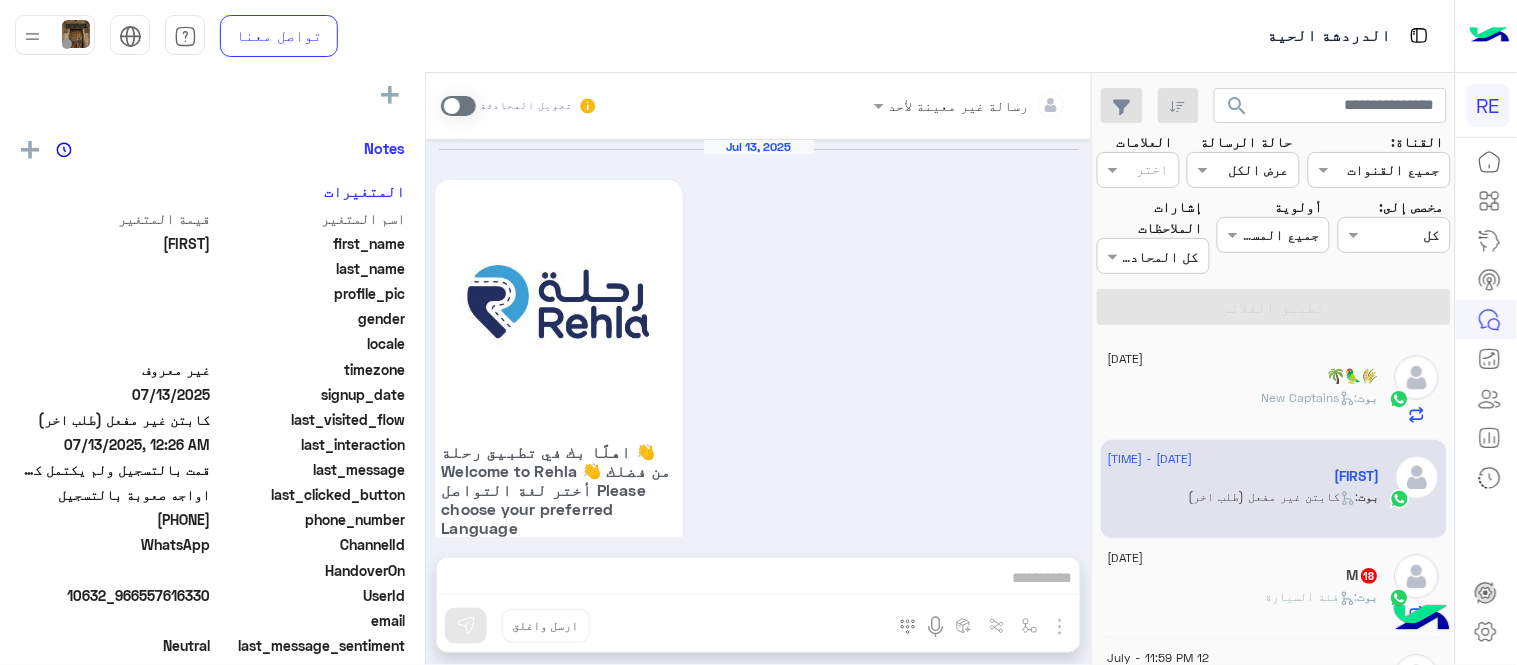 scroll, scrollTop: 1768, scrollLeft: 0, axis: vertical 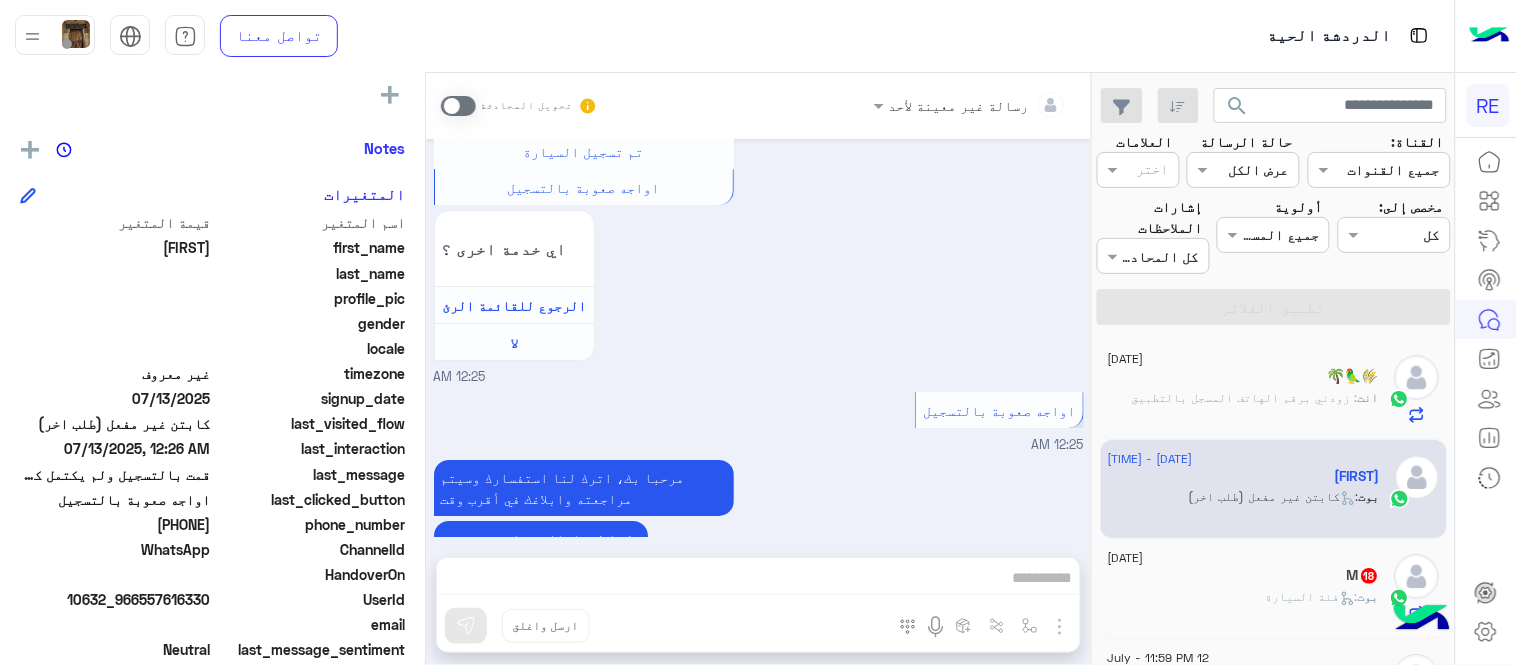 click at bounding box center (458, 106) 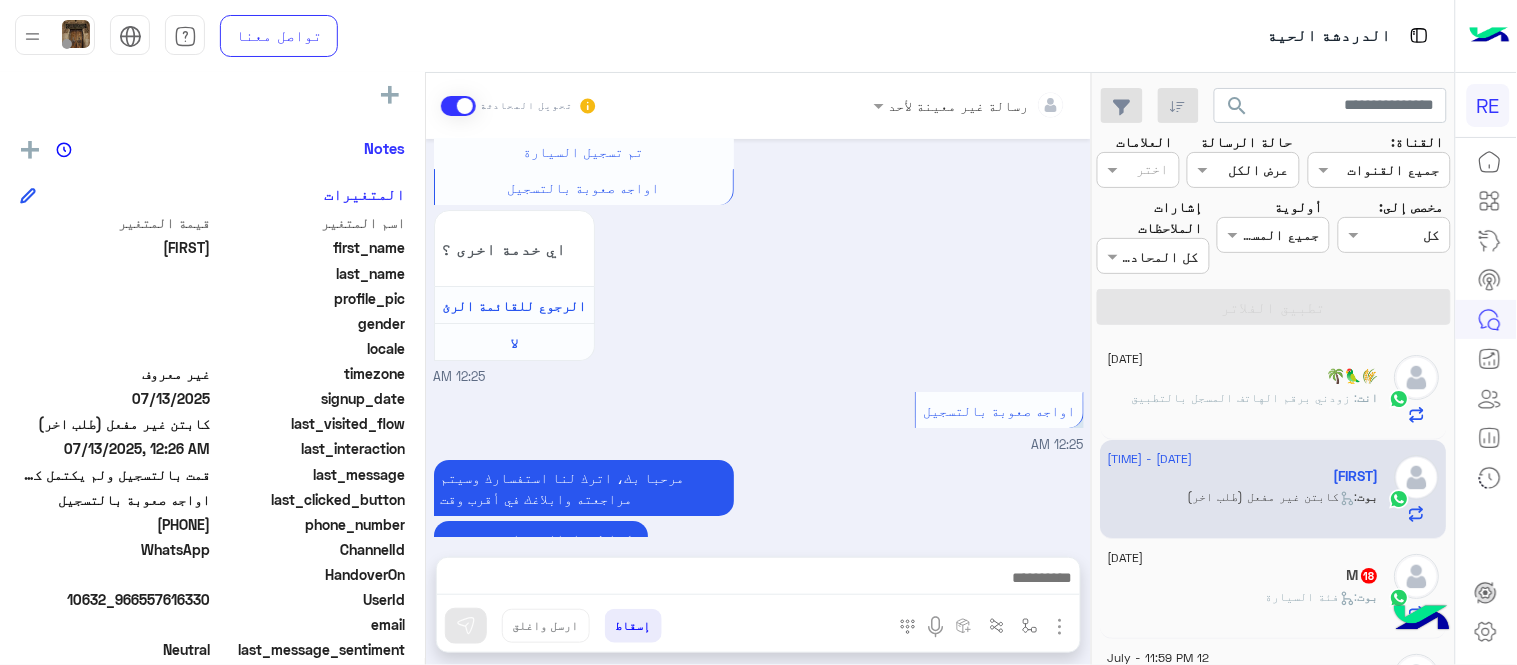 scroll, scrollTop: 1805, scrollLeft: 0, axis: vertical 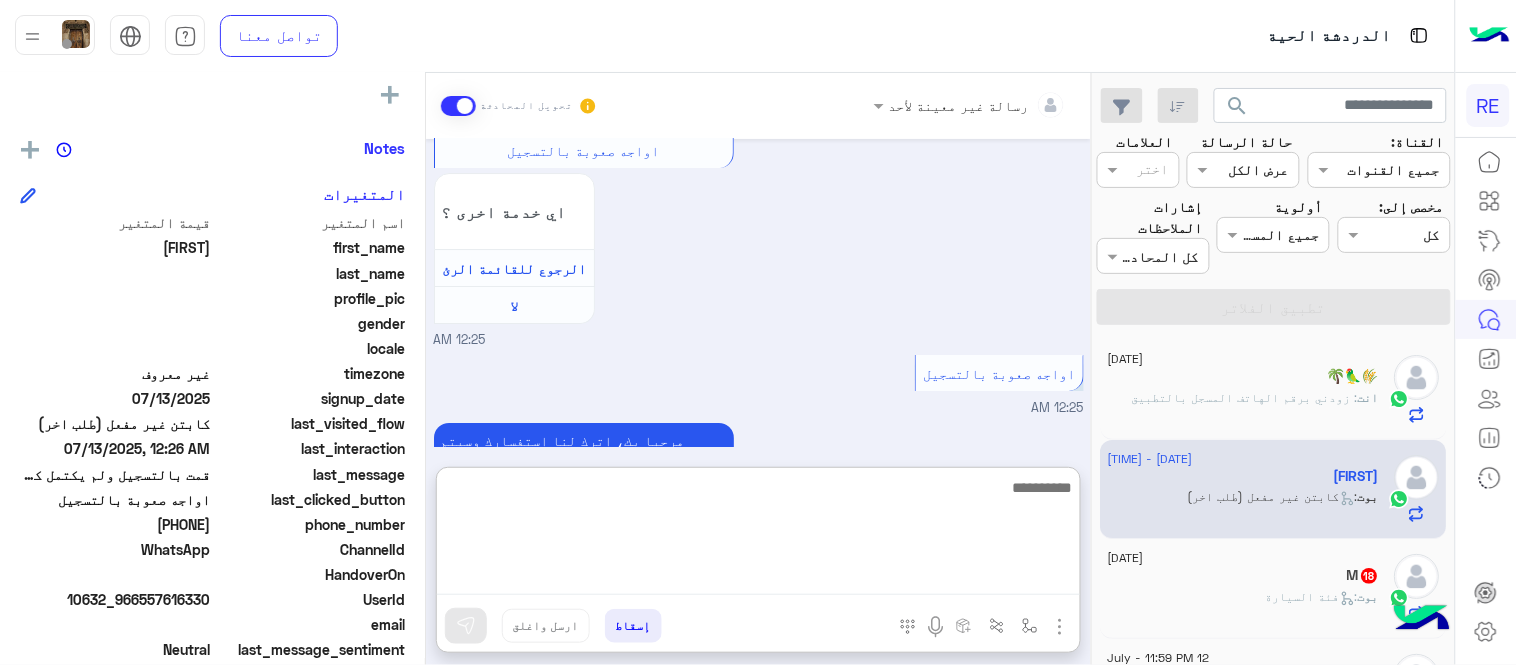 click at bounding box center [758, 535] 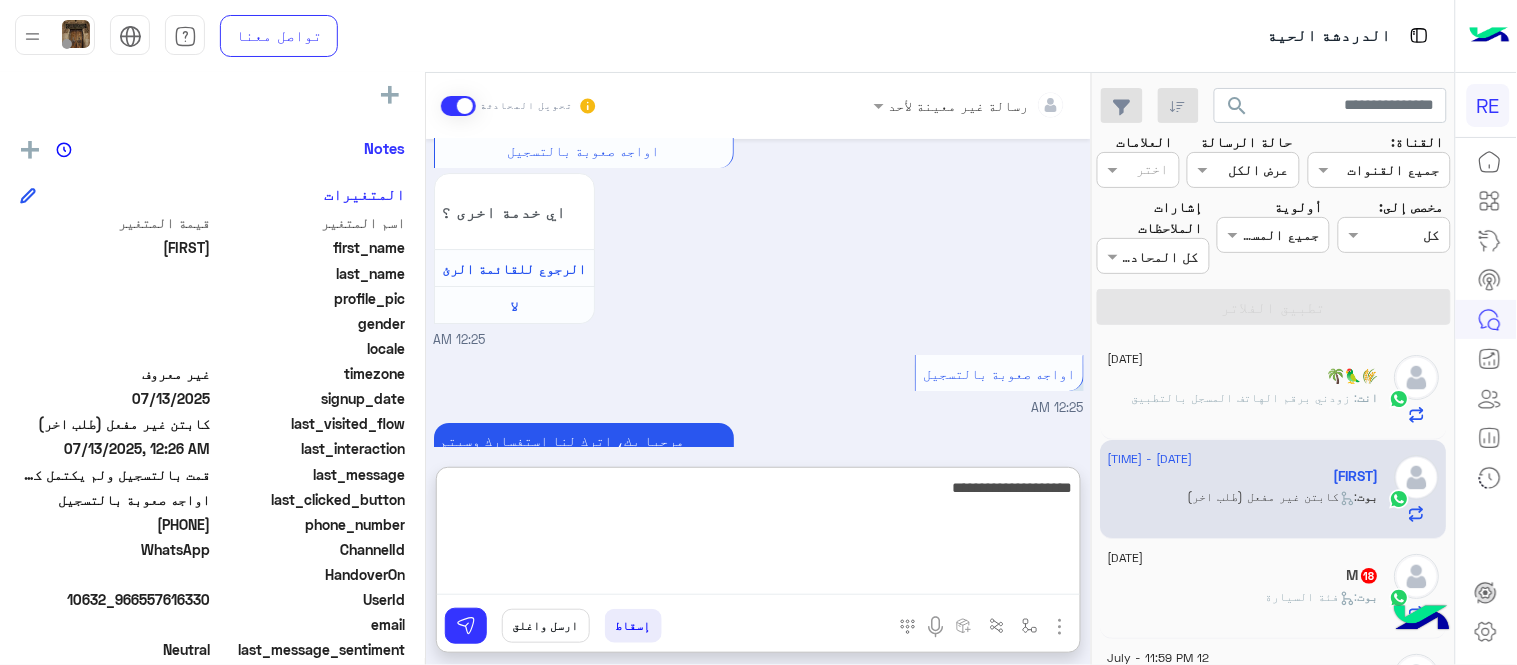 type on "**********" 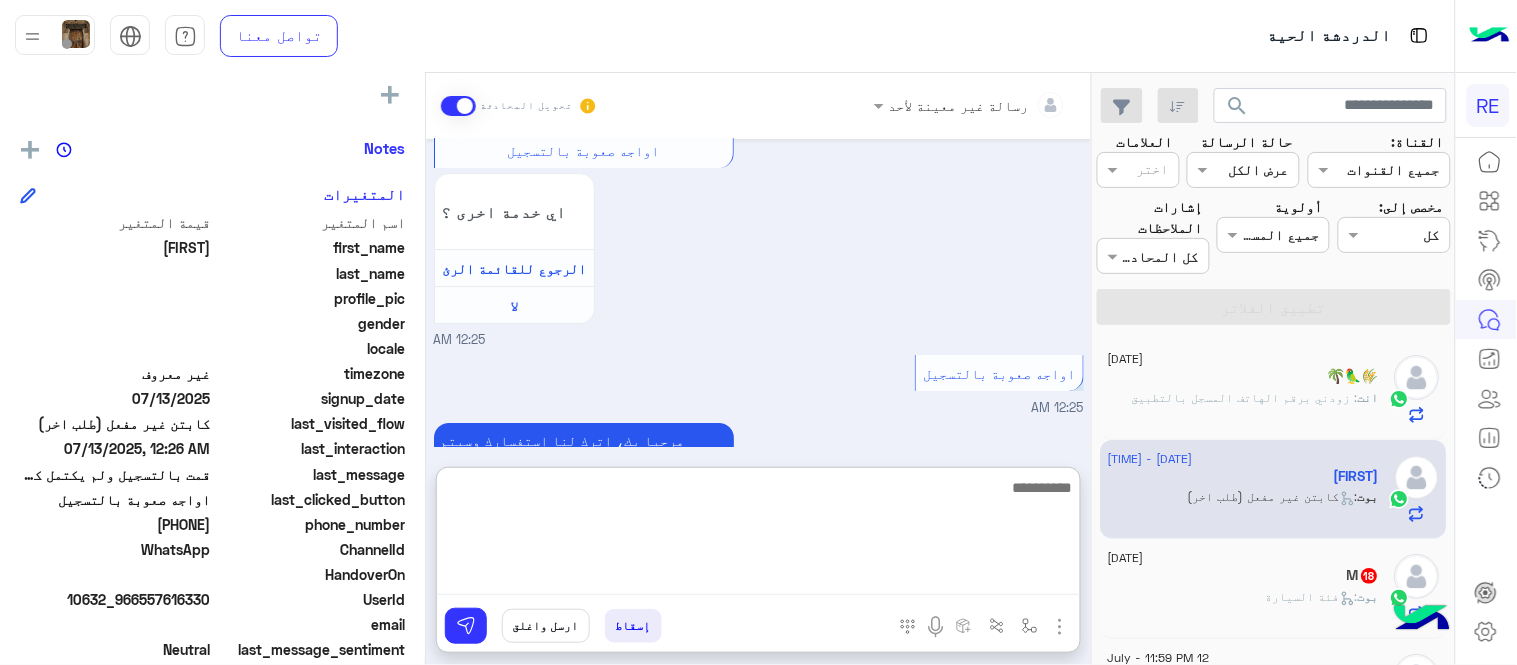 scroll, scrollTop: 1958, scrollLeft: 0, axis: vertical 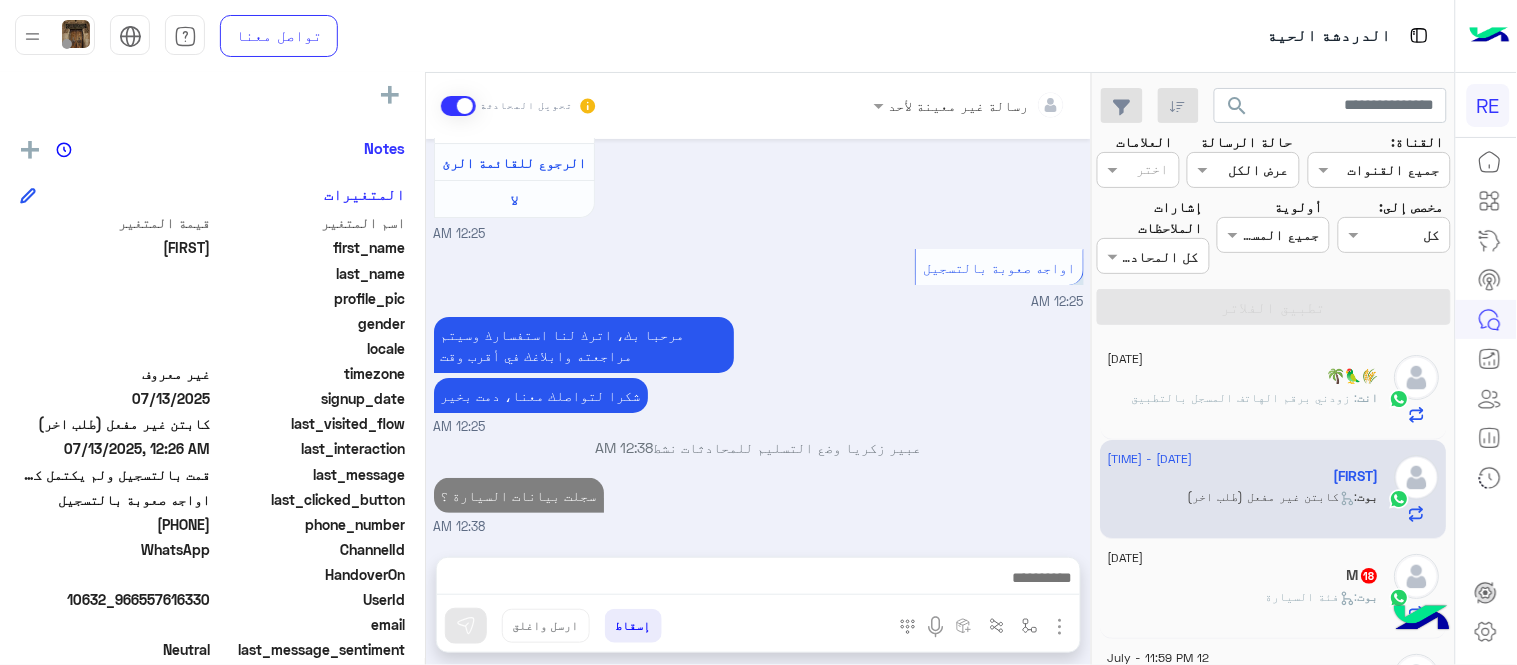 click on "M   18" 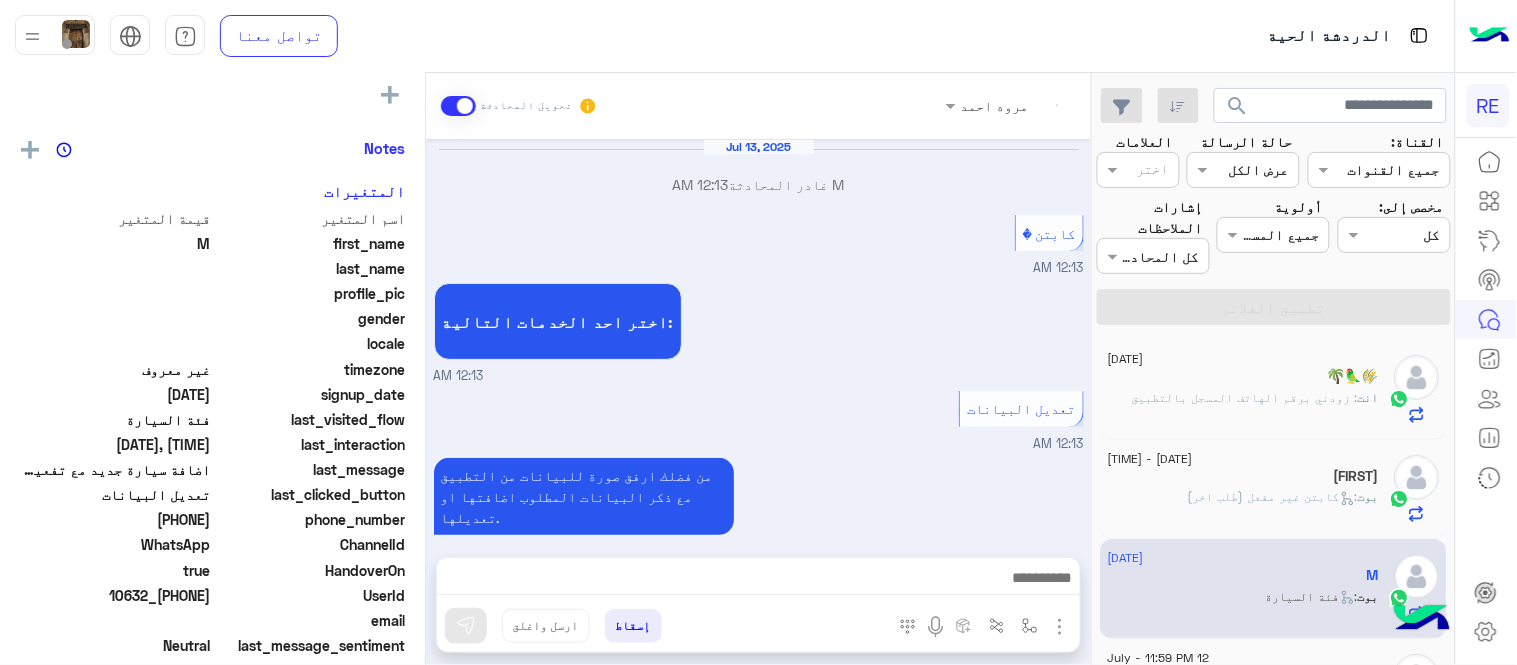 scroll, scrollTop: 587, scrollLeft: 0, axis: vertical 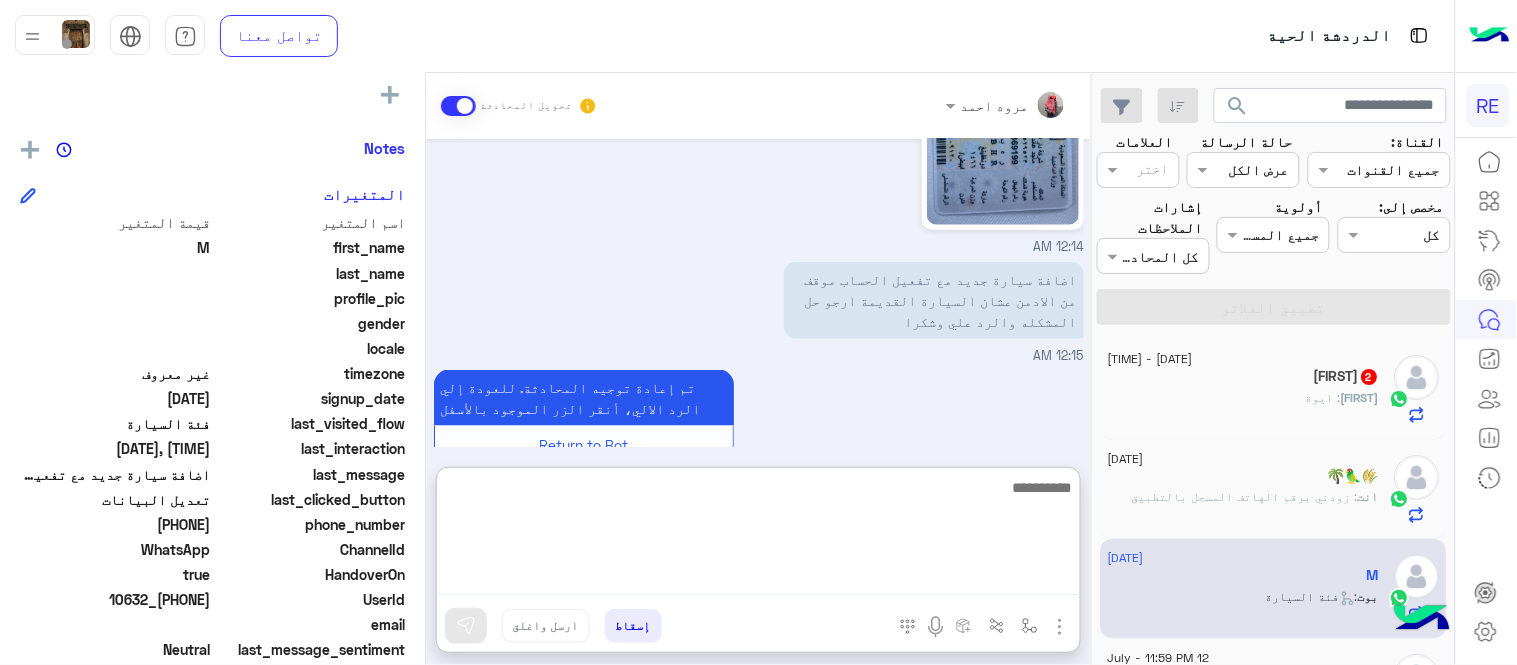 click at bounding box center (758, 535) 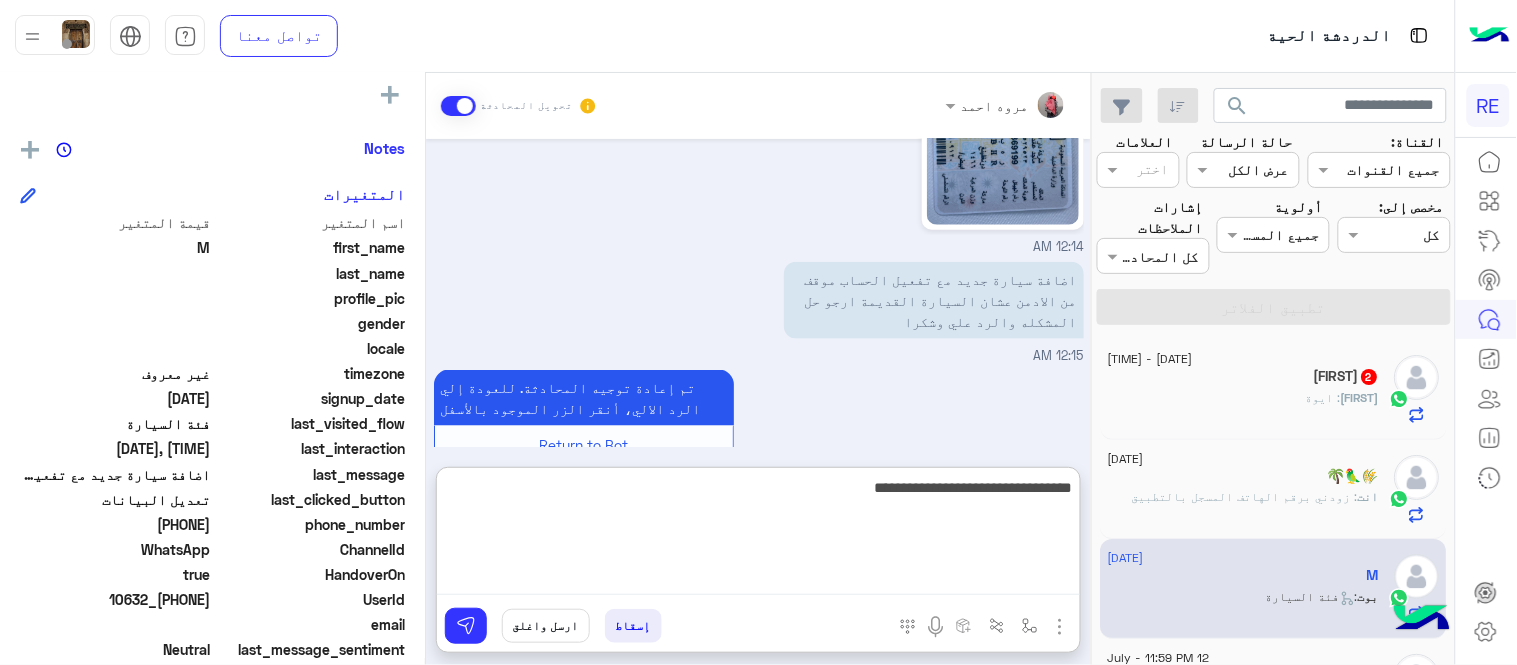 type on "**********" 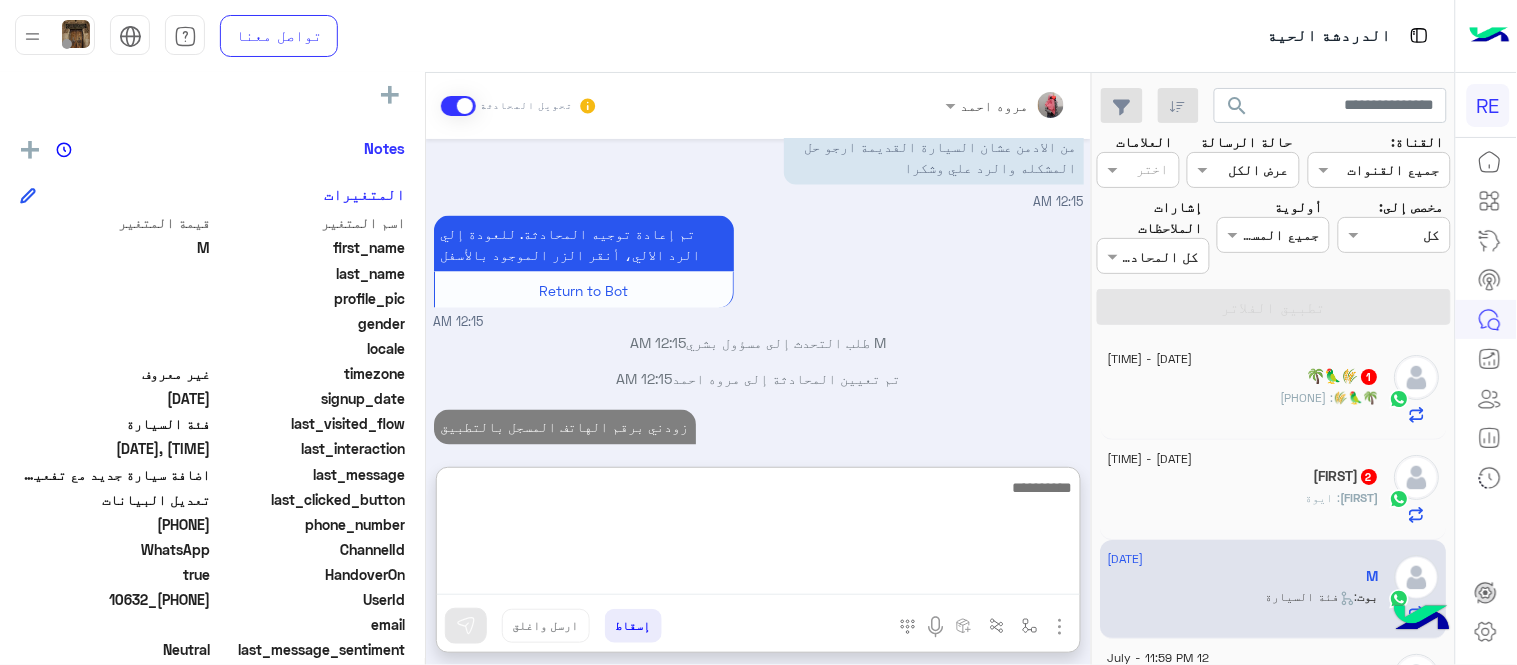 scroll, scrollTop: 777, scrollLeft: 0, axis: vertical 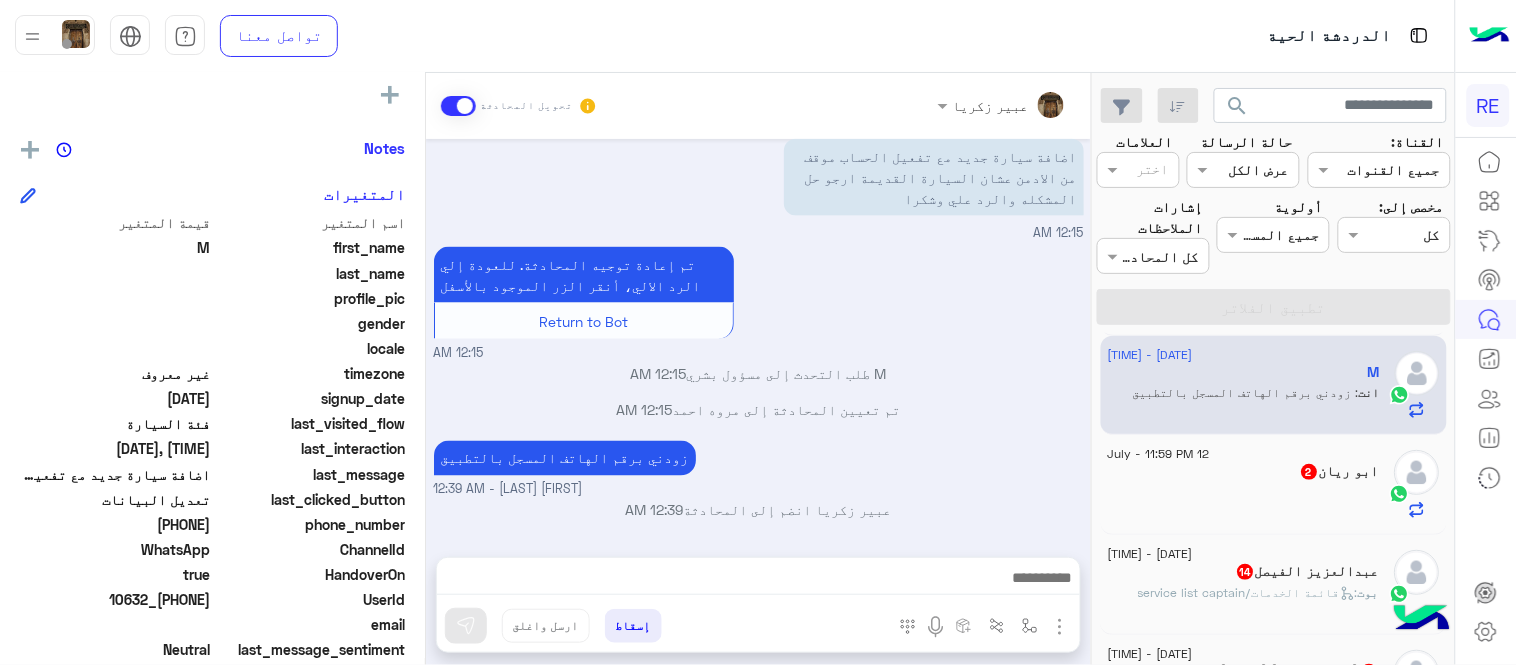 click on "[NAME] 2" 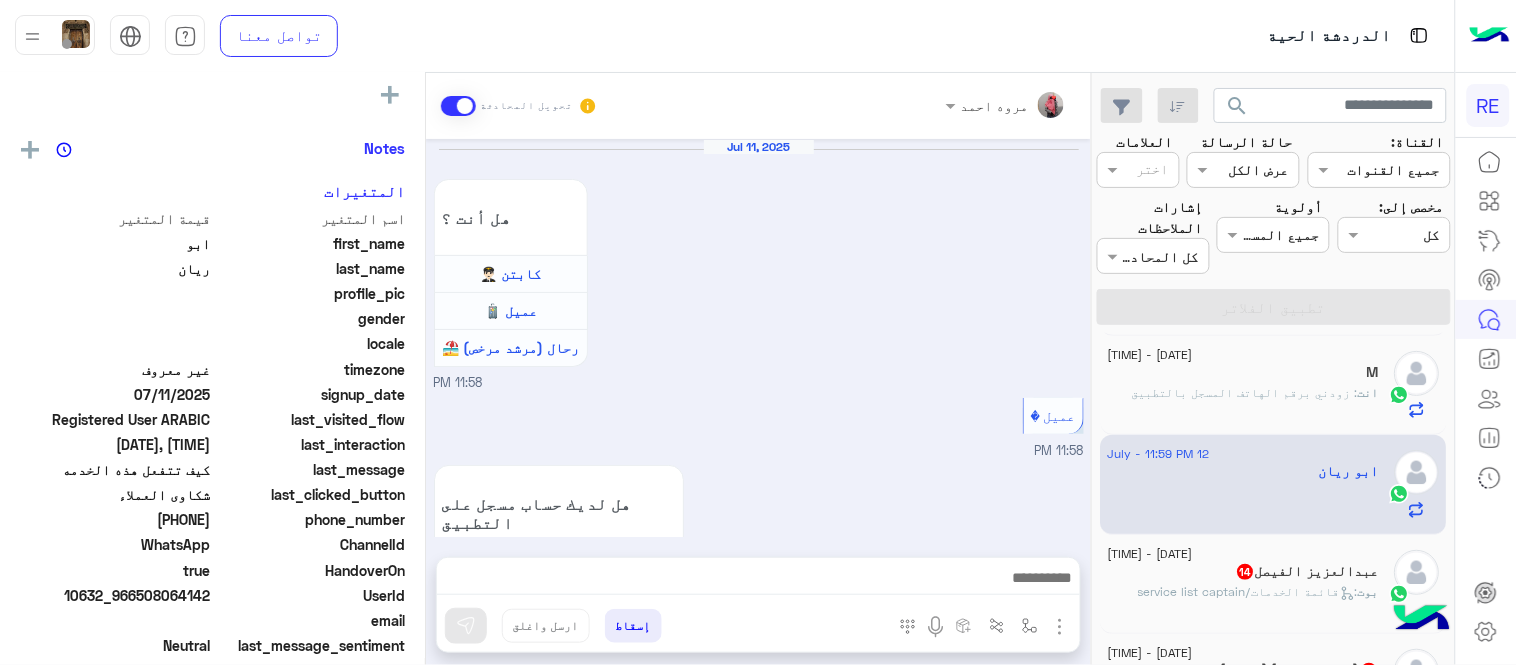scroll, scrollTop: 752, scrollLeft: 0, axis: vertical 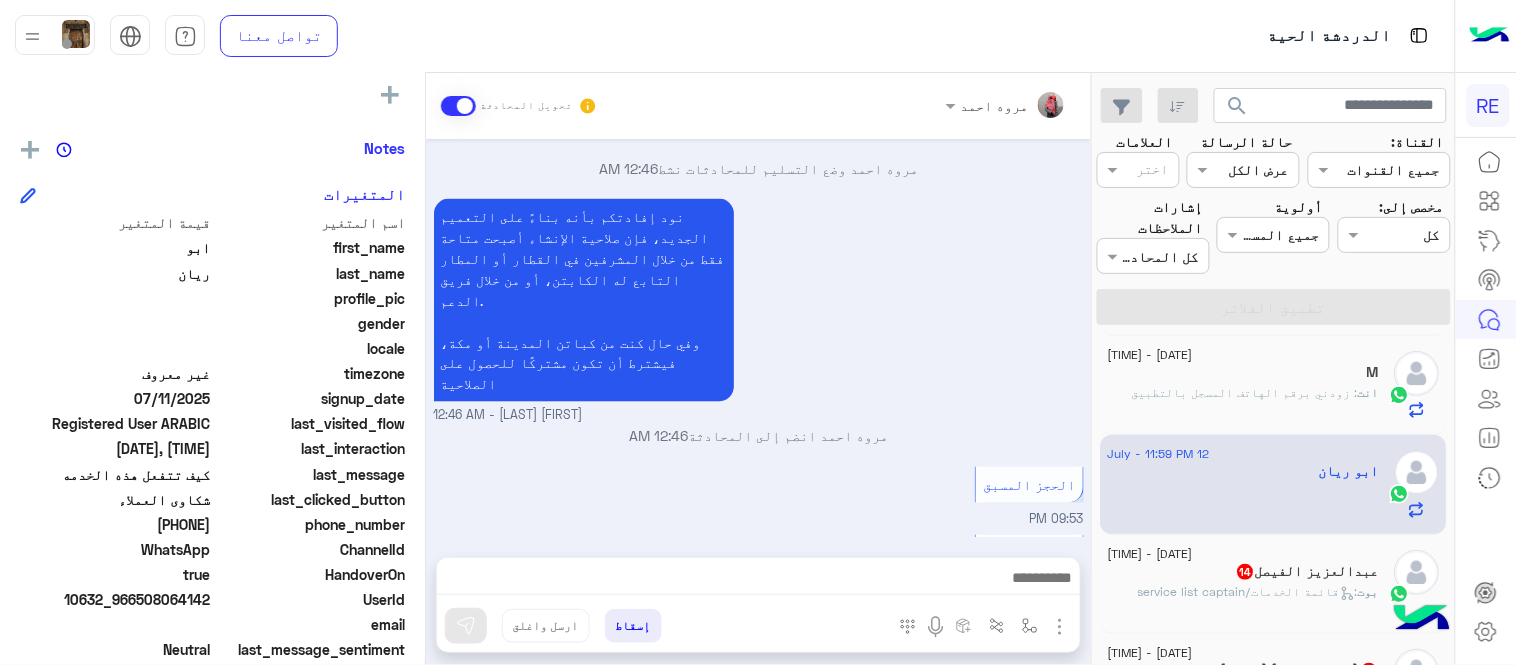 drag, startPoint x: 432, startPoint y: 467, endPoint x: 438, endPoint y: 402, distance: 65.27634 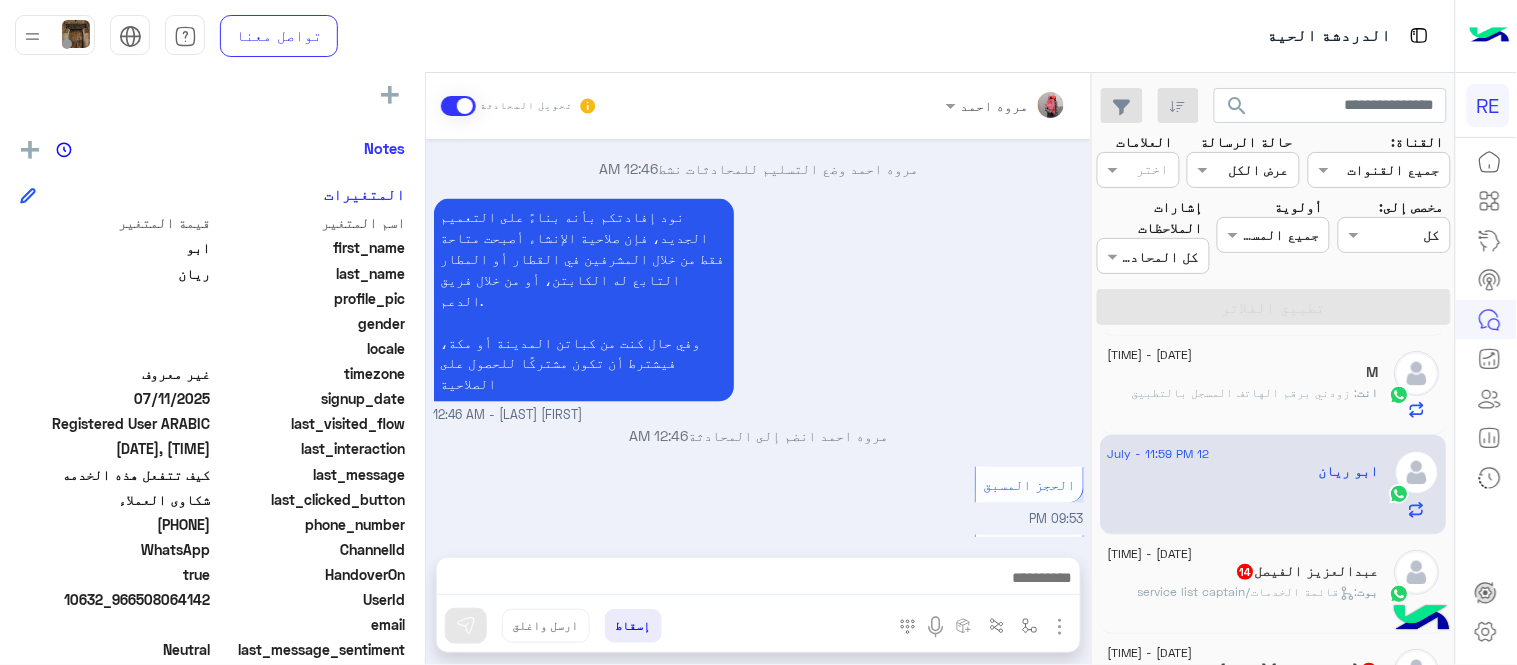 scroll, scrollTop: 752, scrollLeft: 0, axis: vertical 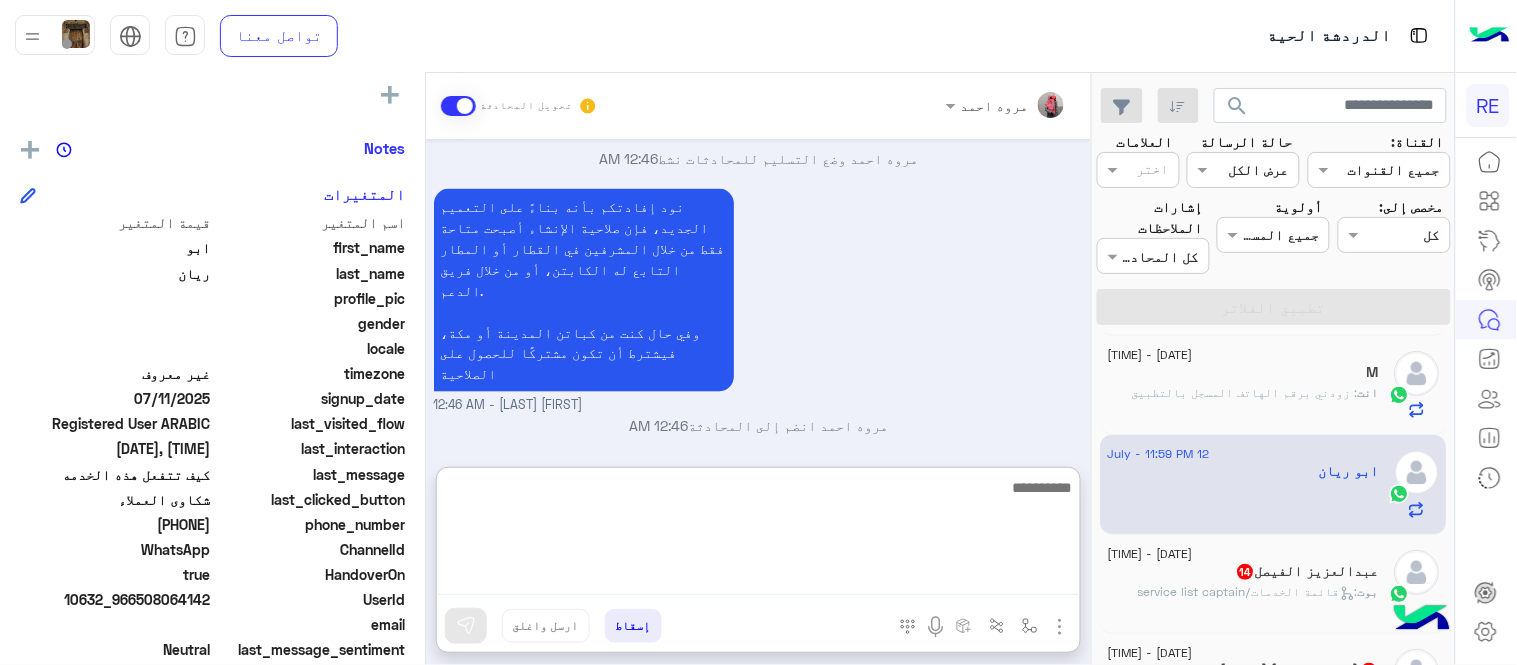 click at bounding box center (758, 535) 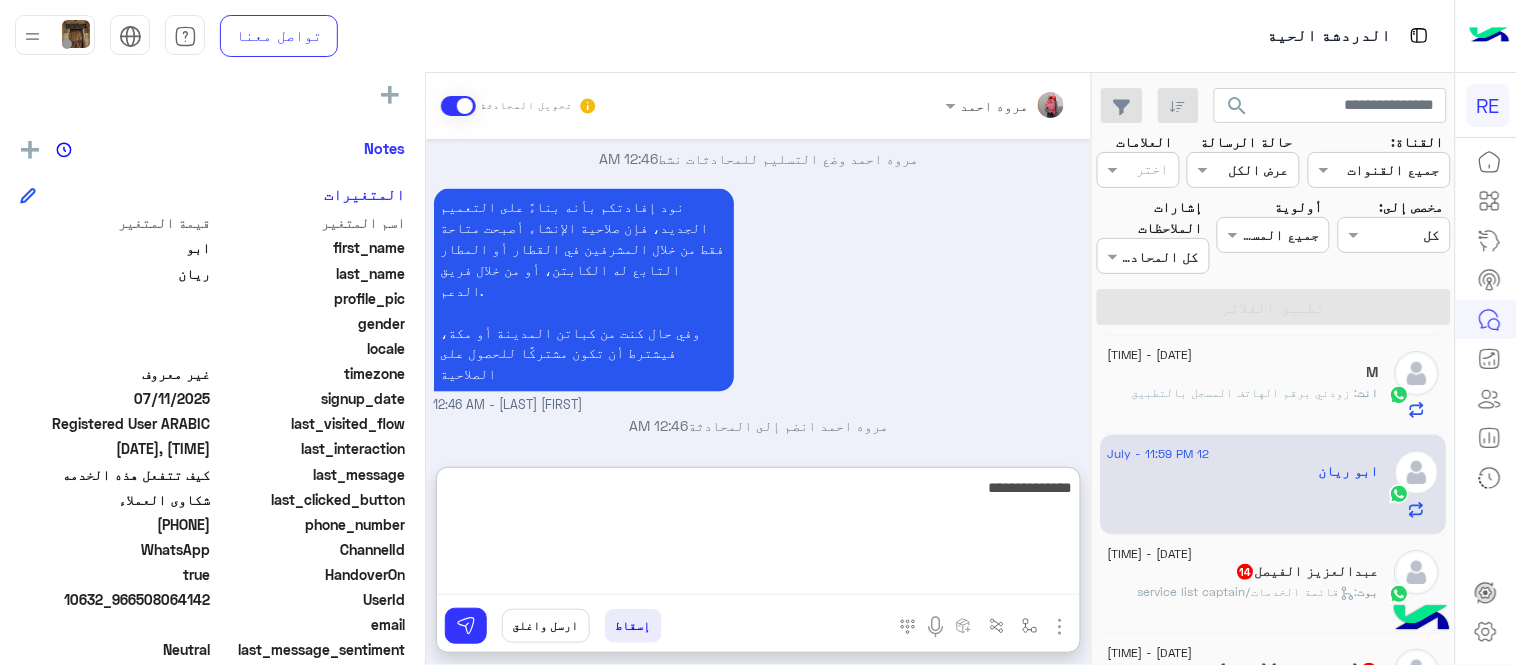 type on "**********" 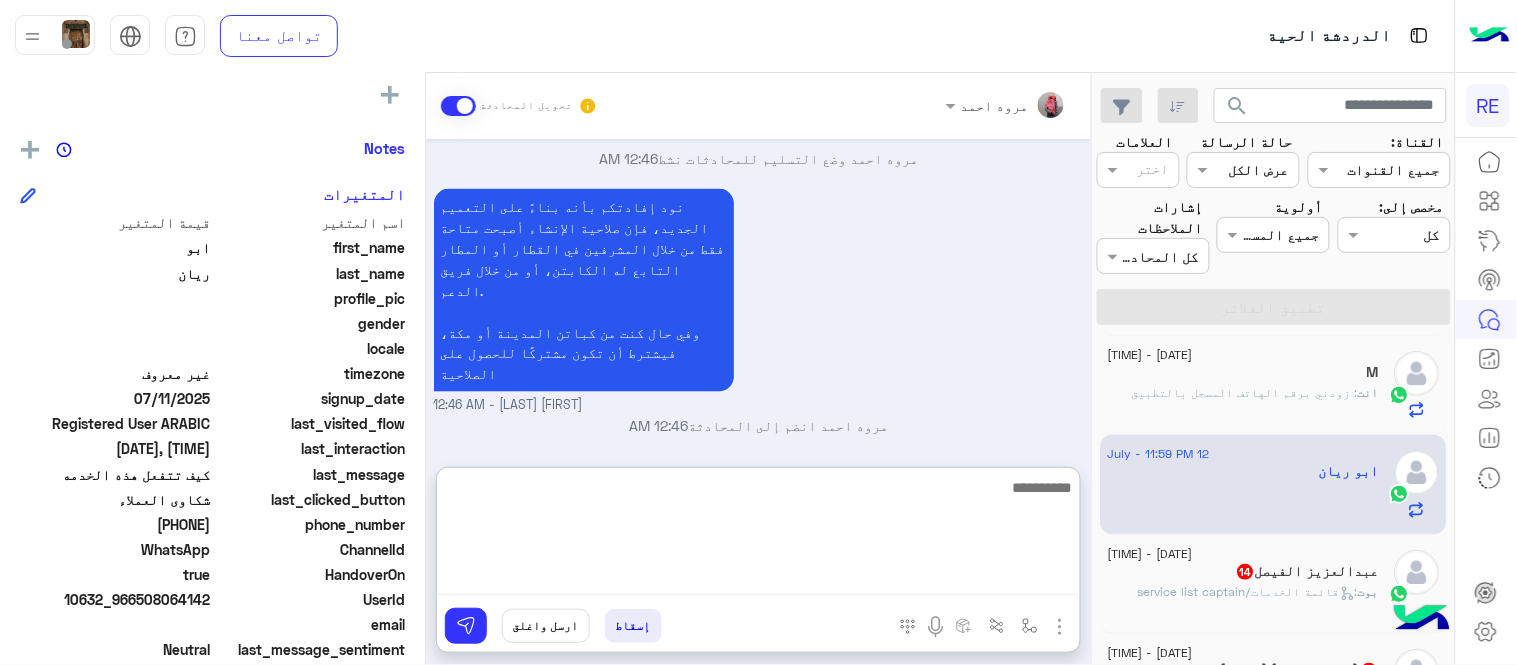 scroll, scrollTop: 941, scrollLeft: 0, axis: vertical 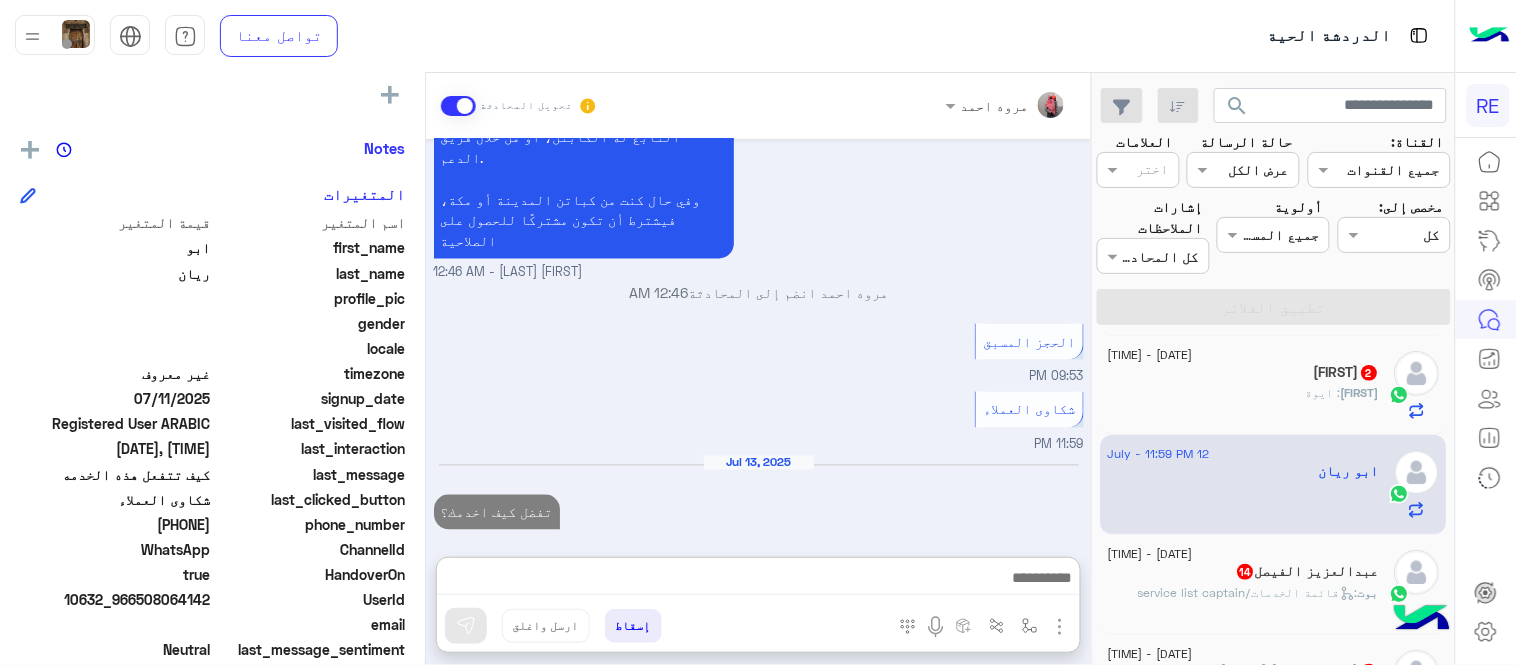 click on "[DATE]  هل أنت ؟   كابتن 👨🏻‍✈️   عميل 🧳   رحال (مرشد مرخص) 🏖️     [TIME]   عميل     [TIME]  هل لديك حساب مسجل على التطبيق   لا   نعم     [TIME]  نعم    [TIME]  لمساعدتك بشكل افضل
الرجاء اختيار احد الخدمات التالية     [TIME]   [DATE]   [NAME] وضع التسليم للمحادثات نشط   [TIME]      نود إفادتكم بأنه بناءً على التعميم الجديد، فإن صلاحية الإنشاء أصبحت متاحة فقط من خلال المشرفين في القطار أو المطار التابع له الكابتن، أو من خلال فريق الدعم. وفي حال كنت من كباتن المدينة أو مكة، فيشترط أن تكون مشتركًا للحصول على الصلاحية  [NAME] -  [TIME]   [NAME] انضم إلى المحادثة   [TIME]        [TIME]" at bounding box center [758, 338] 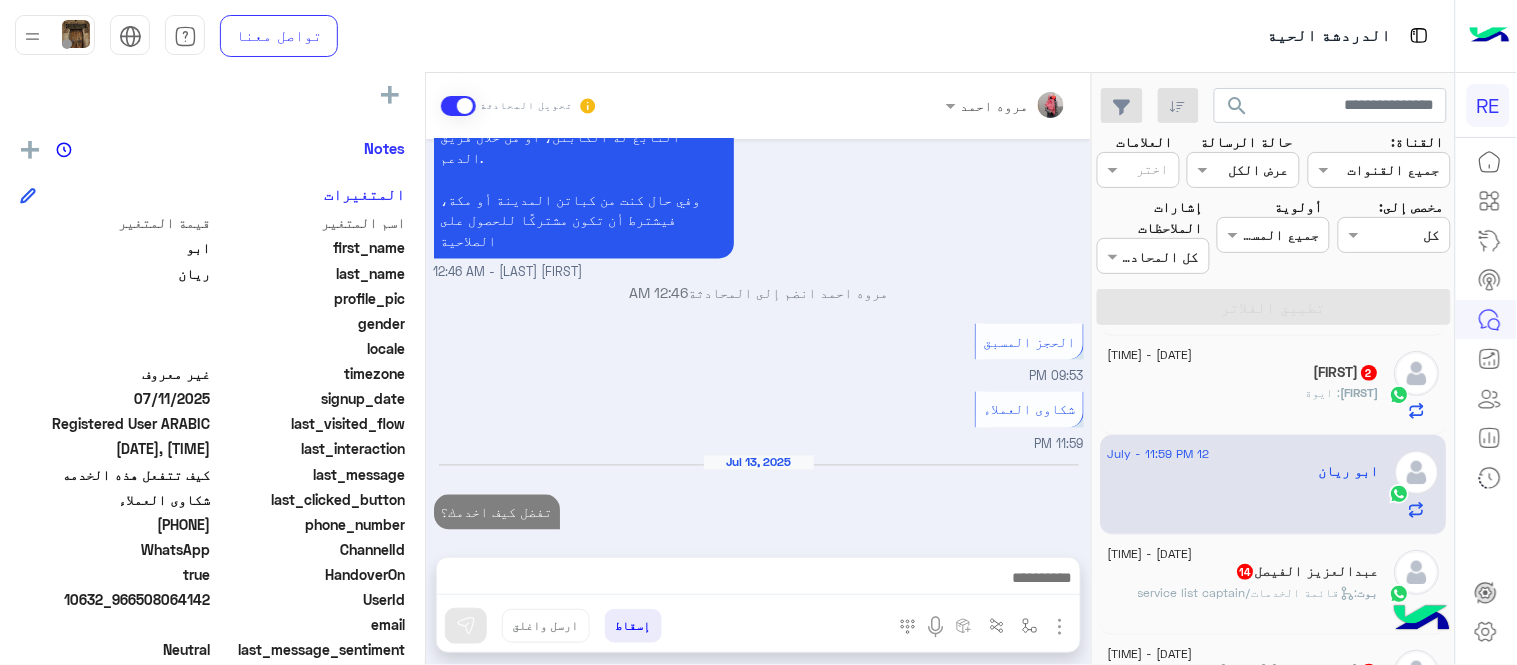 scroll, scrollTop: 851, scrollLeft: 0, axis: vertical 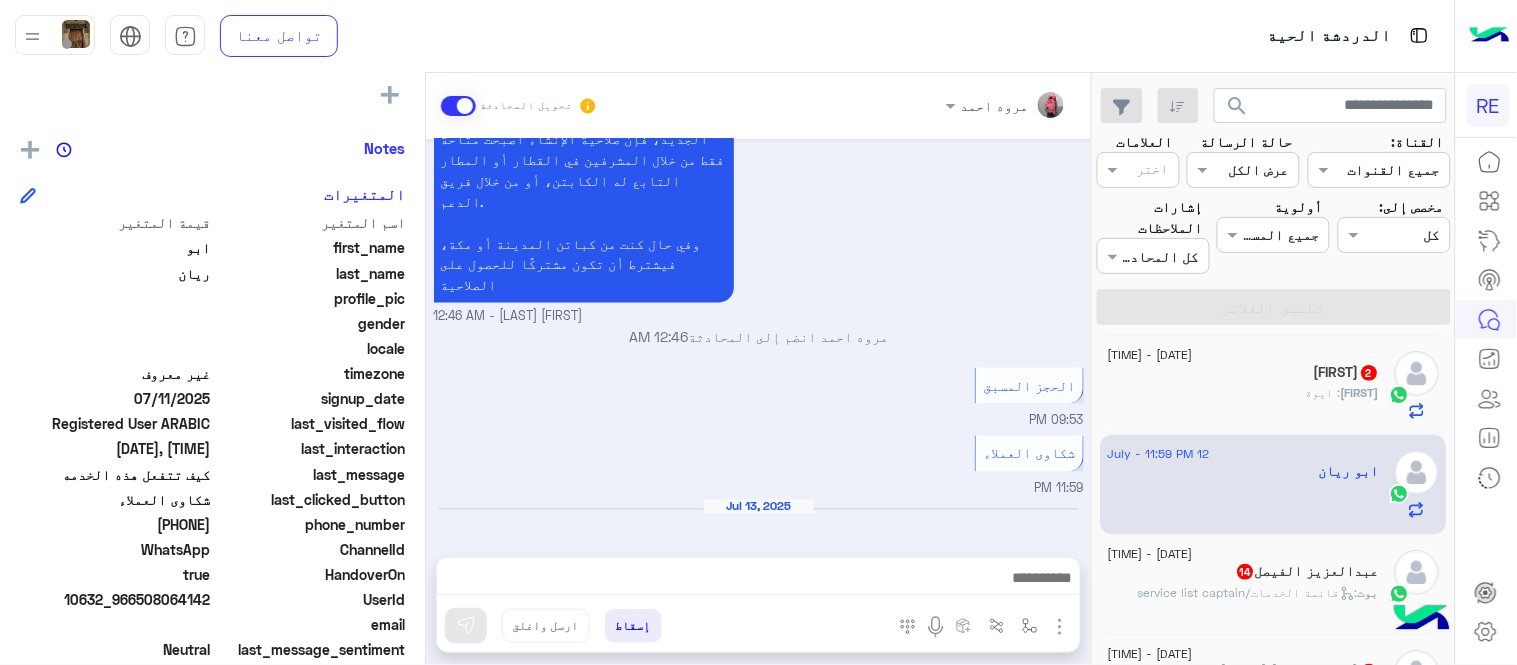 click on "[NAME]  14" 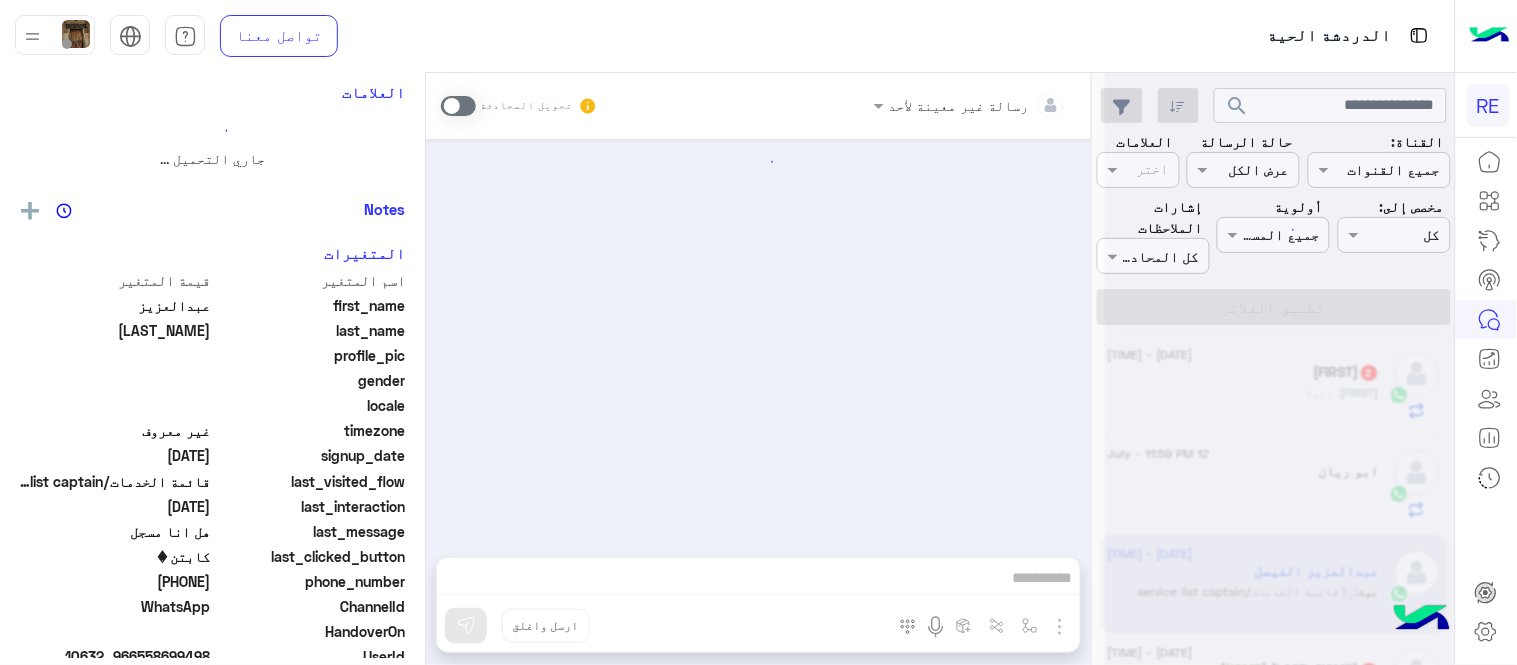 scroll, scrollTop: 0, scrollLeft: 0, axis: both 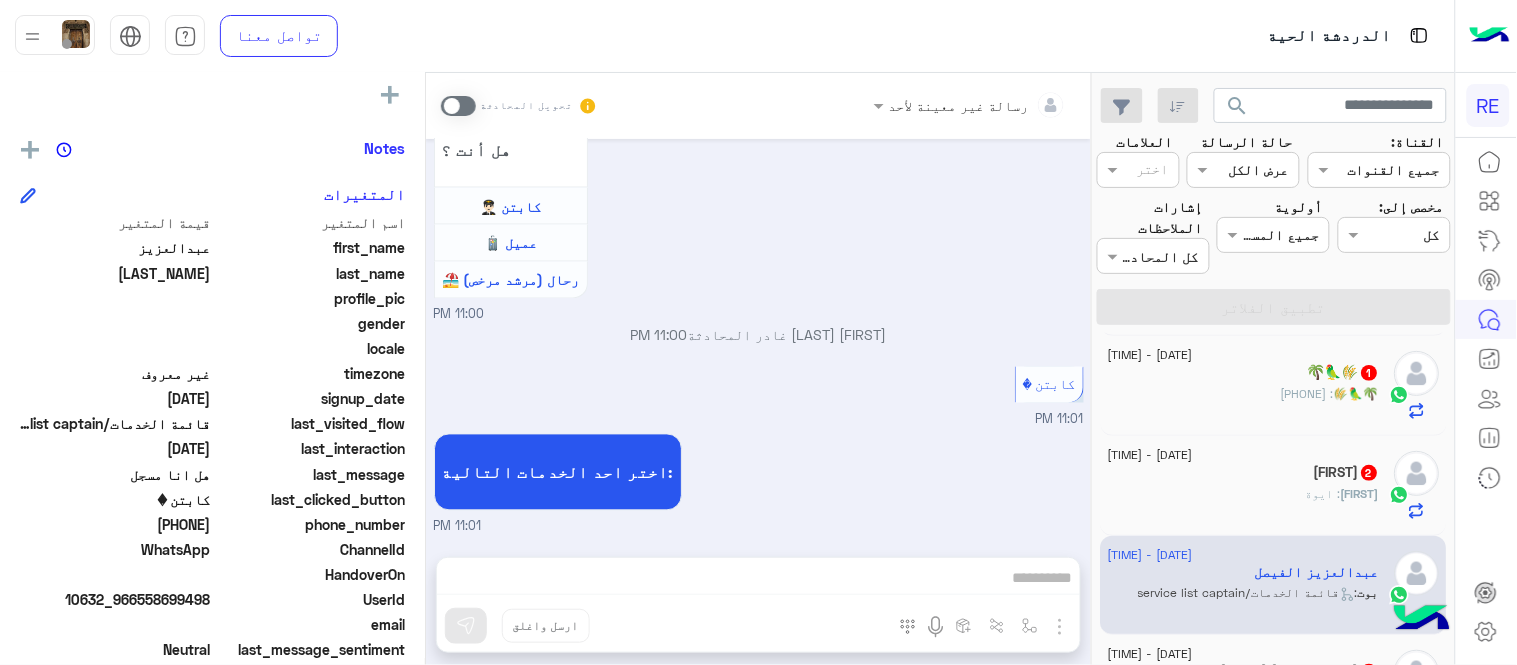 click at bounding box center (458, 106) 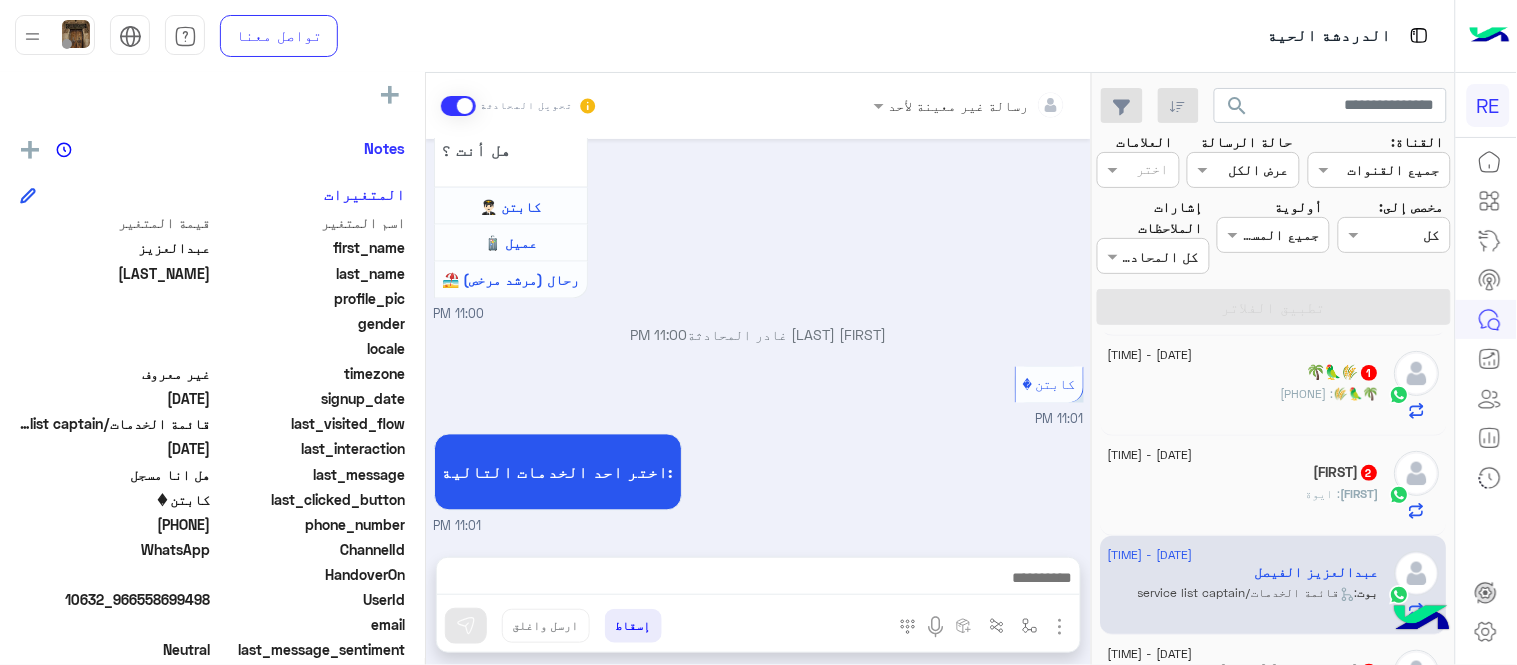 scroll, scrollTop: 960, scrollLeft: 0, axis: vertical 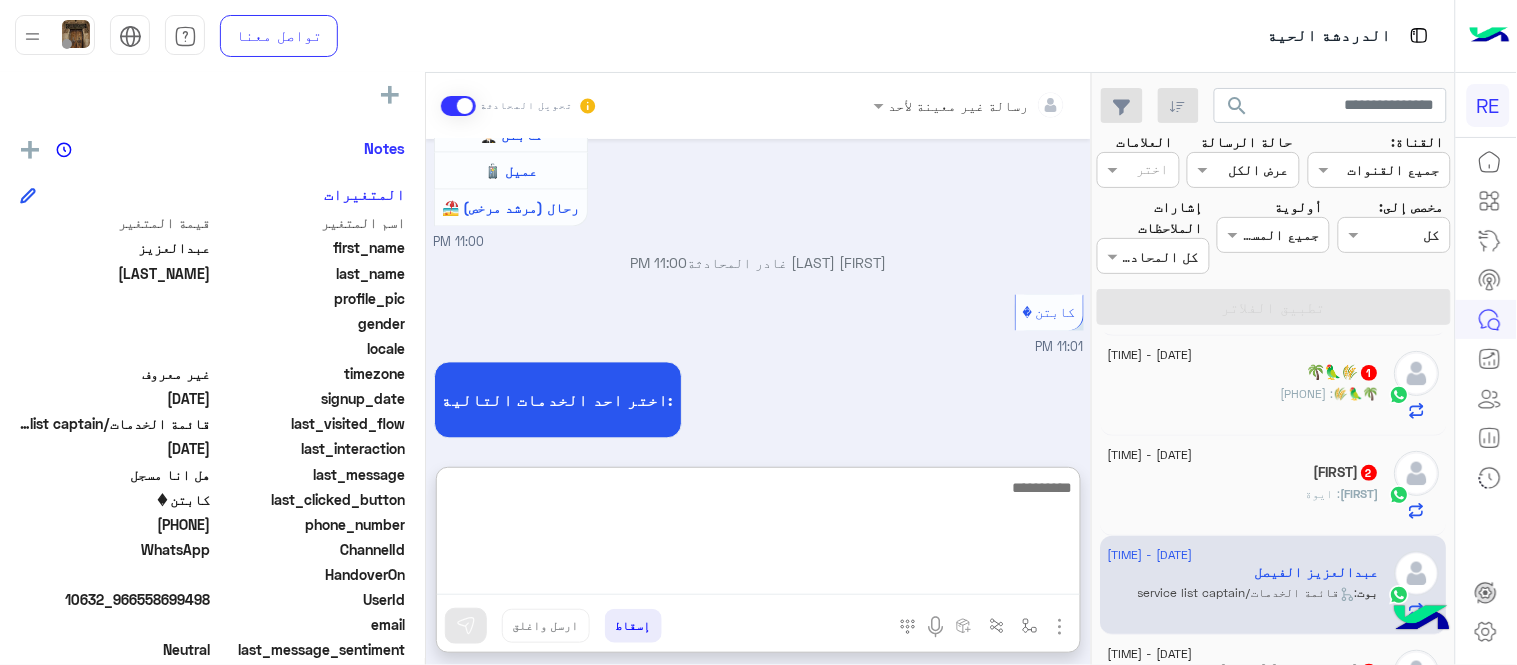 click at bounding box center [758, 535] 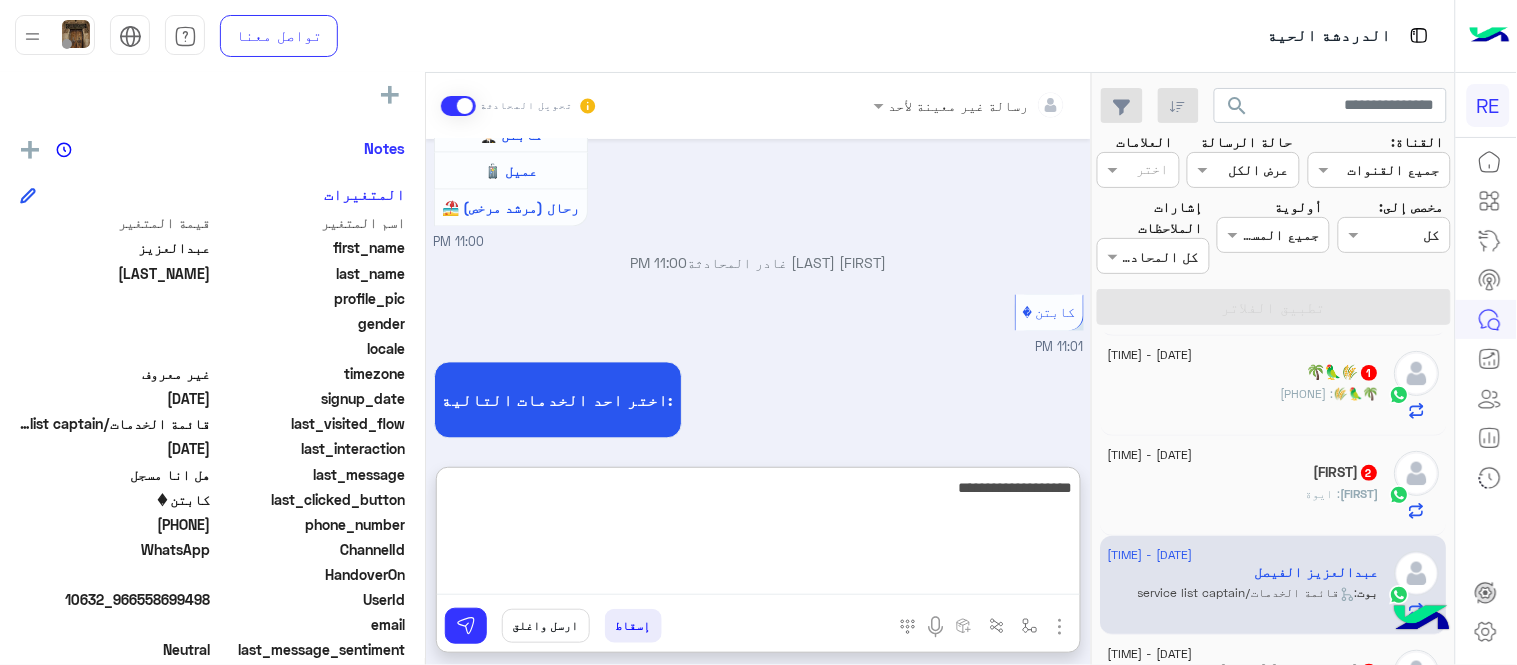 type on "**********" 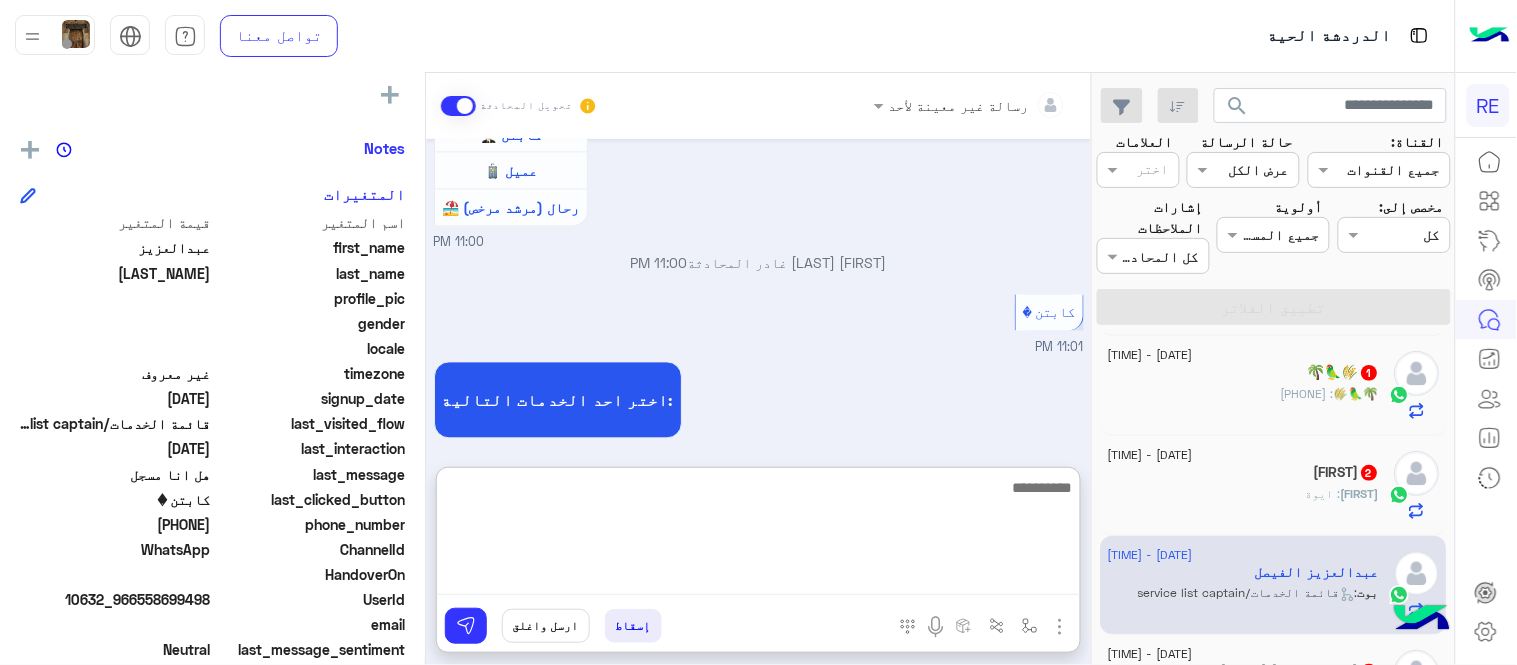 scroll, scrollTop: 1114, scrollLeft: 0, axis: vertical 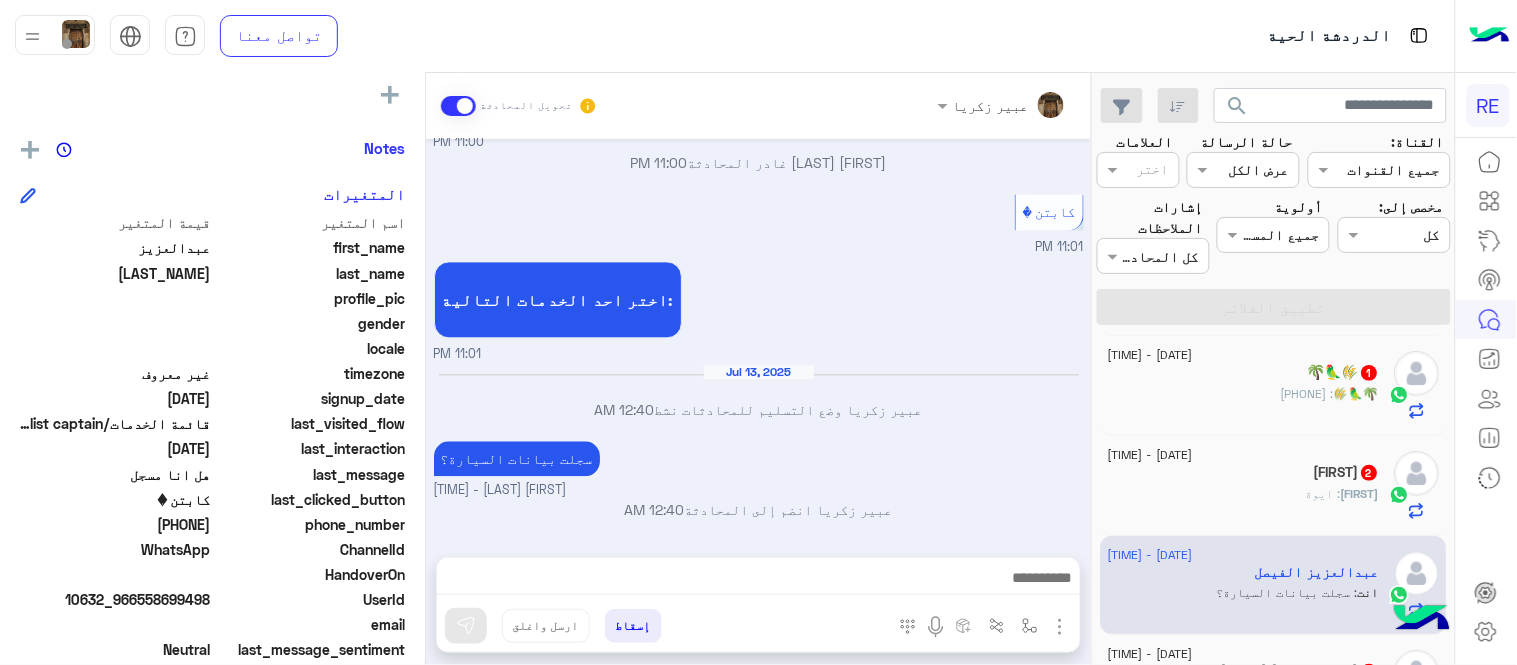 click on "[DATE]  تم إعادة توجيه المحادثة. للعودة إلي الرد الالي، أنقر الزر الموجود بالأسفل  عودة الى البوت     [TIME]   [NAME] طلب التحدث إلى مسؤول بشري   [TIME]       تم تعيين المحادثة إلى [NAME]   [TIME]       عودة الى البوت    [TIME]
اهلًا بك في تطبيق رحلة 👋
Welcome to Rehla  👋
من فضلك أختر لغة التواصل
Please choose your preferred Language
English   عربي     [TIME]   عربي    [TIME]  هل أنت ؟   كابتن 👨🏻‍✈️   عميل 🧳   رحال (مرشد مرخص) 🏖️     [TIME]   [NAME] غادر المحادثة   [TIME]       كابتن     [TIME]  اختر احد الخدمات التالية:    [TIME]   [DATE]   [NAME] وضع التسليم للمحادثات نشط   [TIME]      [TIME]" at bounding box center [758, 338] 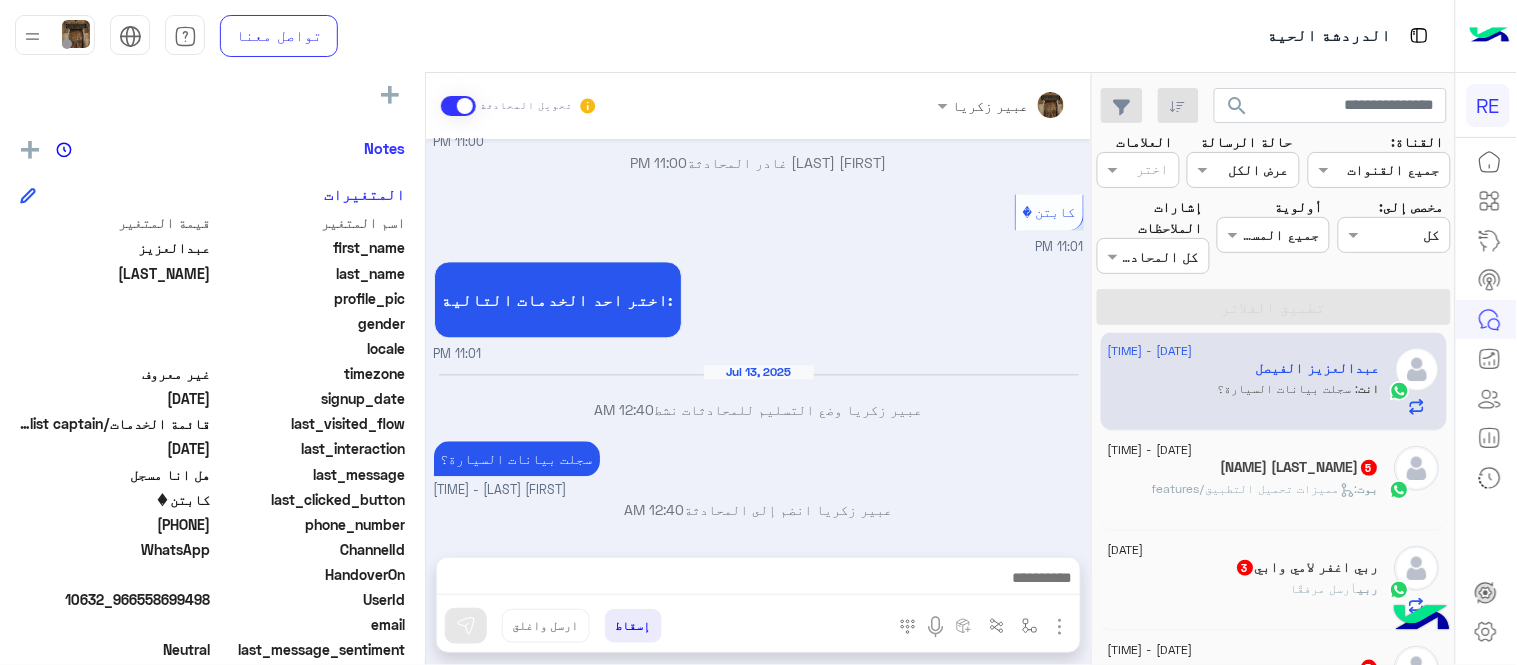 scroll, scrollTop: 415, scrollLeft: 0, axis: vertical 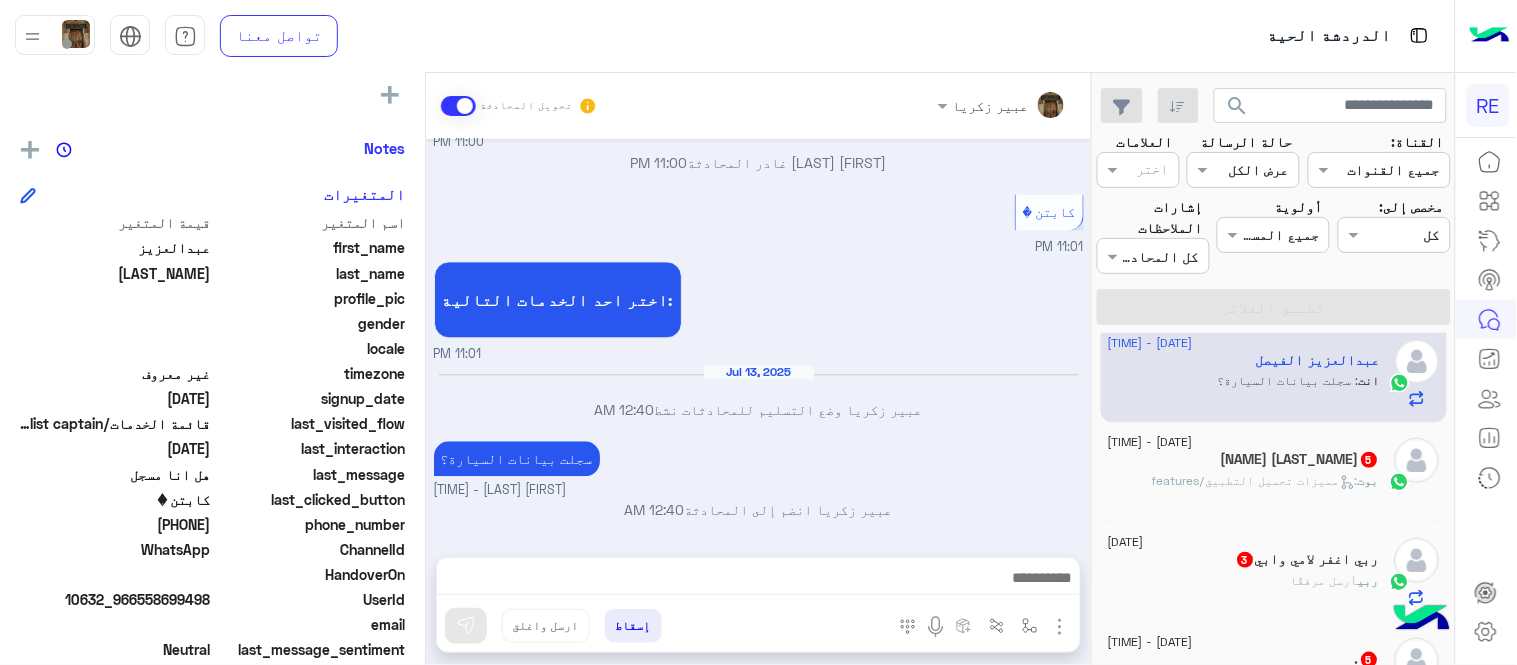 click on ":   مميزات تحميل التطبيق/features" 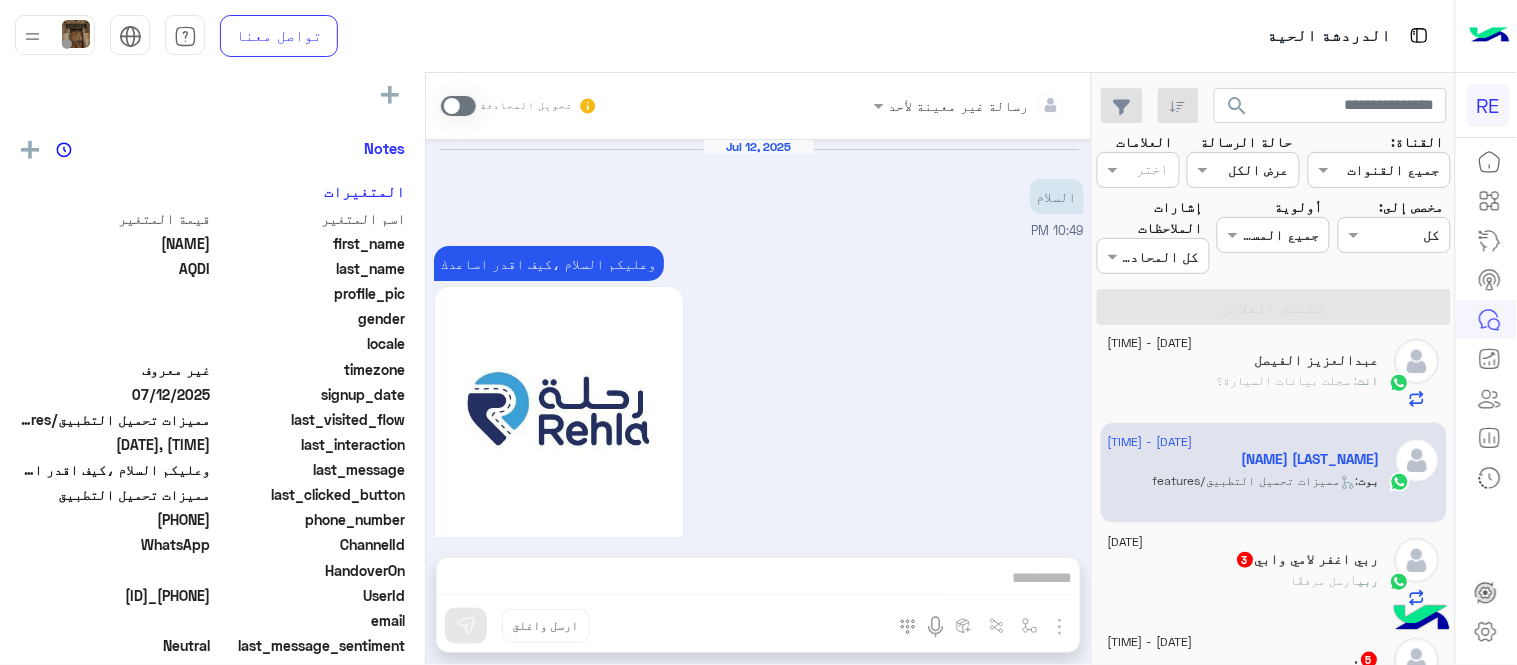 scroll, scrollTop: 1421, scrollLeft: 0, axis: vertical 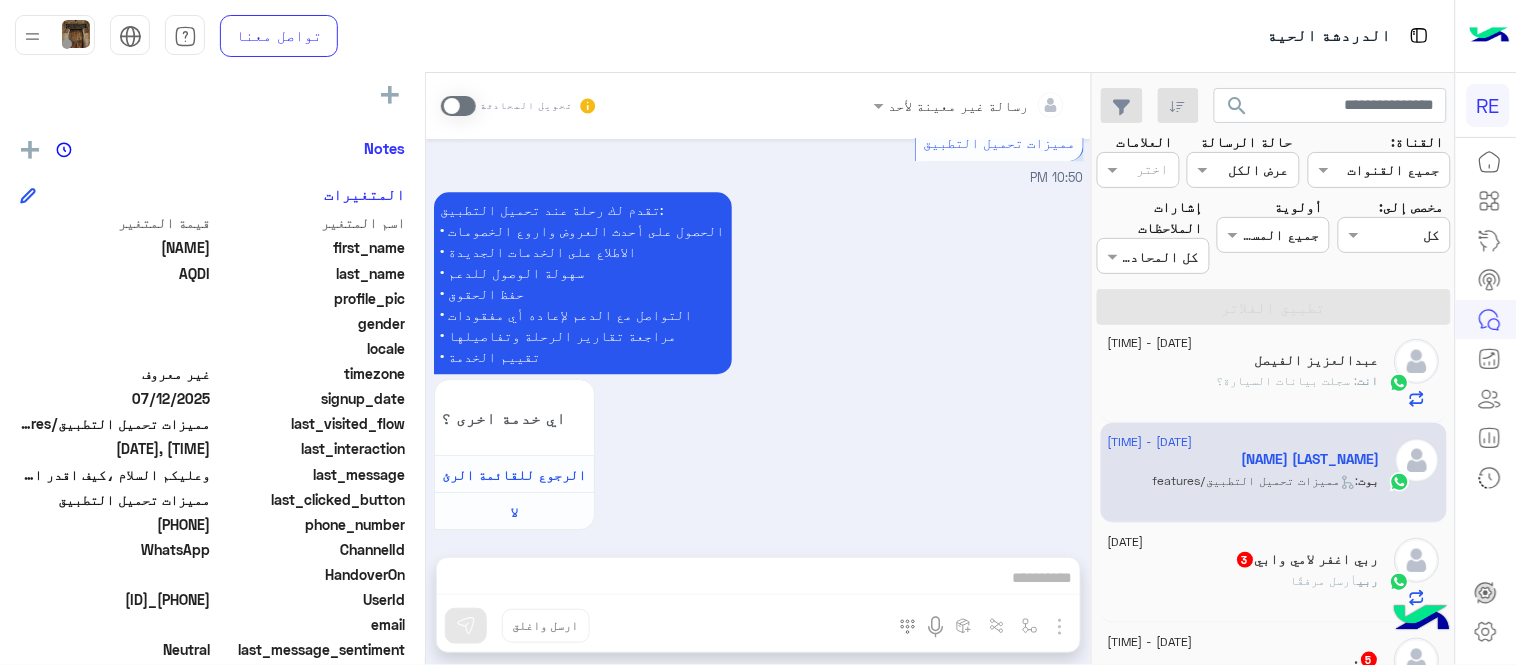 click at bounding box center [458, 106] 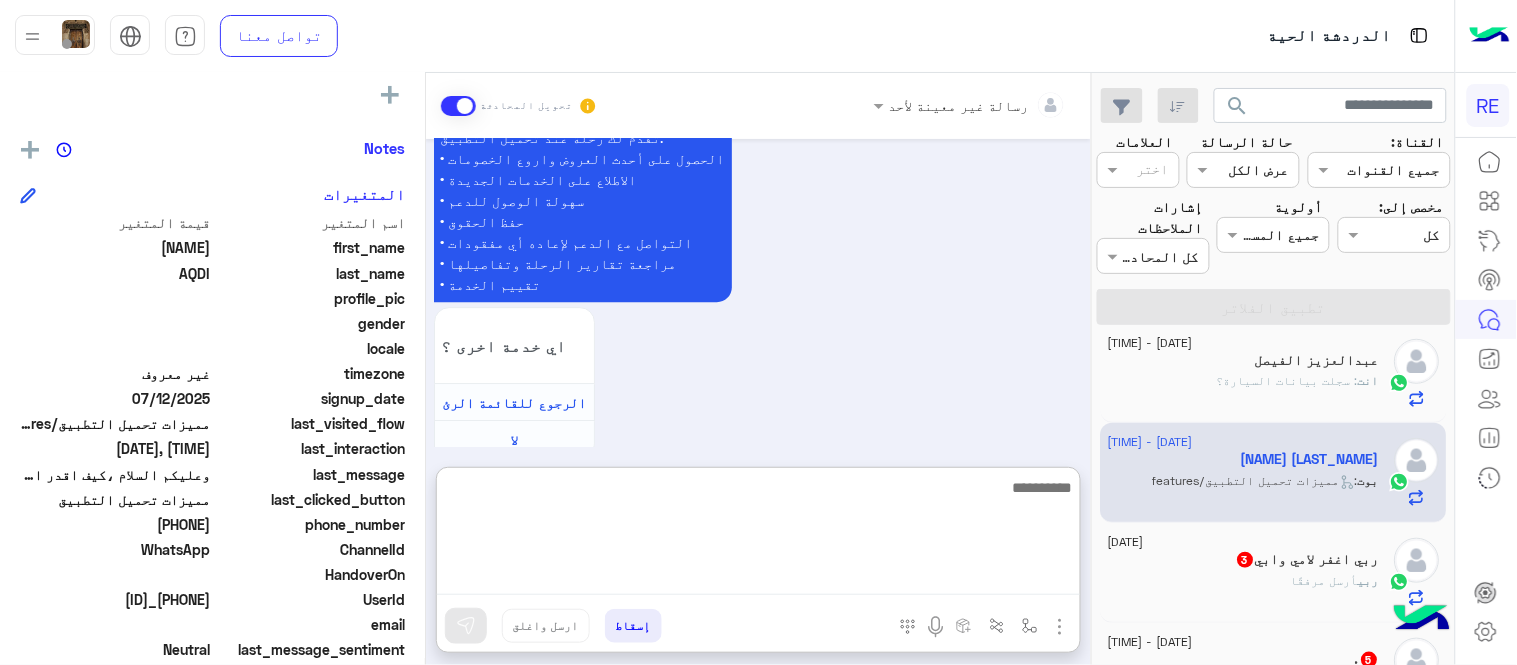 click at bounding box center [758, 535] 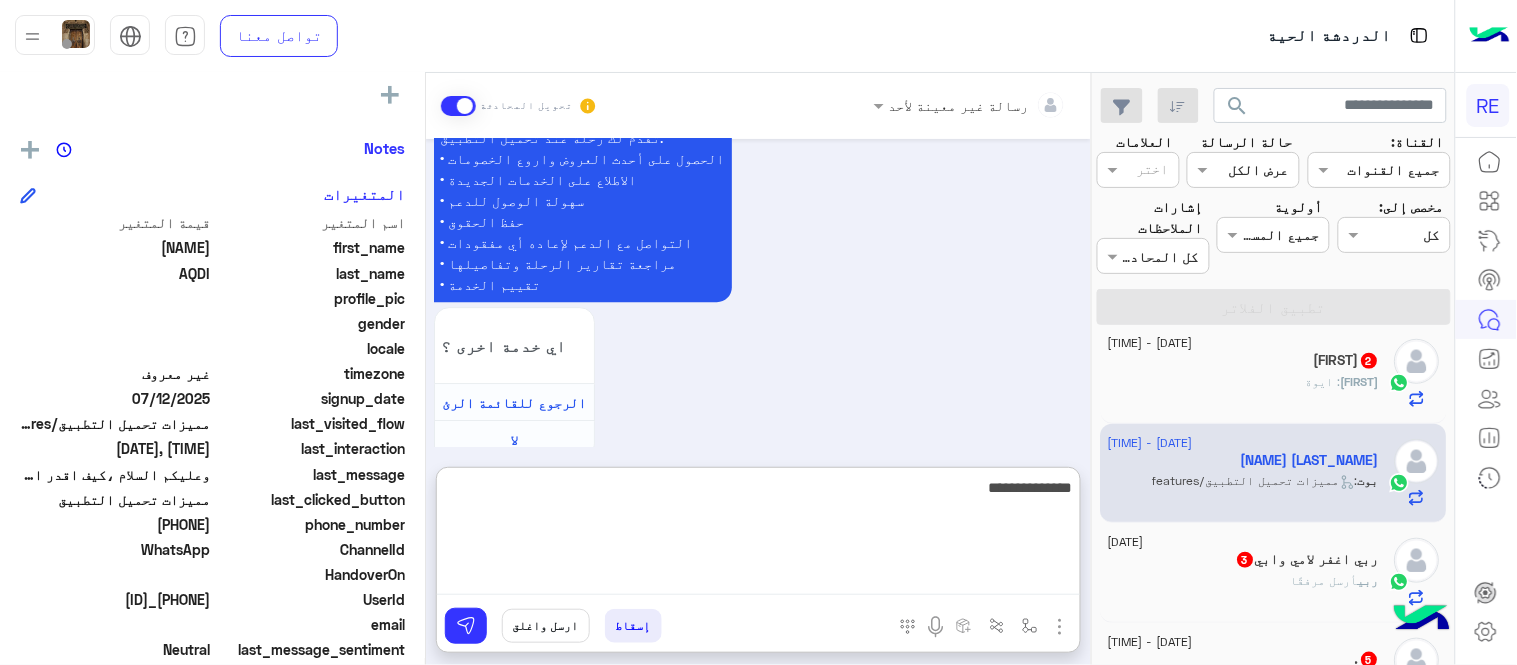 type on "**********" 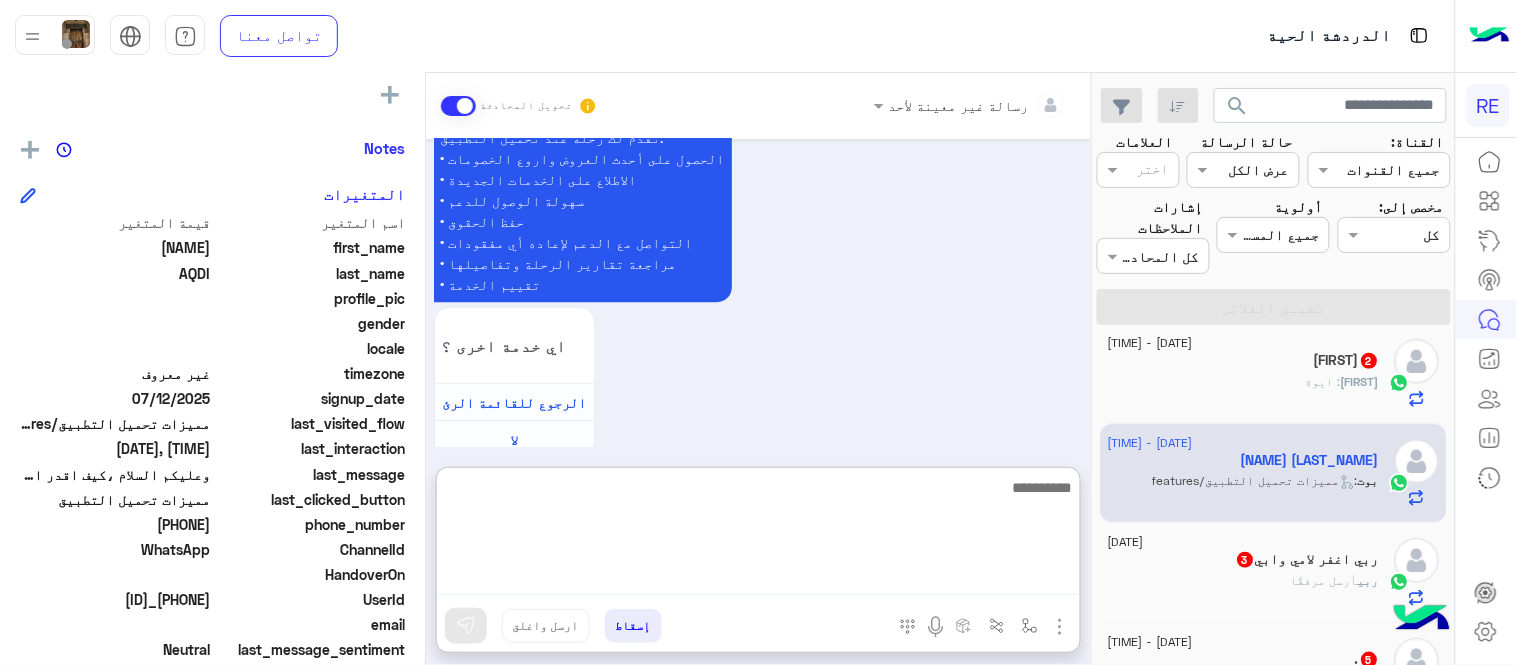 scroll, scrollTop: 1646, scrollLeft: 0, axis: vertical 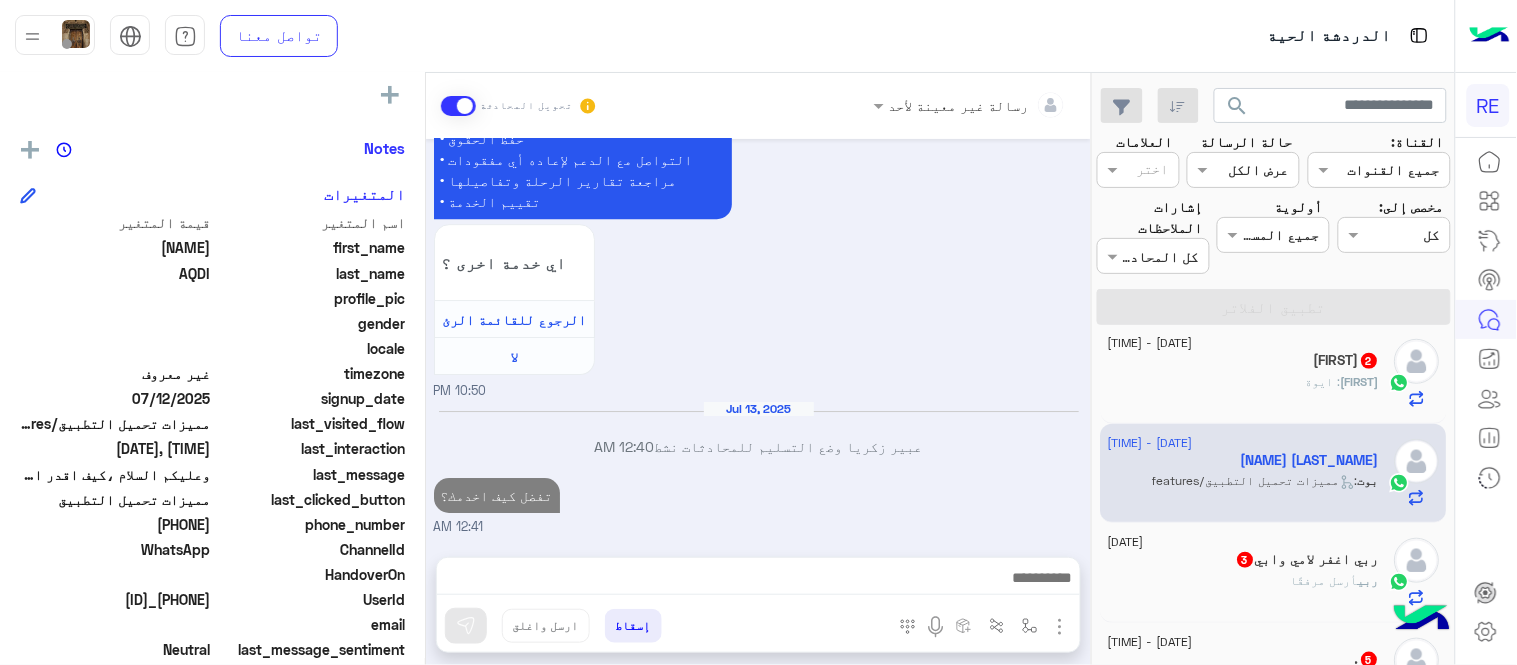 click on "Jul 12, 2025  السلام   10:49 PM  وعليكم السلام ،كيف اقدر اساعدك
اهلًا بك في تطبيق رحلة 👋
Welcome to Rehla  👋
من فضلك أختر لغة التواصل
Please choose your preferred Language
English   عربي     10:49 PM   عربي    10:49 PM  هل أنت ؟   كابتن 👨🏻‍✈️   عميل 🧳   رحال (مرشد مرخص) 🏖️     10:49 PM   عميل     10:49 PM  هل لديك حساب مسجل على التطبيق   لا   نعم     10:49 PM   نعم    10:49 PM  لمساعدتك بشكل افضل
الرجاء اختيار احد الخدمات التالية     10:49 PM   مميزات تحميل التطبيق    10:50 PM  تقدم لك رحلة عند تحميل التطبيق: •	الحصول على أحدث العروض واروع الخصومات  •	الاطلاع على الخدمات الجديدة  •	  سهولة الوصول للدعم  •	حفظ الحقوق •	تقييم الخدمة  لا   12:40 AM" at bounding box center [758, 338] 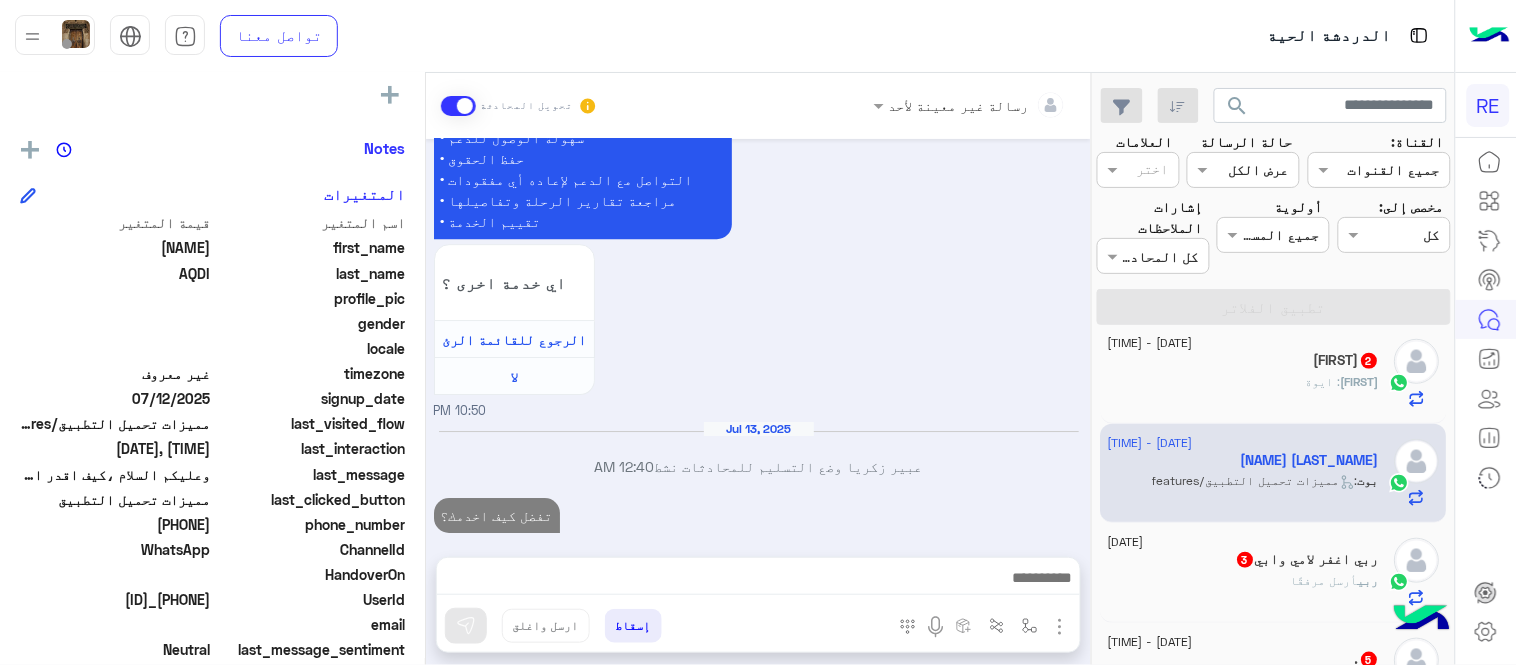 scroll, scrollTop: 1593, scrollLeft: 0, axis: vertical 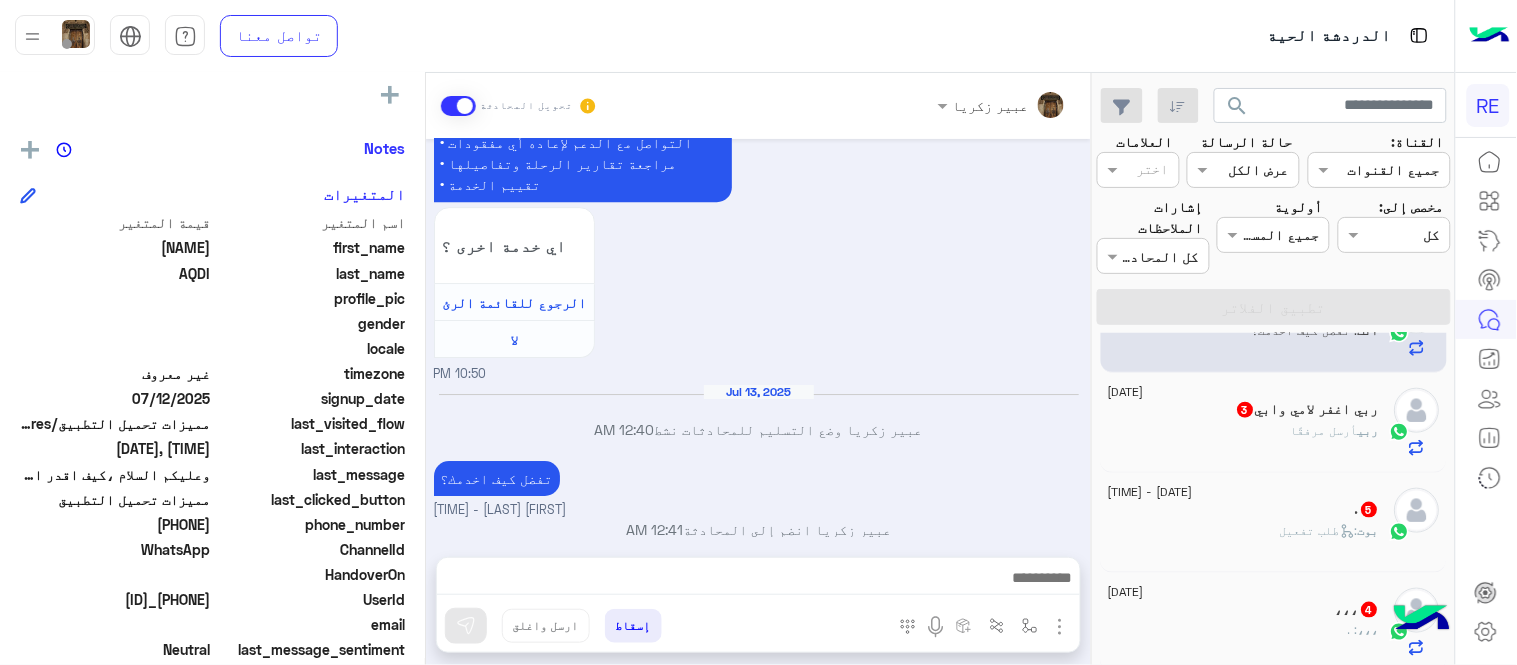 click on "ربي  أرسل مرفقًا" 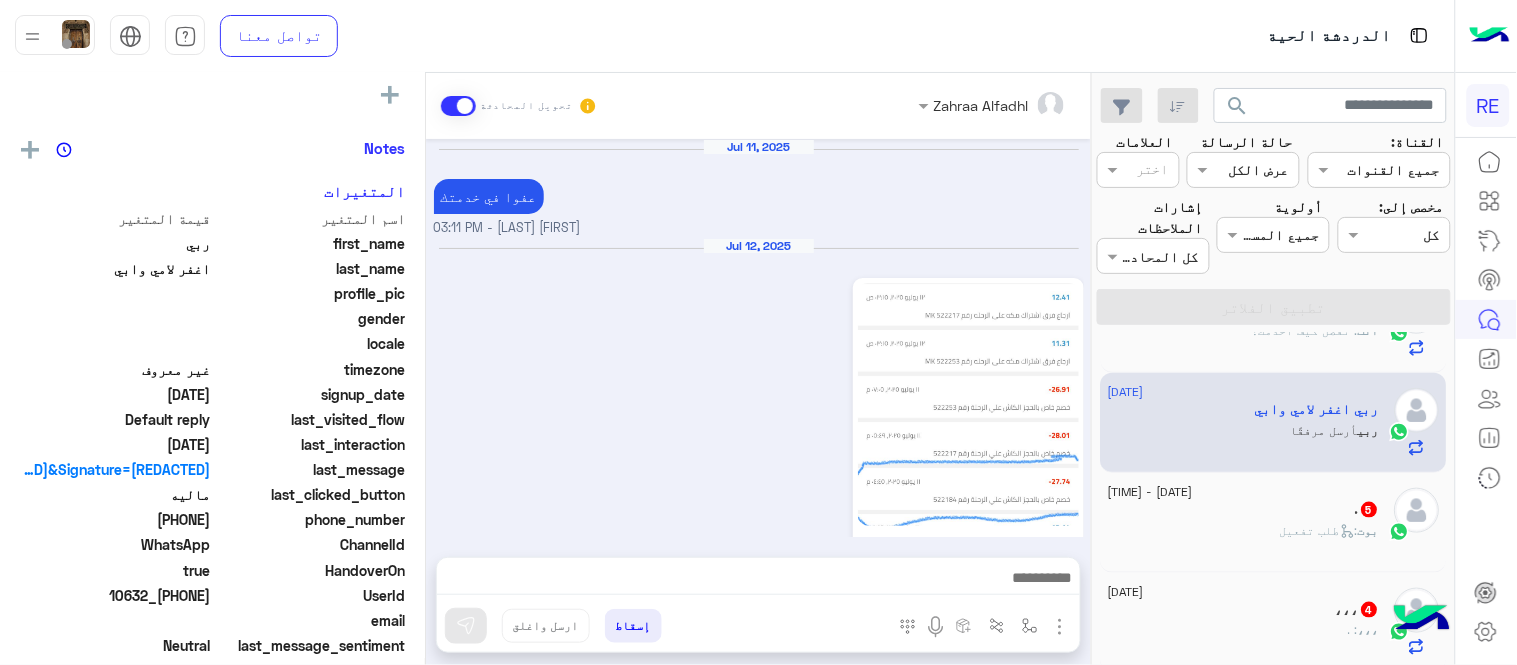 scroll, scrollTop: 623, scrollLeft: 0, axis: vertical 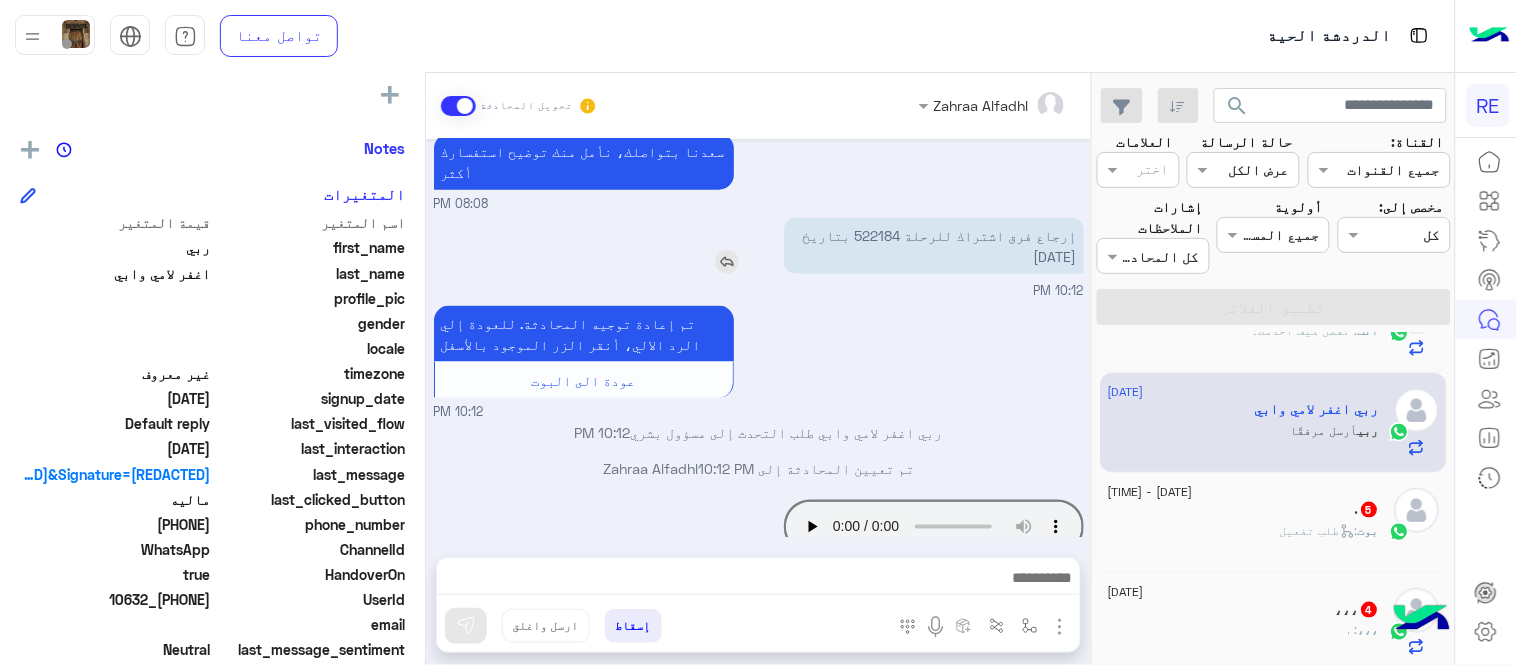 click on "إرجاع فرق اشتراك للرحلة 522184 بتاريخ [DATE]" at bounding box center (934, 246) 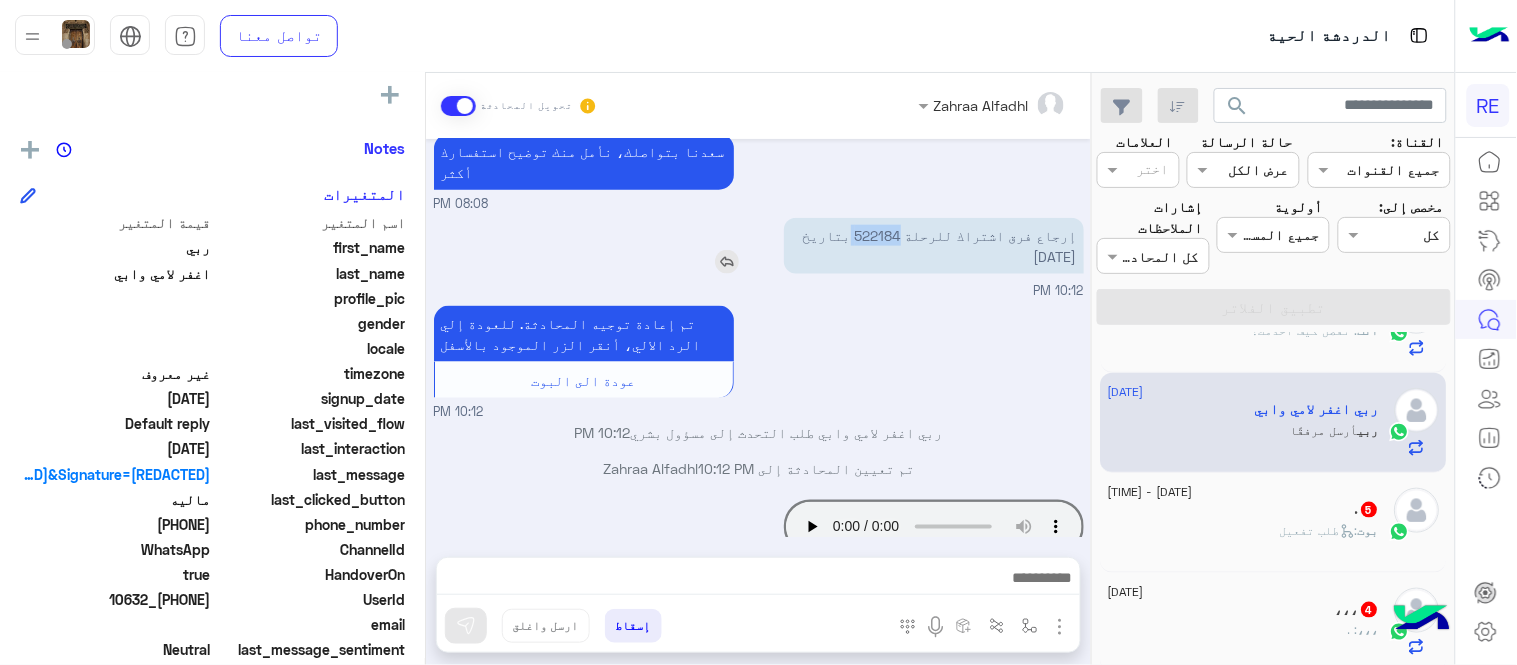 click on "إرجاع فرق اشتراك للرحلة 522184 بتاريخ [DATE]" at bounding box center [934, 246] 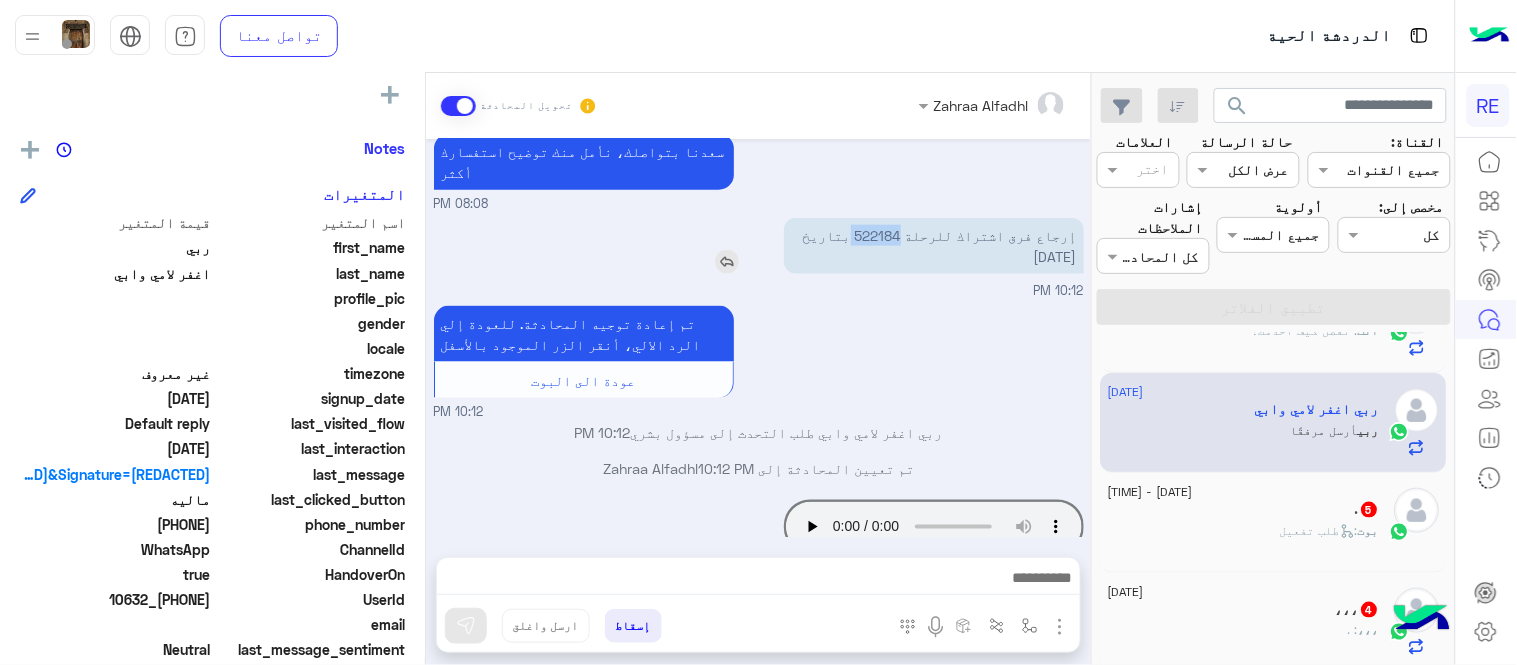 copy on "522184" 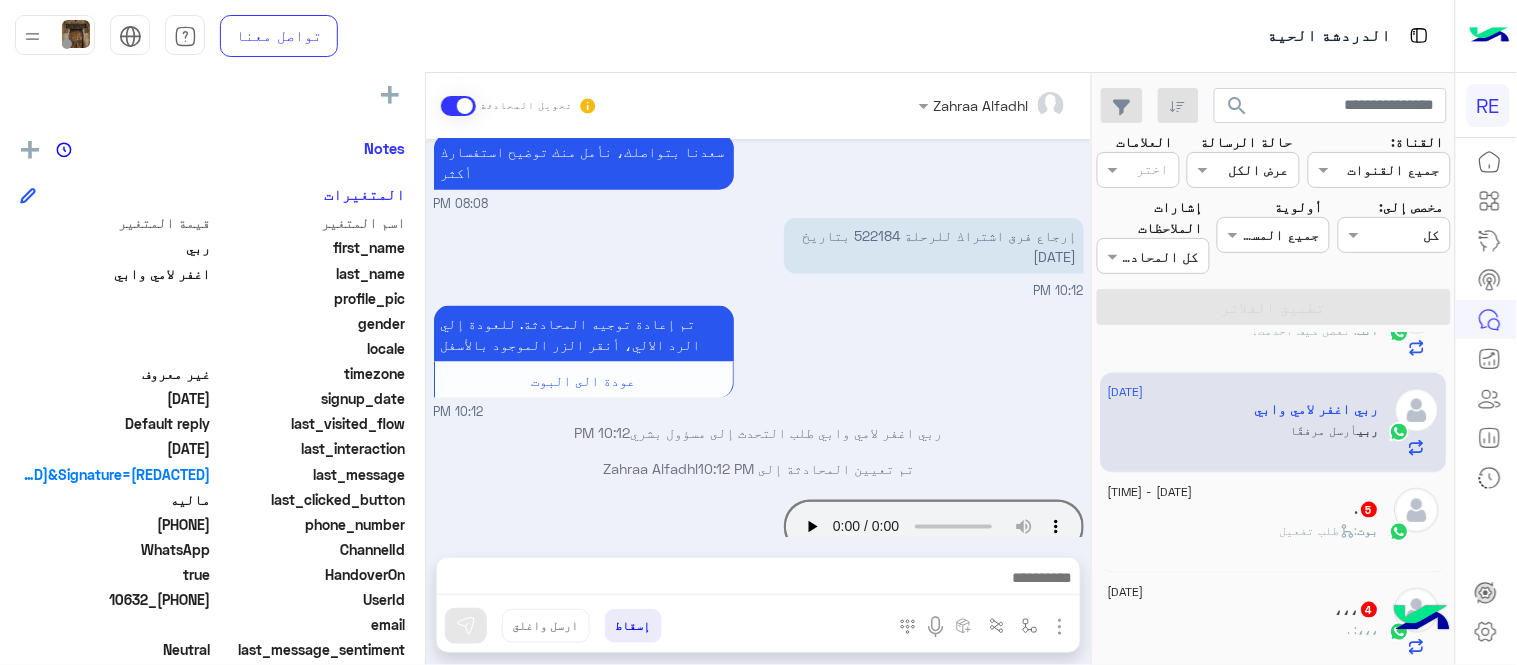 click at bounding box center (758, 583) 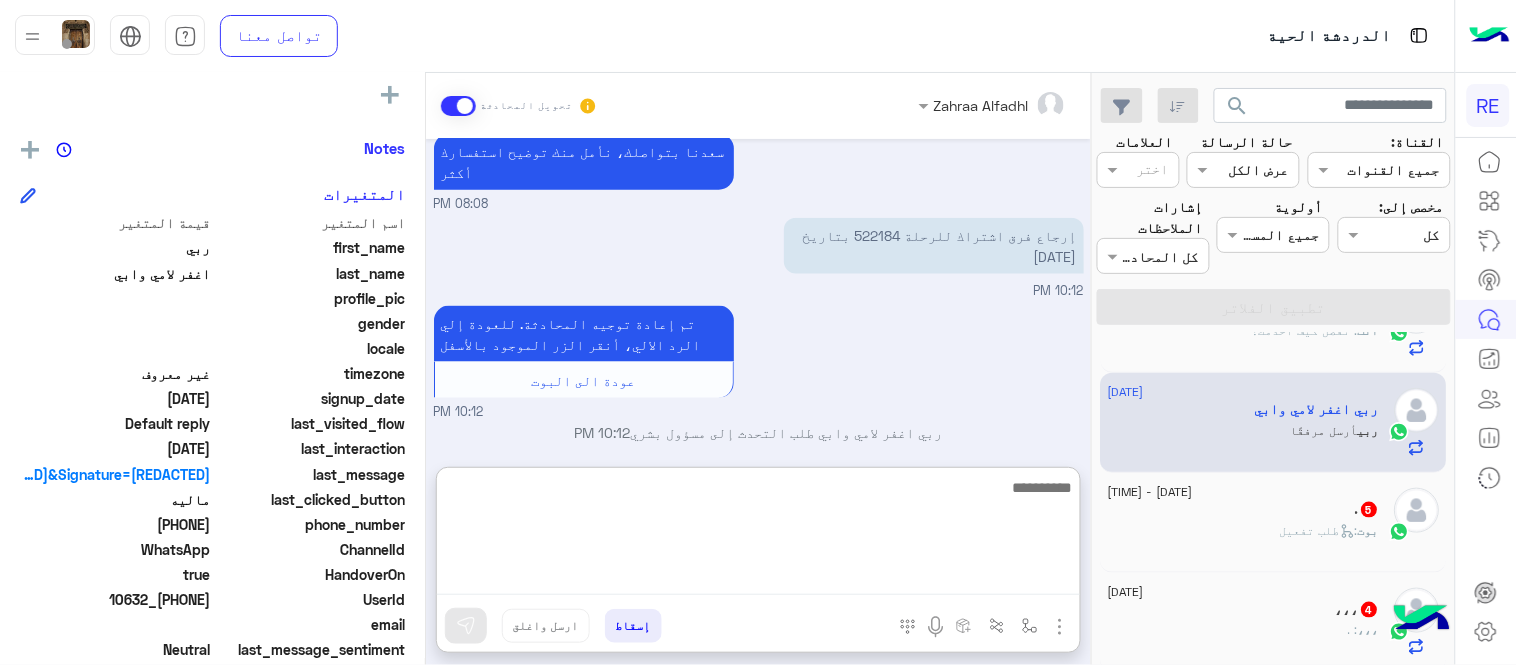 click at bounding box center (758, 535) 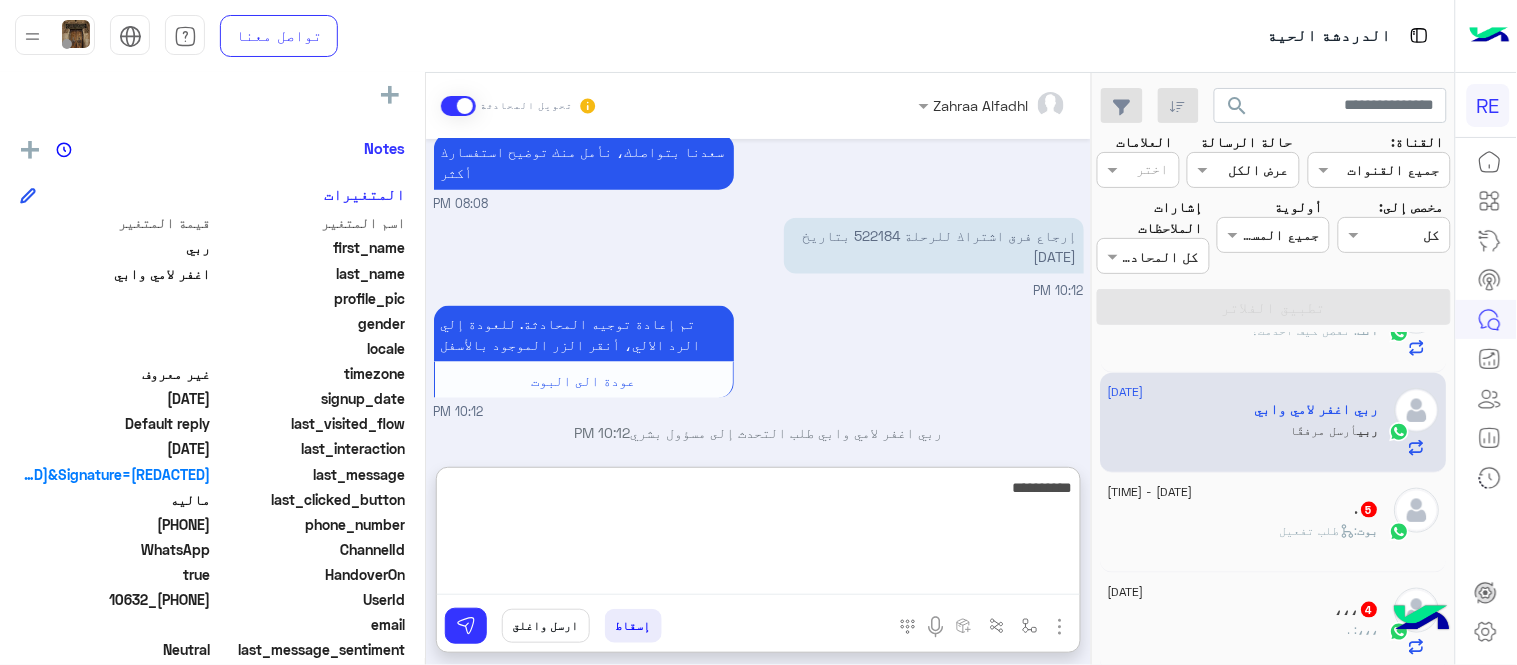 type on "**********" 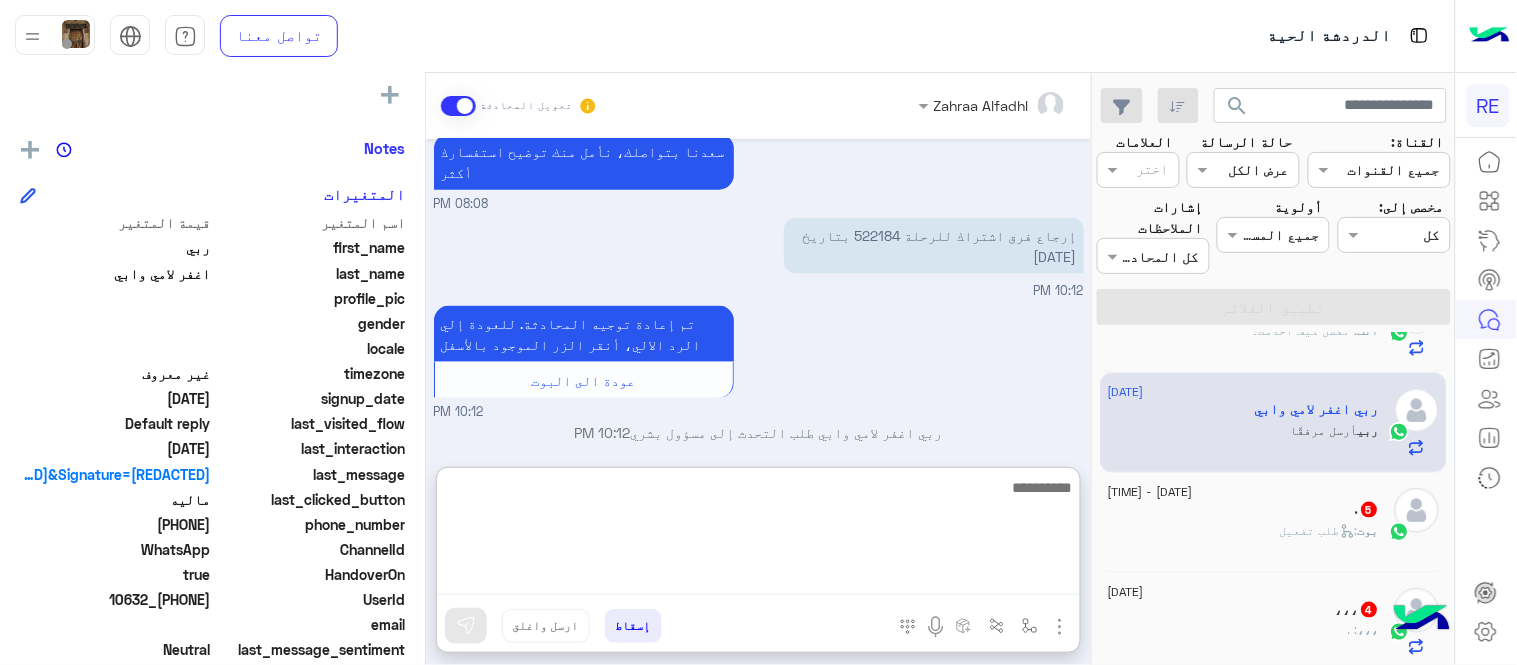 scroll, scrollTop: 813, scrollLeft: 0, axis: vertical 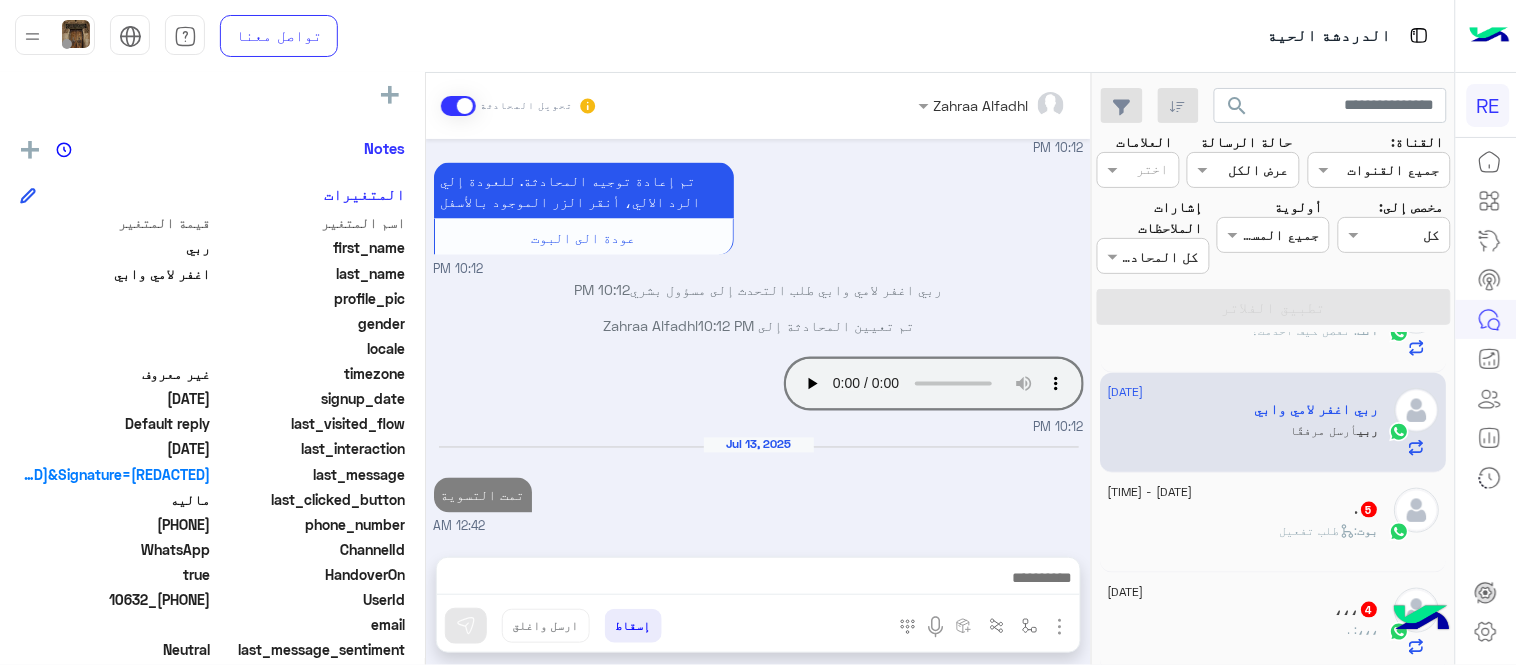 click on "[DATE] - [TIME]" 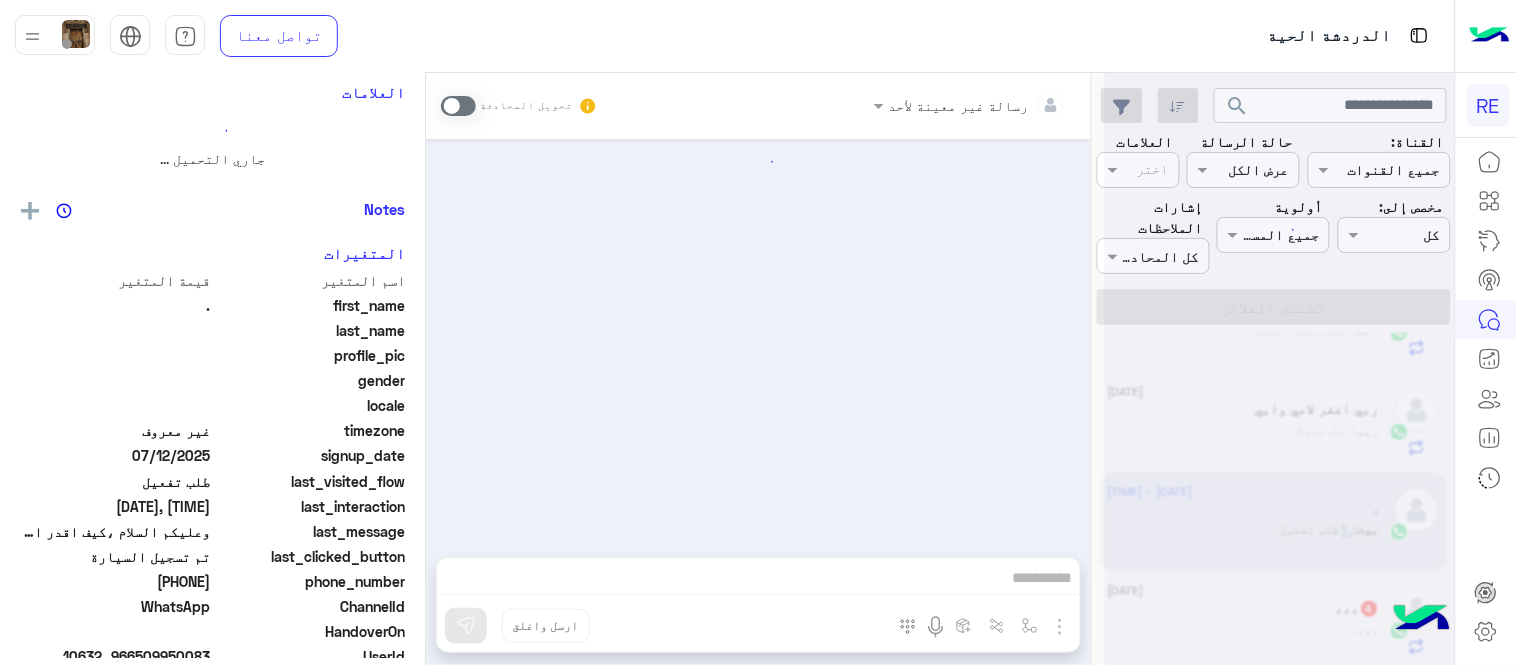scroll, scrollTop: 0, scrollLeft: 0, axis: both 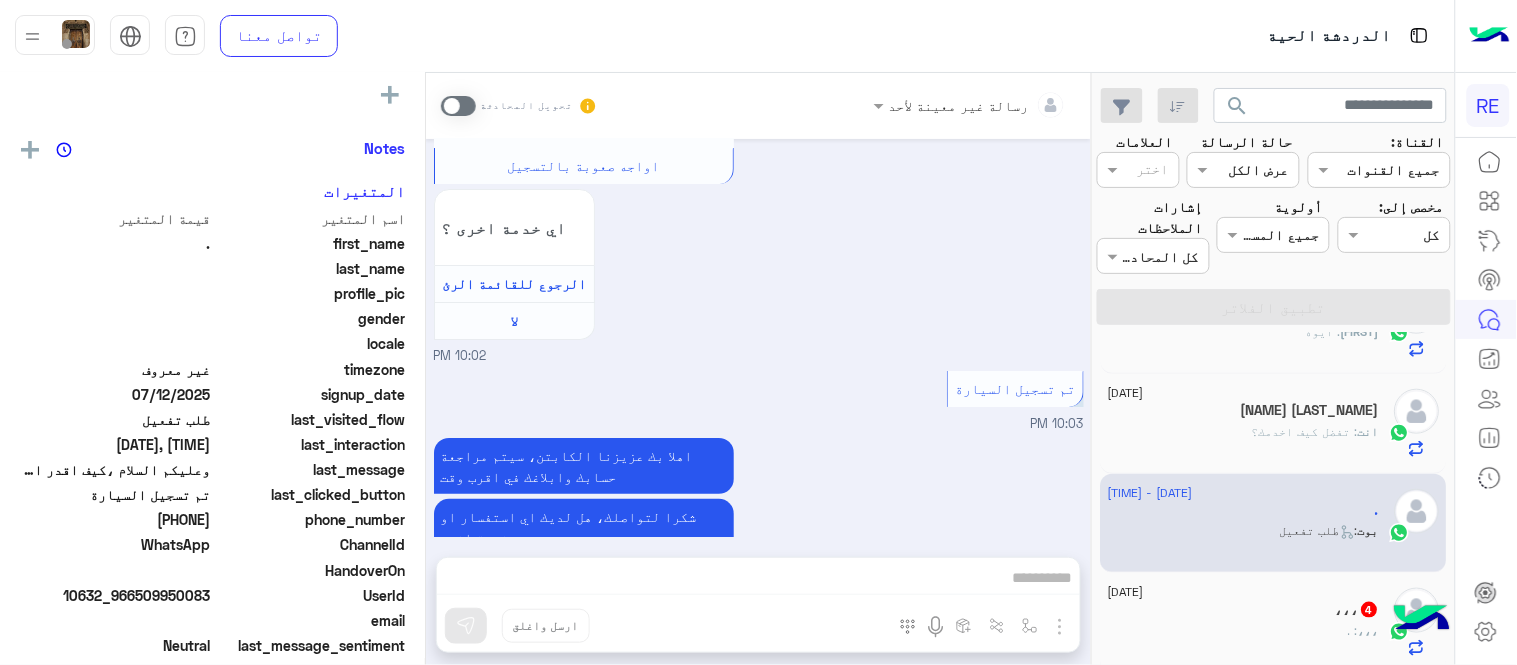 click at bounding box center (458, 106) 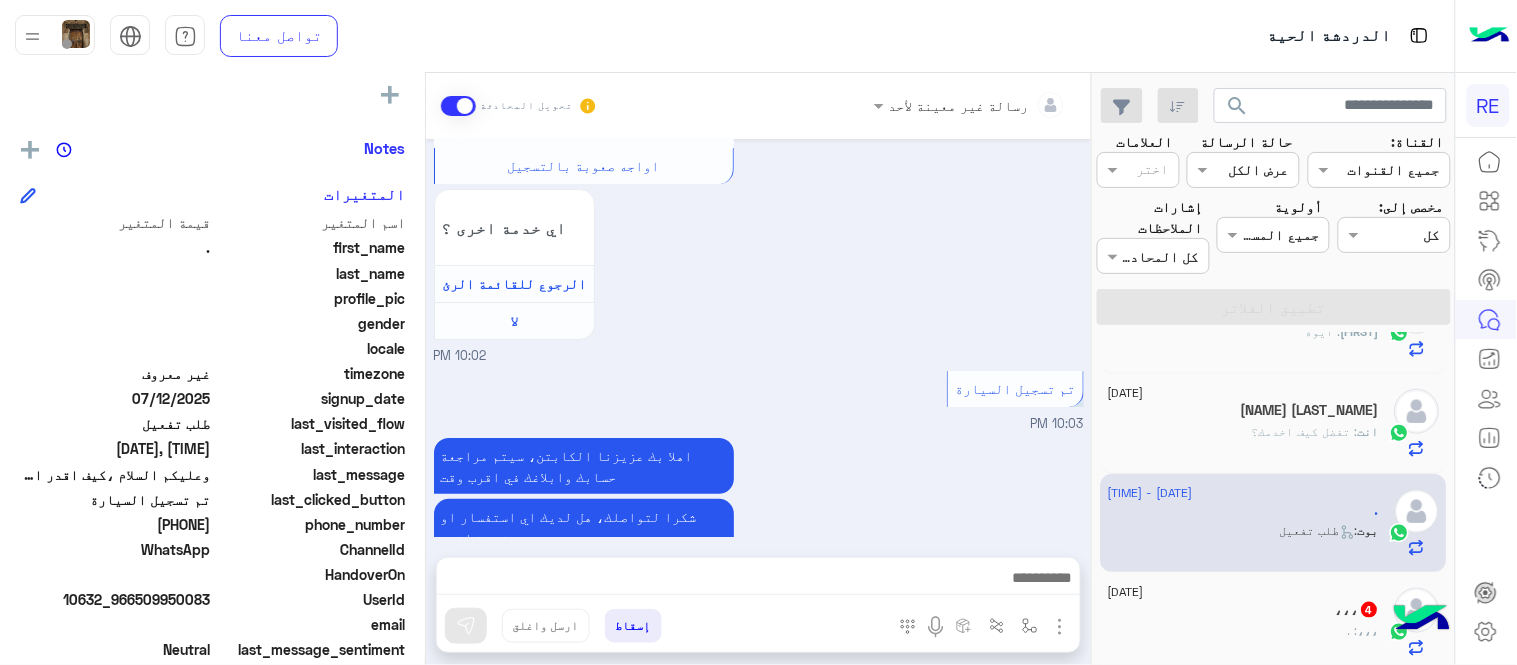 scroll, scrollTop: 1932, scrollLeft: 0, axis: vertical 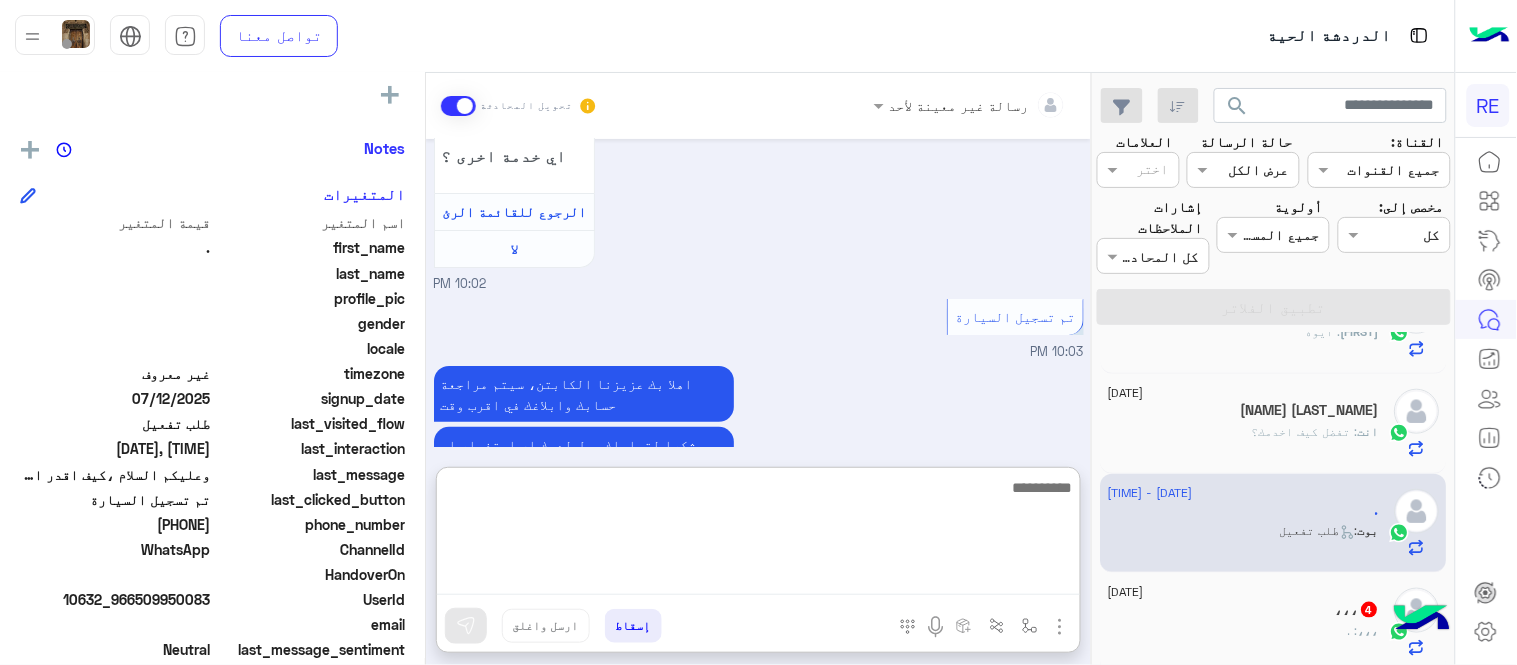 click at bounding box center (758, 535) 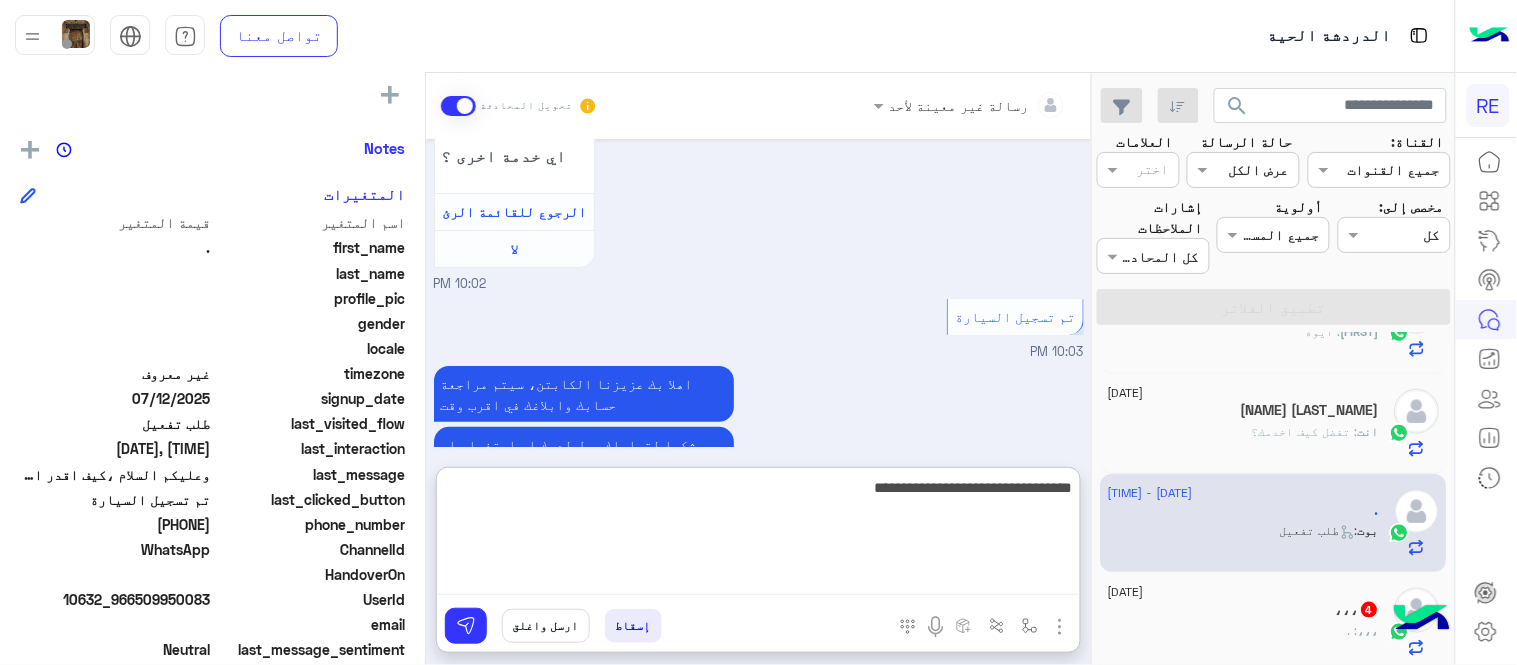 type on "**********" 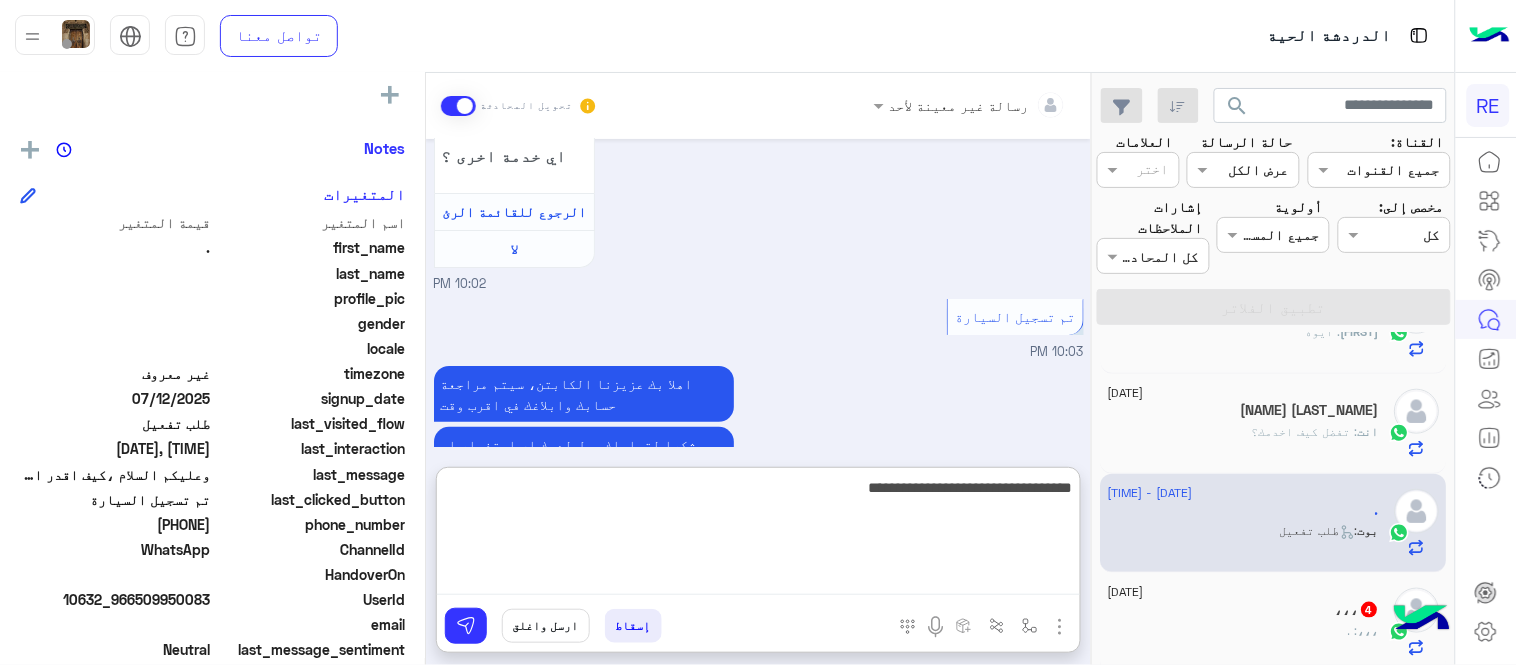 type 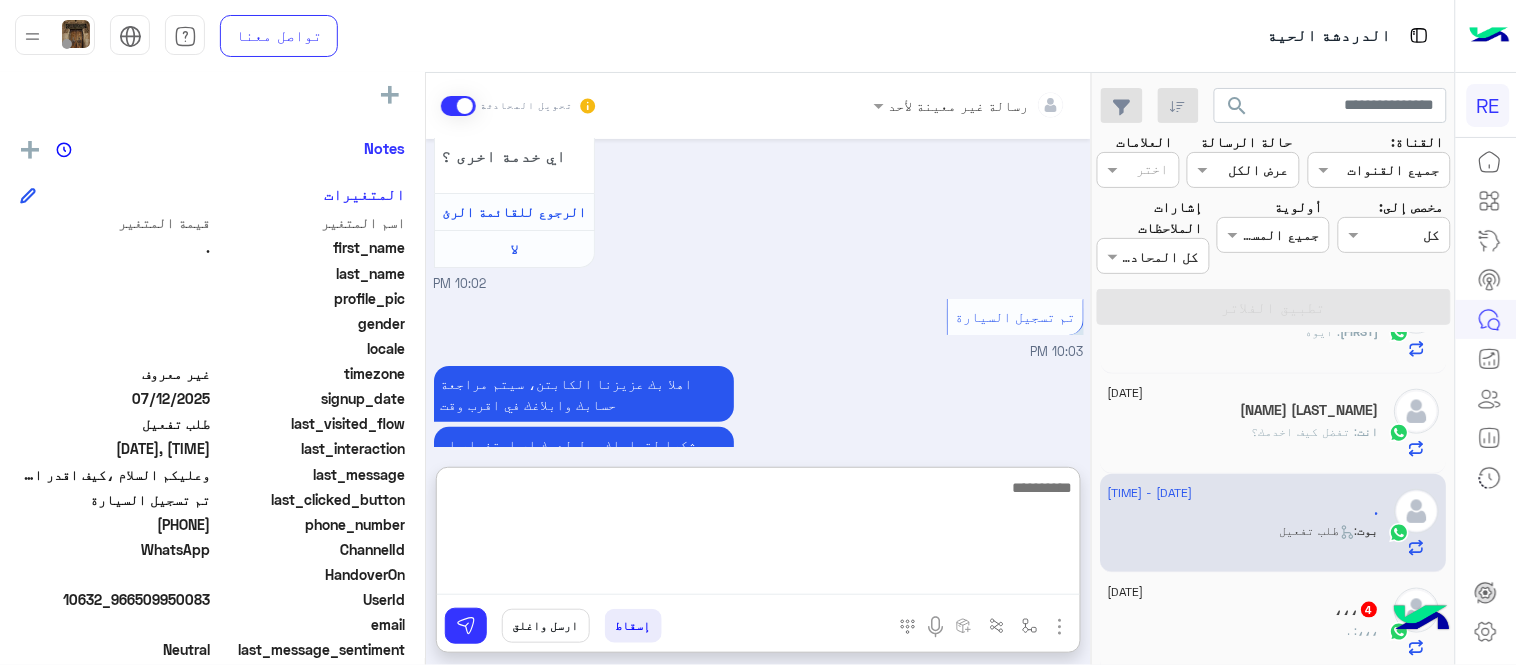scroll, scrollTop: 2085, scrollLeft: 0, axis: vertical 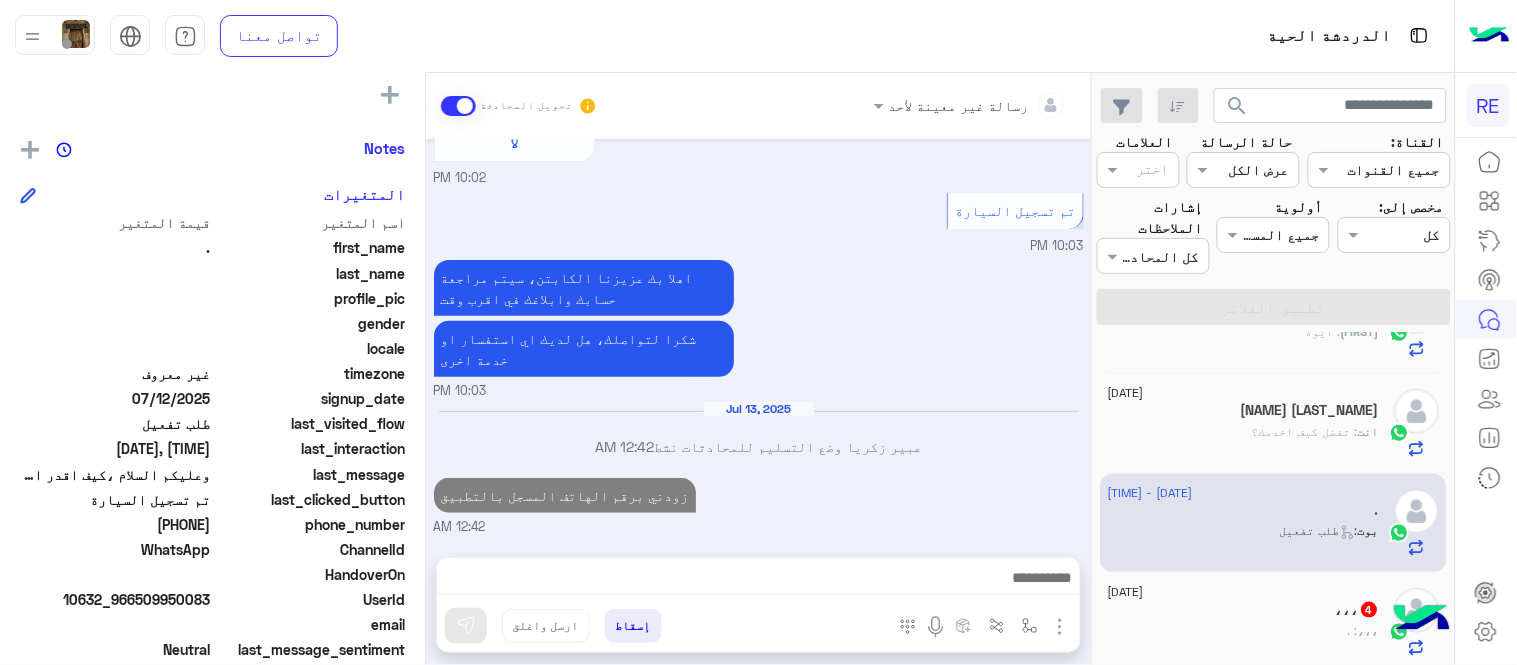 click on "رسالة غير معينة لأحد تحويل المحادثة     [DATE]   السلام عليكم ورحمة الله وبركاته   [TIME]  وعليكم السلام ،كيف اقدر اساعدك
اهلًا بك في تطبيق رحلة 👋
Welcome to Rehla  👋
من فضلك أختر لغة التواصل
Please choose your preferred Language
English   عربي     [TIME]   عربي    [TIME]  هل أنت ؟   كابتن 👨🏻‍✈️   عميل 🧳   رحال (مرشد مرخص) 🏖️     [TIME]   كابتن     [TIME]  اختر احد الخدمات التالية:    [TIME]   تفعيل حساب    [TIME]  يمكنك الاطلاع على شروط الانضمام لرحلة ك (كابتن ) الموجودة بالصورة أعلاه،
لتحميل التطبيق عبر الرابط التالي : 📲
http://onelink.to/Rehla     تم تسجيل السيارة   اواجه صعوبة بالتسجيل  اي خدمة اخرى ؟  لا     [TIME]    [TIME]" at bounding box center [758, 373] 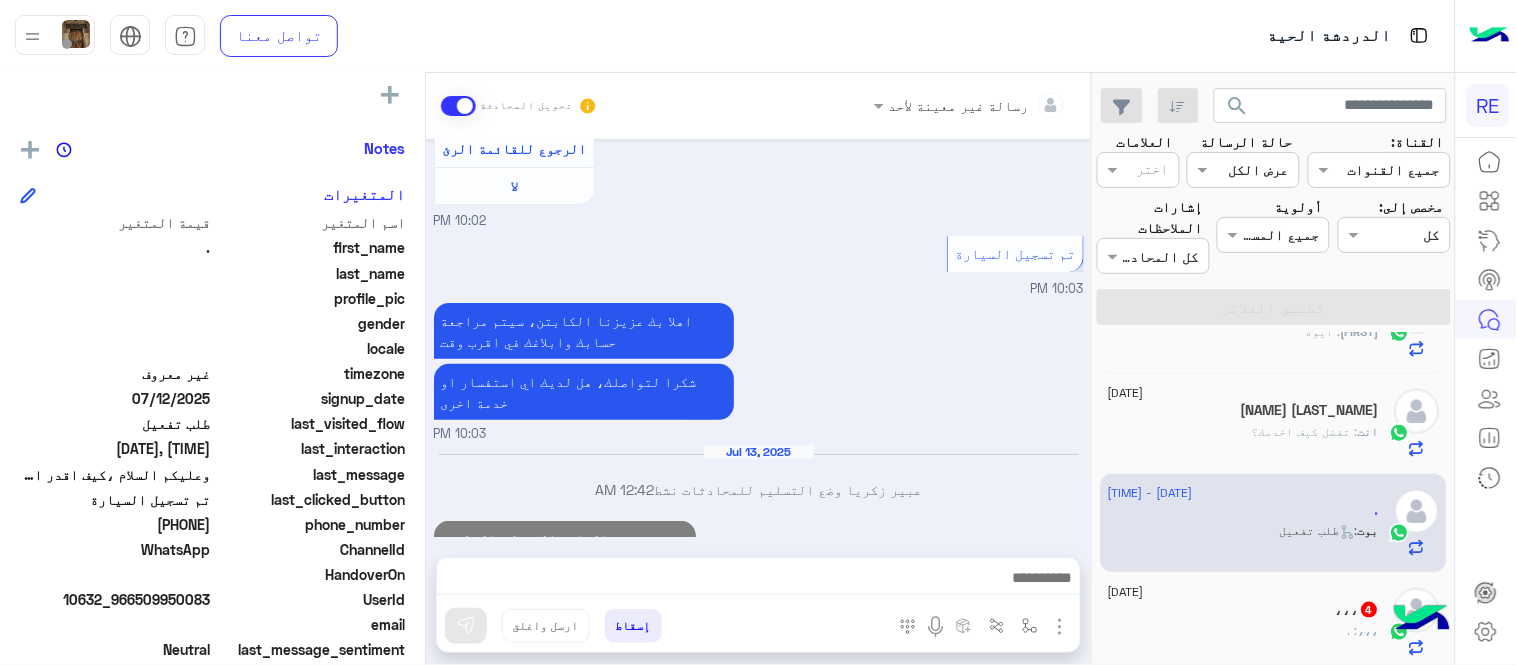 scroll, scrollTop: 2032, scrollLeft: 0, axis: vertical 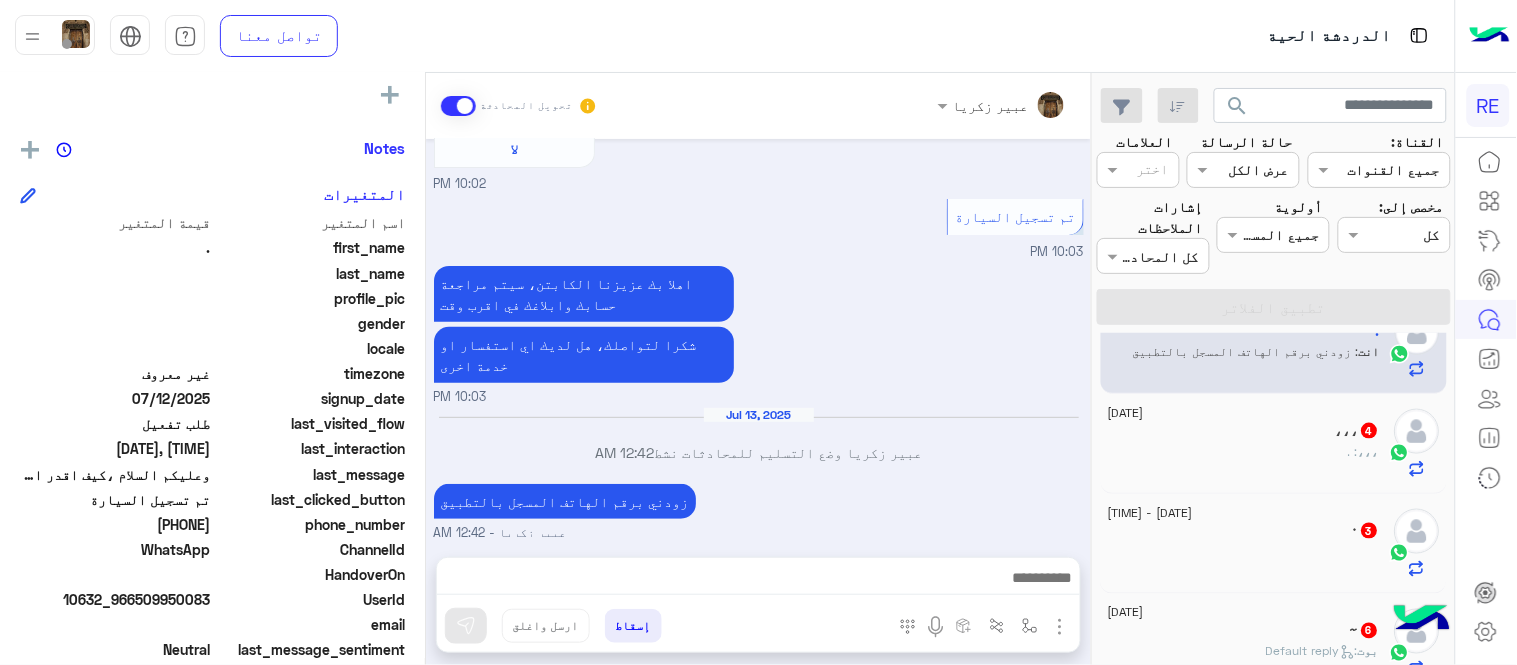 click on "،،، : ." 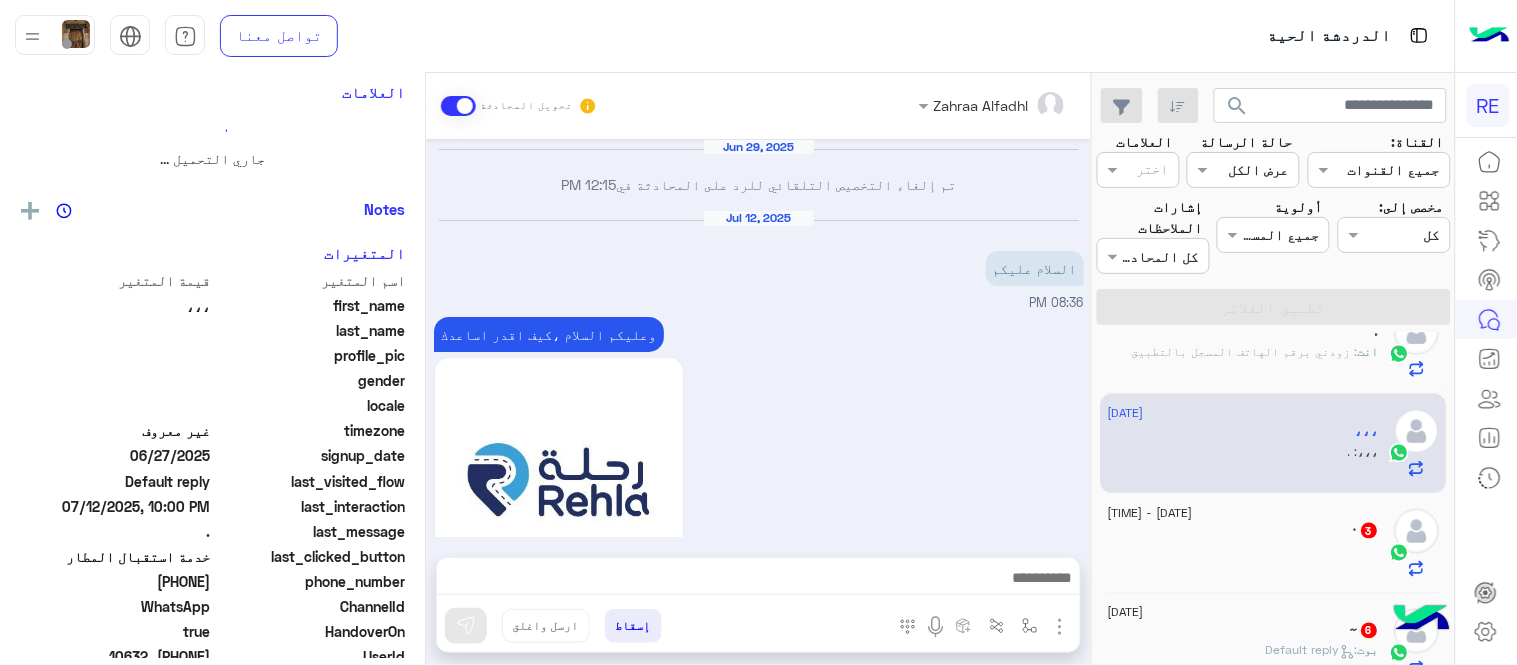 scroll, scrollTop: 1095, scrollLeft: 0, axis: vertical 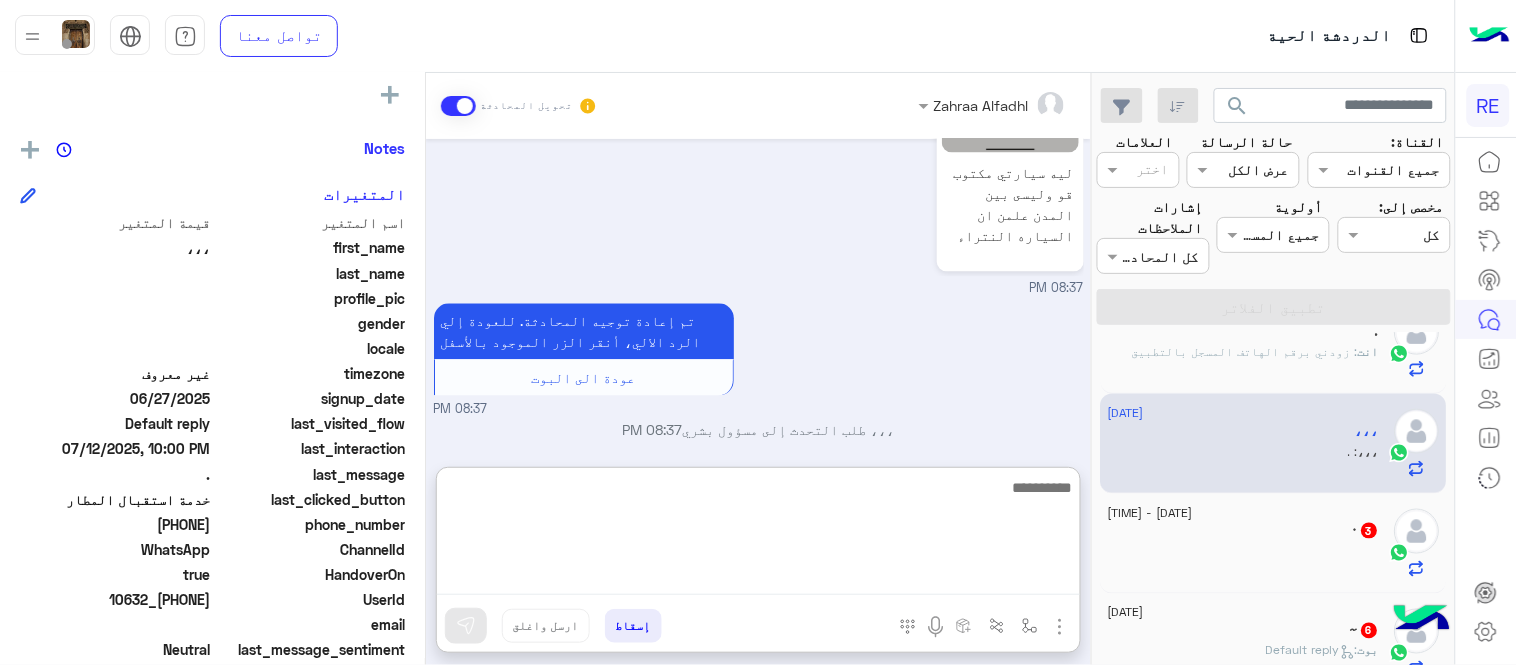 click at bounding box center (758, 535) 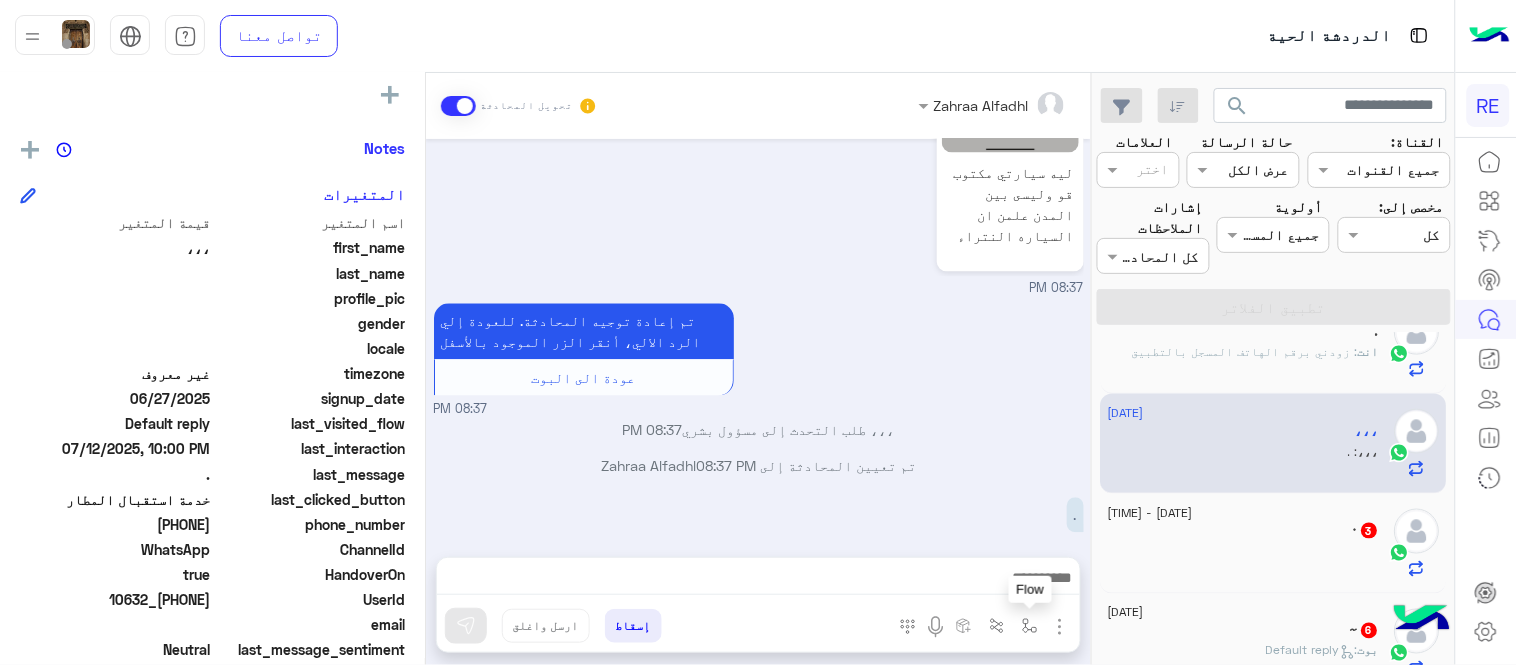 click at bounding box center [1030, 626] 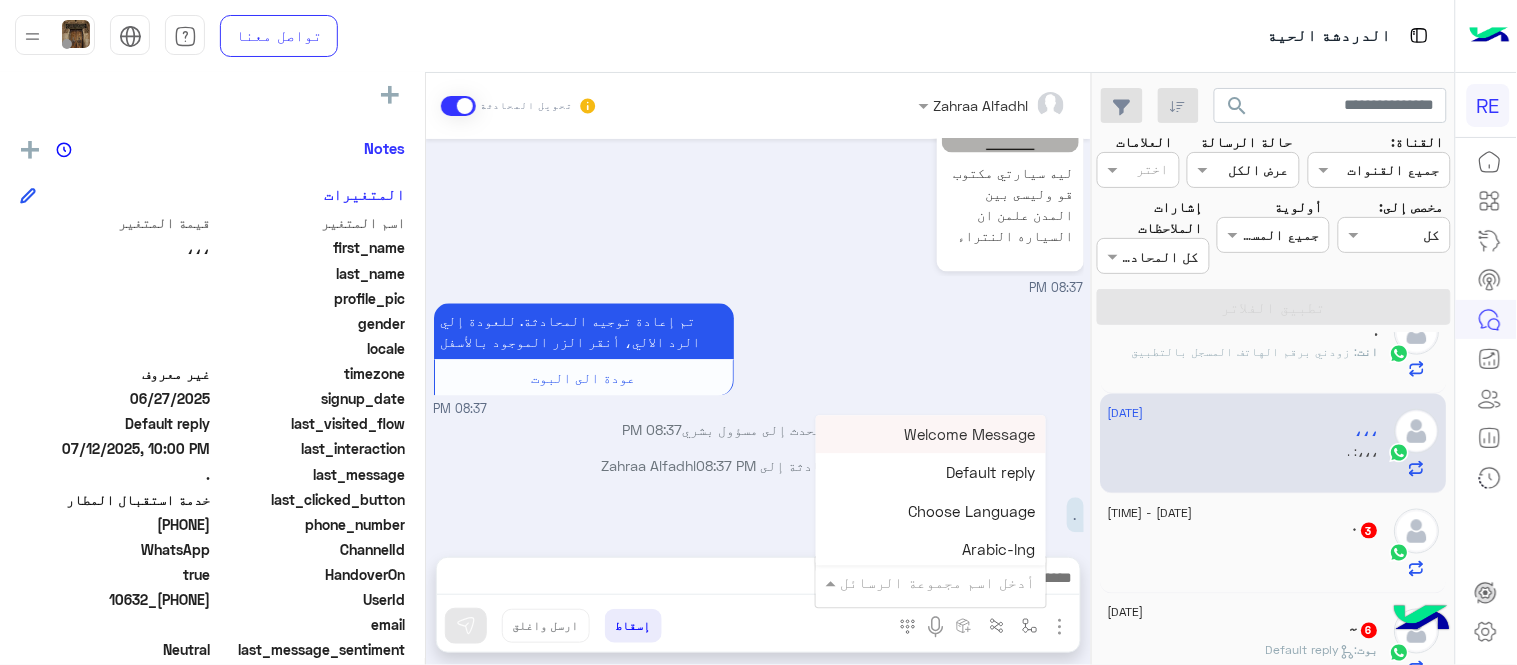 click on "أدخل اسم مجموعة الرسائل" at bounding box center [938, 582] 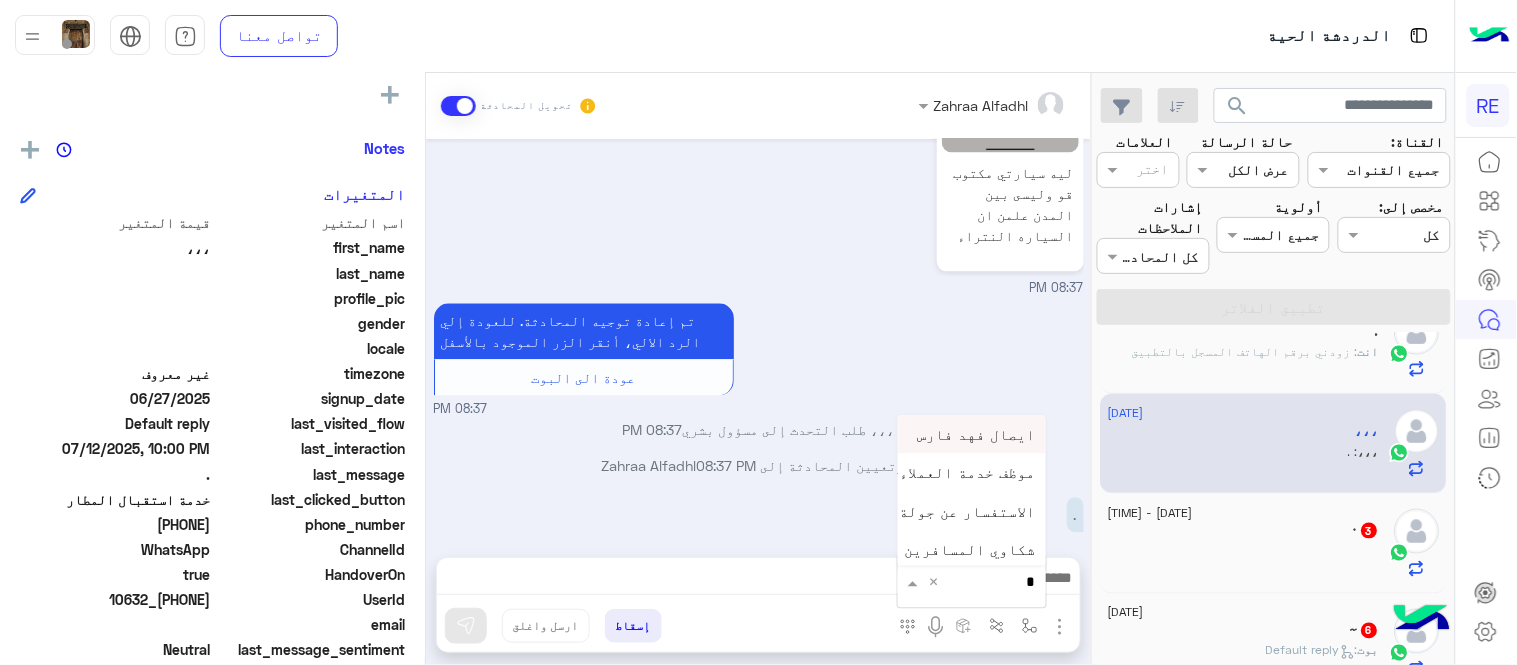 type on "**" 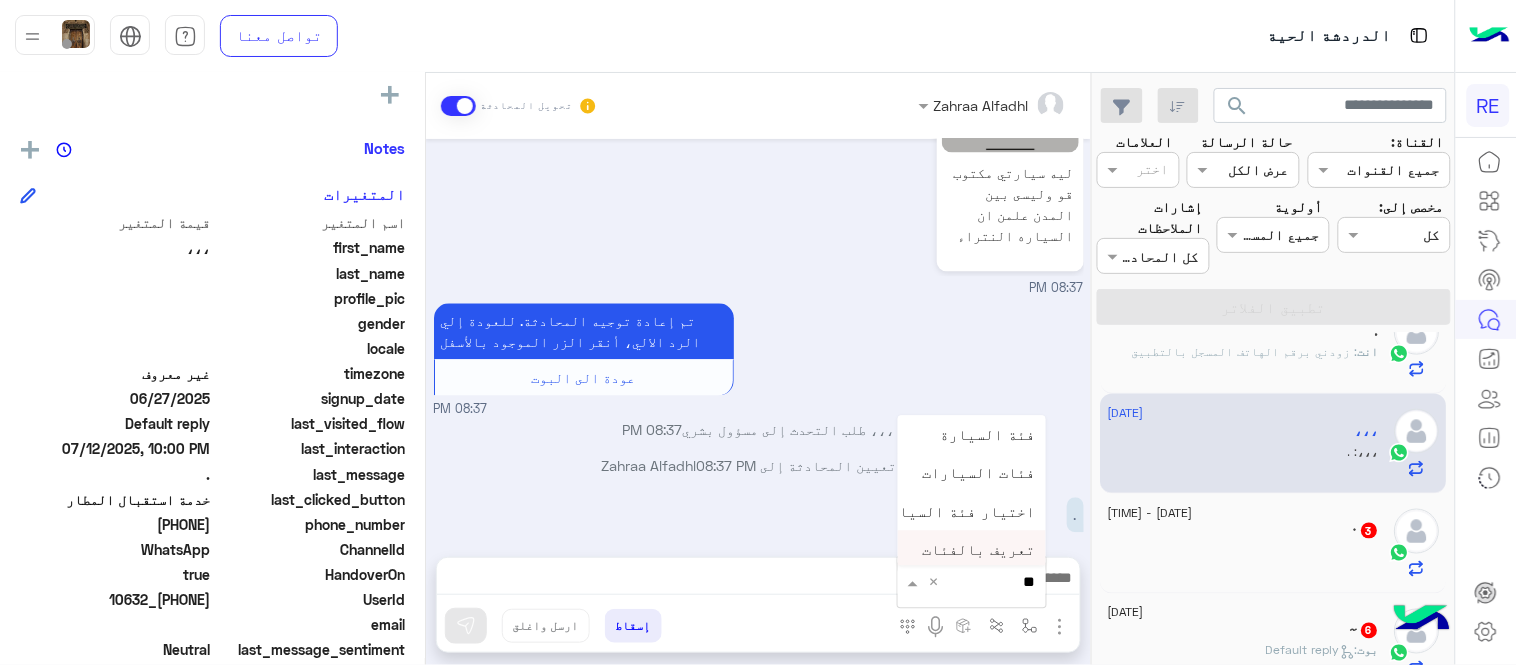 click on "تعريف بالفئات" at bounding box center [979, 550] 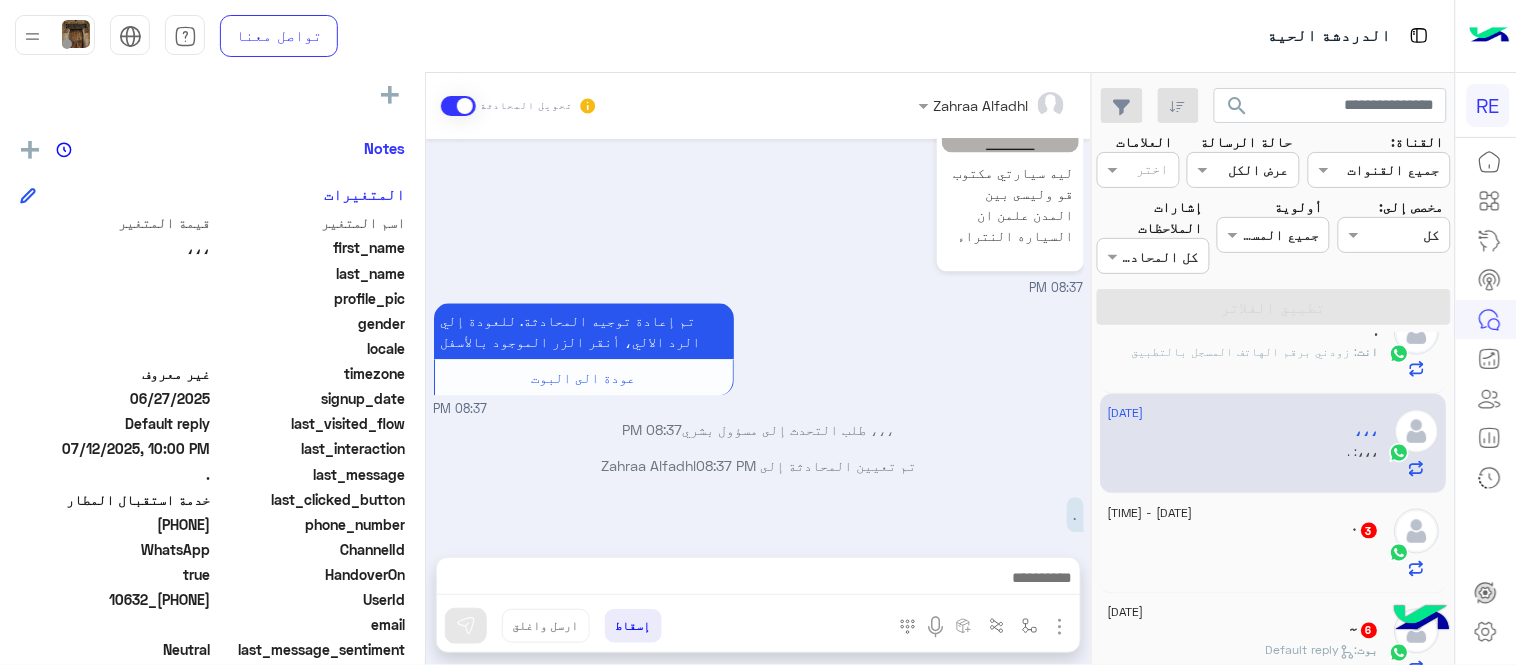 type on "**********" 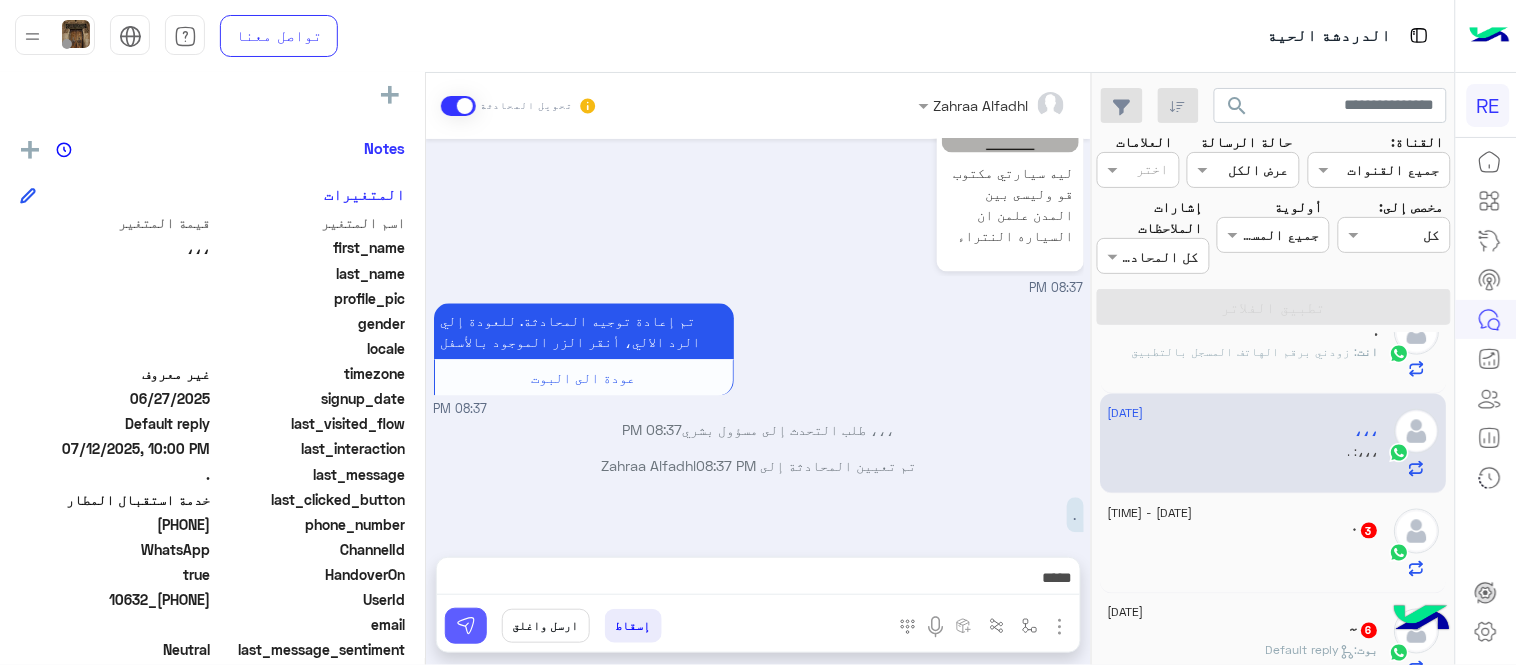 click at bounding box center (466, 626) 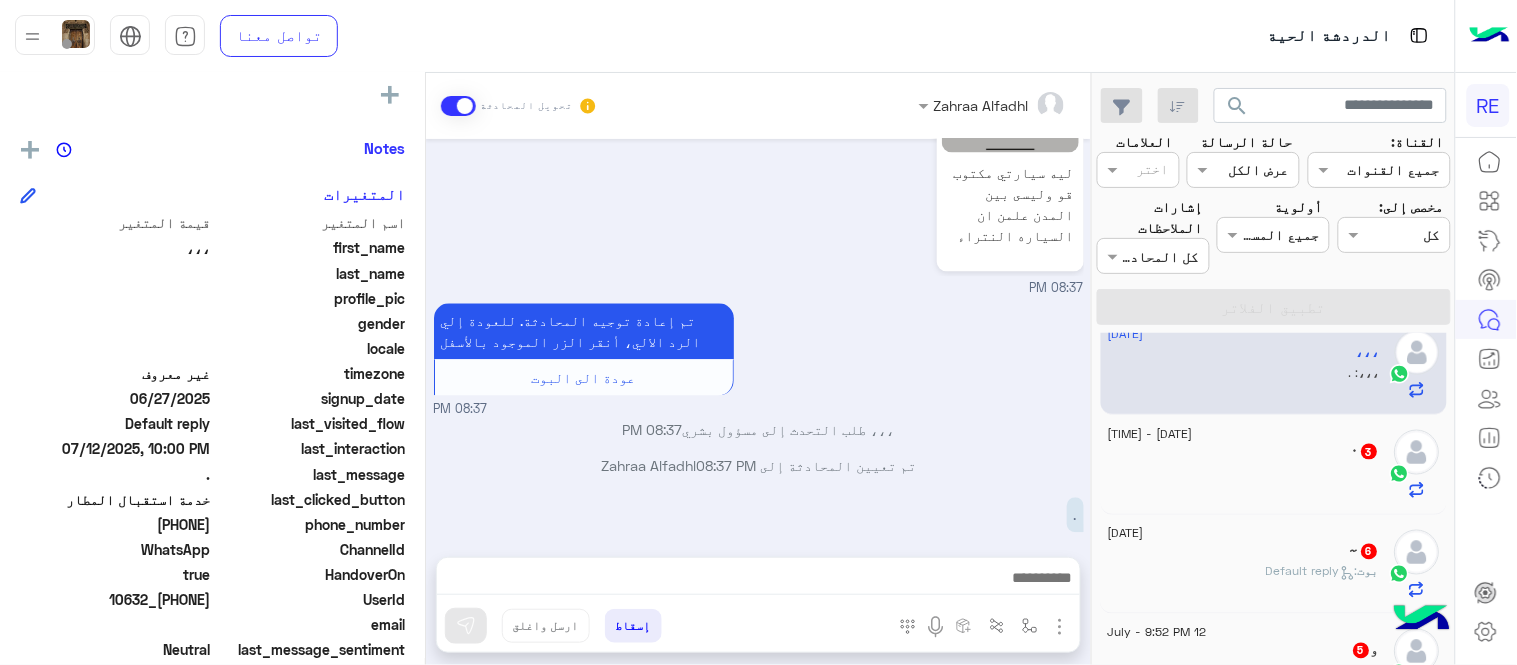 scroll, scrollTop: 830, scrollLeft: 0, axis: vertical 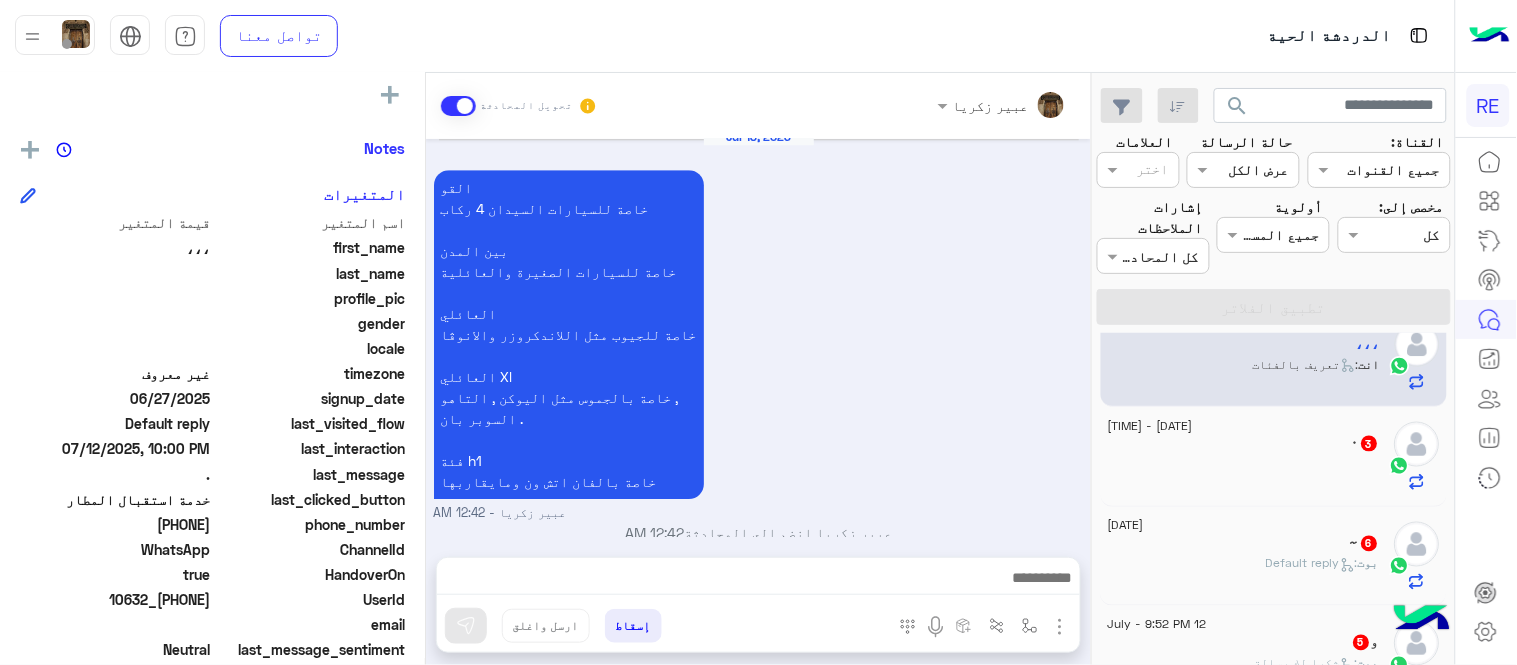 click 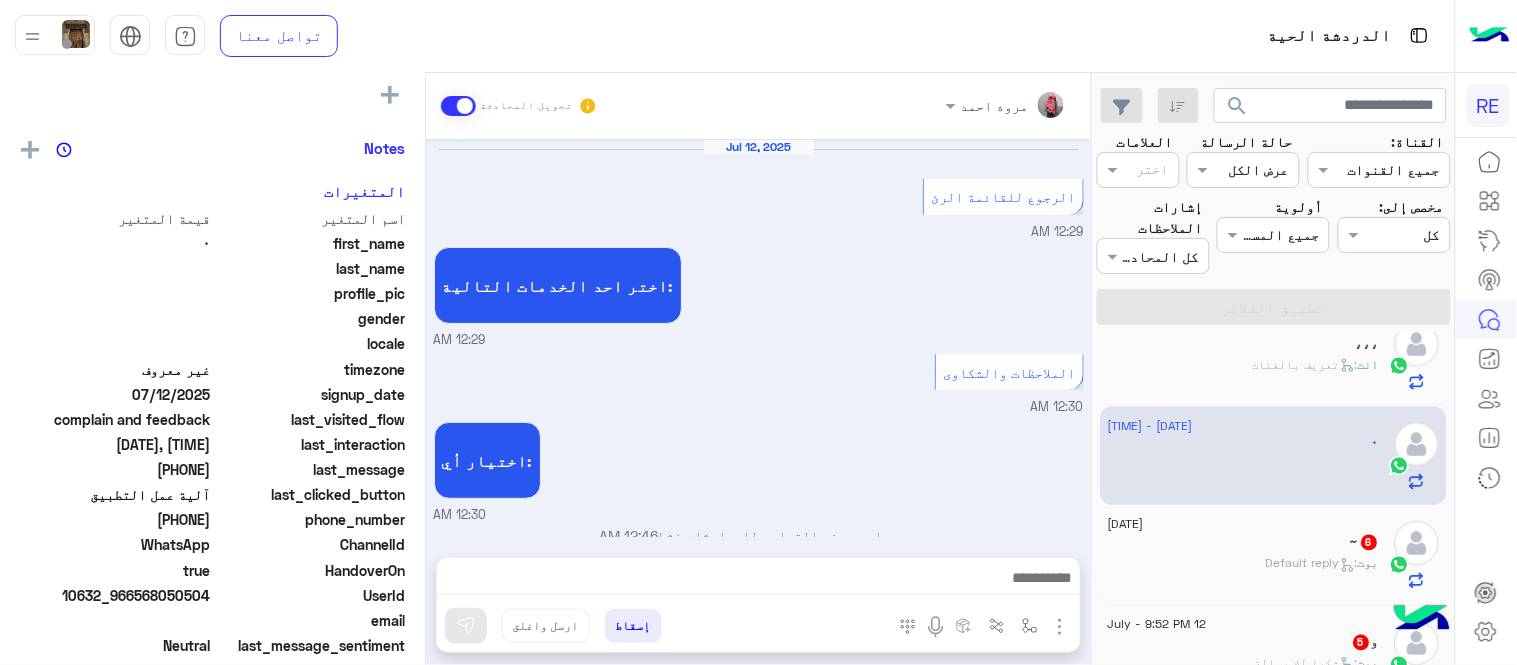 scroll, scrollTop: 366, scrollLeft: 0, axis: vertical 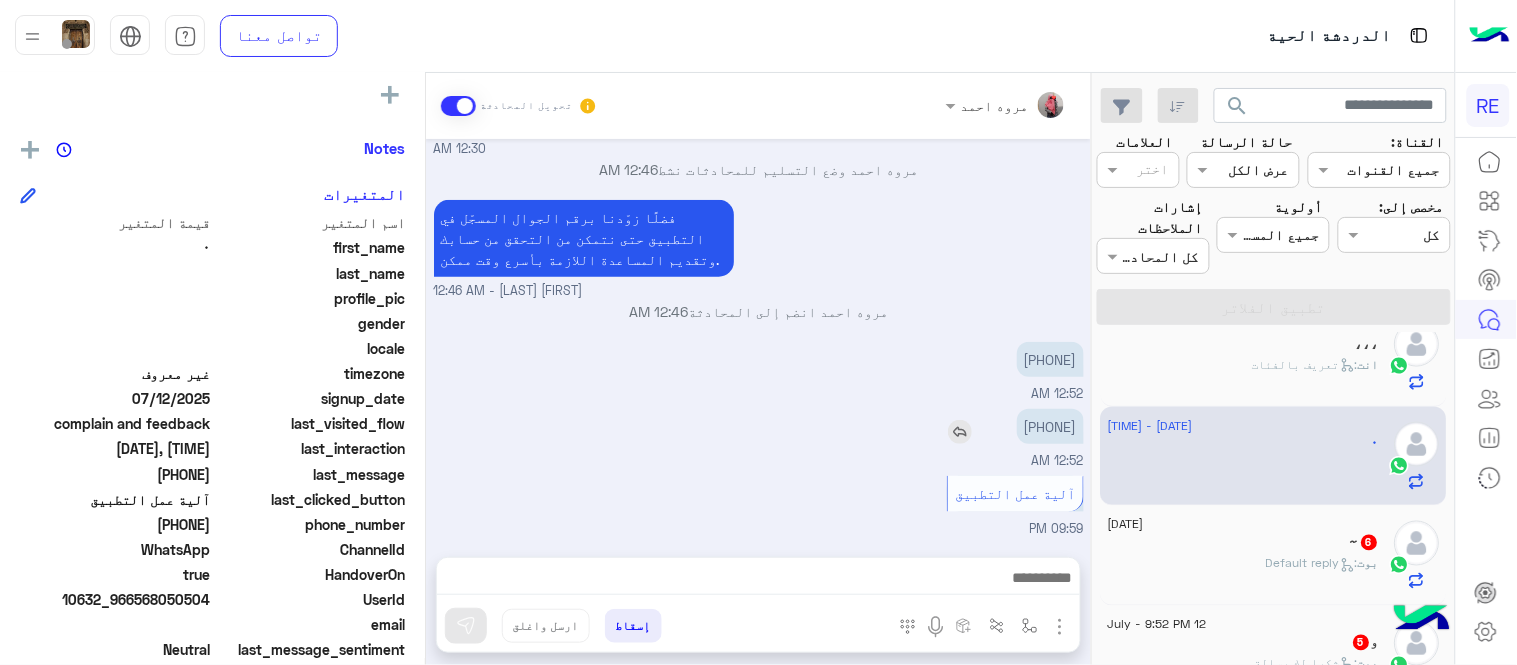 click on "[PHONE]" at bounding box center (1050, 426) 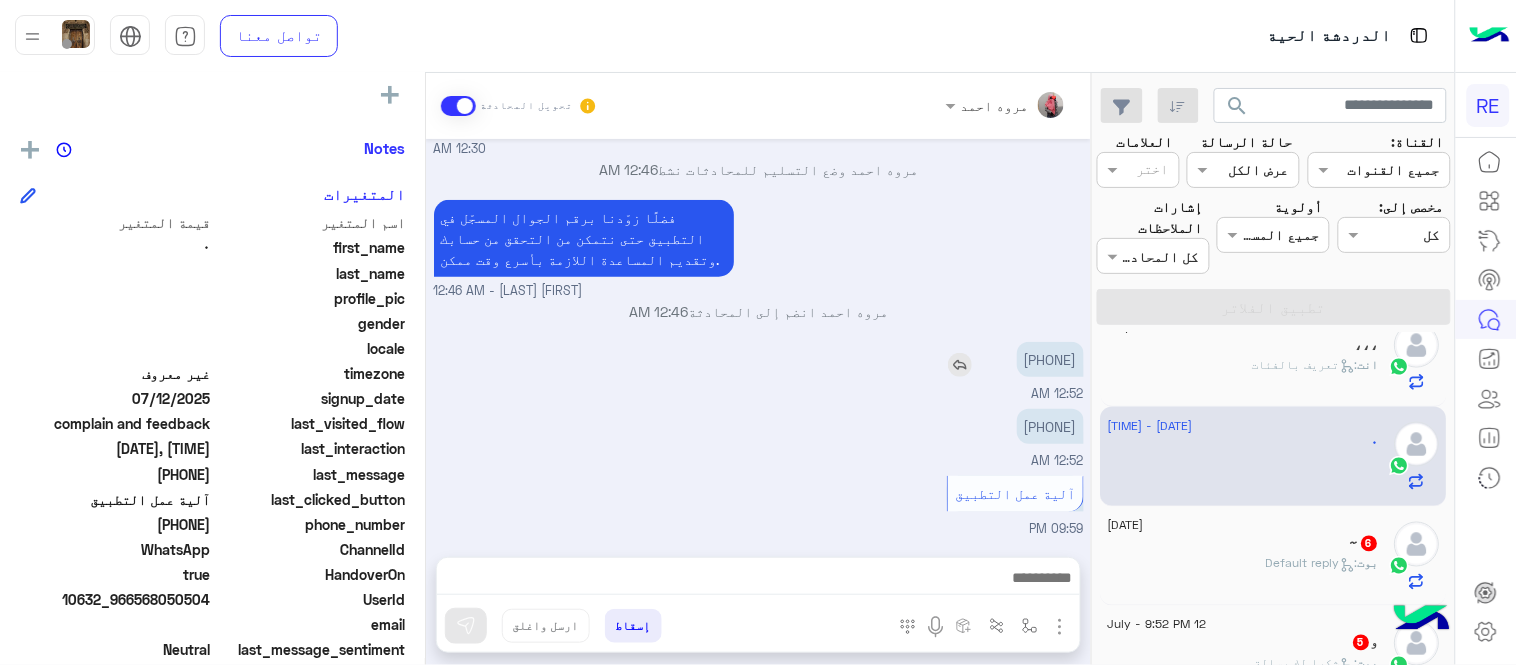click on "[PHONE]" at bounding box center [1050, 359] 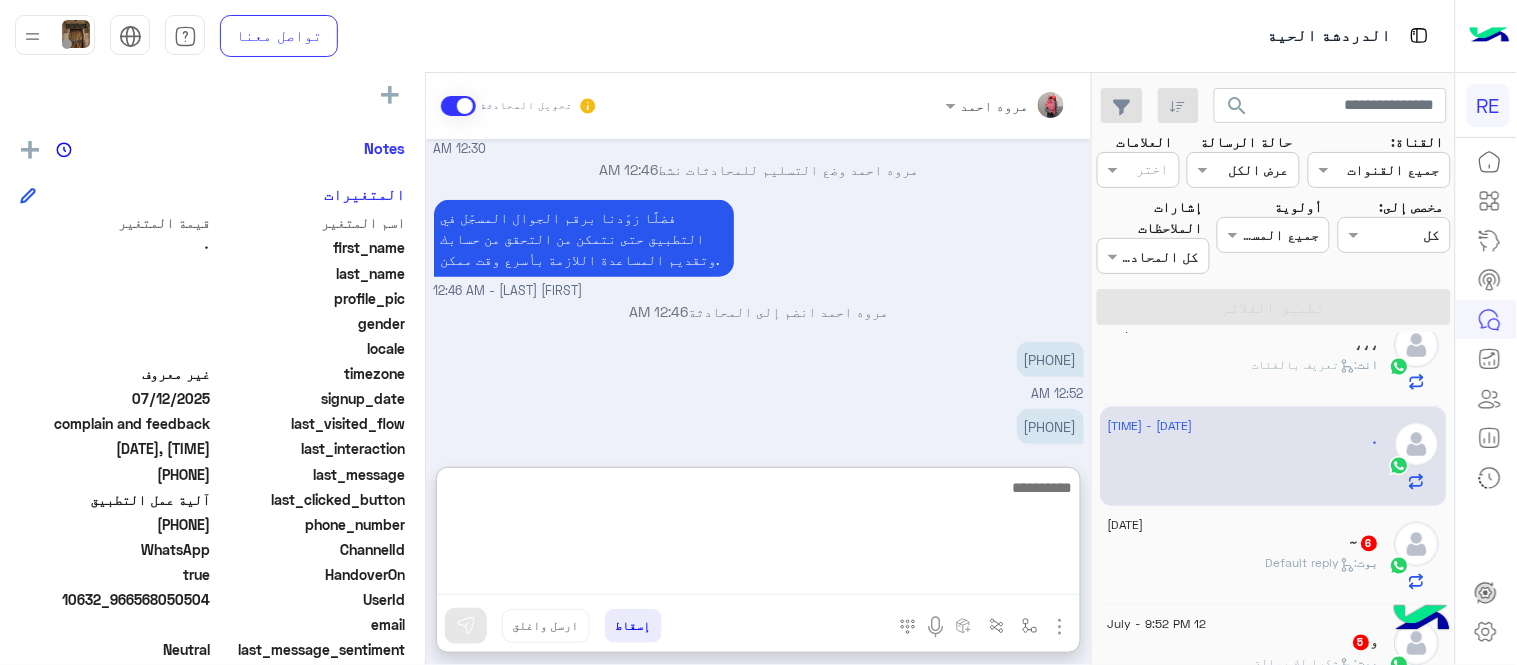 click at bounding box center [758, 535] 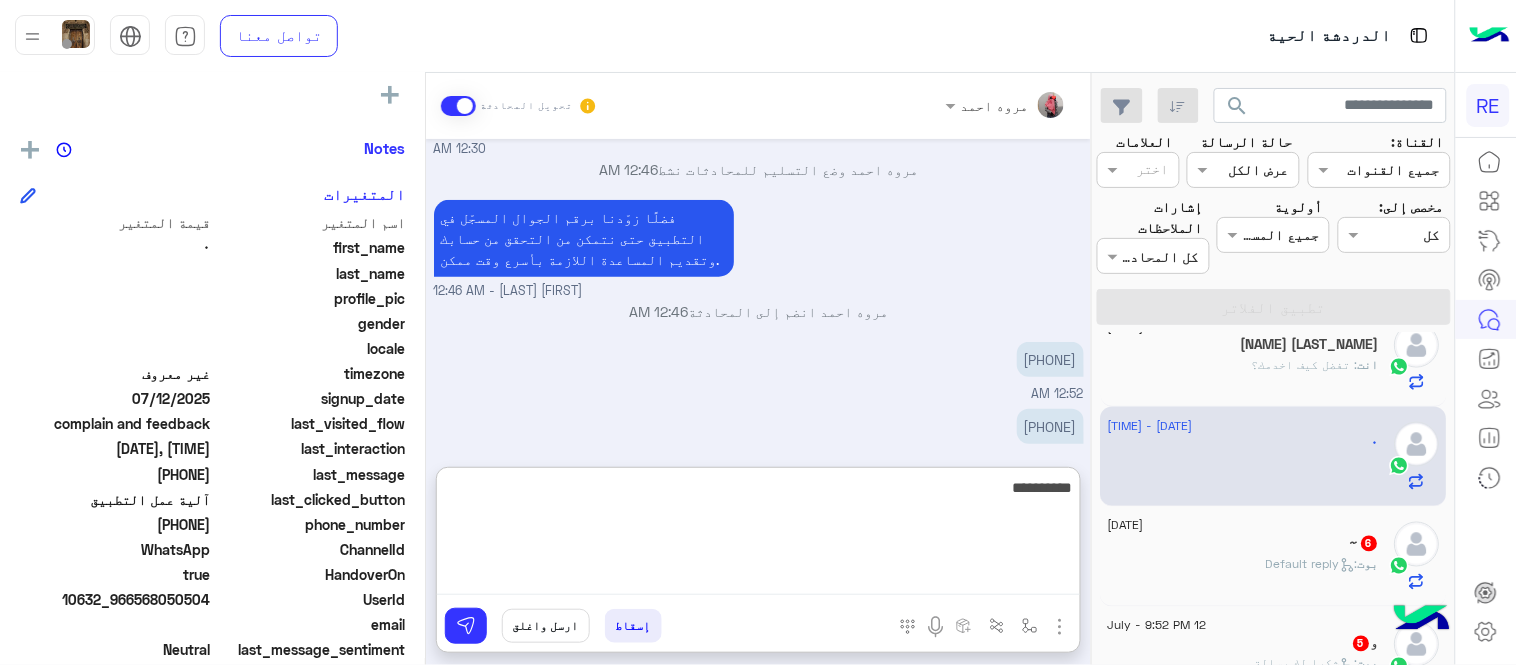 type on "**********" 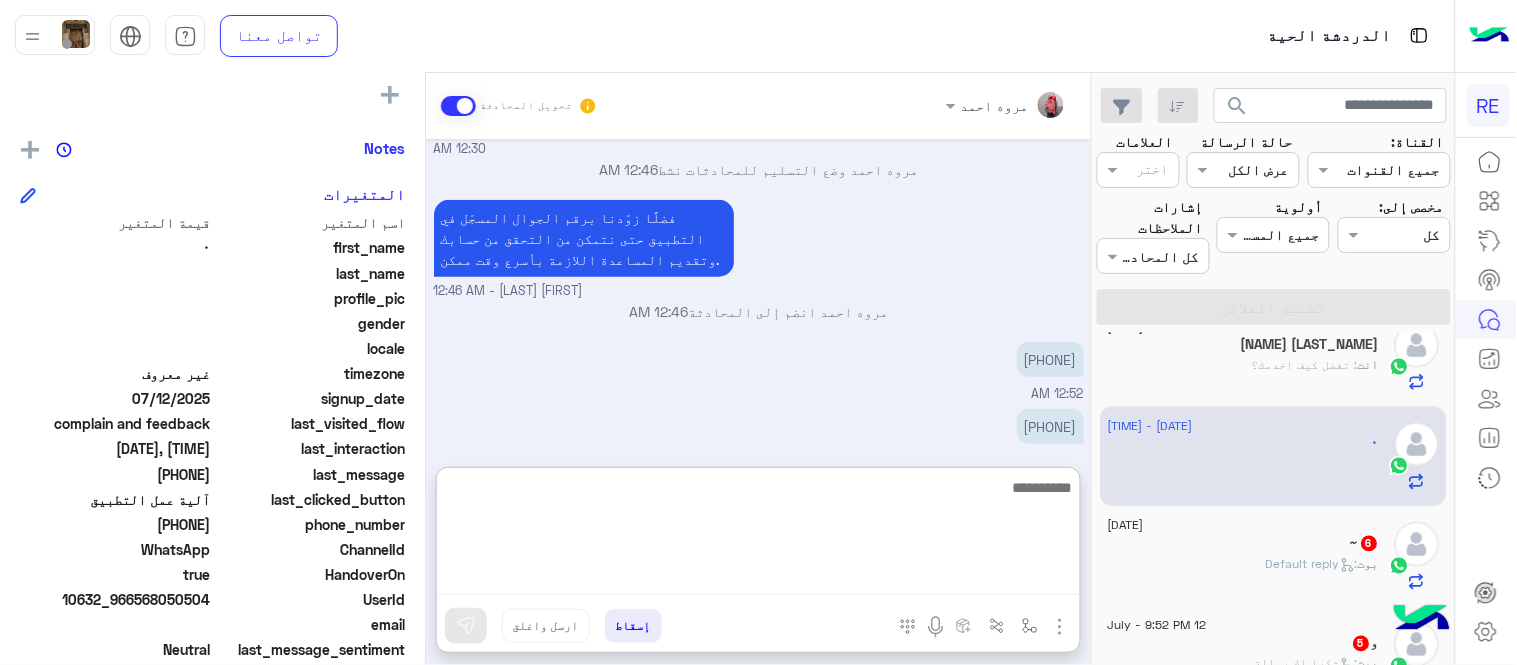 scroll, scrollTop: 555, scrollLeft: 0, axis: vertical 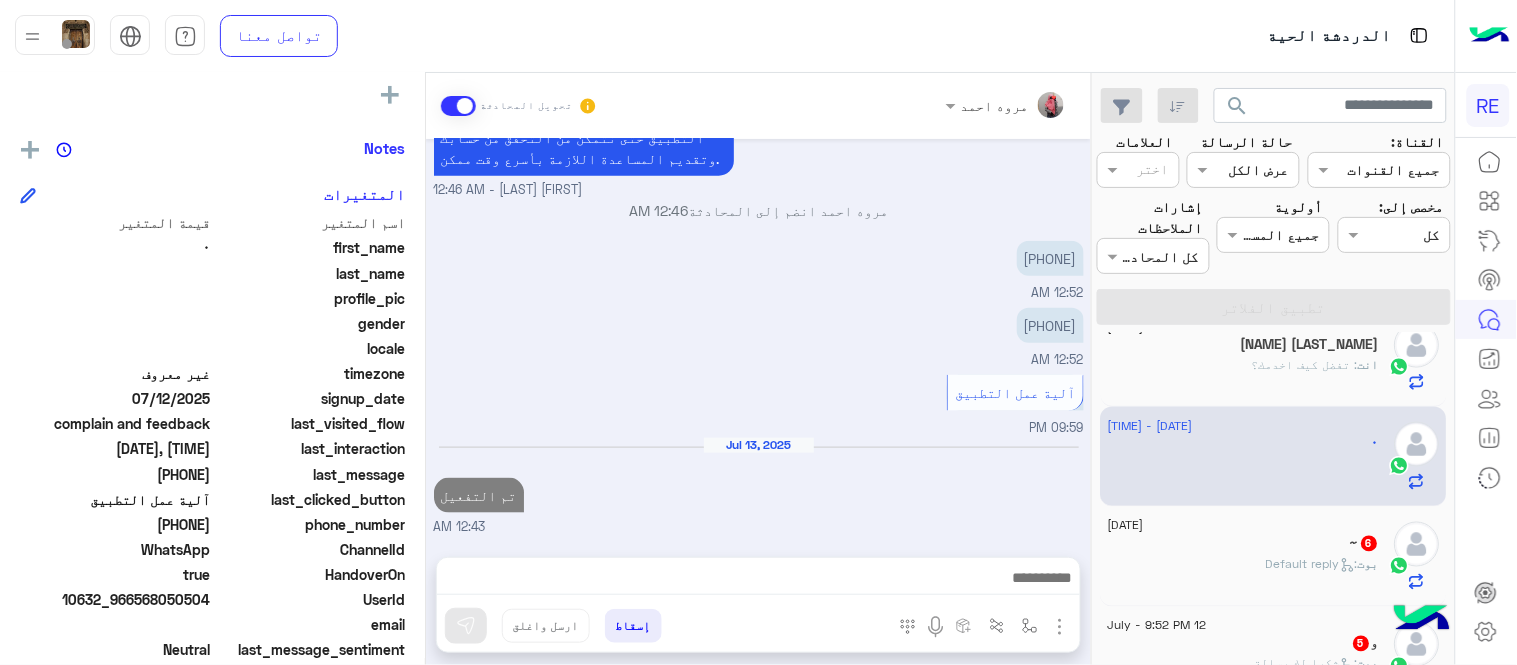 click on "~   6" 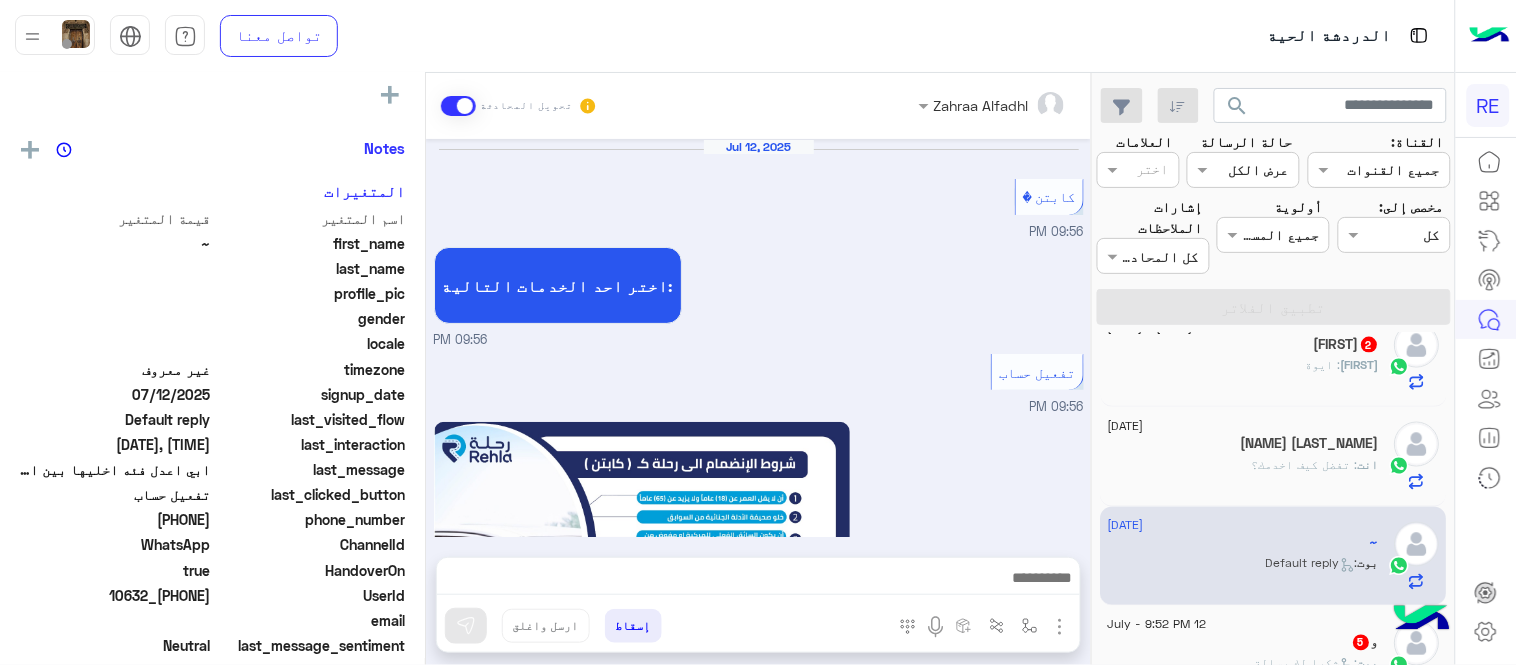 scroll, scrollTop: 1152, scrollLeft: 0, axis: vertical 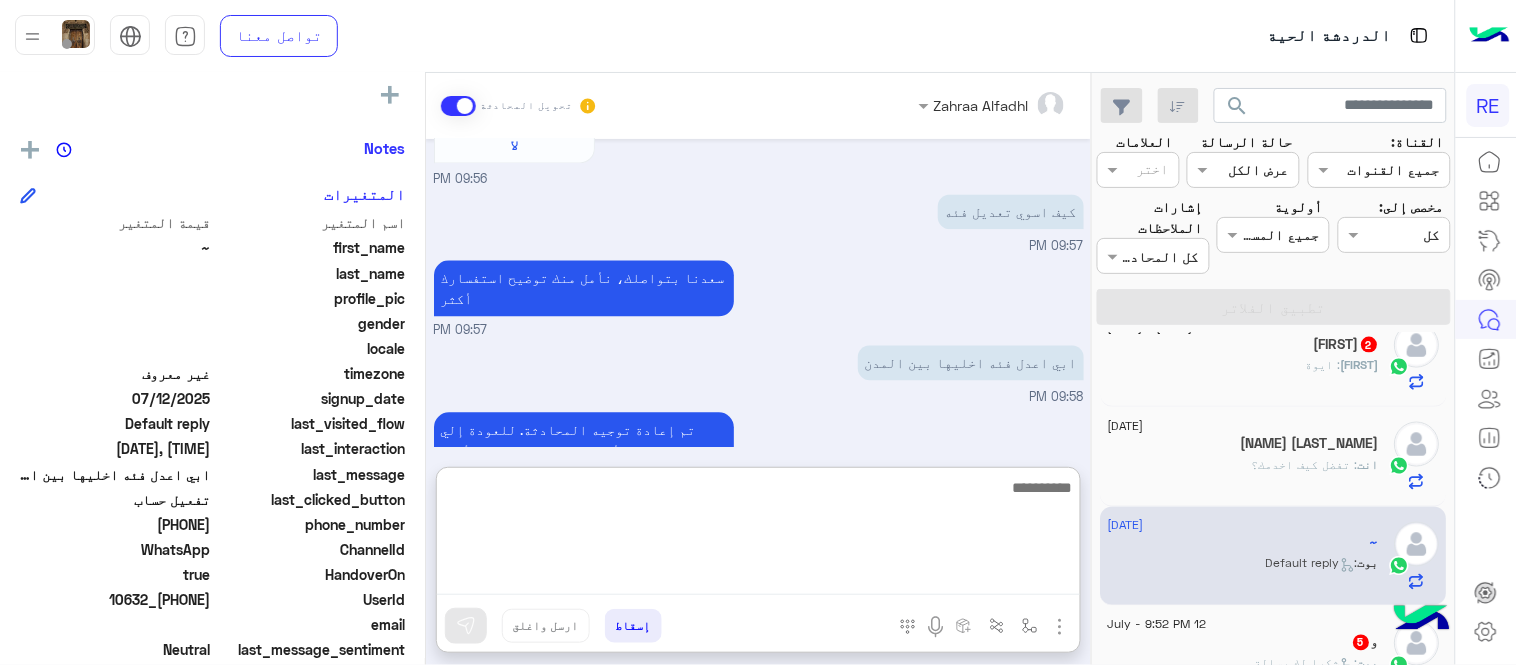 click at bounding box center [758, 535] 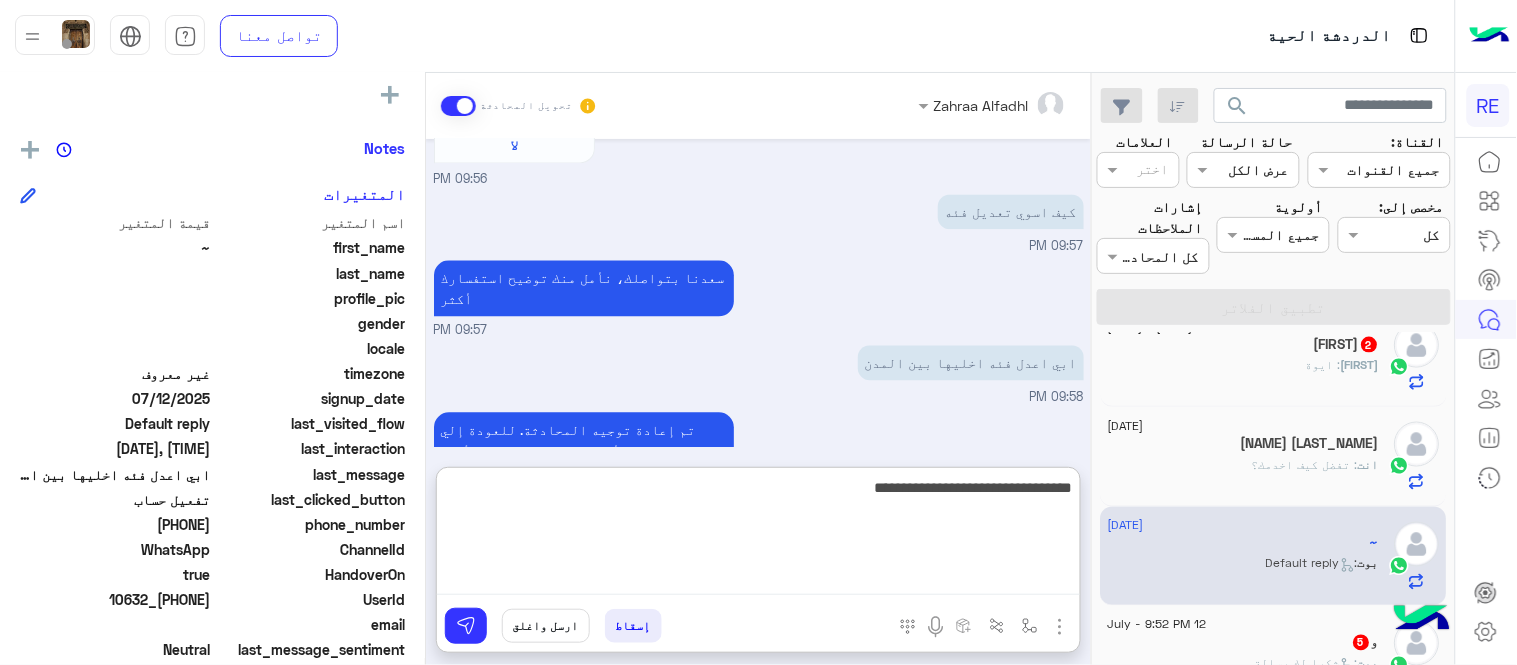 type on "**********" 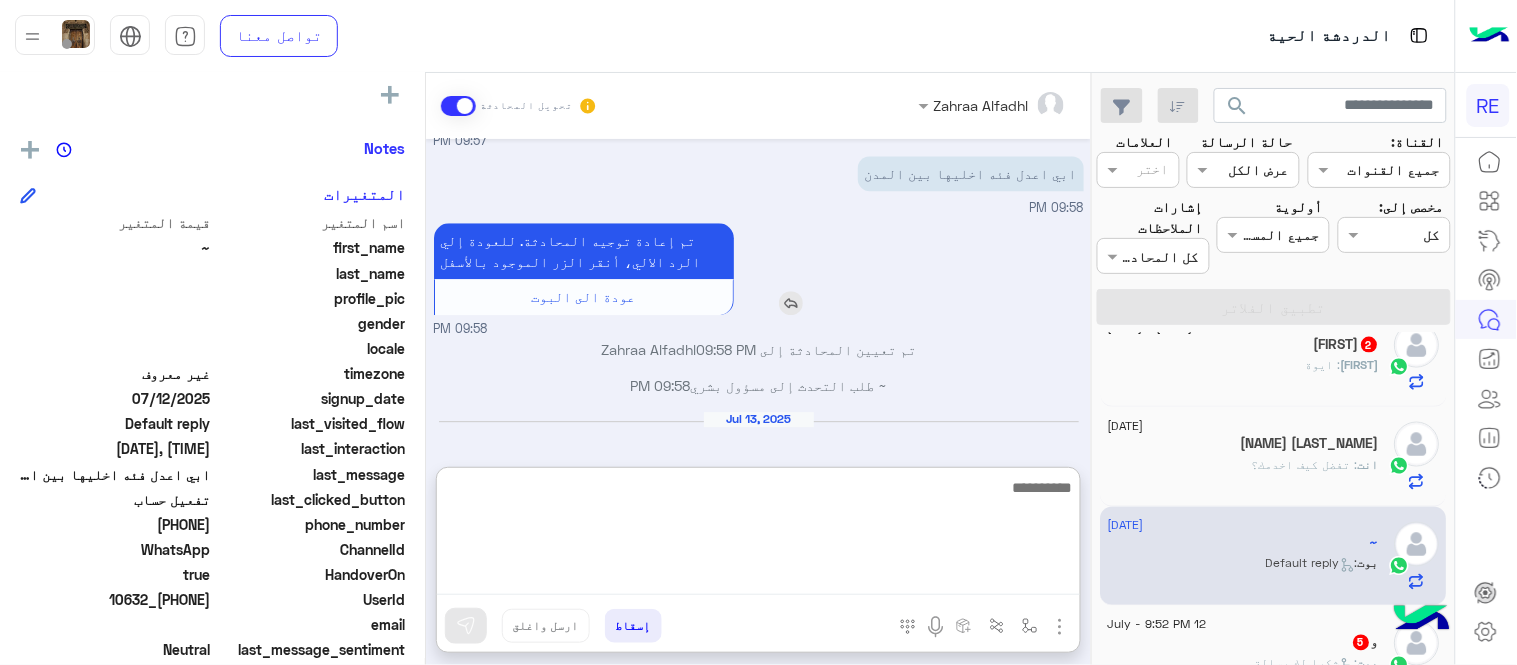 scroll, scrollTop: 1377, scrollLeft: 0, axis: vertical 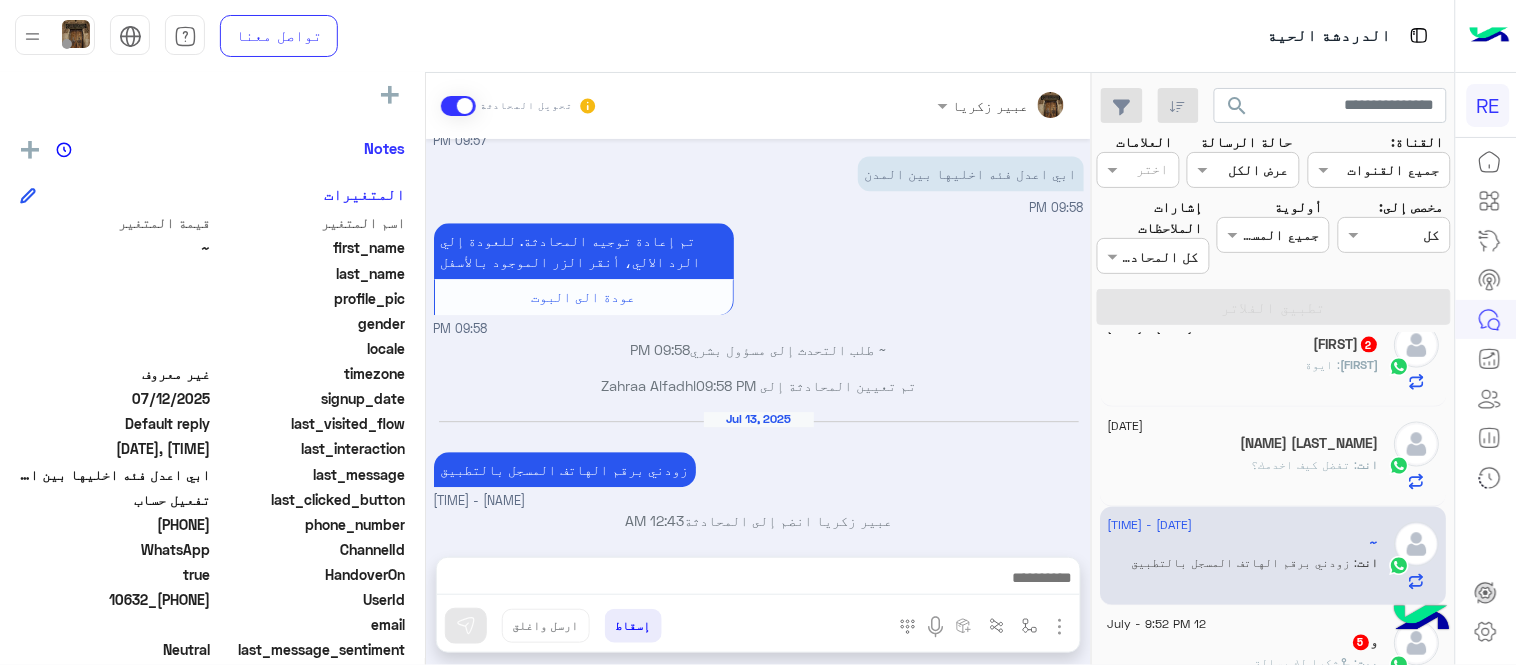click on "[DATE]  كابتن     [TIME]  اختر احد الخدمات التالية:    [TIME]   تفعيل حساب    [TIME]  يمكنك الاطلاع على شروط الانضمام لرحلة ك (كابتن ) الموجودة بالصورة أعلاه،
لتحميل التطبيق عبر الرابط التالي : 📲
http://onelink.to/Rehla    يسعدنا انضمامك لتطبيق رحلة يمكنك اتباع الخطوات الموضحة لتسجيل بيانات سيارتك بالفيديو التالي  : عزيزي الكابتن، فضلًا ، للرغبة بتفعيل الحساب قم برفع البيانات عبر التطبيق والتواصل معنا  تم تسجيل السيارة   اواجه صعوبة بالتسجيل  اي خدمة اخرى ؟  الرجوع للقائمة الرئ   لا     [TIME]  كيف اسوي تعديل فئه   [TIME]  سعدنا بتواصلك، نأمل منك توضيح استفسارك أكثر    [TIME]    [TIME]     [TIME]" at bounding box center [758, 338] 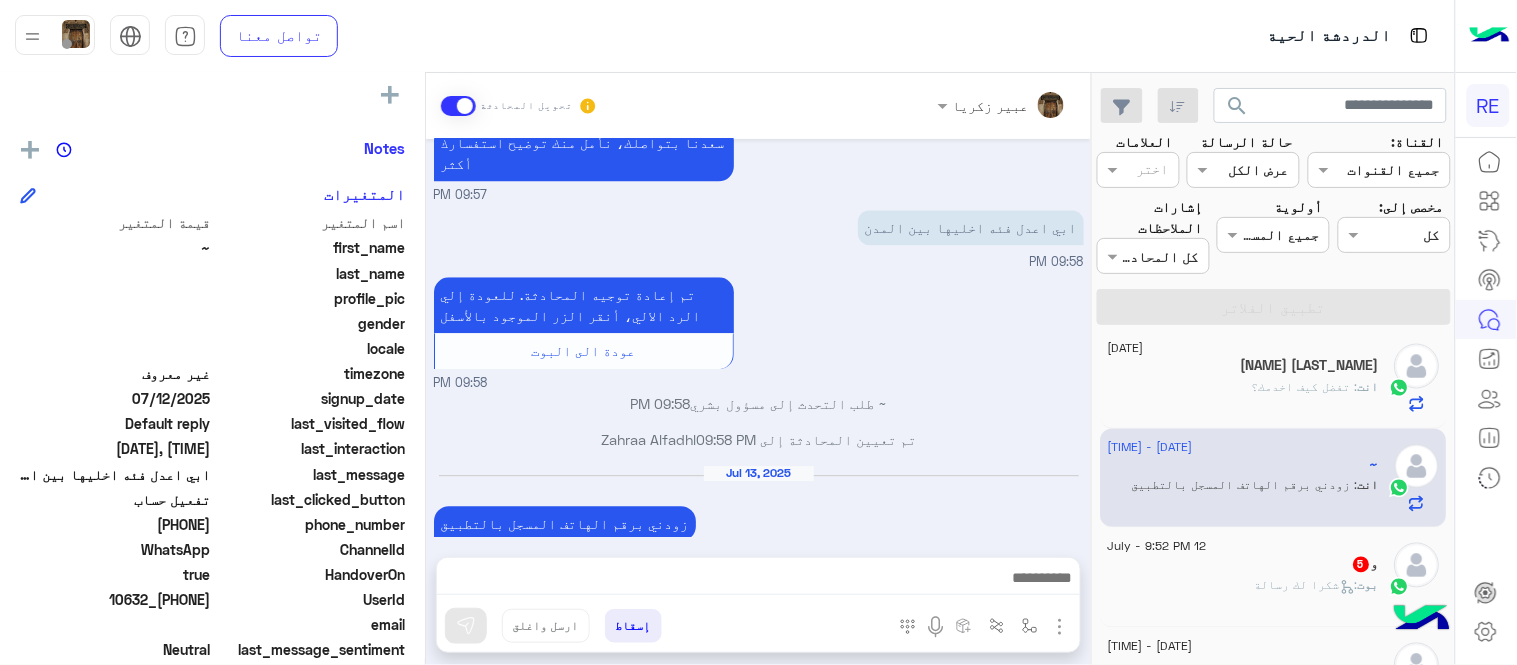 scroll, scrollTop: 974, scrollLeft: 0, axis: vertical 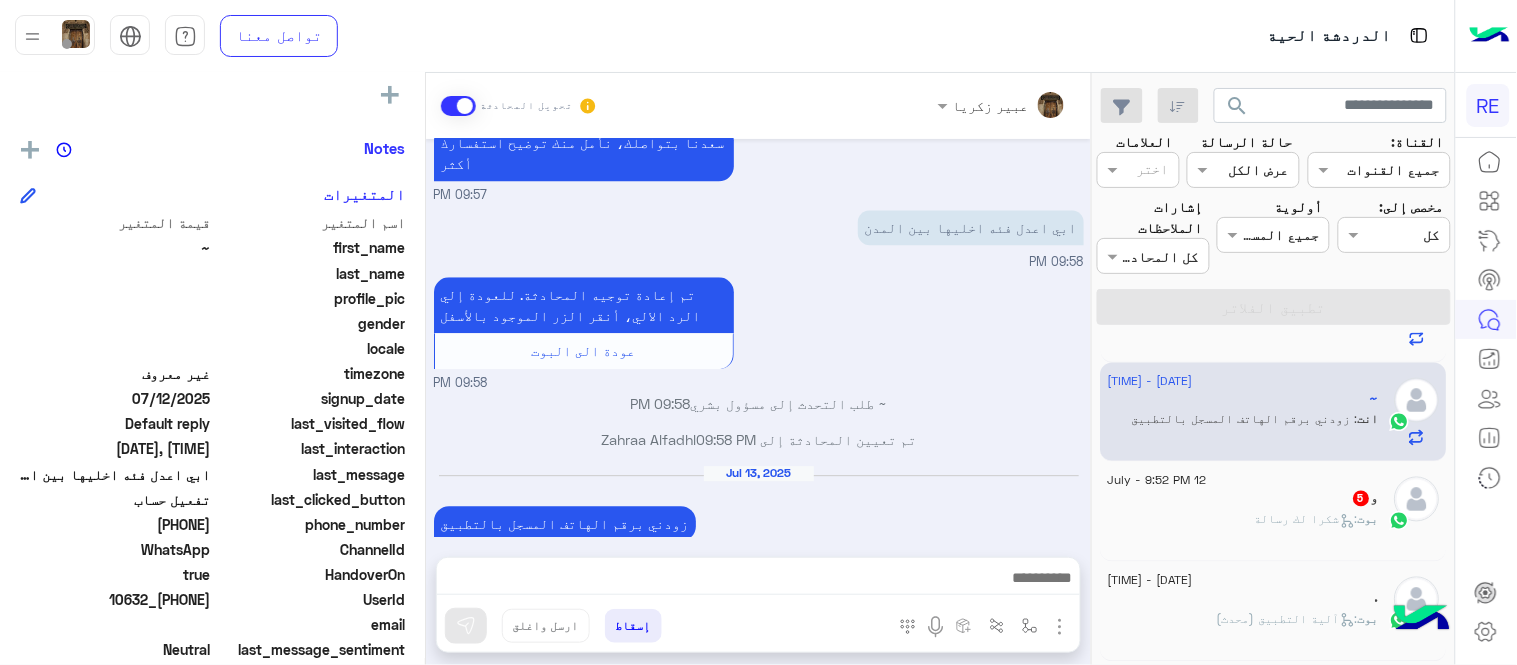 click on "بوت :   شكرا لك رسالة" 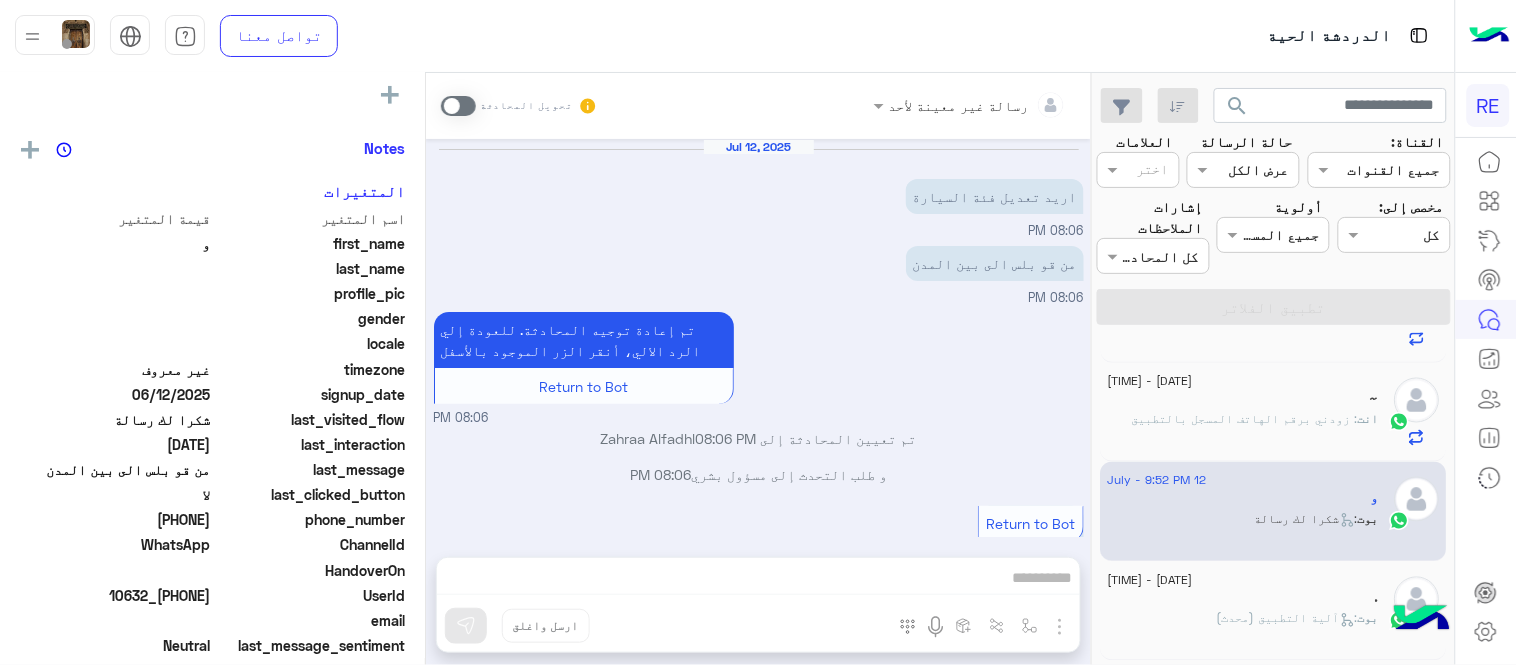 scroll, scrollTop: 464, scrollLeft: 0, axis: vertical 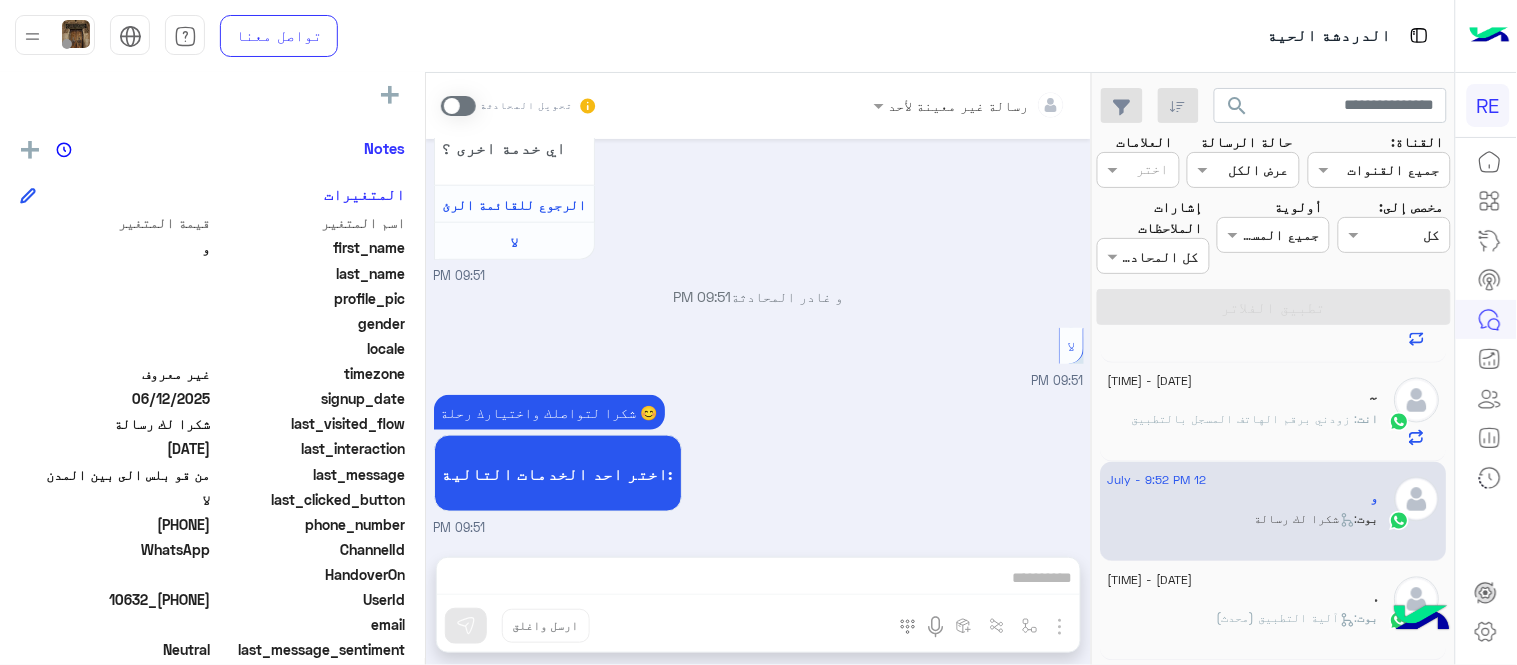 click at bounding box center (458, 106) 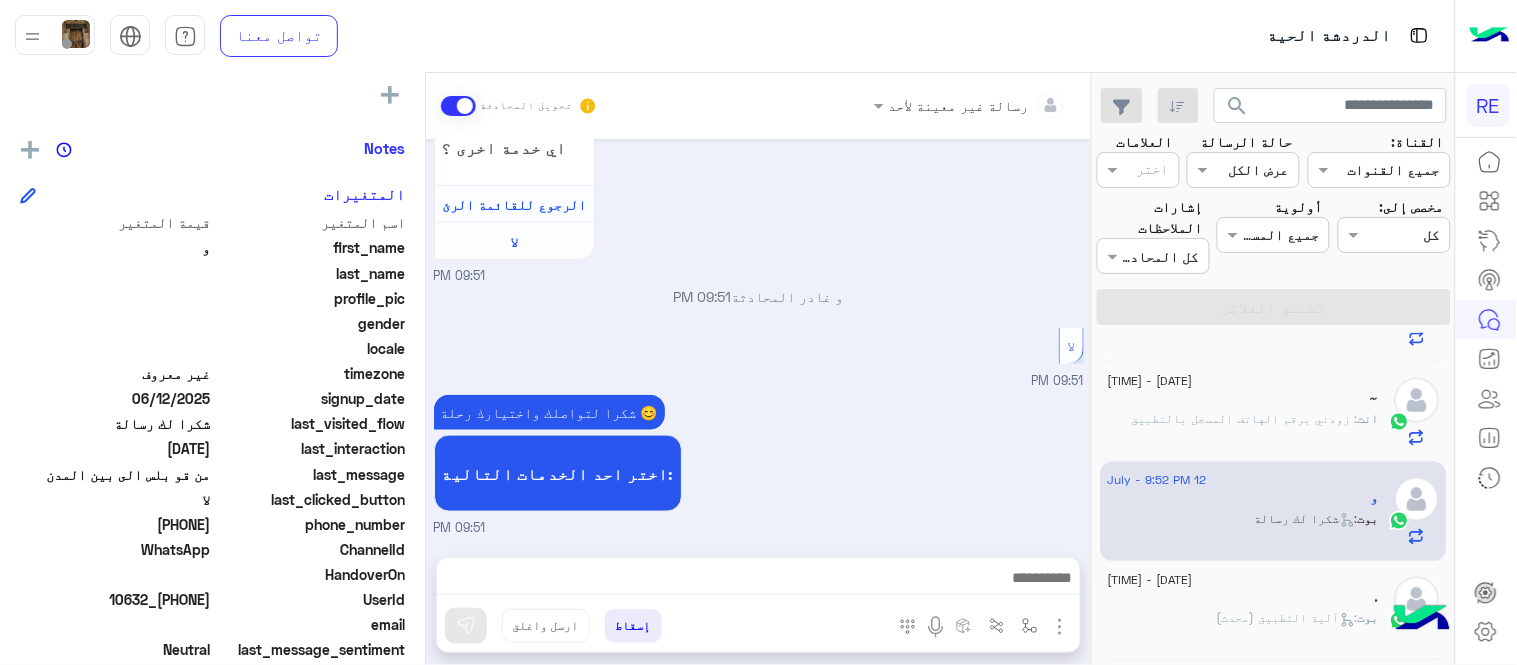 scroll, scrollTop: 536, scrollLeft: 0, axis: vertical 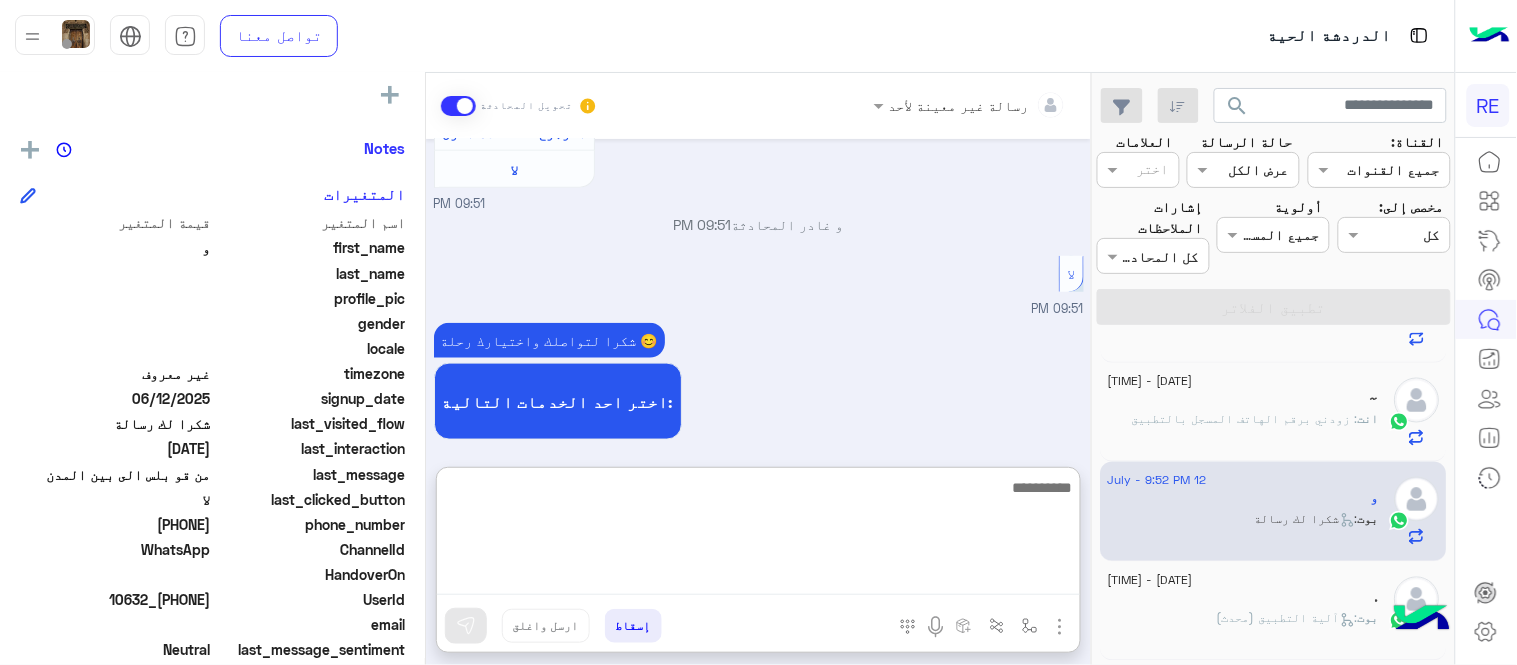 click at bounding box center [758, 535] 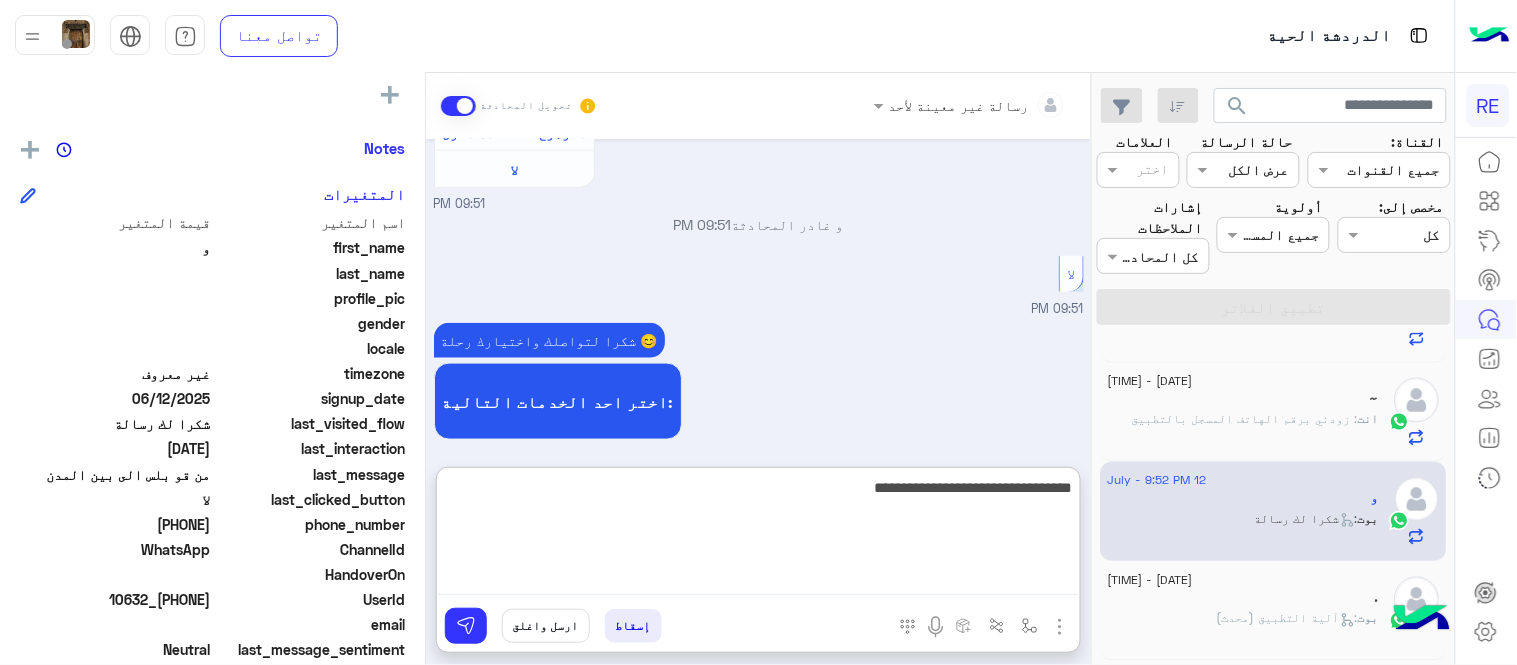 type on "**********" 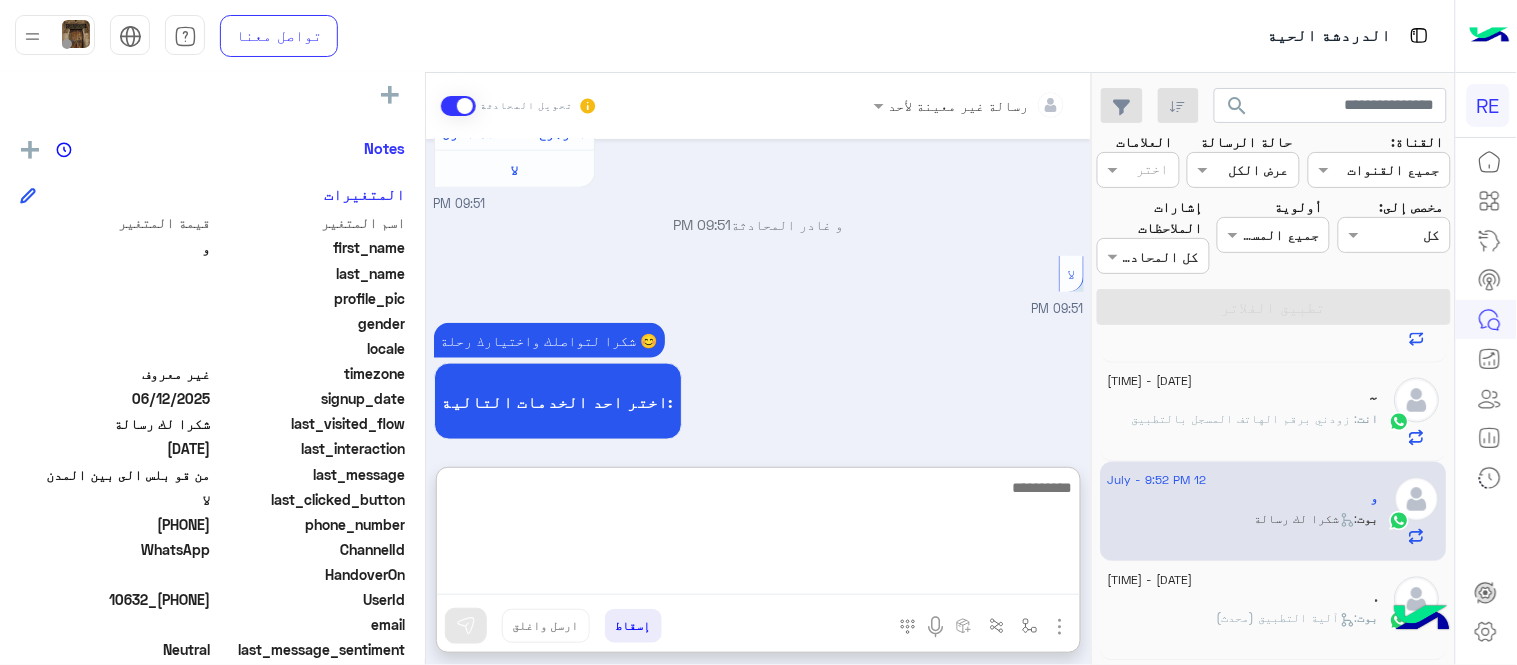 scroll, scrollTop: 690, scrollLeft: 0, axis: vertical 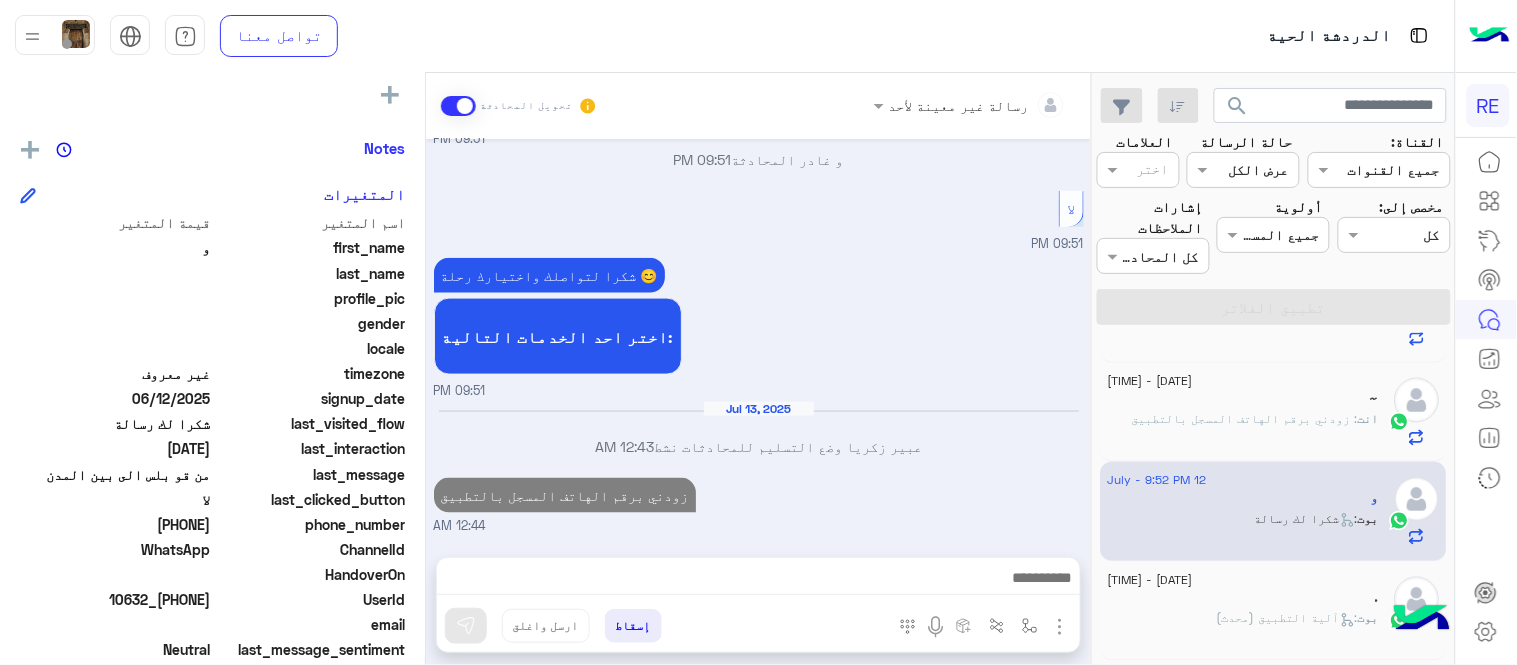 click on "[DATE]  اريد تعديل فئة السيارة   [TIME]  من قو بلس الى بين المدن   [TIME]  تم إعادة توجيه المحادثة. للعودة إلي الرد الالي، أنقر الزر الموجود بالأسفل  Return to Bot     [TIME]   تم تعيين المحادثة إلى [NAME]   [TIME]       و  طلب التحدث إلى مسؤول بشري   [TIME]       Return to Bot    [TIME]  اي خدمة اخرى ؟  الرجوع للقائمة الرئ   لا     [TIME]   و  غادر المحادثة   [TIME]       لا    [TIME]  شكرا لتواصلك واختيارك رحلة 😊 اختر احد الخدمات التالية:    [TIME]   [DATE]   [NAME] وضع التسليم للمحادثات نشط   [TIME]      زودني برقم الهاتف المسجل بالتطبيق   [TIME]" at bounding box center (758, 338) 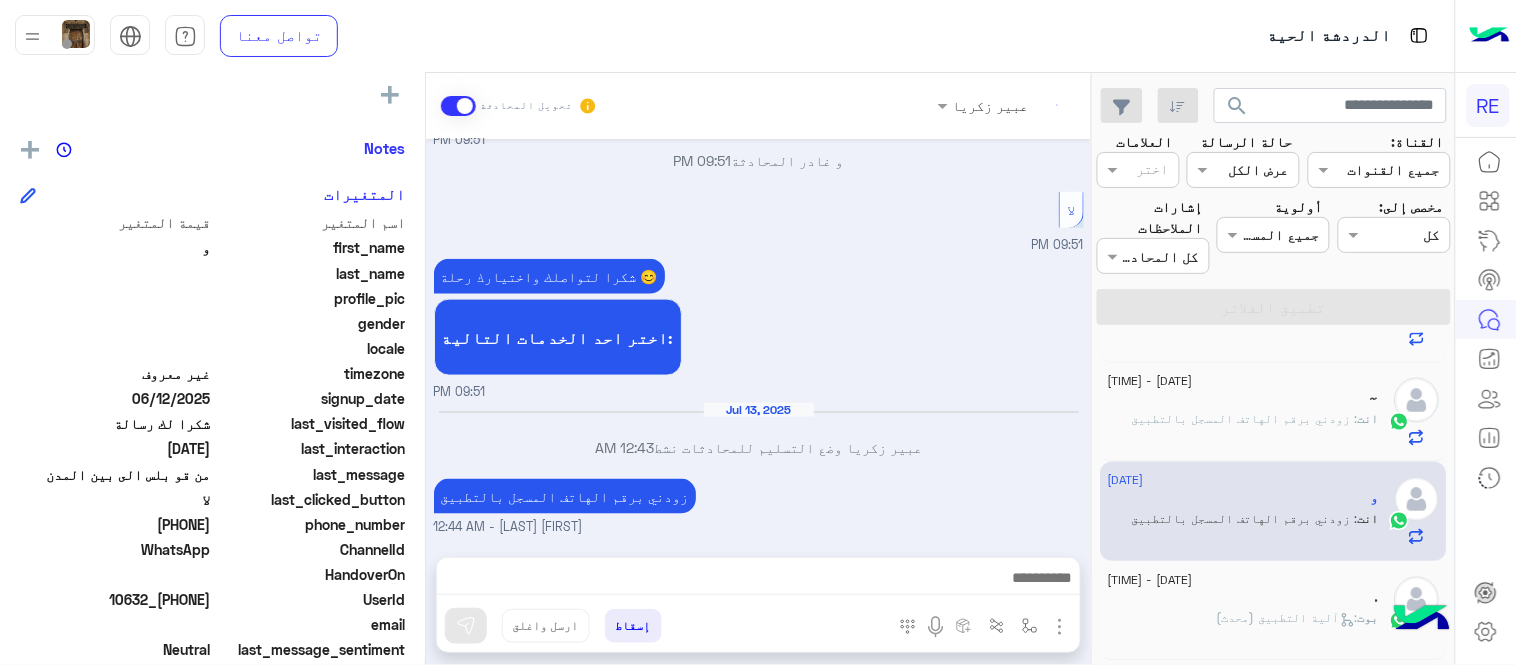 scroll, scrollTop: 636, scrollLeft: 0, axis: vertical 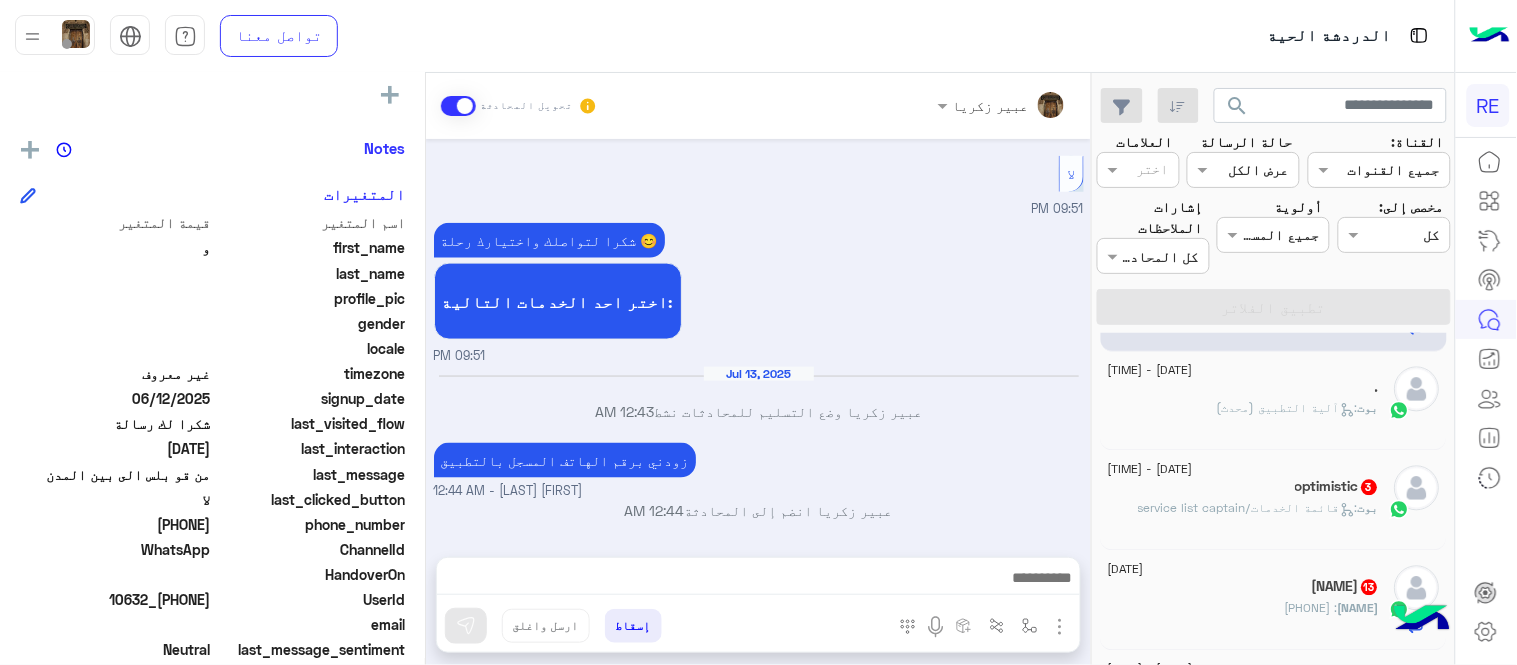 click on "." 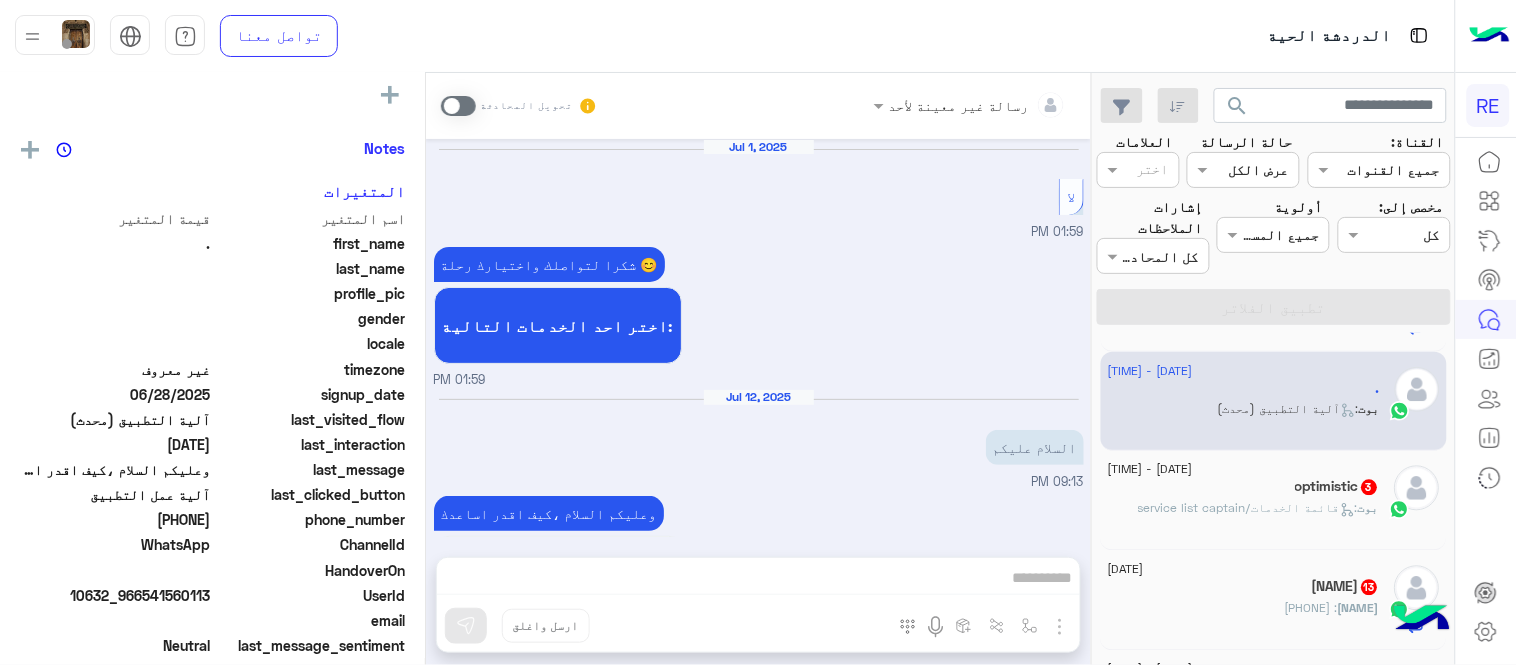 scroll, scrollTop: 1876, scrollLeft: 0, axis: vertical 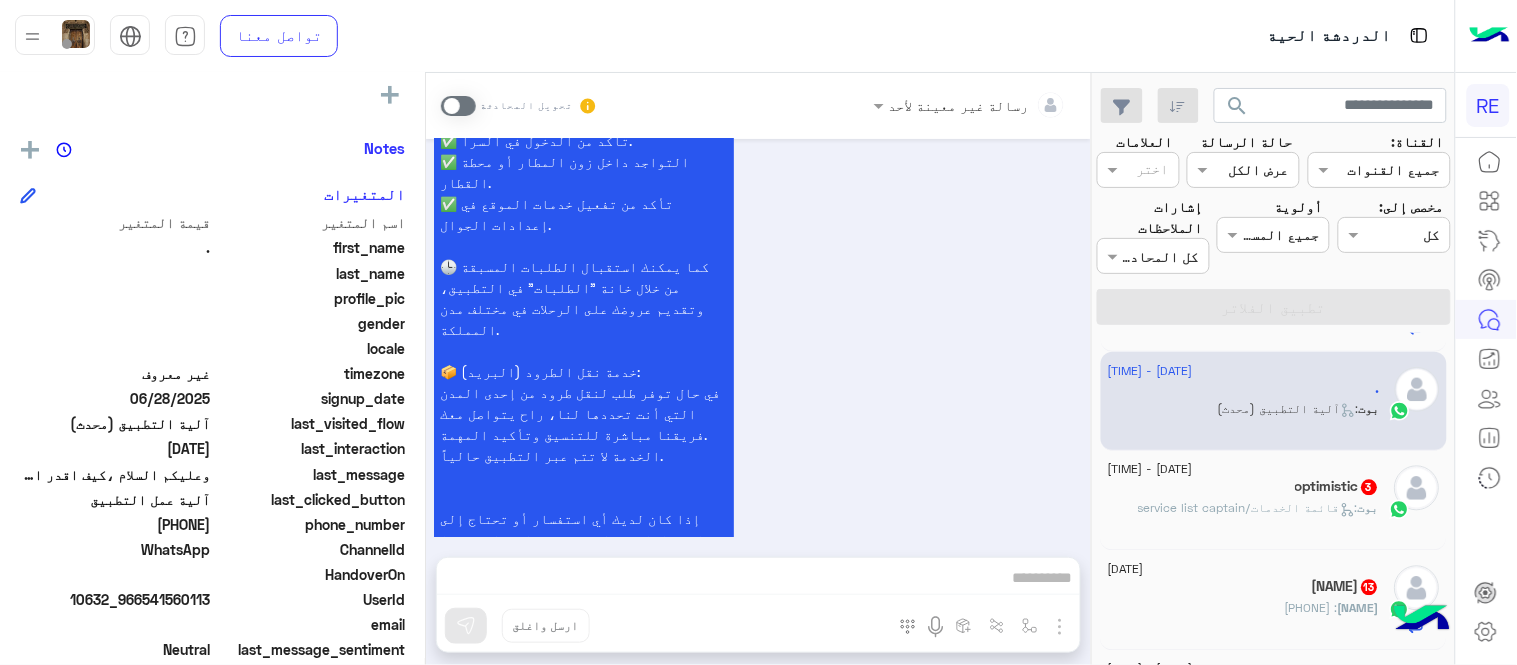 click at bounding box center (458, 106) 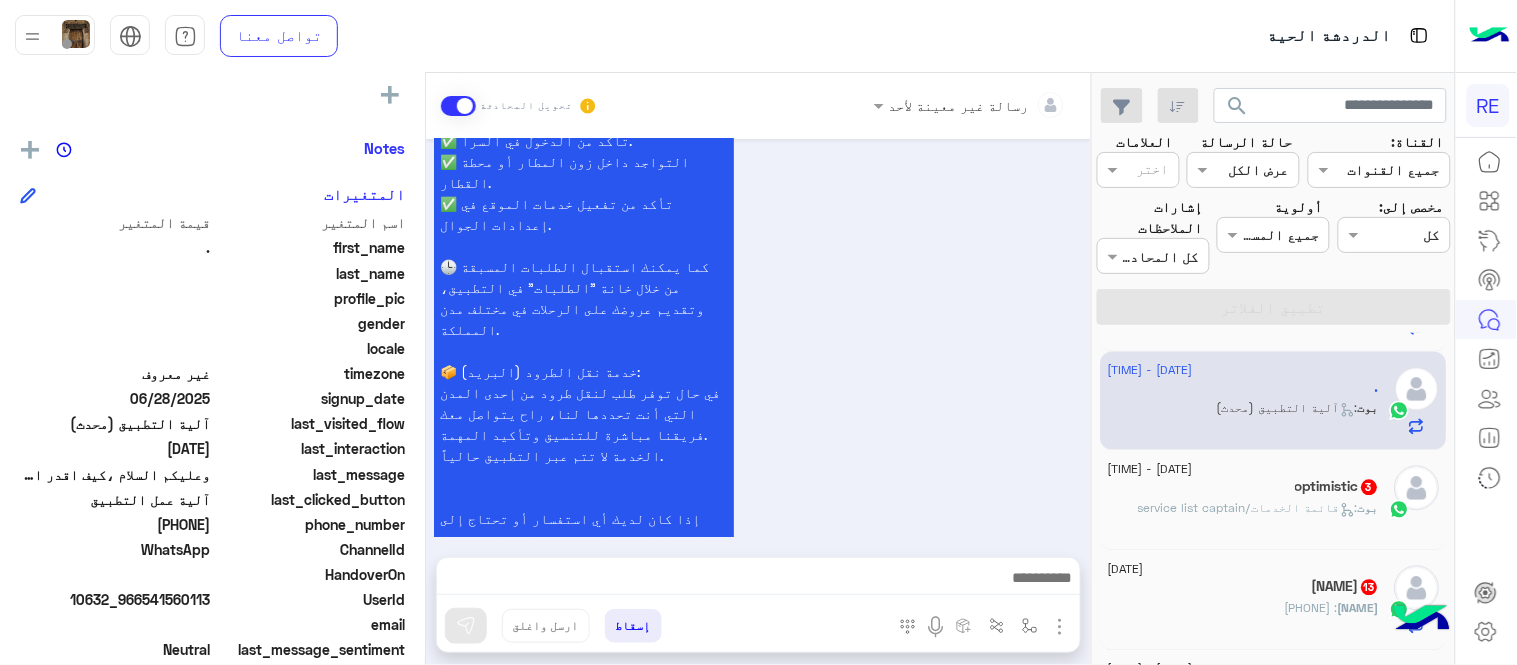 scroll, scrollTop: 1948, scrollLeft: 0, axis: vertical 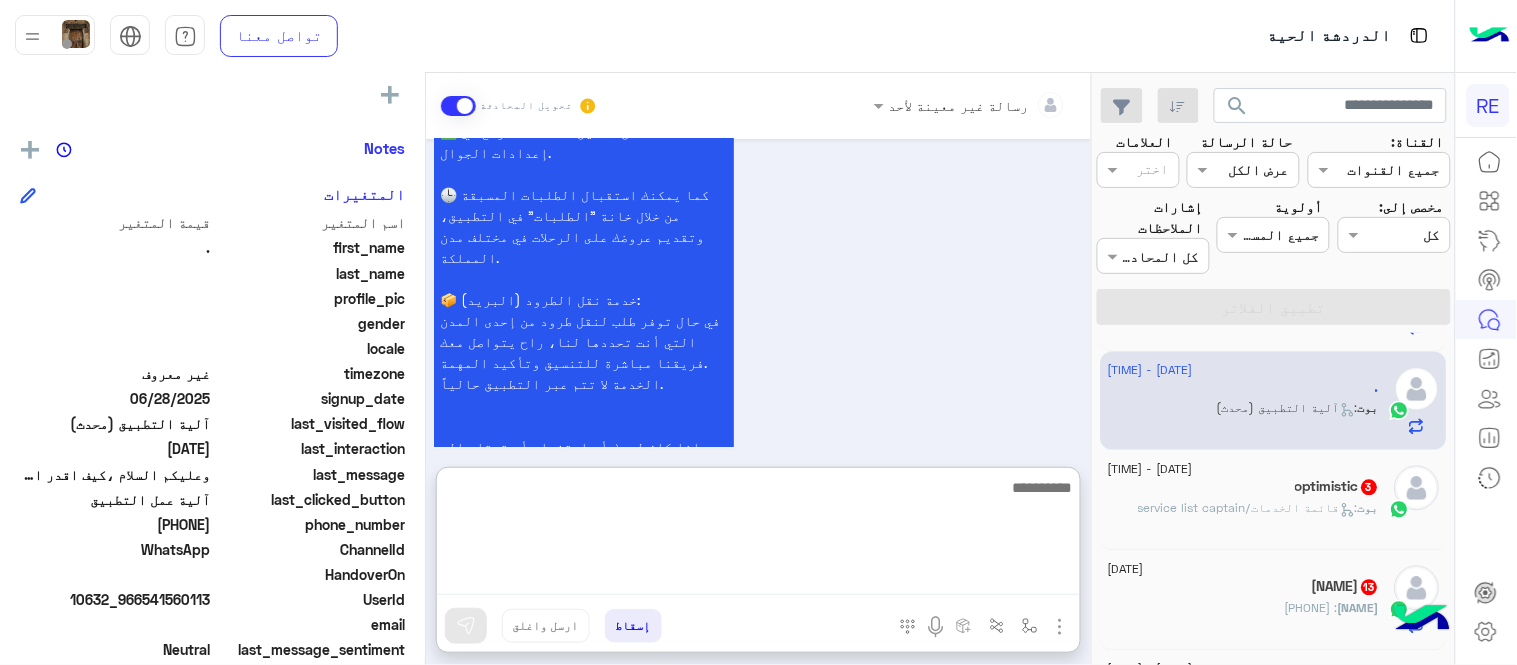 click at bounding box center (758, 535) 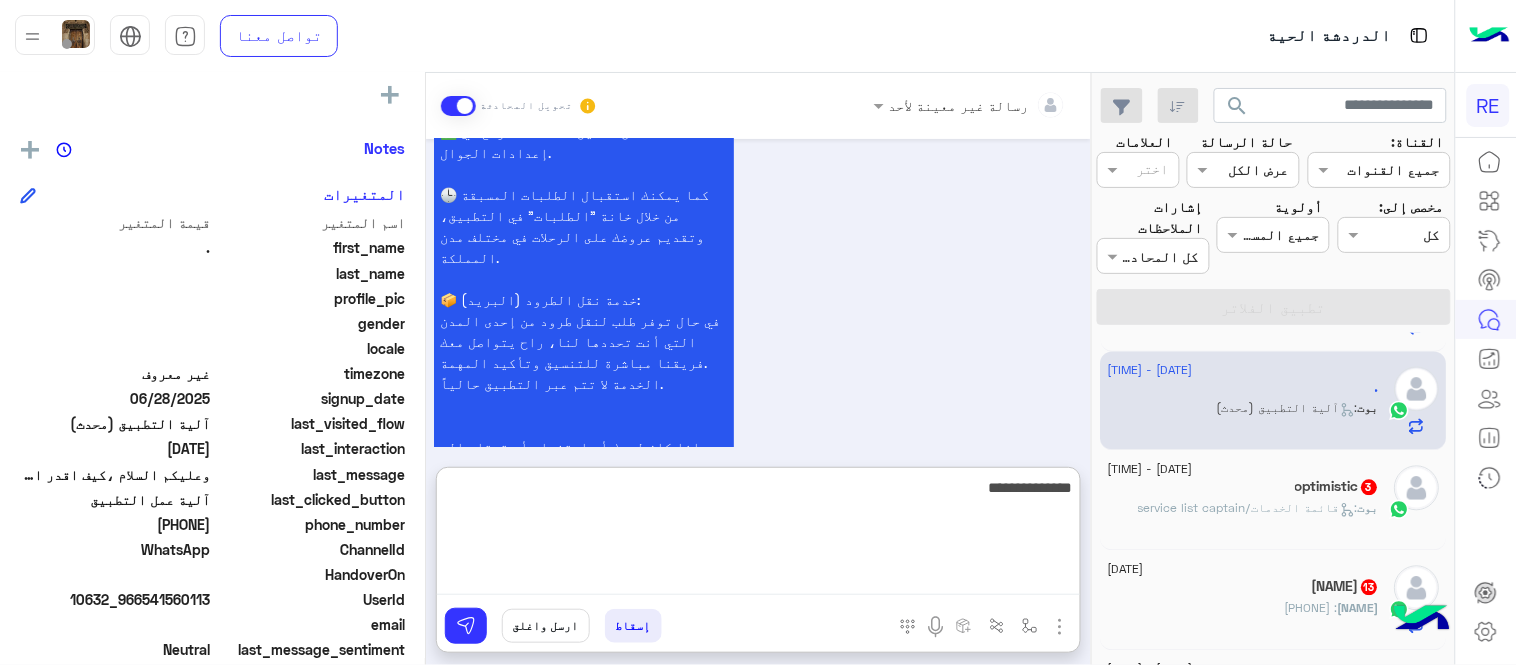 type on "**********" 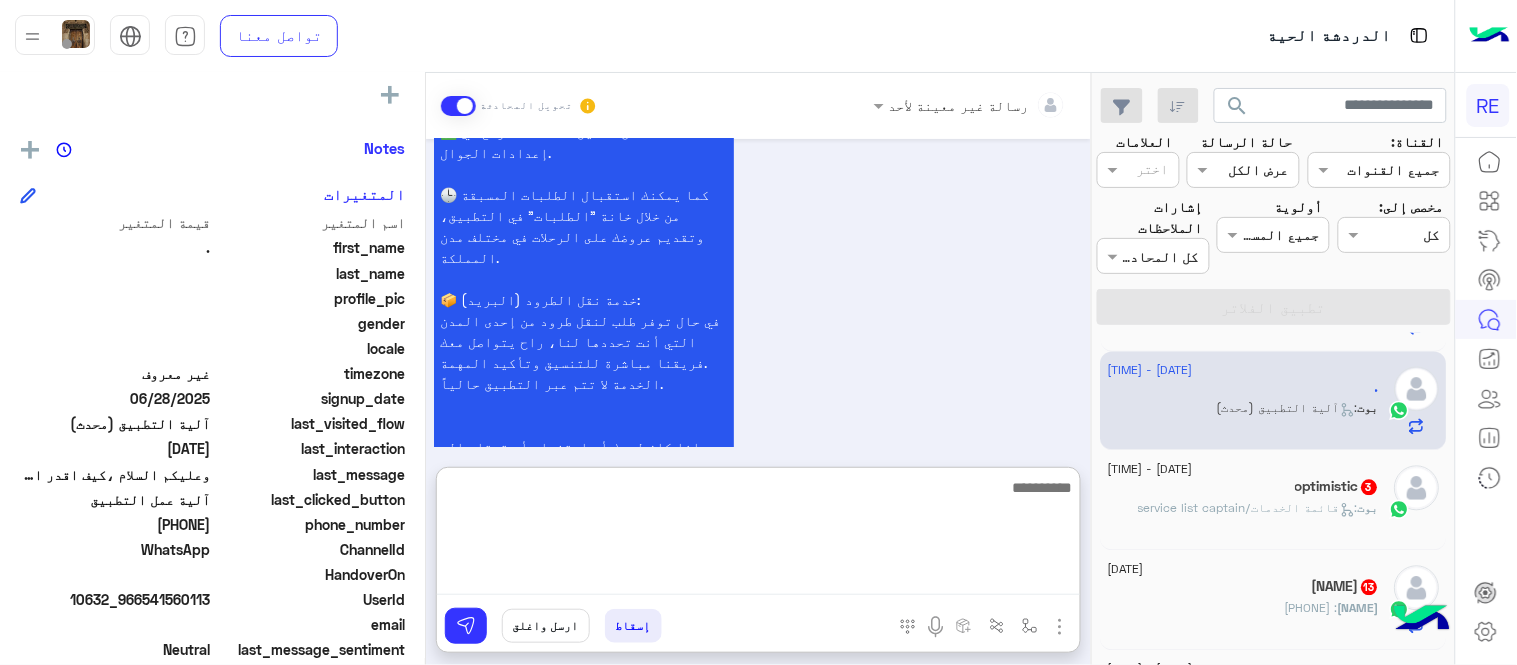 scroll, scrollTop: 2102, scrollLeft: 0, axis: vertical 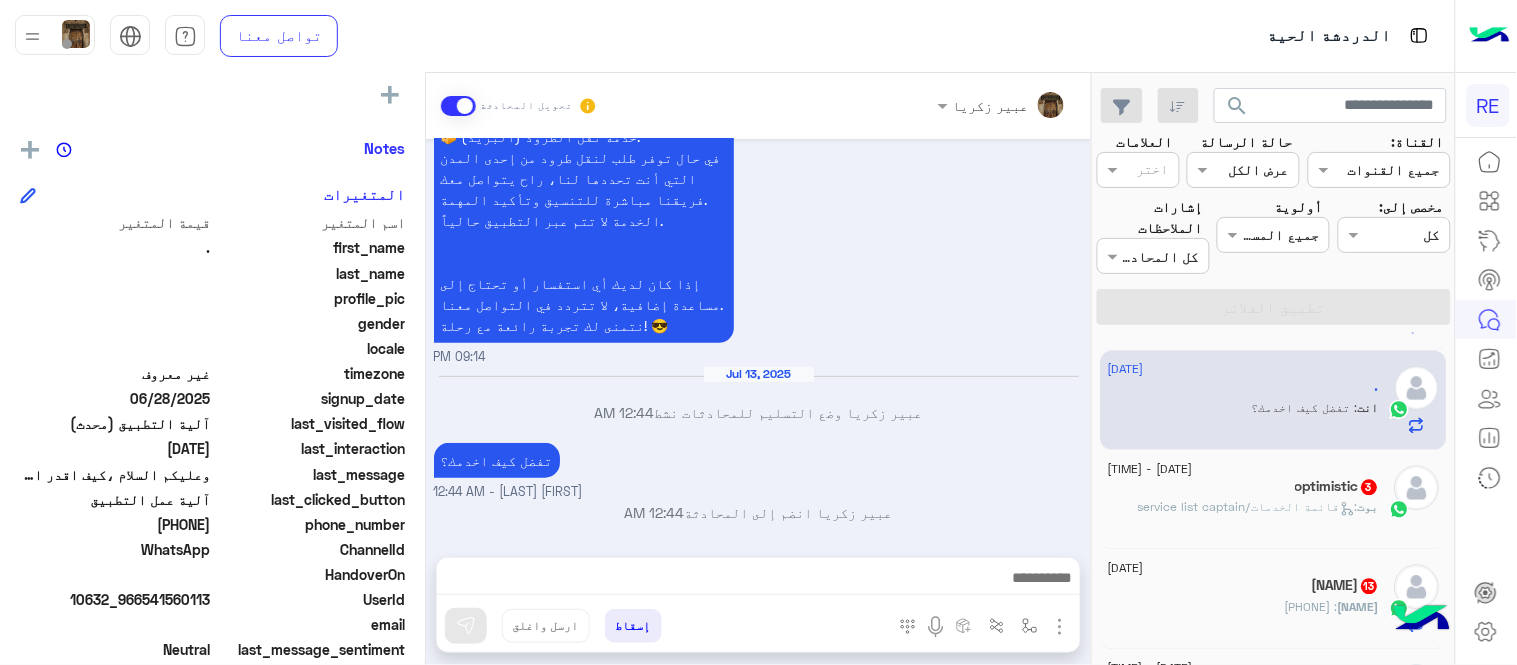 click on "بوت :   قائمة الخدمات/service list captain" 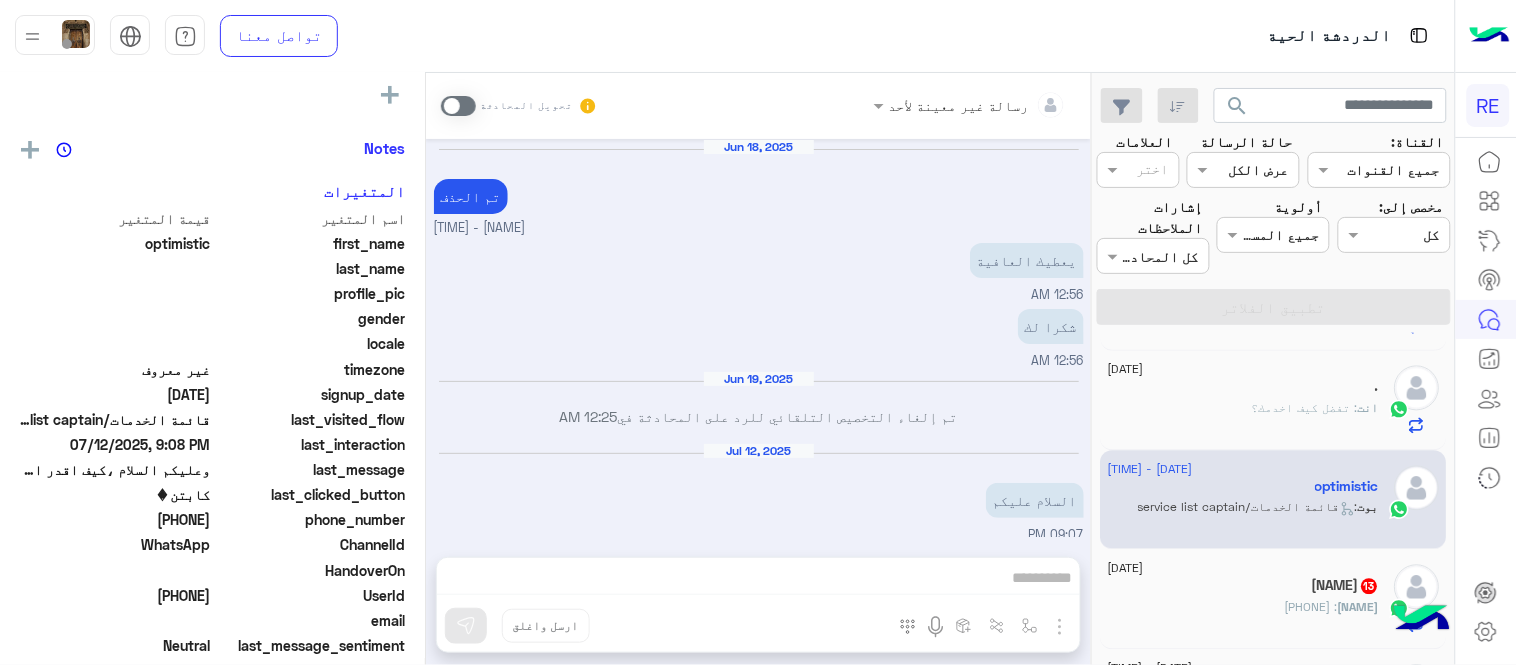 scroll, scrollTop: 1001, scrollLeft: 0, axis: vertical 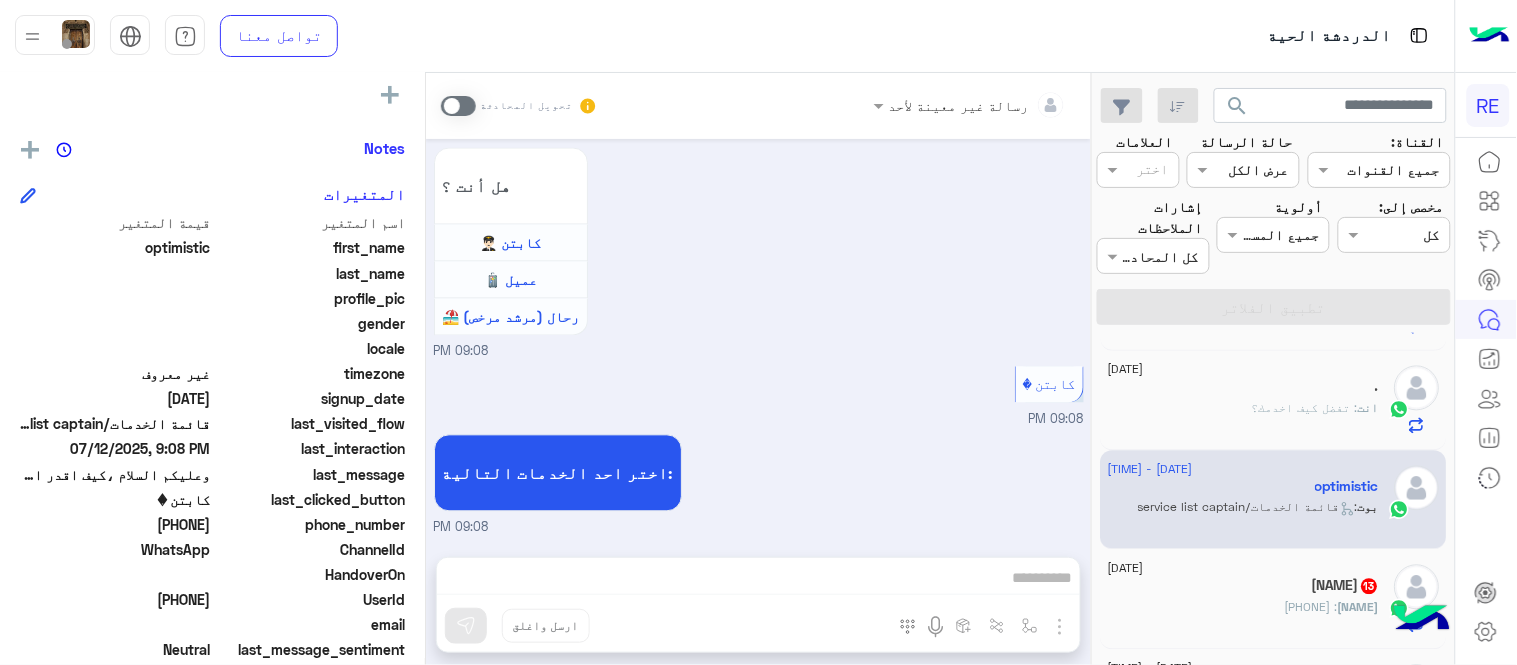click at bounding box center (458, 106) 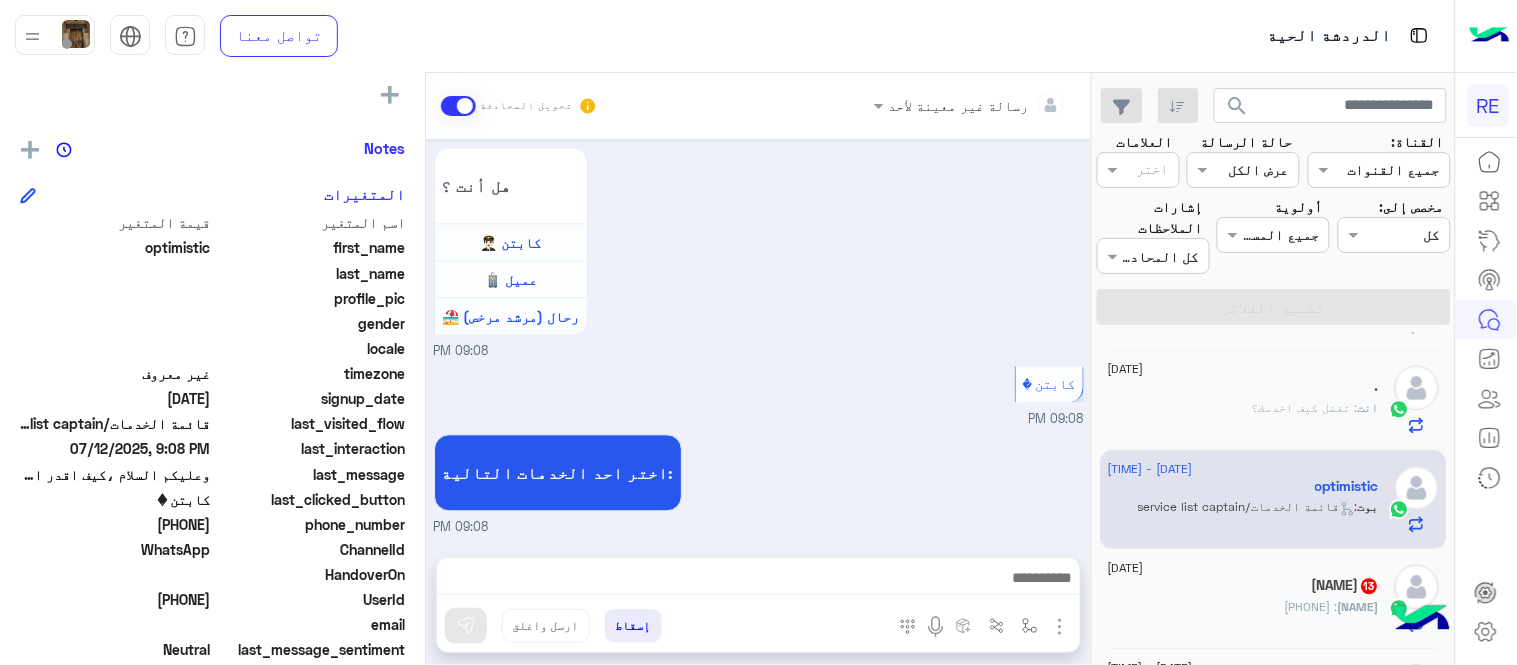 click on "رسالة غير معينة لأحد تحويل المحادثة     [DATE]  تم الحذف  [NAME] -  [TIME]  يعطيك العافية   [TIME]  شكرا لك   [TIME]   [DATE]   تم إلغاء التخصيص التلقائي للرد على المحادثة في   [TIME]       [DATE]  السلام عليكم   [TIME]  وعليكم السلام ،كيف اقدر اساعدك
اهلًا بك في تطبيق رحلة 👋
Welcome to Rehla  👋
من فضلك أختر لغة التواصل
Please choose your preferred Language
English   عربي     [TIME]   عربي    [TIME]  هل أنت ؟   كابتن 👨🏻‍✈️   عميل 🧳   رحال (مرشد مرخص) 🏖️     [TIME]   كابتن     [TIME]  اختر احد الخدمات التالية:    [TIME]   [DATE]   [NAME] وضع التسليم للمحادثات نشط   [TIME]      أدخل اسم مجموعة الرسائل  إسقاط   ارسل واغلق" at bounding box center (758, 373) 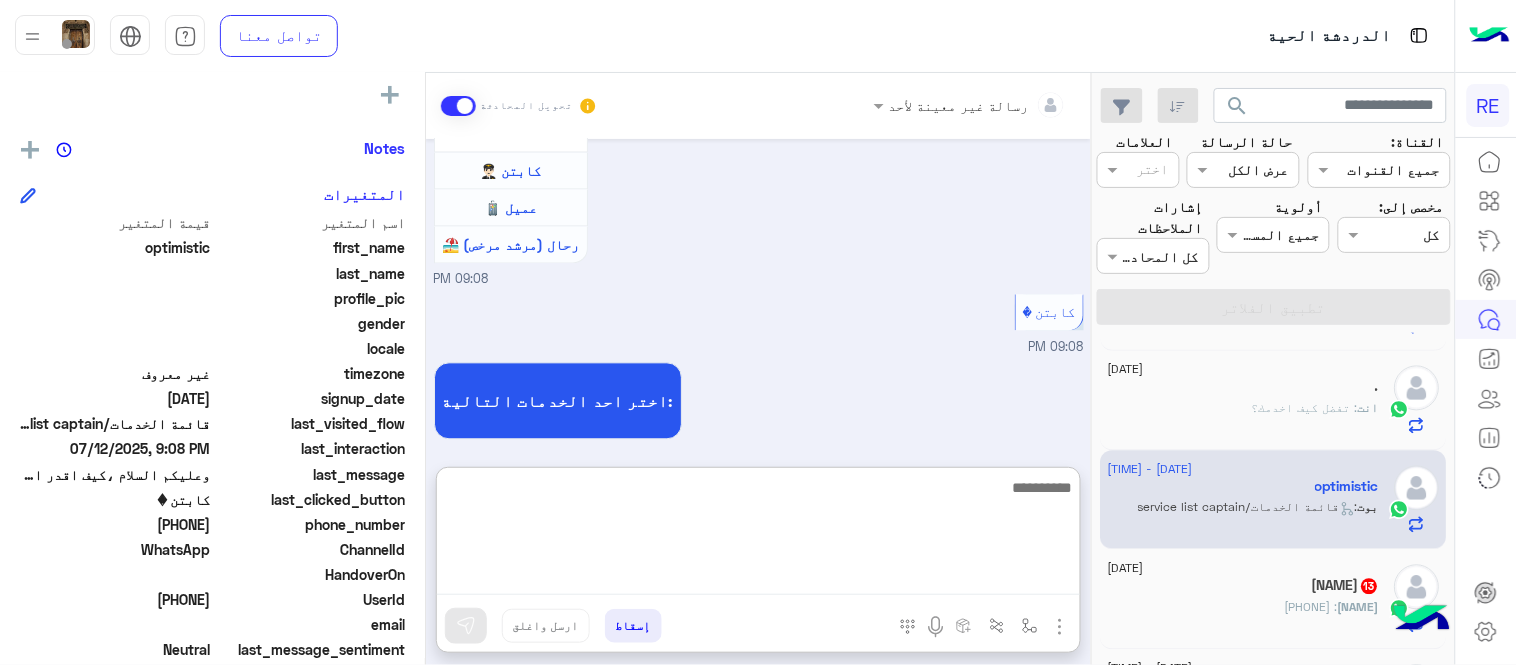click at bounding box center (758, 535) 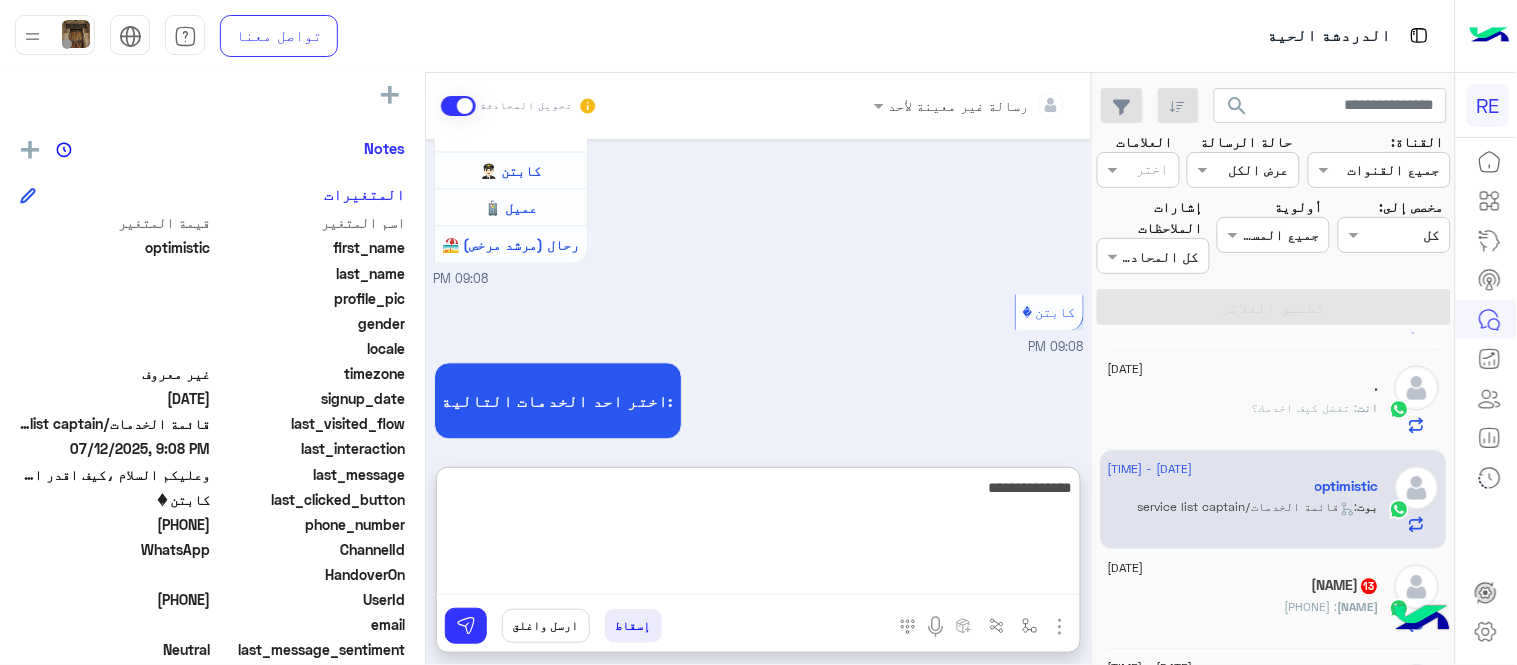 type on "**********" 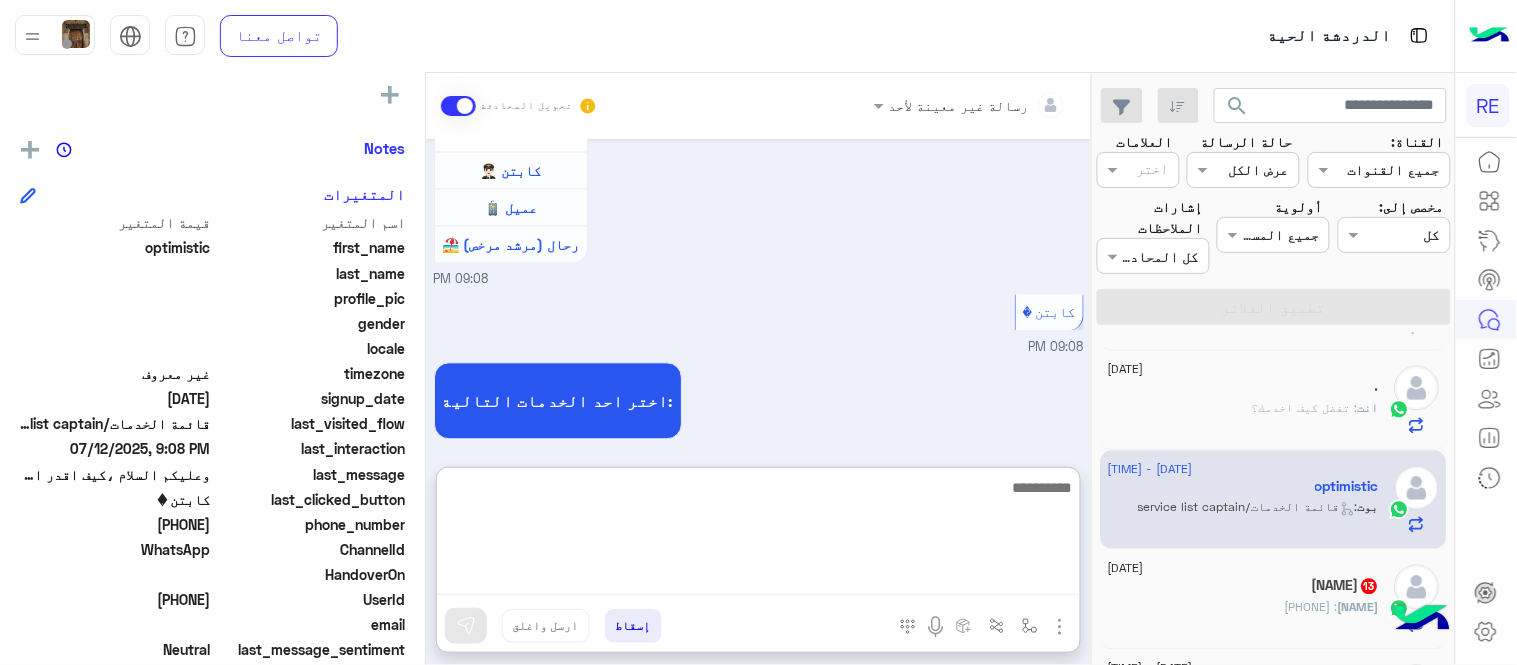scroll, scrollTop: 1226, scrollLeft: 0, axis: vertical 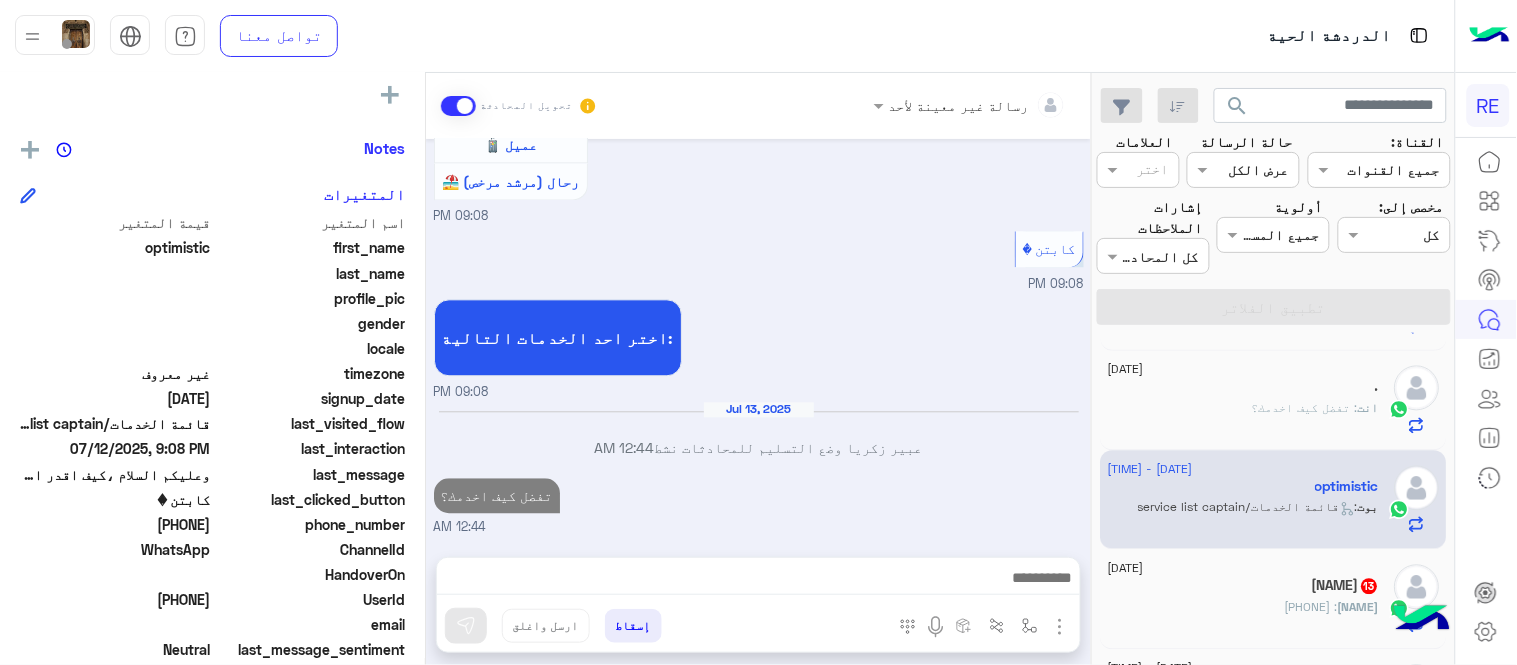 click on "Jun 18, 2025  تم الحذف  [FIRST] [LAST] -  12:34 AM  يعطيك العافية   12:56 AM  شكرا لك   12:56 AM   Jun 19, 2025   تم إلغاء التخصيص التلقائي للرد على المحادثة في   12:25 AM       Jul 12, 2025  السلام عليكم   09:07 PM  وعليكم السلام ،كيف اقدر اساعدك
اهلًا بك في تطبيق رحلة 👋
Welcome to Rehla  👋
من فضلك أختر لغة التواصل
Please choose your preferred Language
English   عربي     09:07 PM   عربي    09:08 PM  هل أنت ؟   كابتن 👨🏻‍✈️   عميل 🧳   رحال (مرشد مرخص) 🏖️     09:08 PM   كابتن     09:08 PM  اختر احد الخدمات التالية:    09:08 PM   Jul 13, 2025   [FIRST] [LAST] وضع التسليم للمحادثات نشط   12:44 AM      تفضل كيف اخدمك؟   12:44 AM" at bounding box center (758, 338) 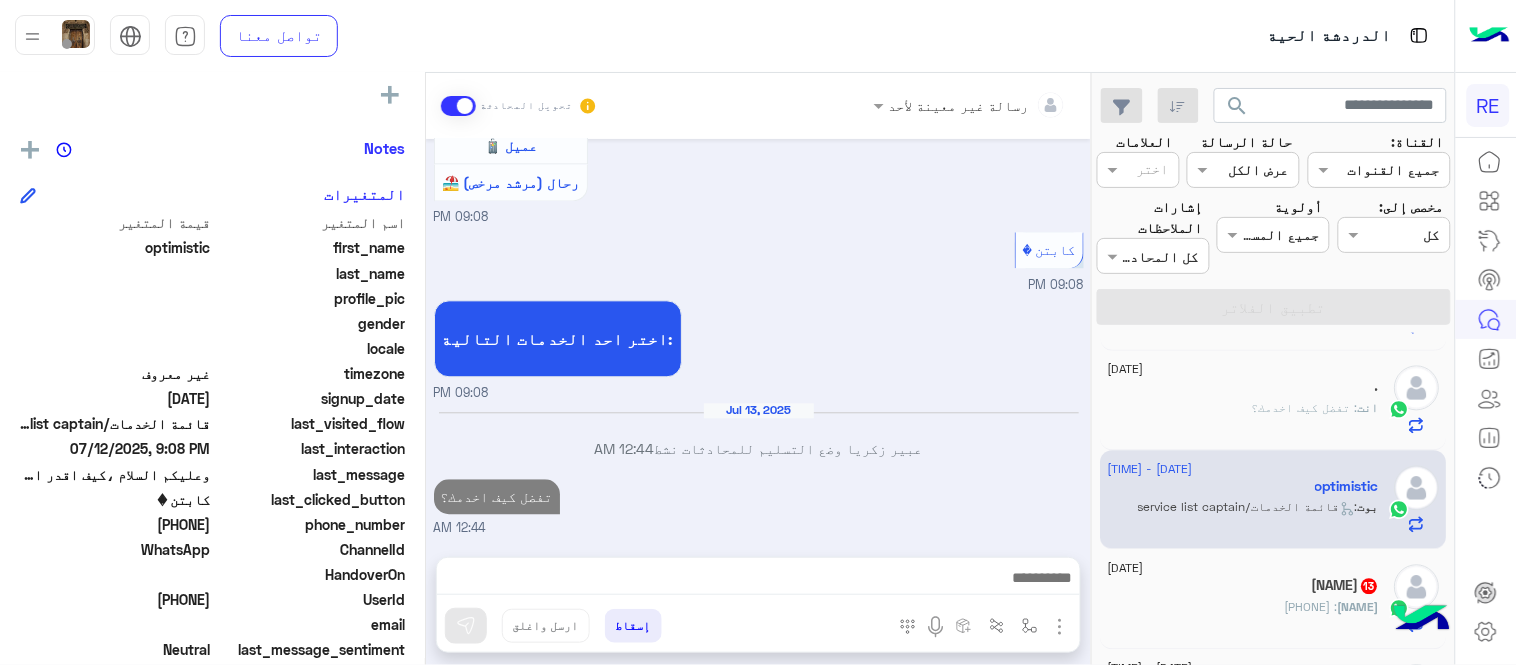 scroll, scrollTop: 1173, scrollLeft: 0, axis: vertical 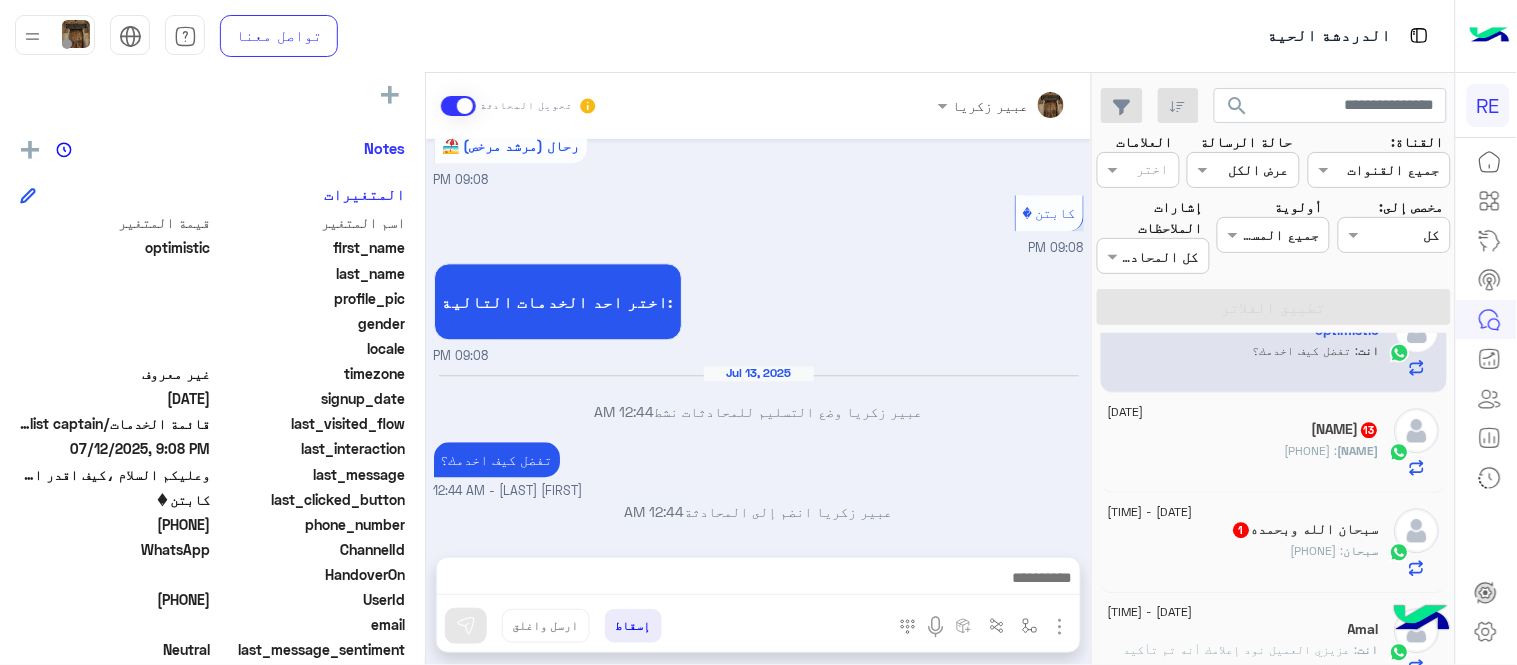 click on "[NAME]" 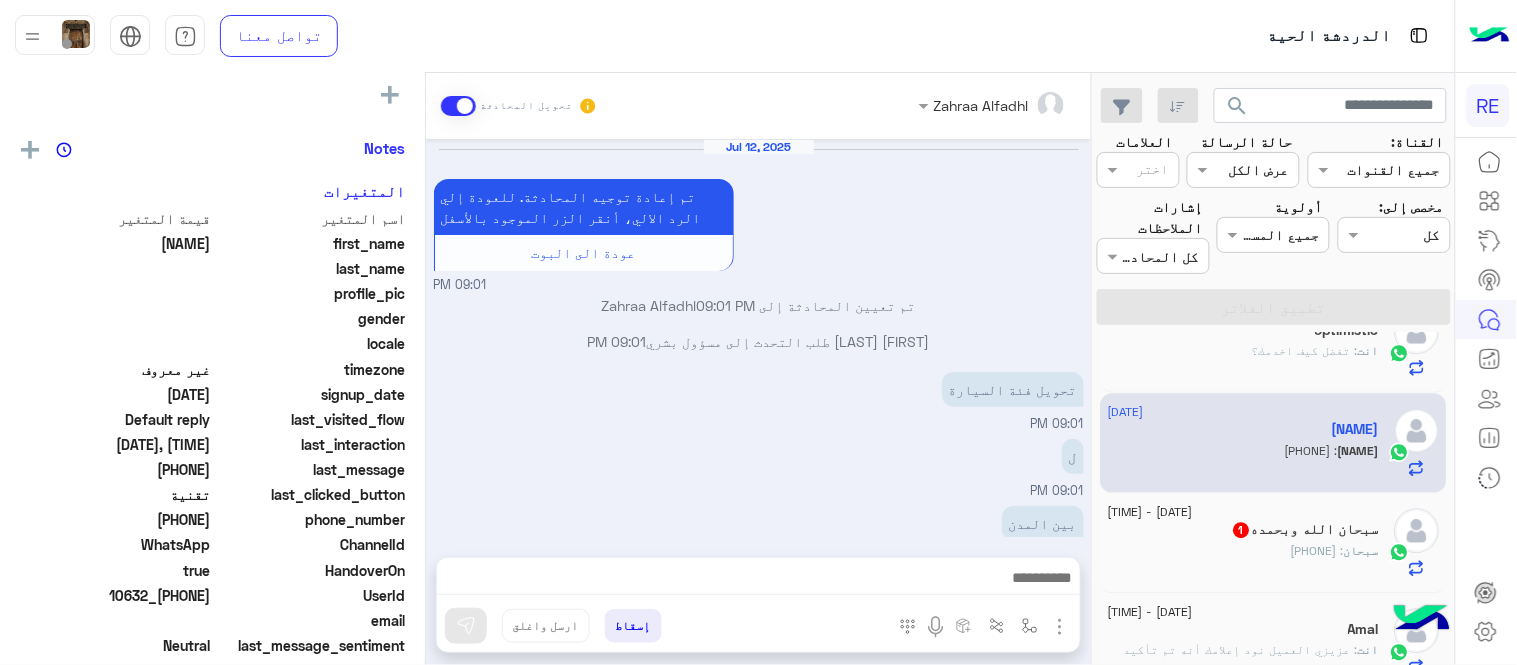 scroll, scrollTop: 295, scrollLeft: 0, axis: vertical 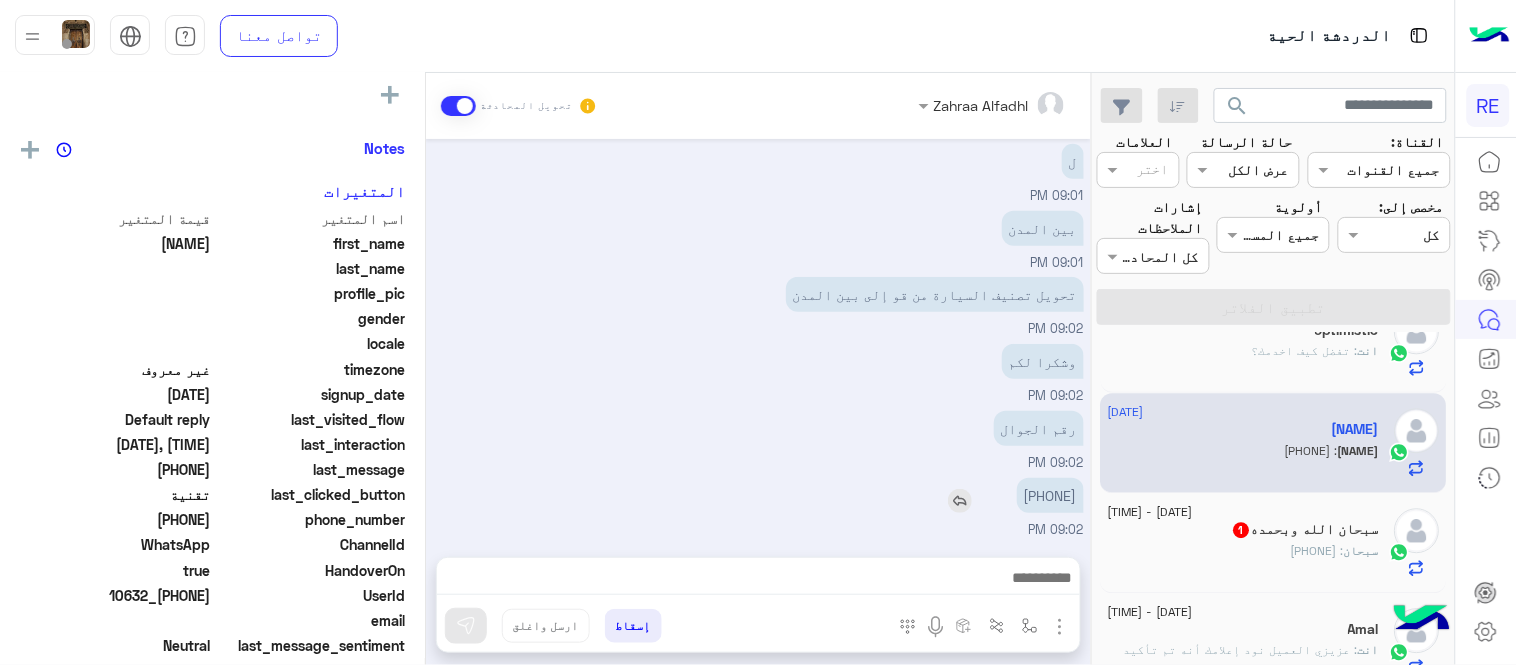 click on "[PHONE]" at bounding box center [1050, 495] 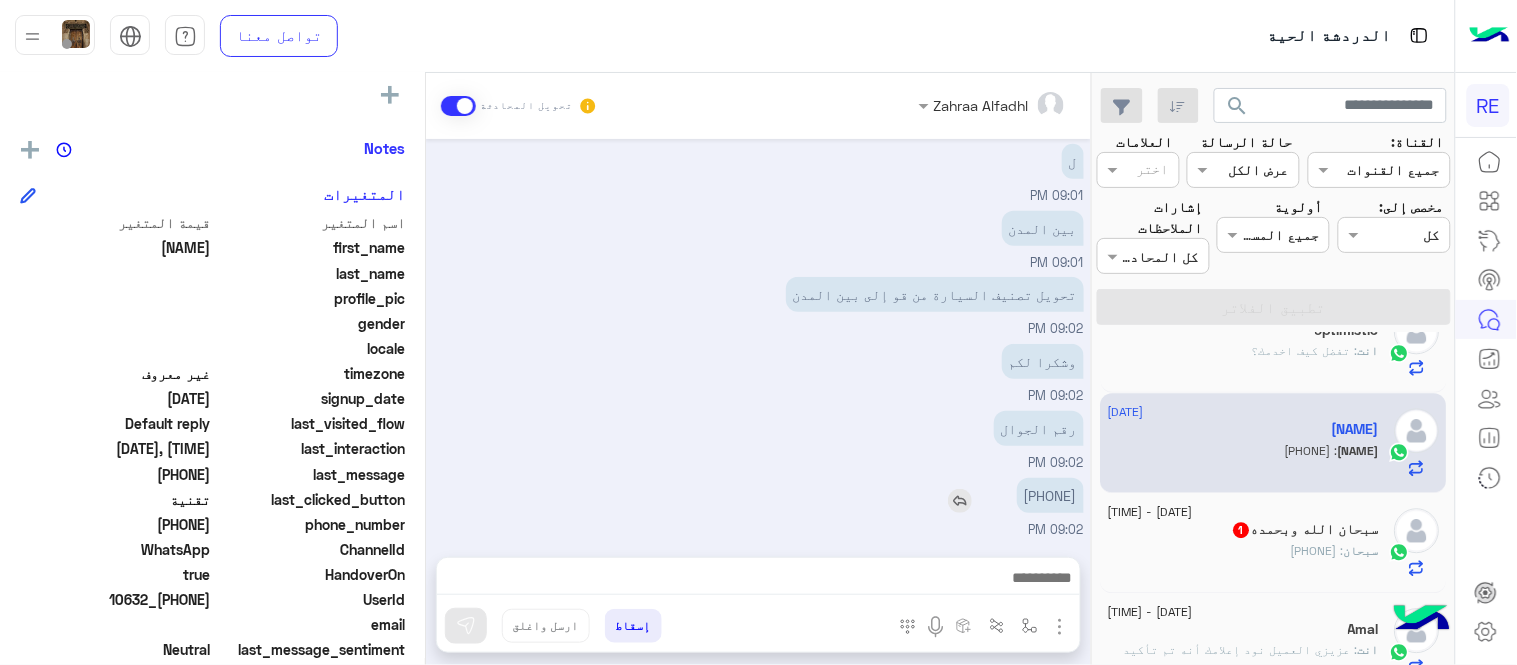 click on "[PHONE]" at bounding box center [1050, 495] 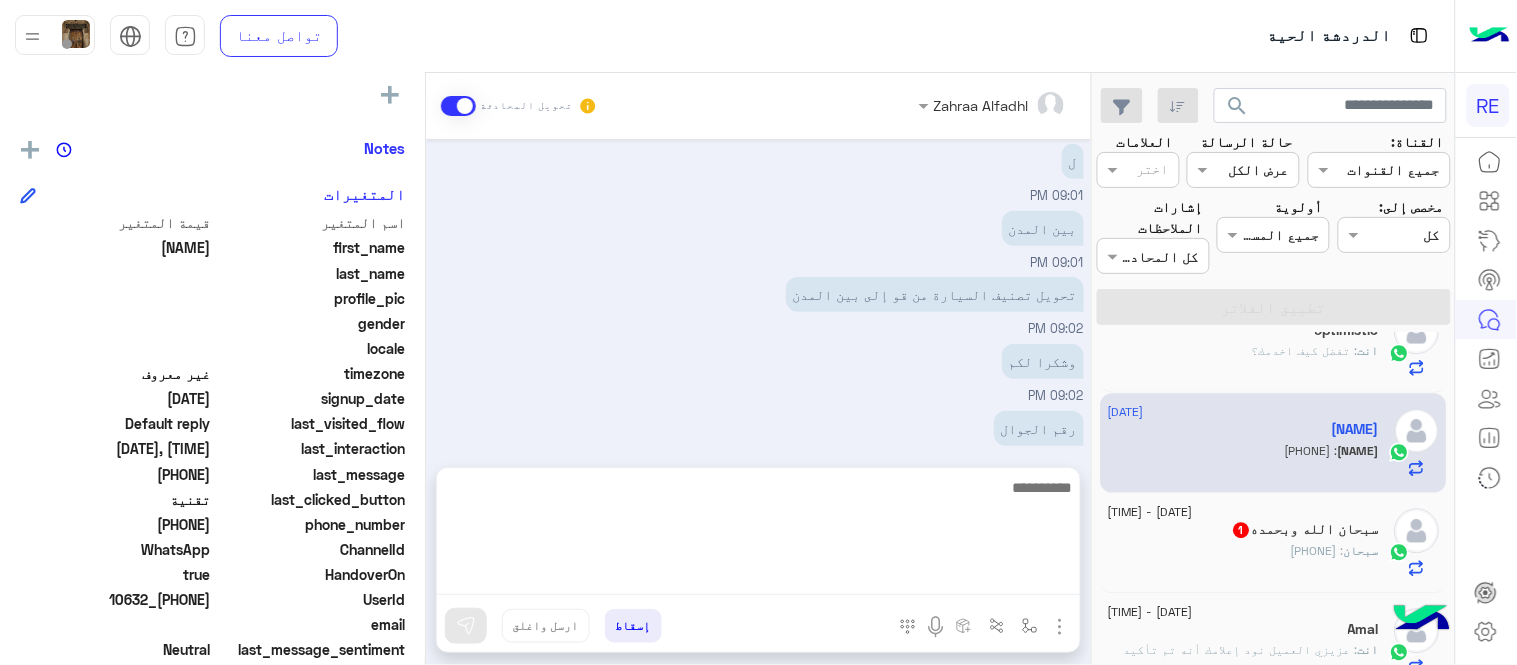 click at bounding box center [758, 535] 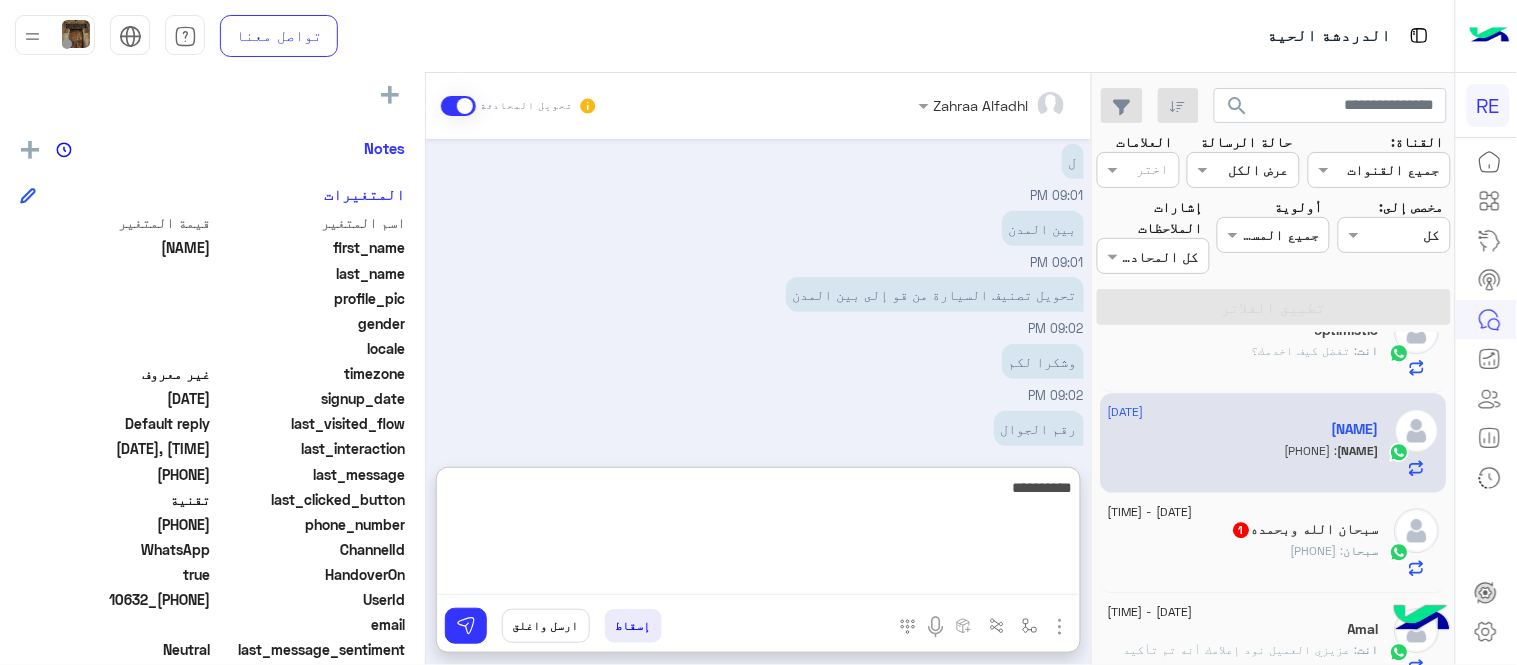 type on "**********" 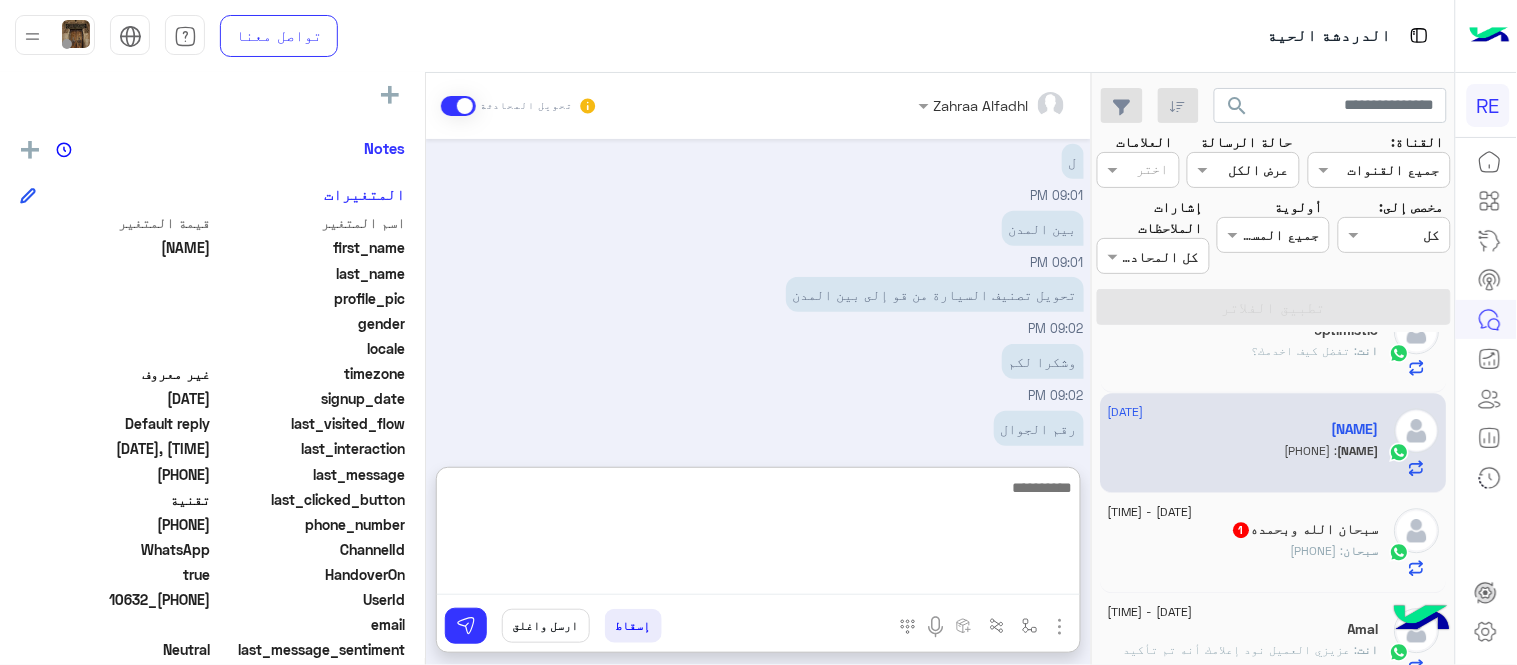 scroll, scrollTop: 484, scrollLeft: 0, axis: vertical 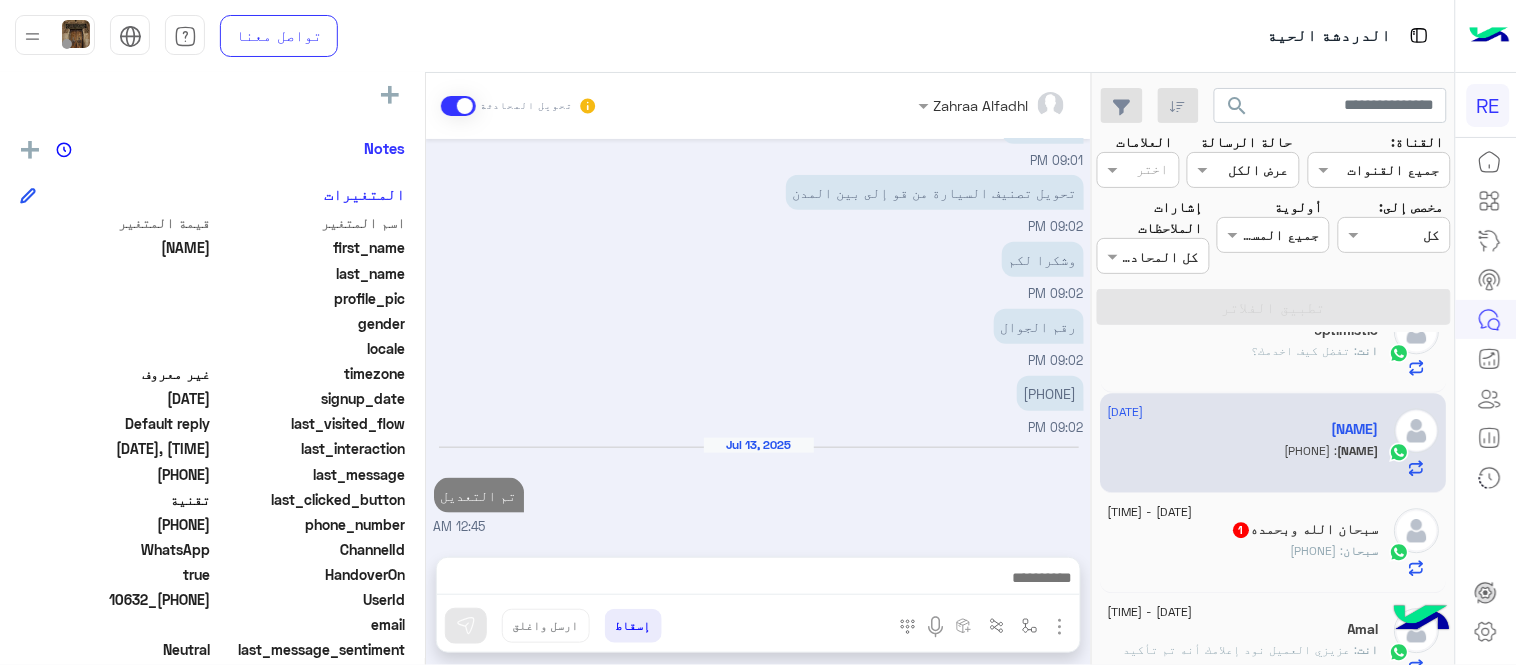 click on "Jul 12, 2025  تم إعادة توجيه المحادثة. للعودة إلي الرد الالي، أنقر الزر الموجود بالأسفل  عودة الى البوت     09:01 PM   تم تعيين المحادثة إلى [FIRST] [LAST]   09:01 PM       [FIRST] [LAST]   طلب التحدث إلى مسؤول بشري   09:01 PM      تحويل فئة السيارة   09:01 PM  ل   09:01 PM  بين المدن   09:01 PM  تحويل تصنيف السيارة من قو إلى بين المدن   09:02 PM  وشكرا لكم   09:02 PM  رقم الجوال   09:02 PM   [PHONE]   09:02 PM   Jul 13, 2025  تم التعديل   12:45 AM" at bounding box center [758, 338] 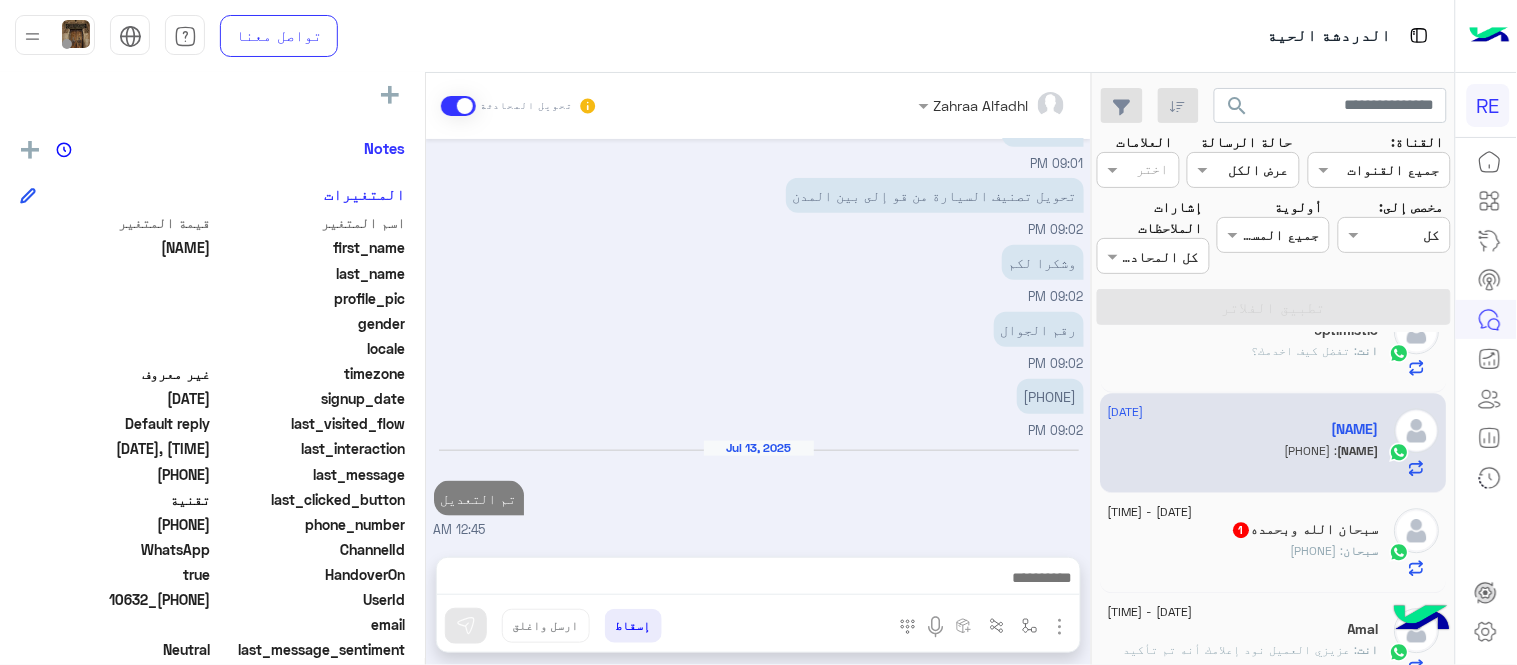 scroll, scrollTop: 431, scrollLeft: 0, axis: vertical 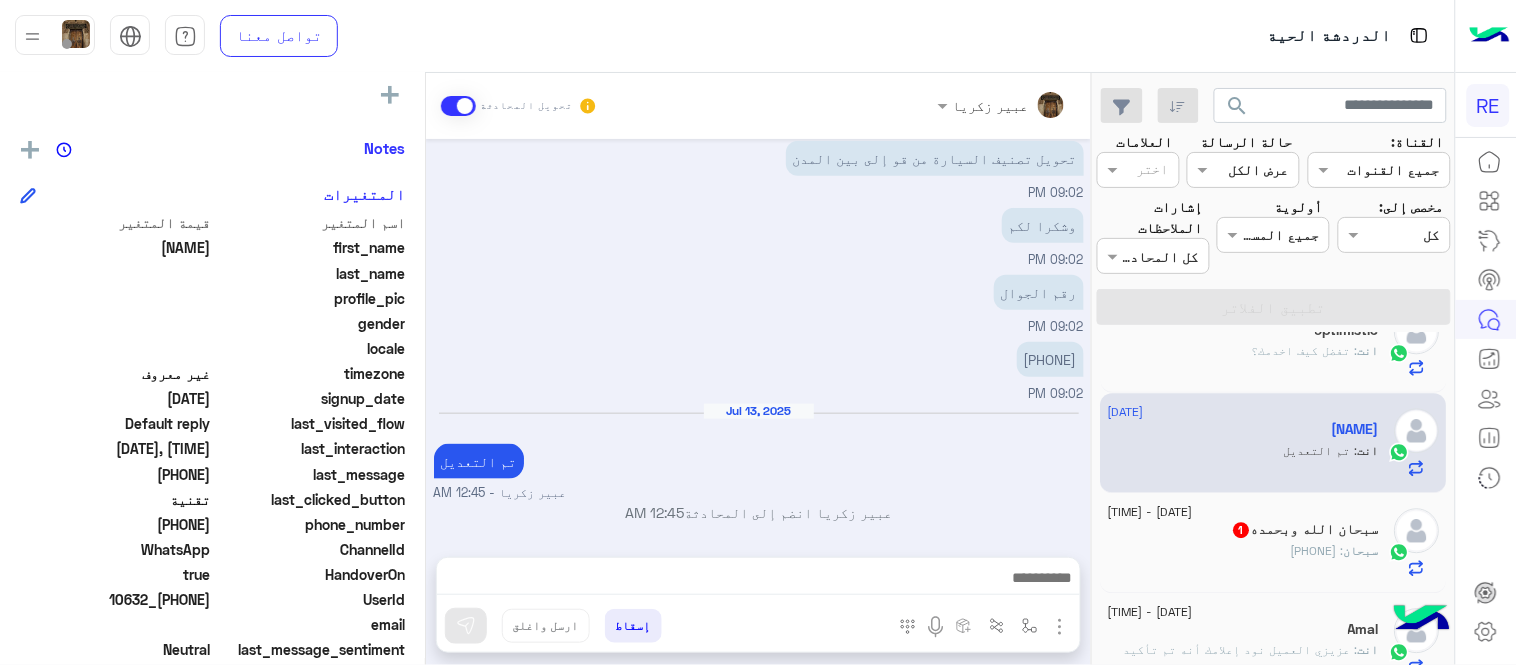 click on "1" 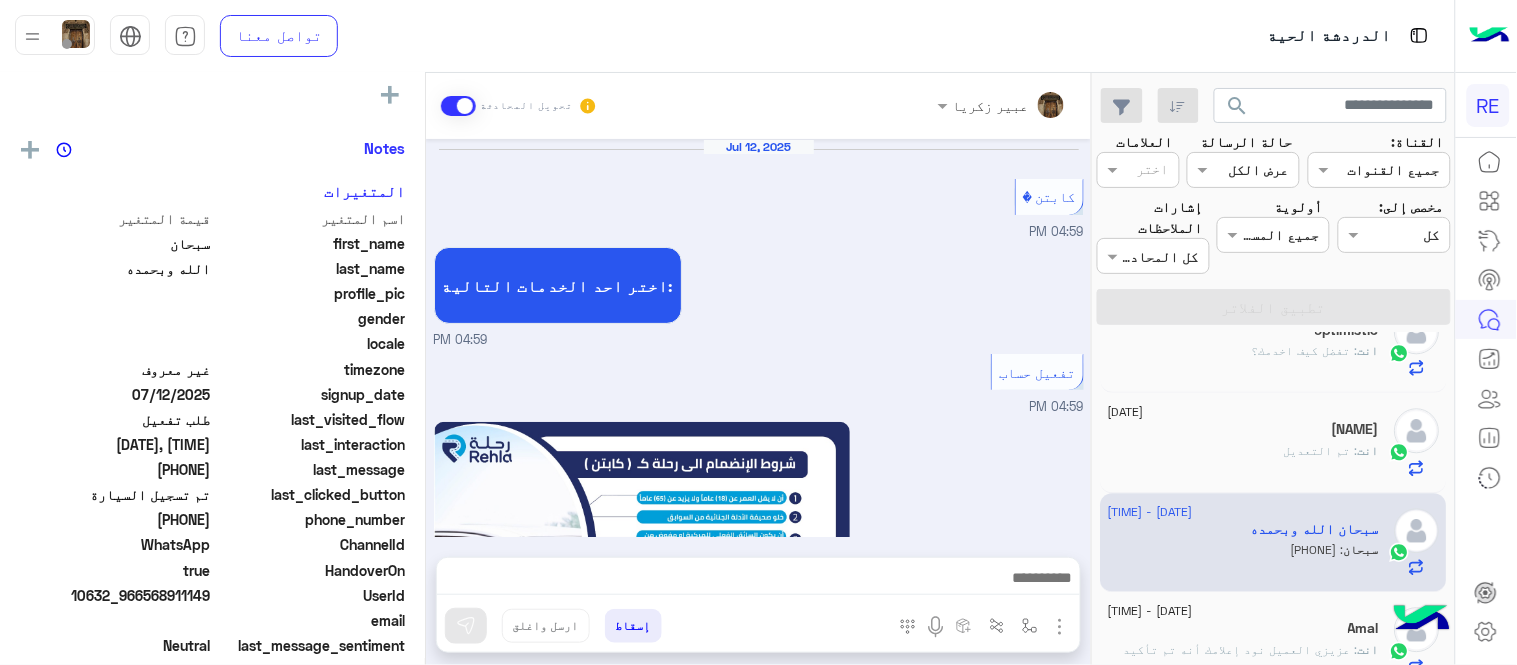 scroll, scrollTop: 1177, scrollLeft: 0, axis: vertical 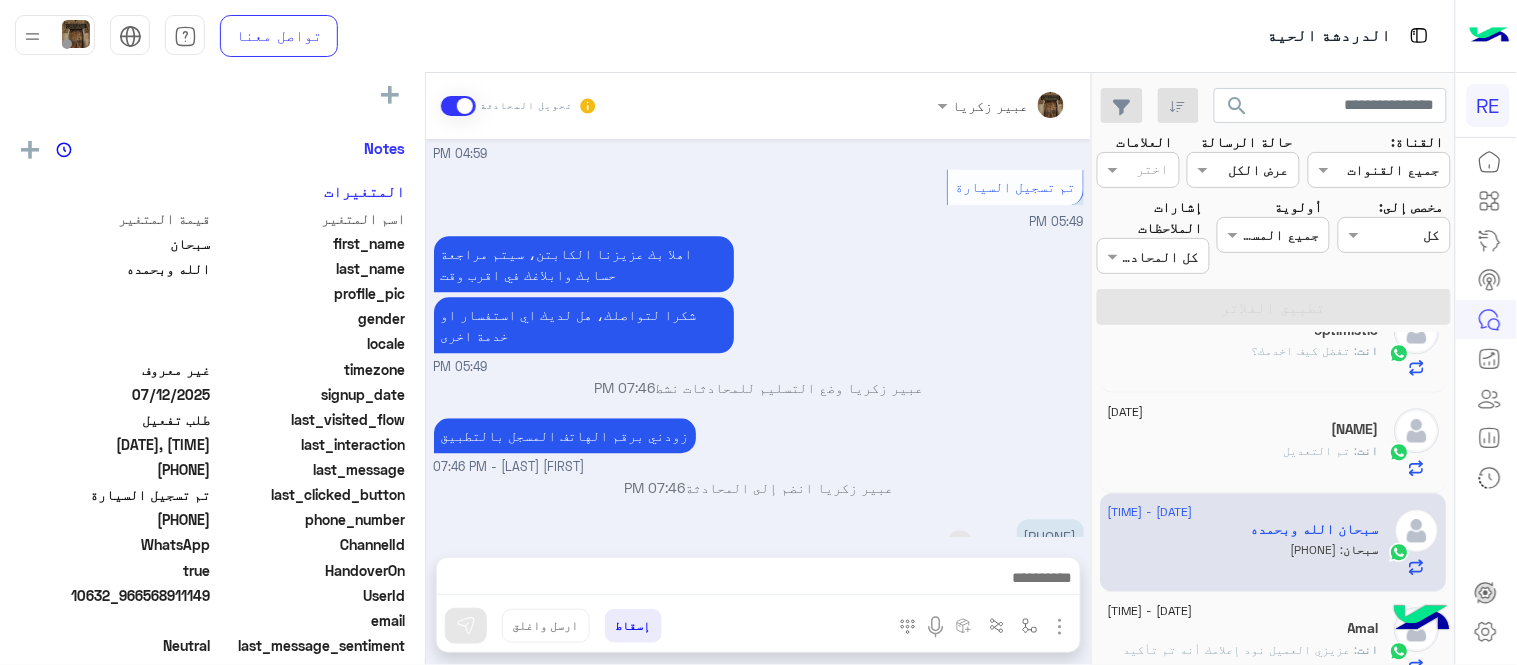 click on "[PHONE]" at bounding box center [1050, 536] 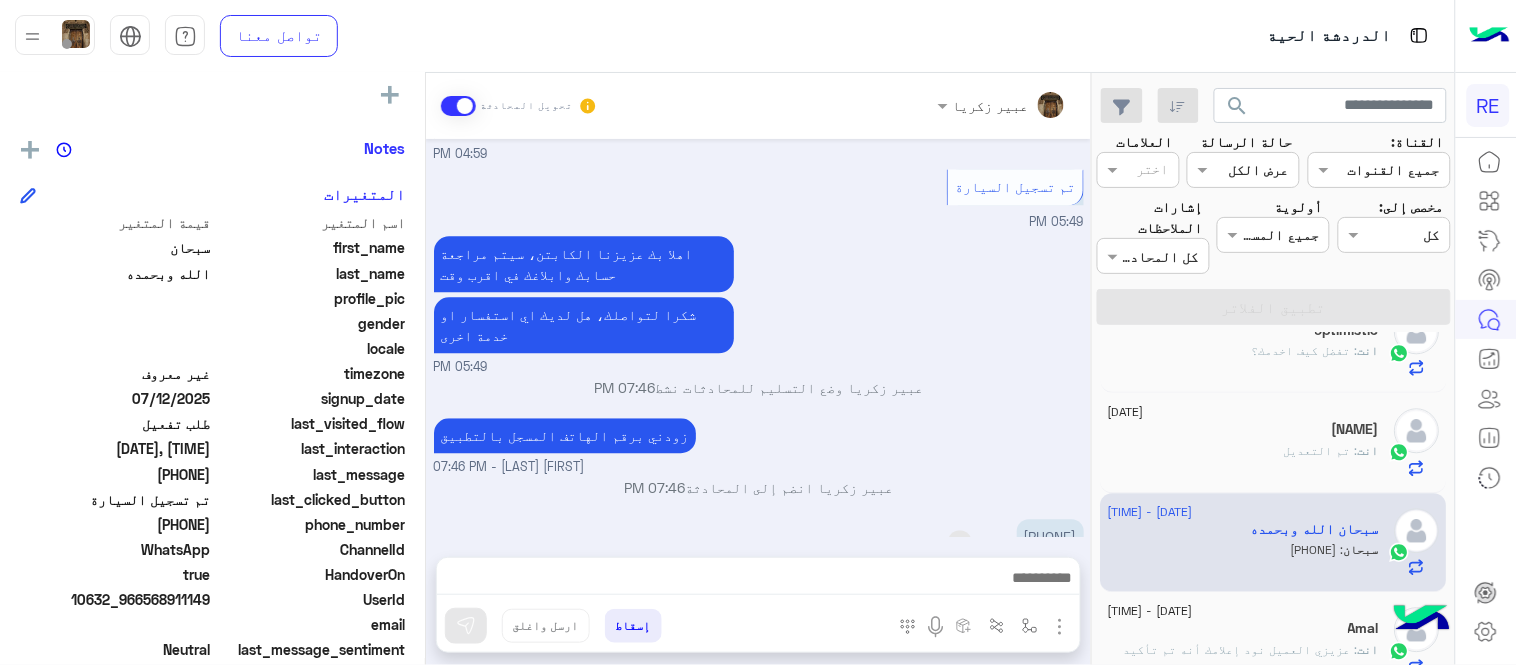 copy on "[PHONE]" 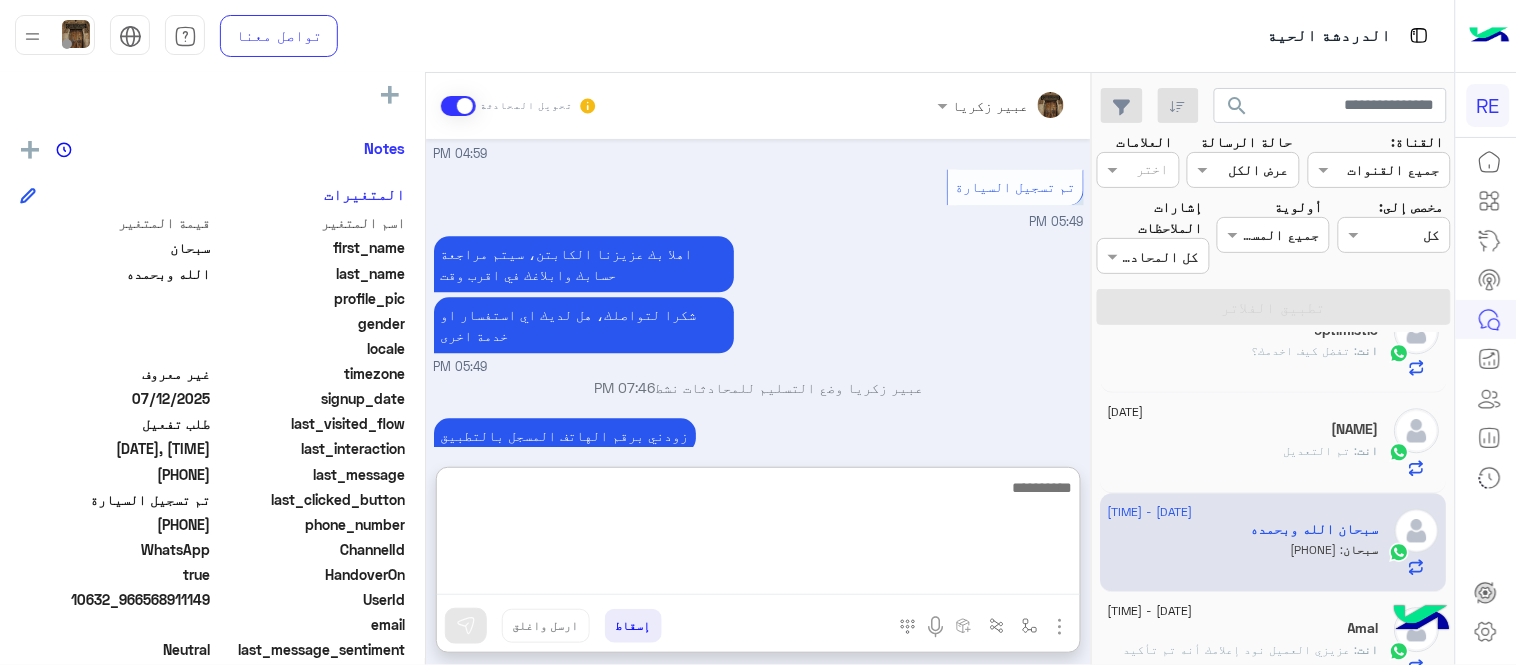 click at bounding box center [758, 535] 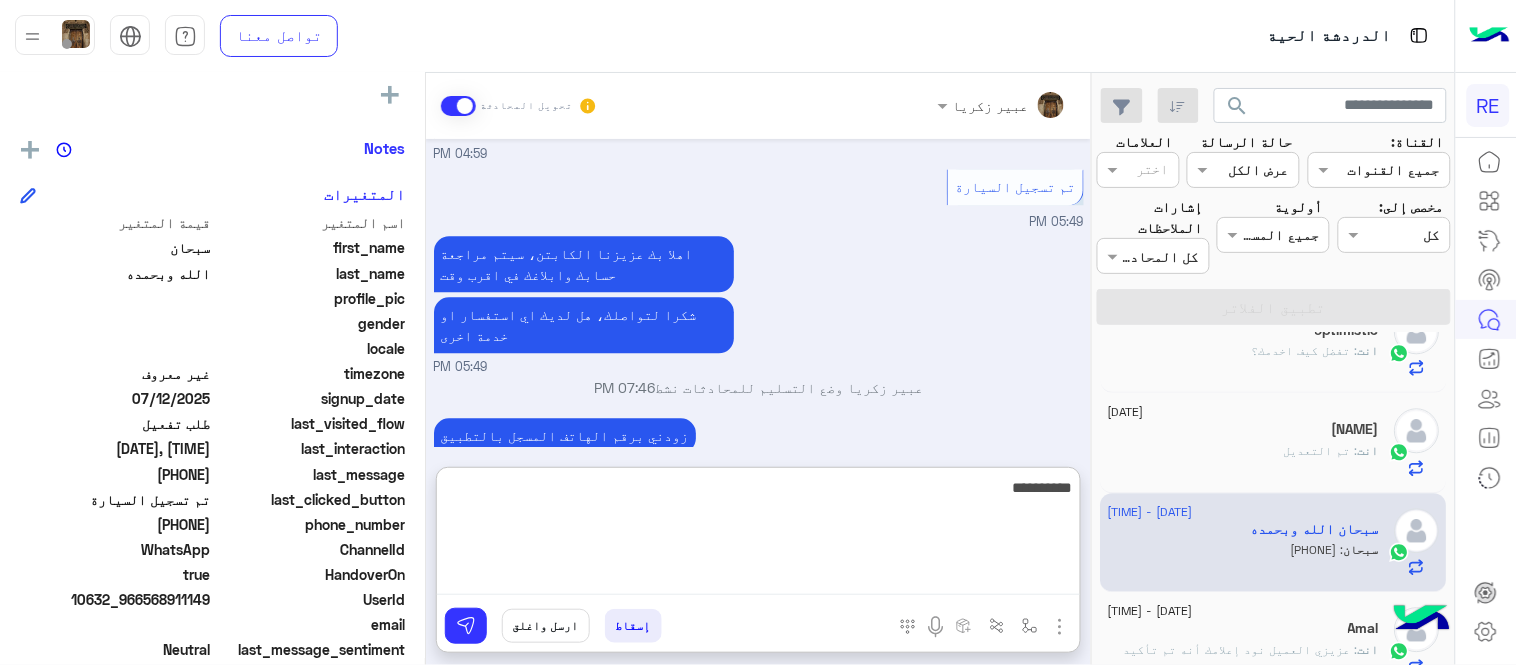 type on "**********" 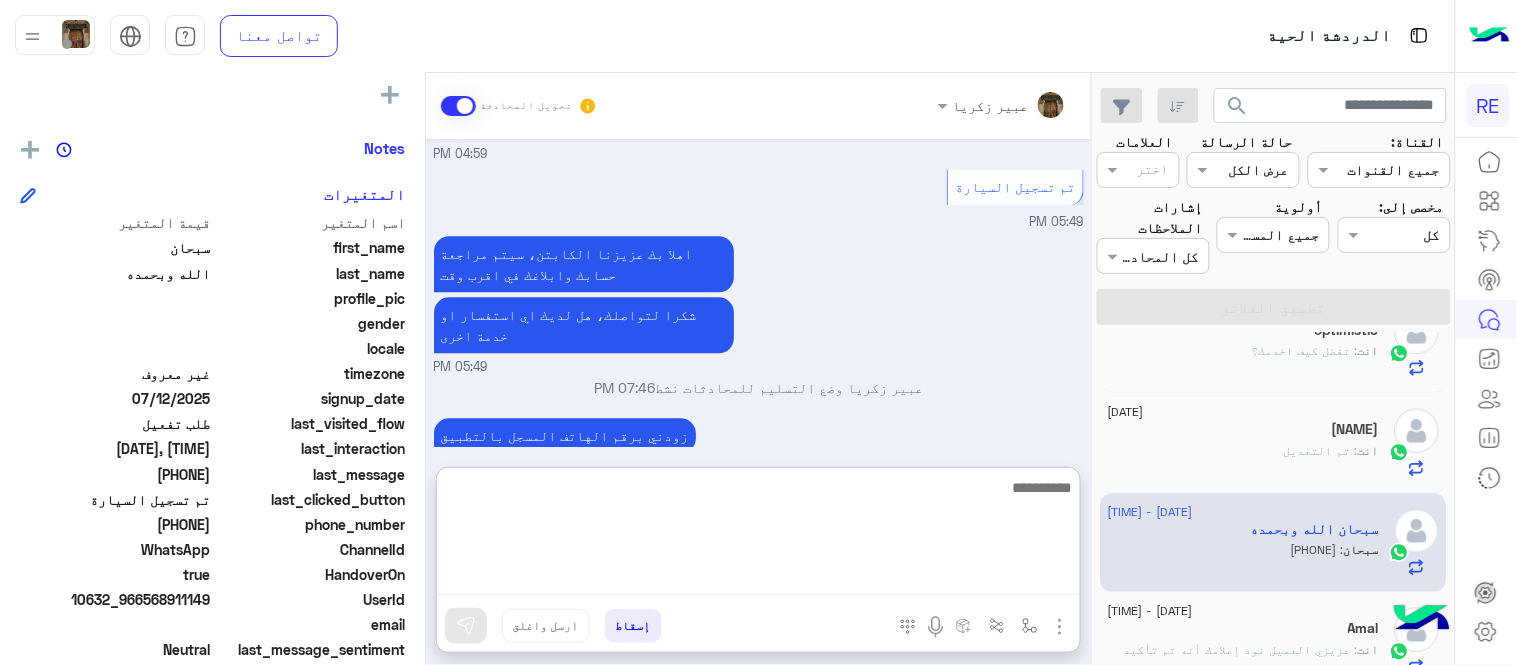 scroll, scrollTop: 1367, scrollLeft: 0, axis: vertical 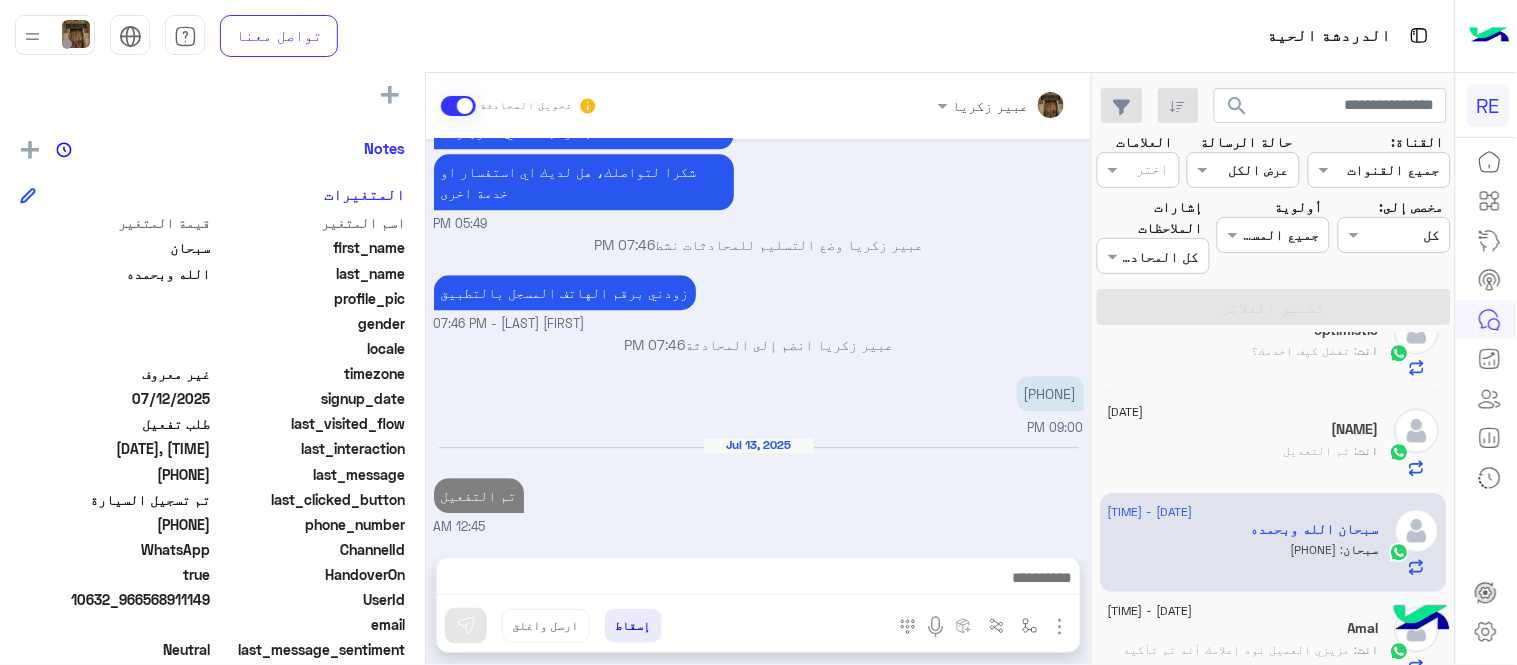 click on "[FIRST] [LAST] تحويل المحادثة     [DATE]  كابتن     [TIME]  اختر احد الخدمات التالية:    [TIME]   تفعيل حساب    [TIME]  يمكنك الاطلاع على شروط الانضمام لرحلة ك (كابتن ) الموجودة بالصورة أعلاه،
لتحميل التطبيق عبر الرابط التالي : 📲
http://onelink.to/Rehla    يسعدنا انضمامك لتطبيق رحلة يمكنك اتباع الخطوات الموضحة لتسجيل بيانات سيارتك بالفيديو التالي  : عزيزي الكابتن، فضلًا ، للرغبة بتفعيل الحساب قم برفع البيانات عبر التطبيق والتواصل معنا  تم تسجيل السيارة   اواجه صعوبة بالتسجيل  اي خدمة اخرى ؟  الرجوع للقائمة الرئ   لا     [TIME]   تم تسجيل السيارة    [TIME]     [TIME]  [TIME]       [FIRST] [LAST] -  [TIME]" at bounding box center (758, 373) 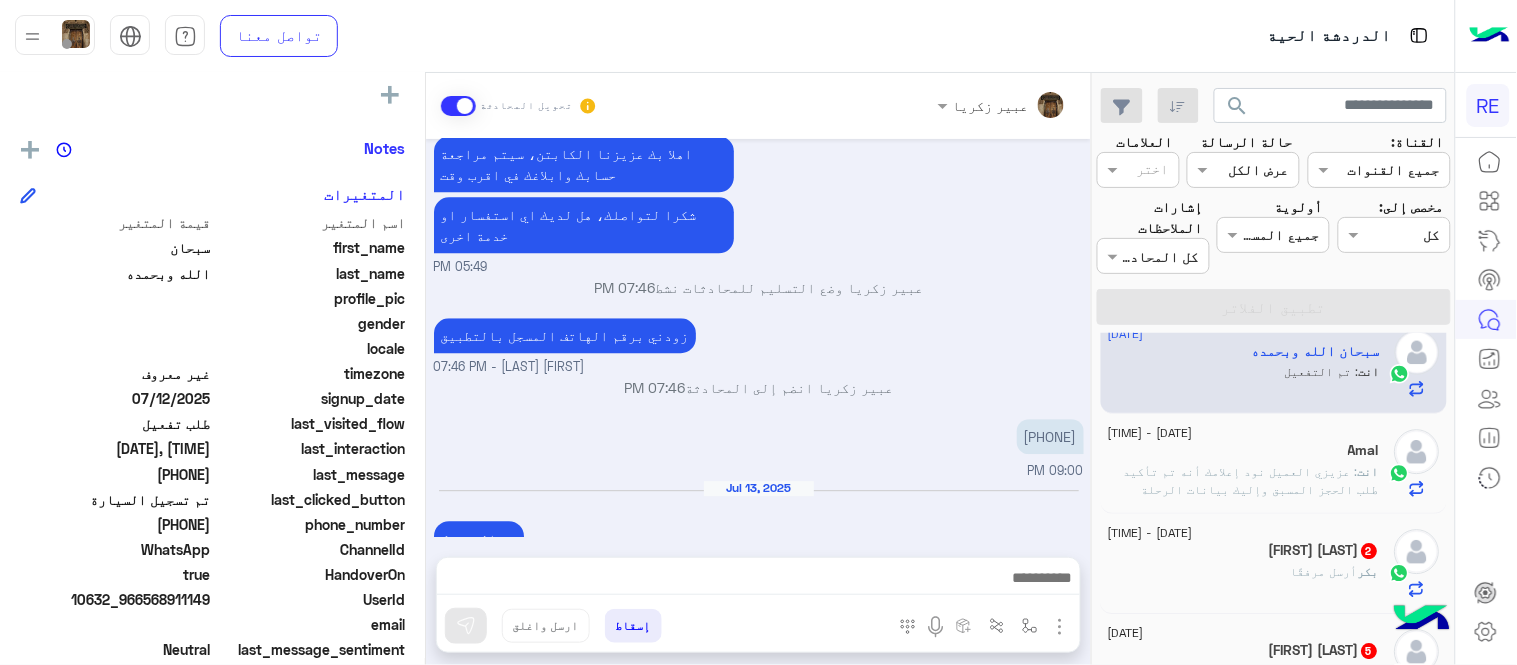 scroll, scrollTop: 1526, scrollLeft: 0, axis: vertical 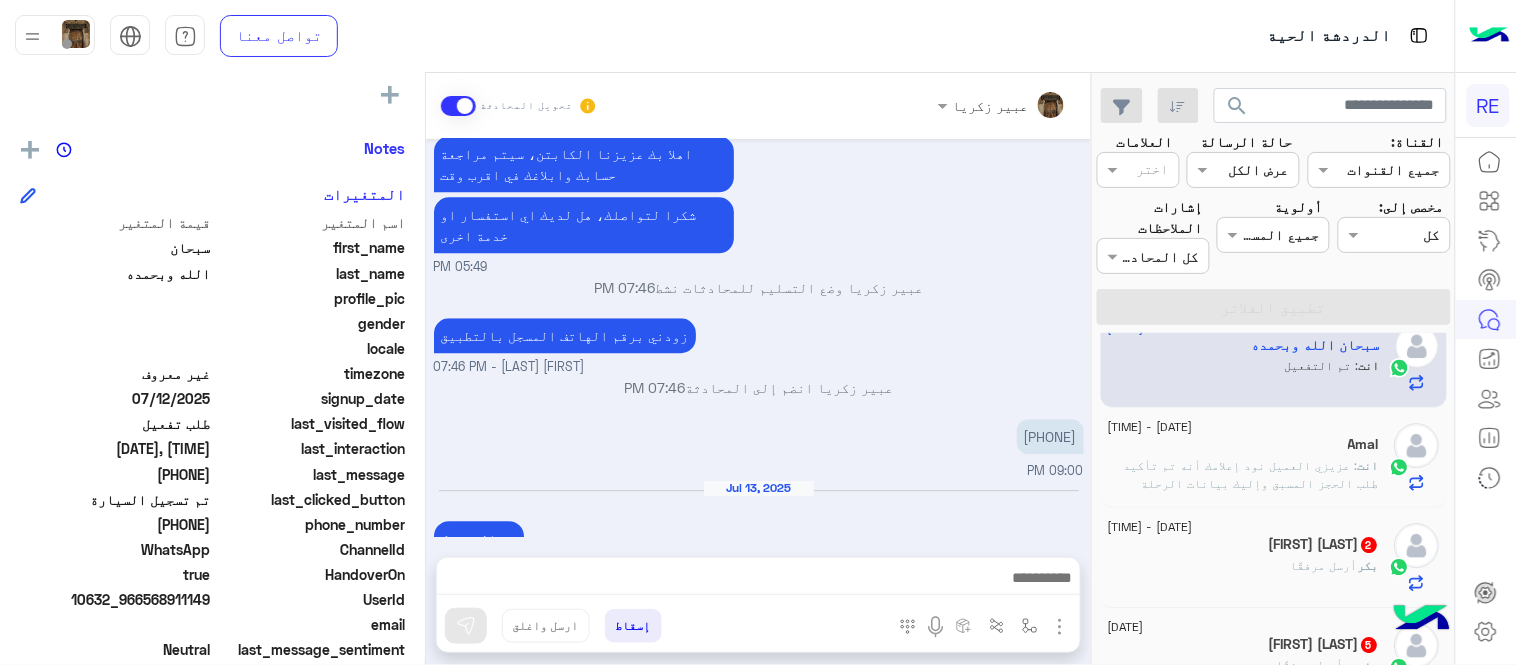 click on "[FIRST] [LAST]  2" 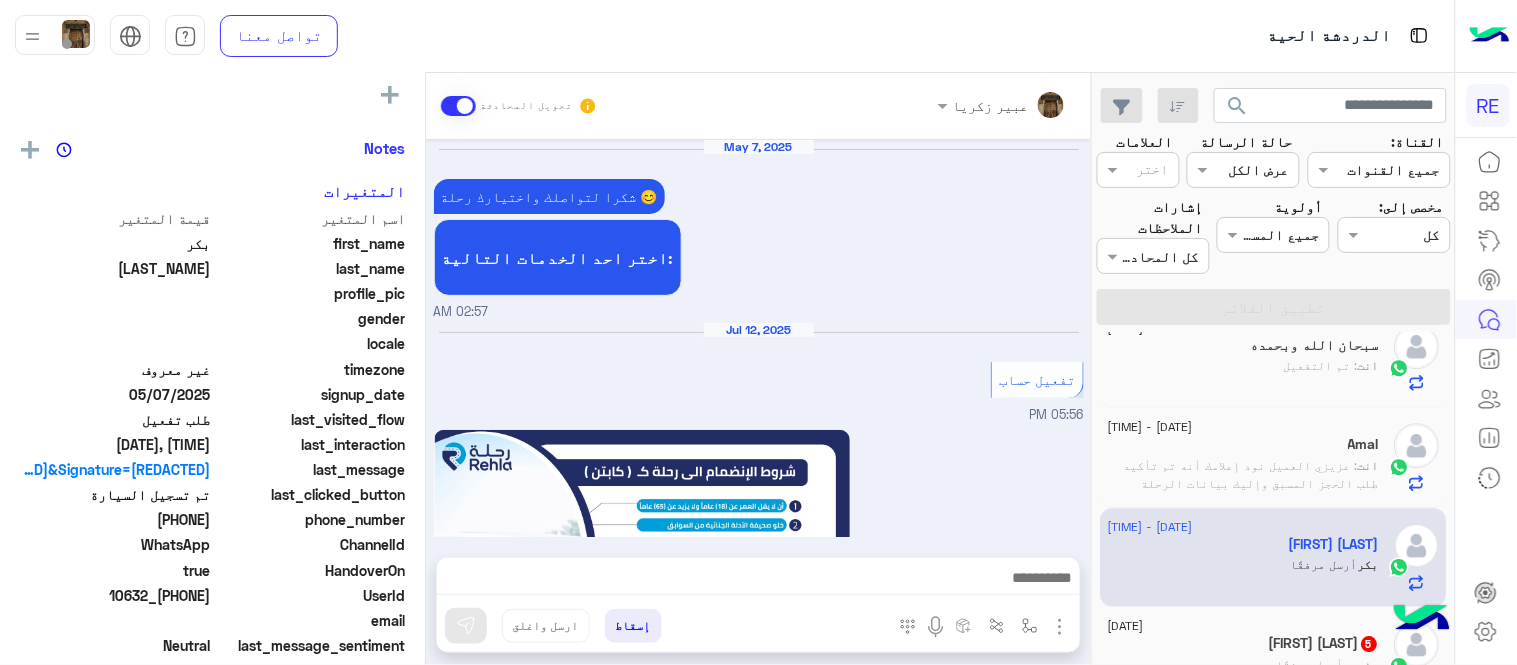 scroll, scrollTop: 1470, scrollLeft: 0, axis: vertical 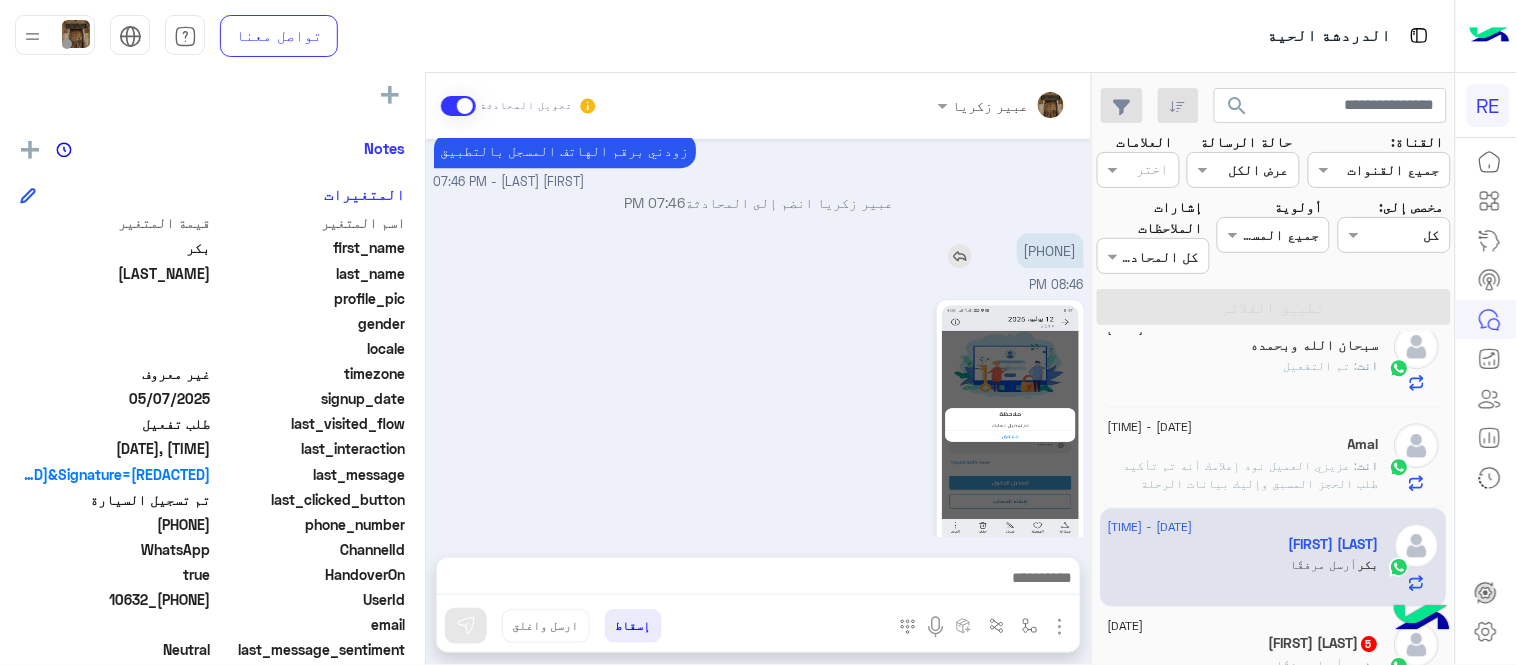 click on "[PHONE]" at bounding box center (1050, 250) 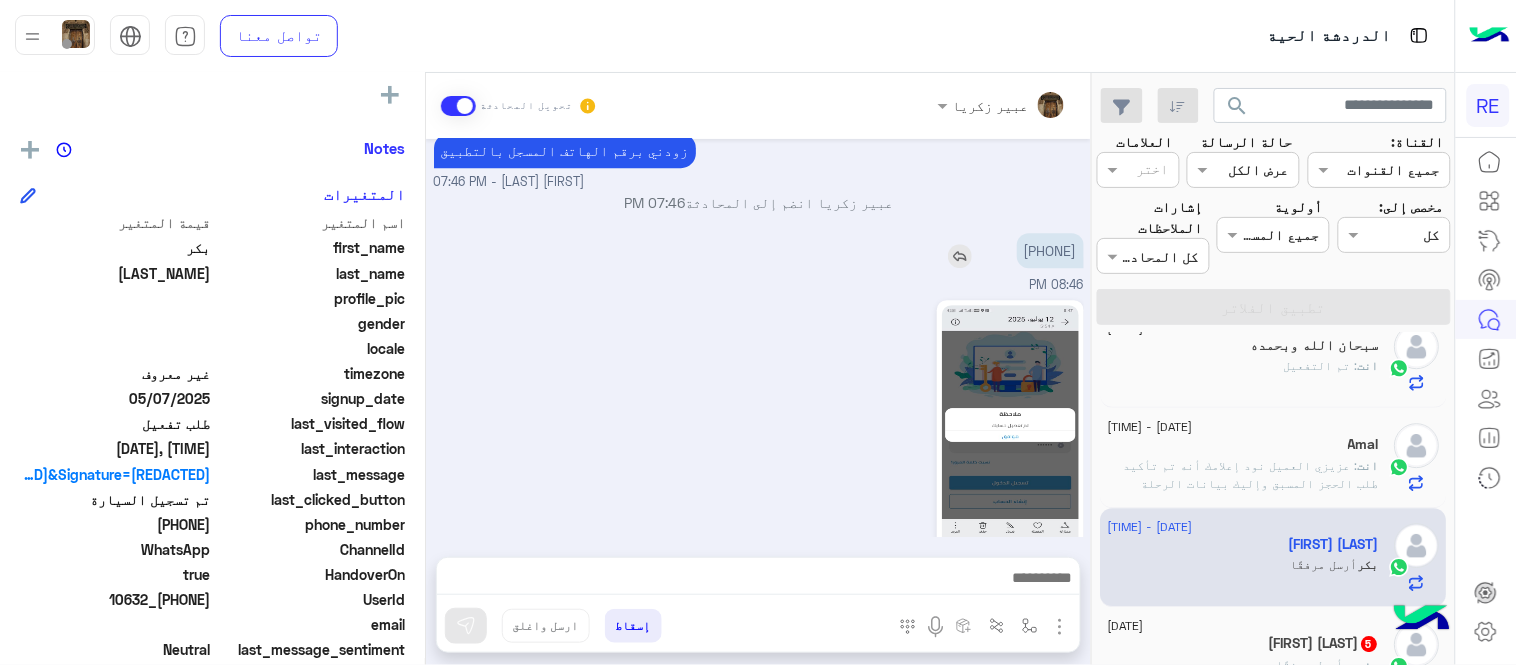 copy on "[PHONE]" 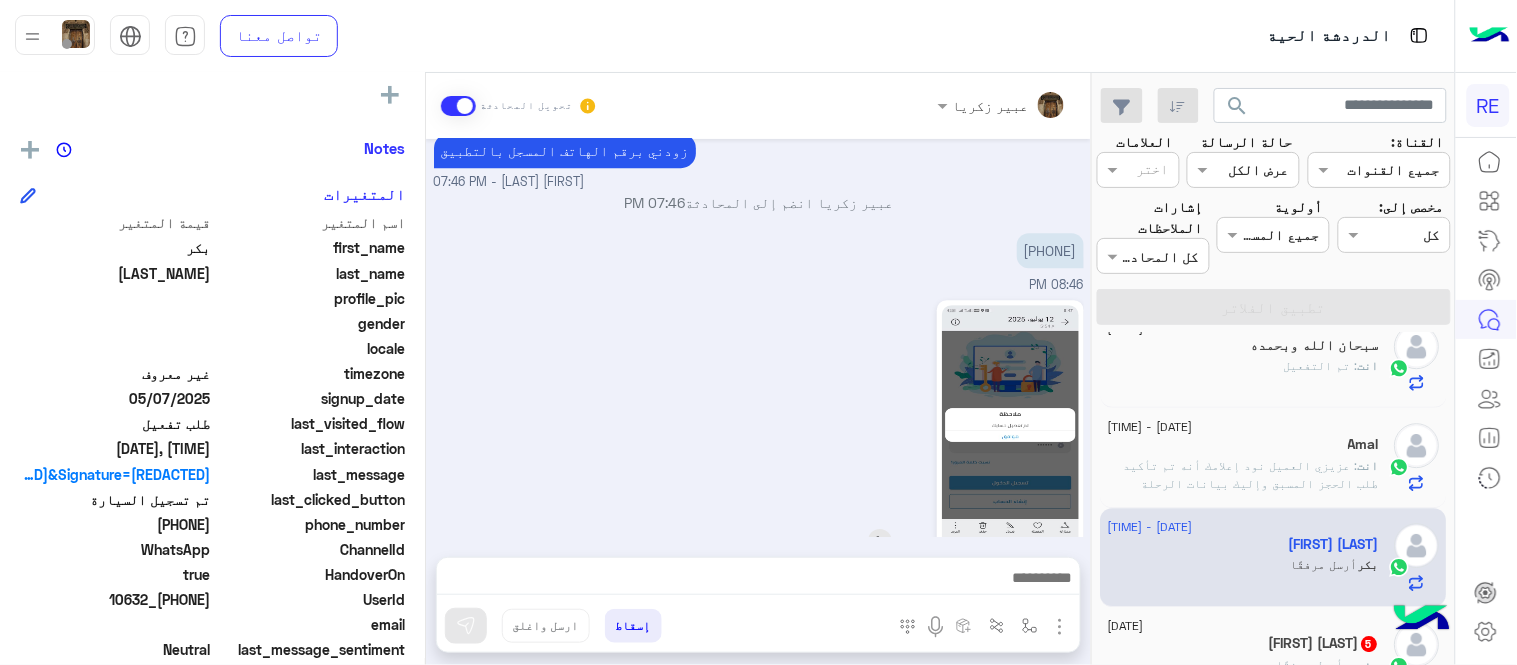 click 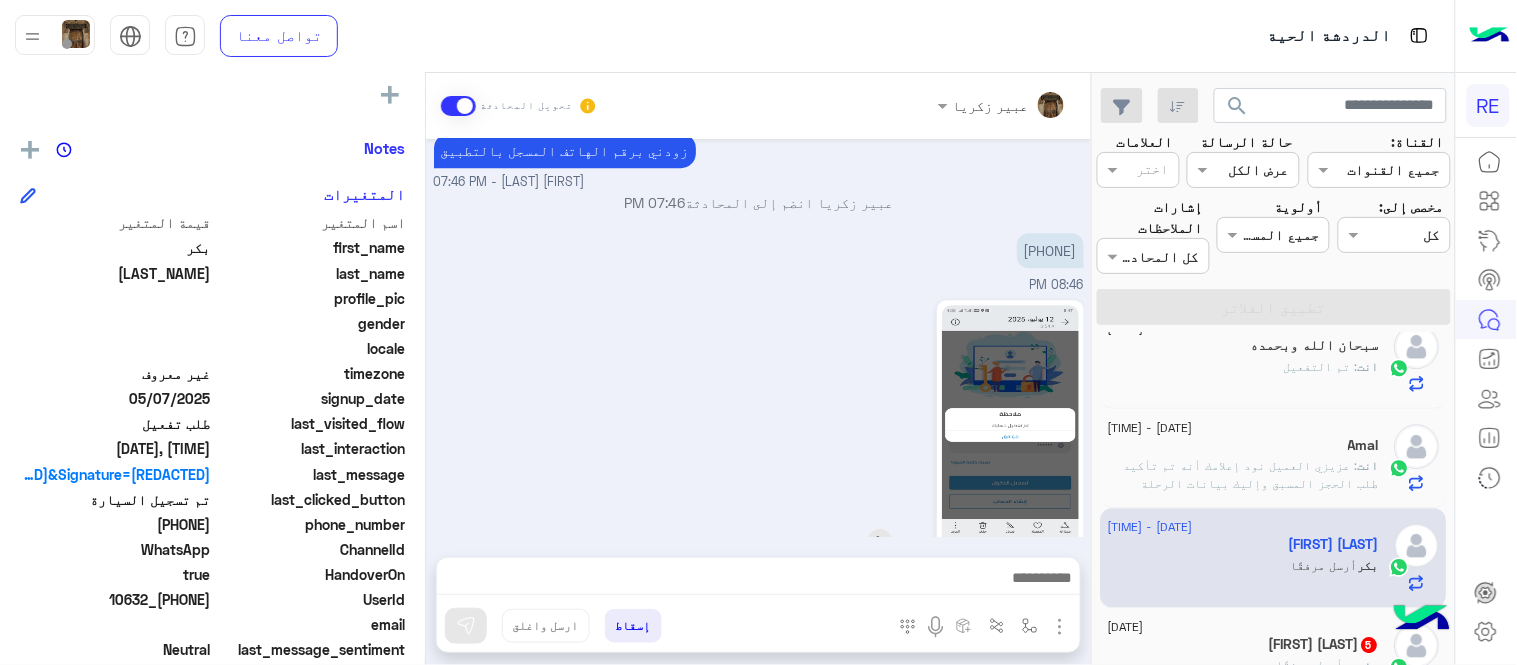 scroll, scrollTop: 1527, scrollLeft: 0, axis: vertical 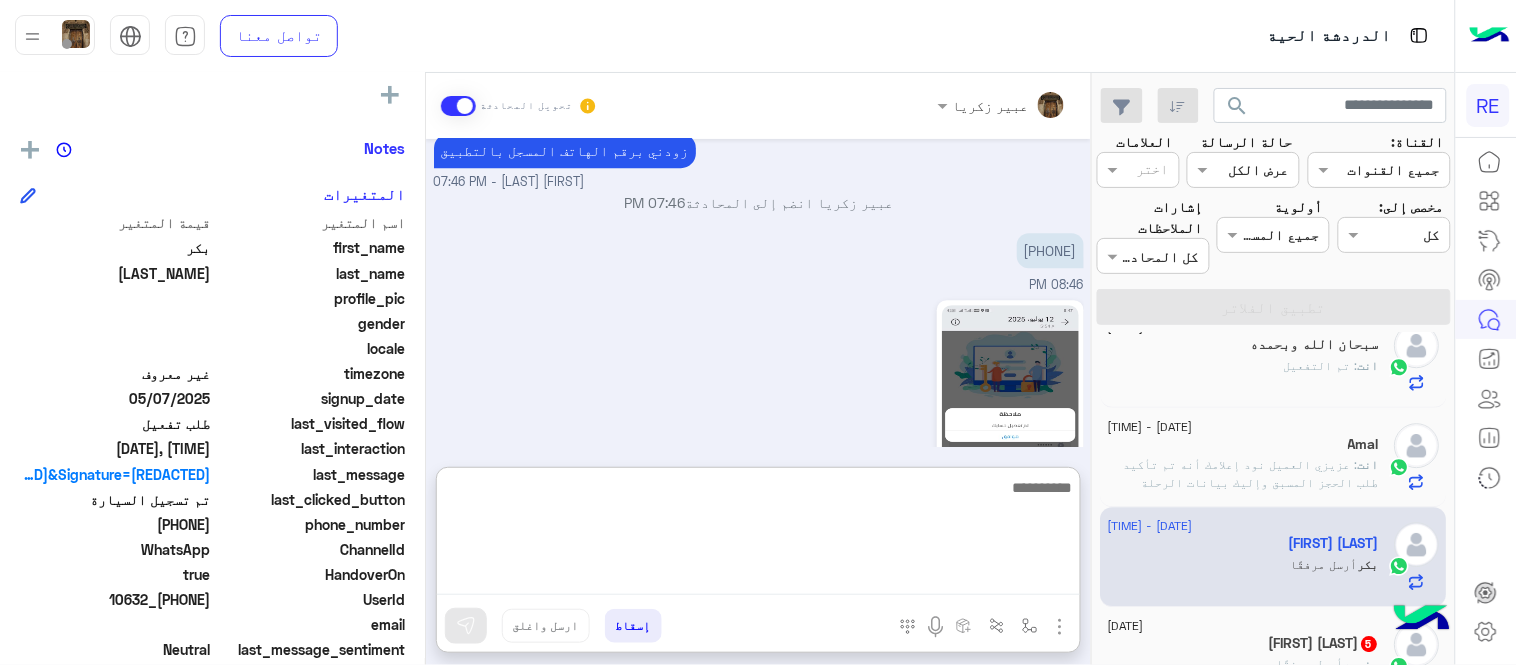 click at bounding box center [758, 535] 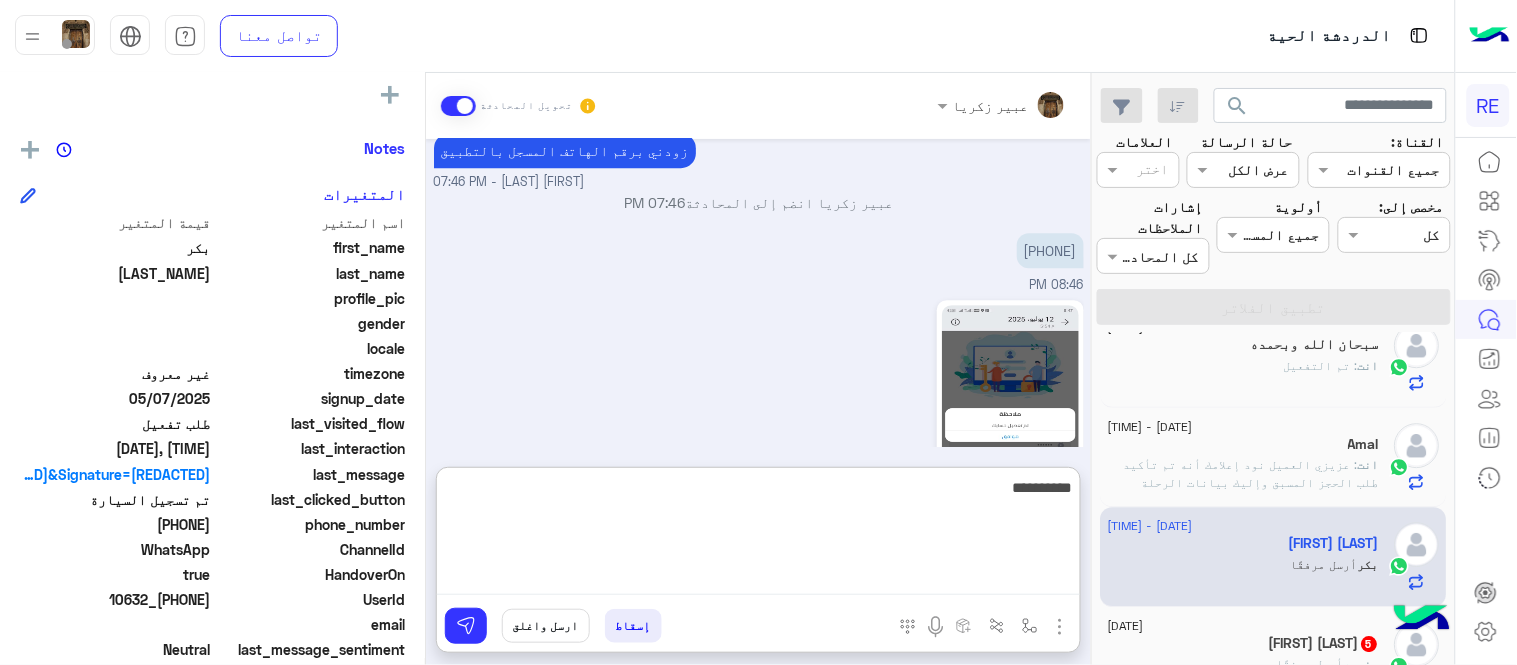 type on "**********" 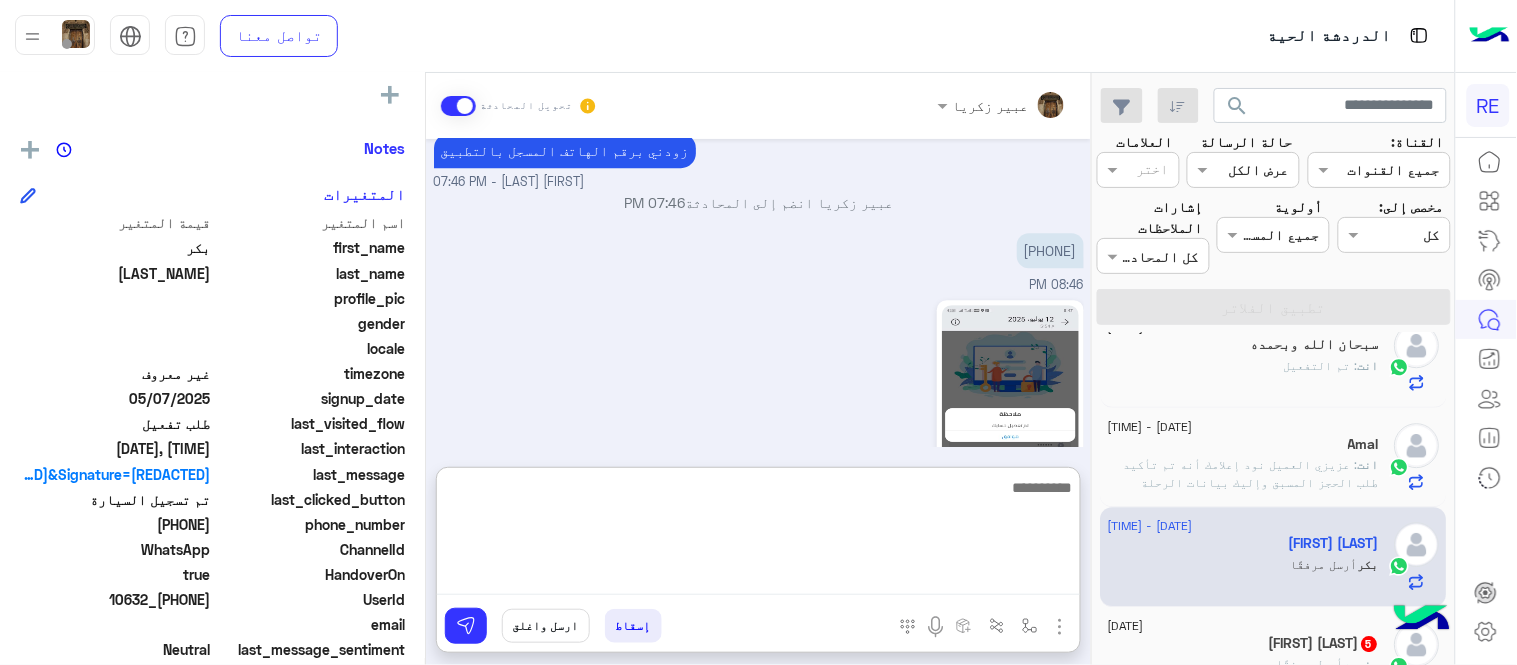 scroll, scrollTop: 1660, scrollLeft: 0, axis: vertical 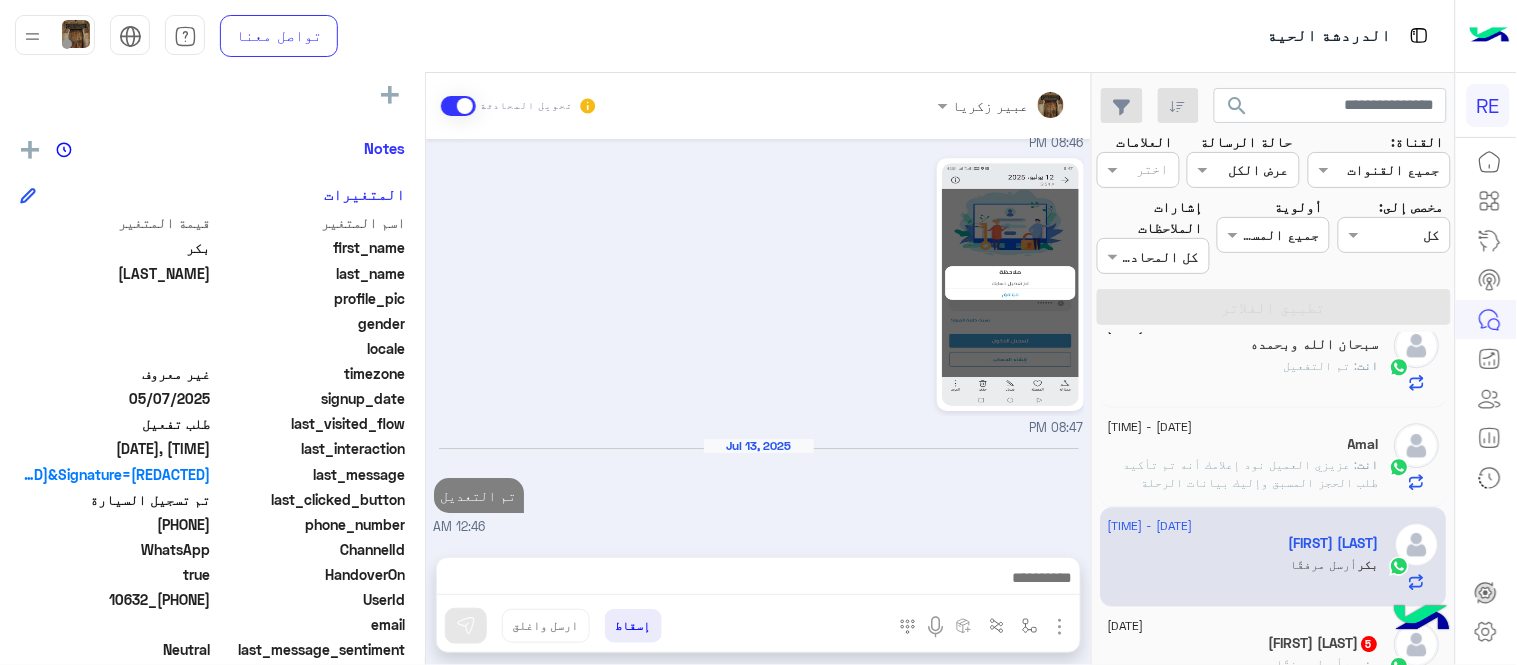 click on "[DATE]  شكرا لتواصلك واختيارك رحلة 😊 اختر احد الخدمات التالية:    [TIME]   تفعيل حساب    [TIME]  يمكنك الاطلاع على شروط الانضمام لرحلة ك (كابتن ) الموجودة بالصورة أعلاه،
لتحميل التطبيق عبر الرابط التالي : 📲
http://onelink.to/Rehla    يسعدنا انضمامك لتطبيق رحلة يمكنك اتباع الخطوات الموضحة لتسجيل بيانات سيارتك بالفيديو التالي  : عزيزي الكابتن، فضلًا ، للرغبة بتفعيل الحساب قم برفع البيانات عبر التطبيق والتواصل معنا  تم تسجيل السيارة   اواجه صعوبة بالتسجيل  اي خدمة اخرى ؟  الرجوع للقائمة الرئ   لا     [TIME]   تم تسجيل السيارة    [TIME]     [TIME]  [TIME]       [FIRST] [LAST] -  [TIME]   [TIME]" at bounding box center (758, 338) 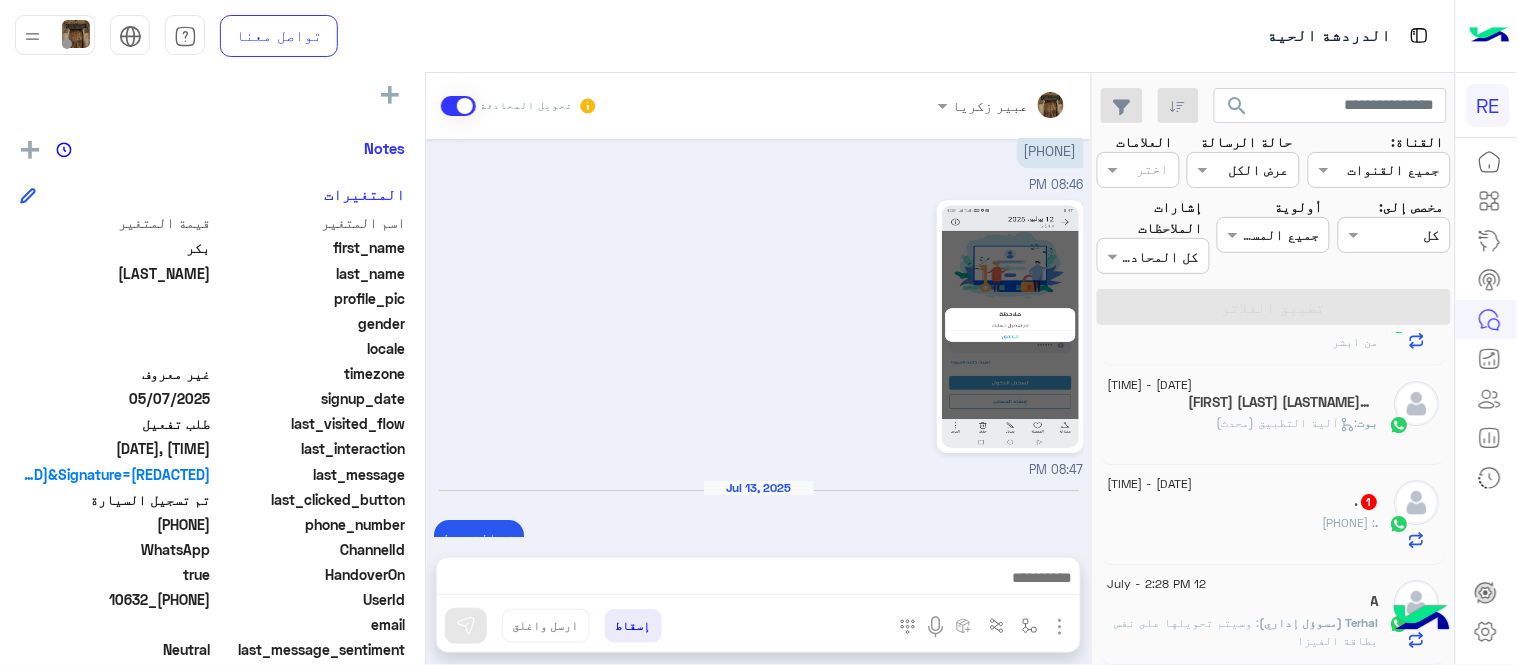 scroll, scrollTop: 10, scrollLeft: 0, axis: vertical 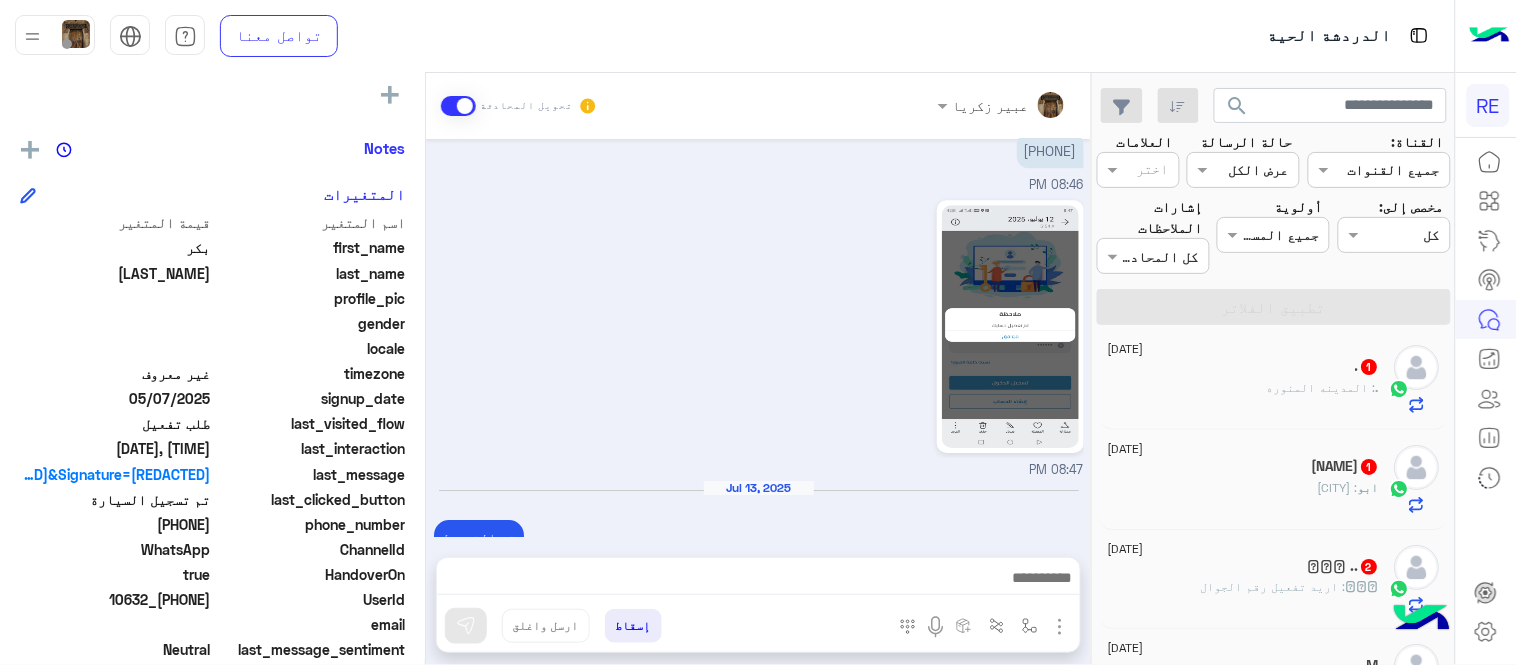click on ". : [CITY]" 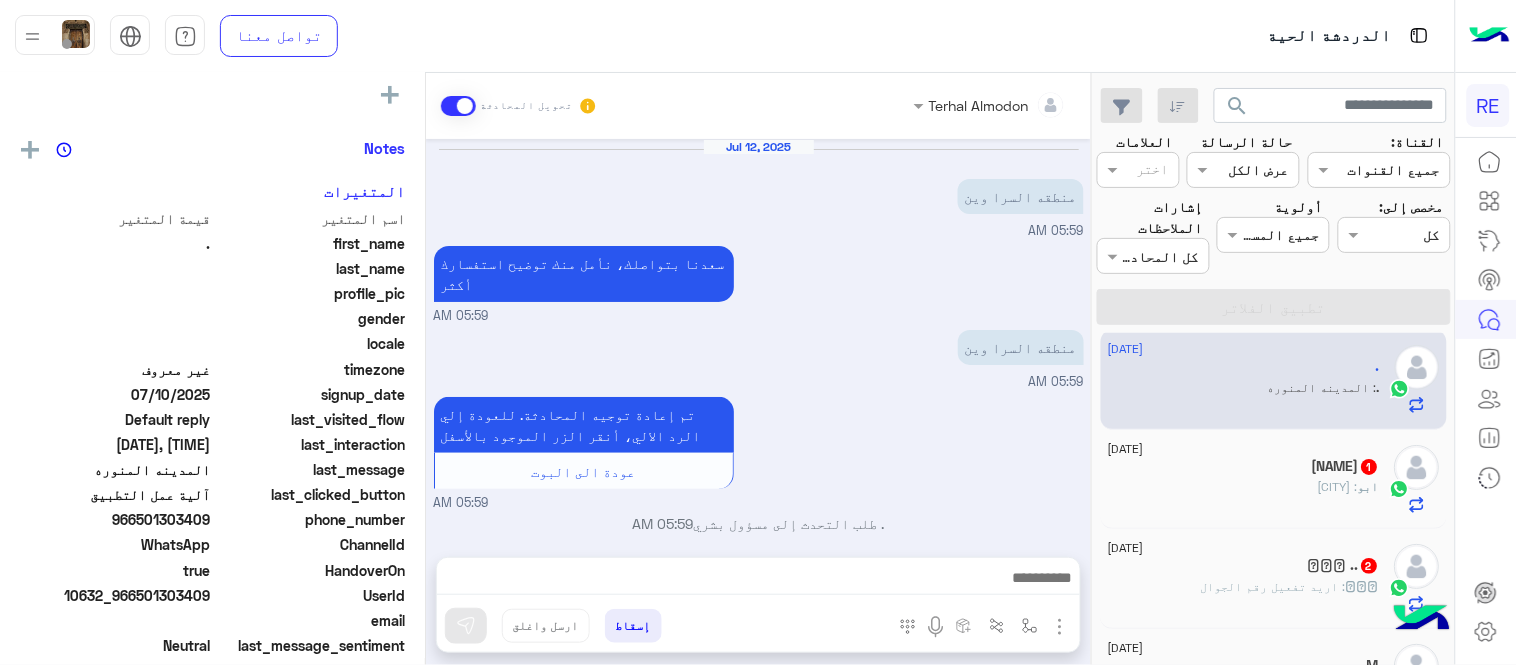 scroll, scrollTop: 260, scrollLeft: 0, axis: vertical 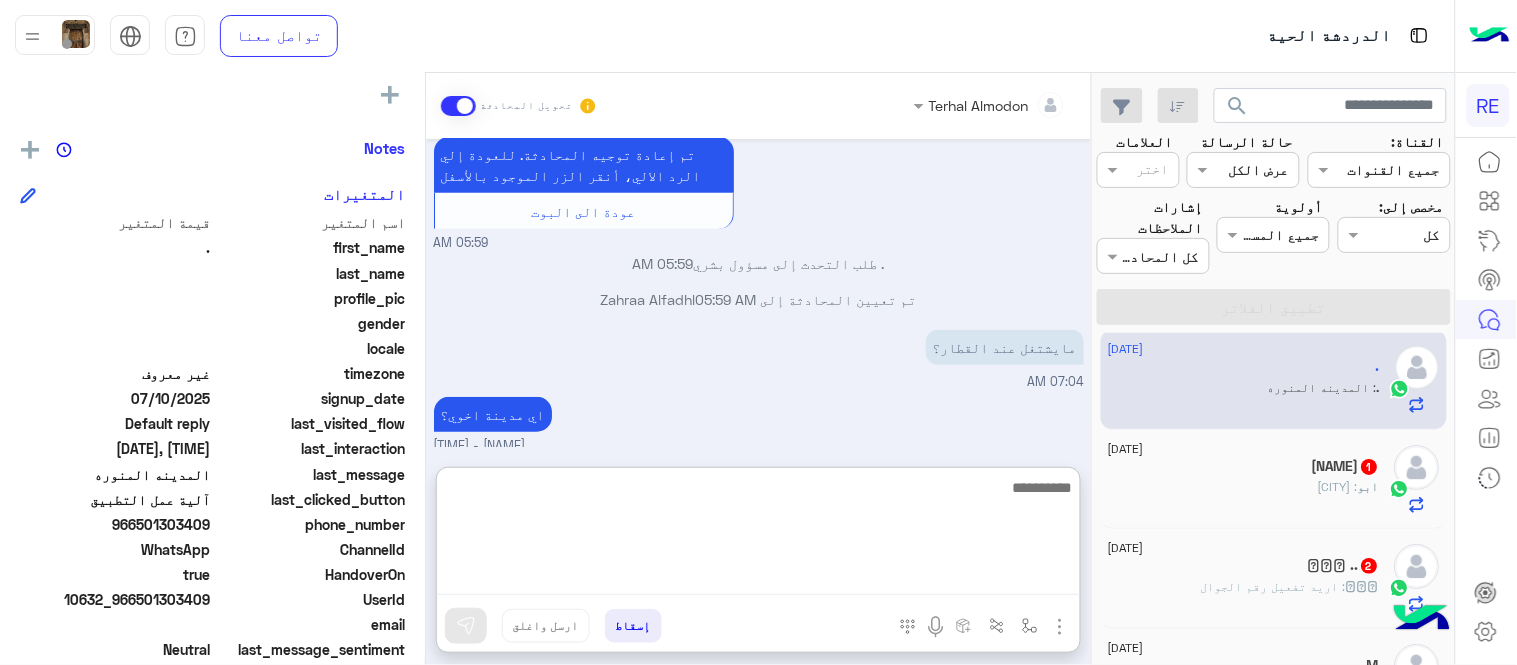 click at bounding box center (758, 535) 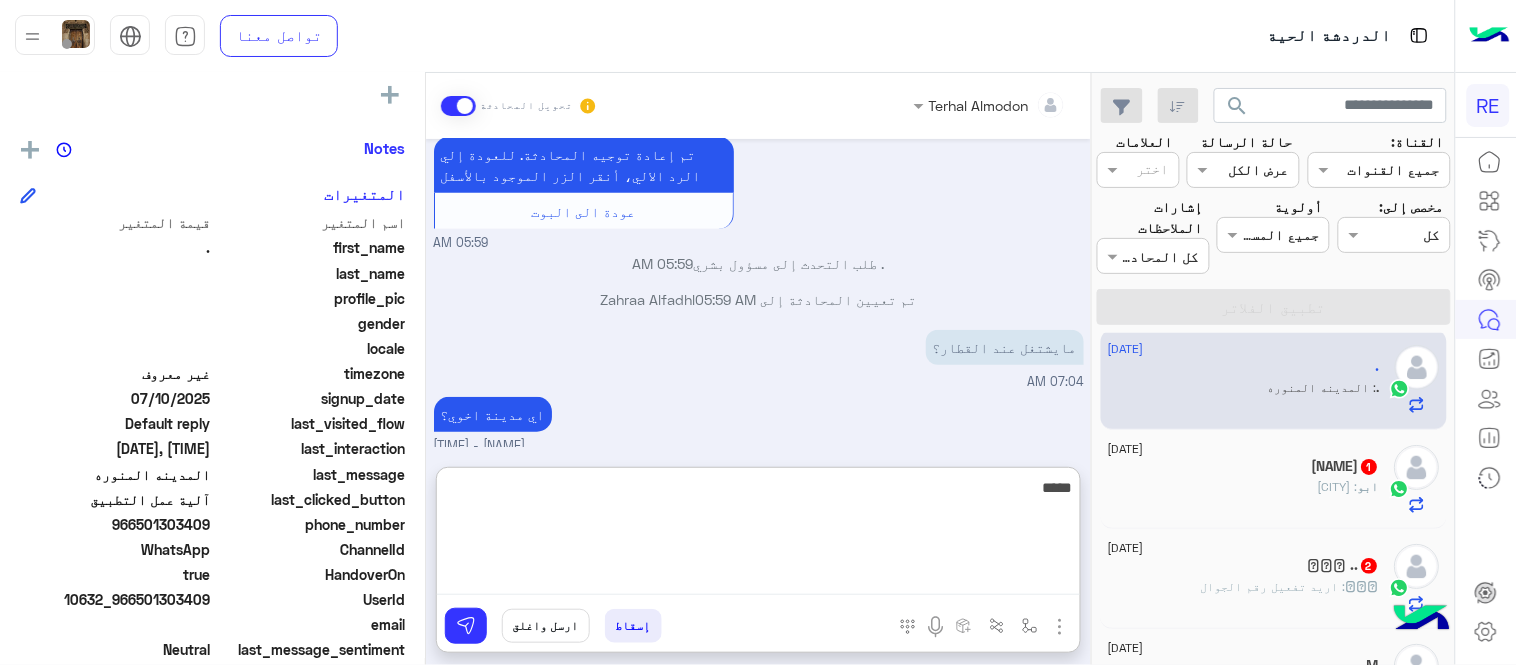 type on "*****" 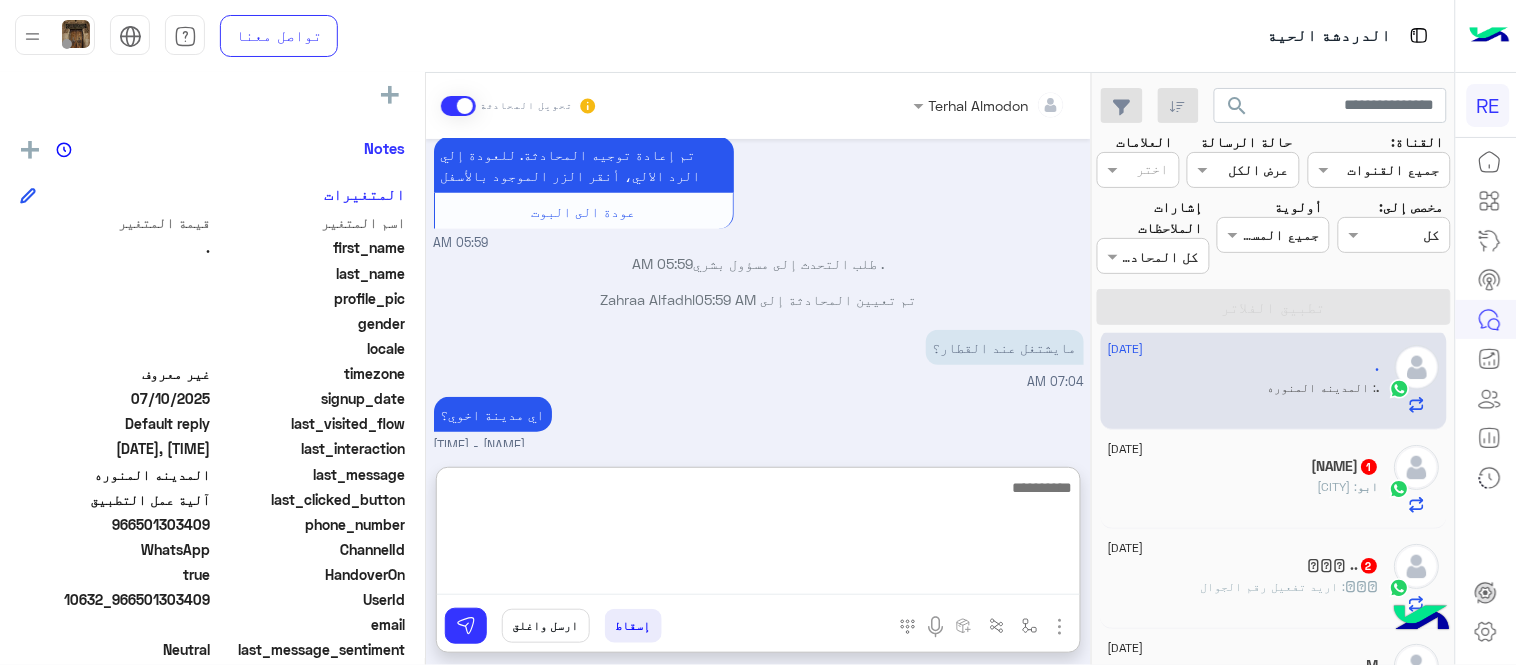 scroll, scrollTop: 450, scrollLeft: 0, axis: vertical 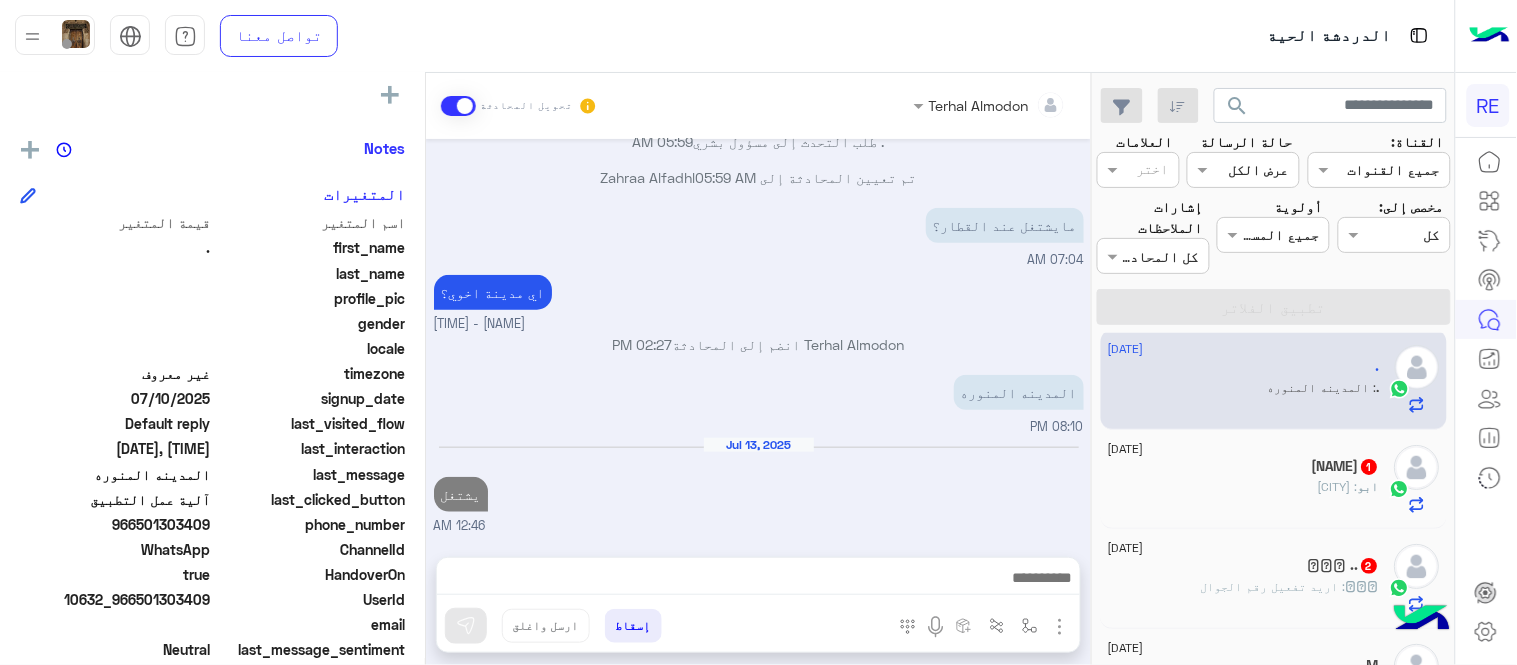 click on "[NICKNAME] : [CITY]" 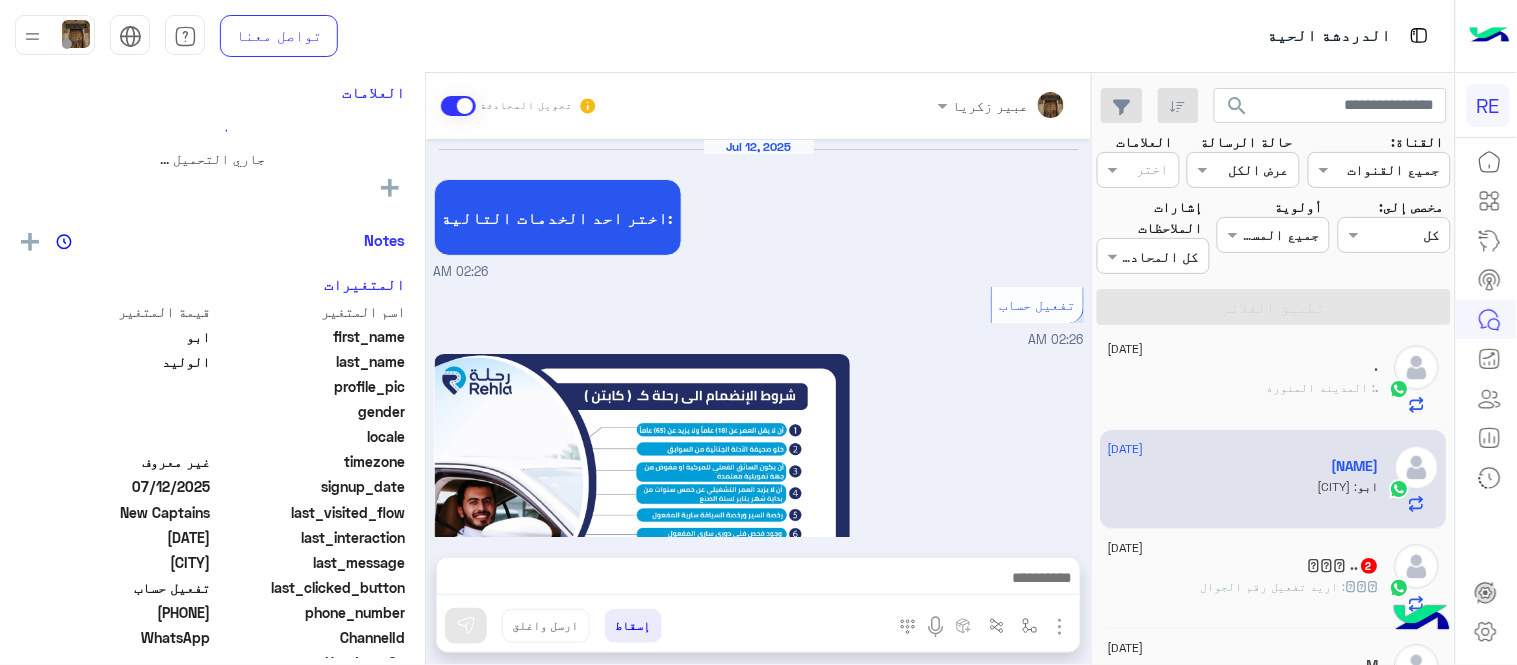 scroll, scrollTop: 1064, scrollLeft: 0, axis: vertical 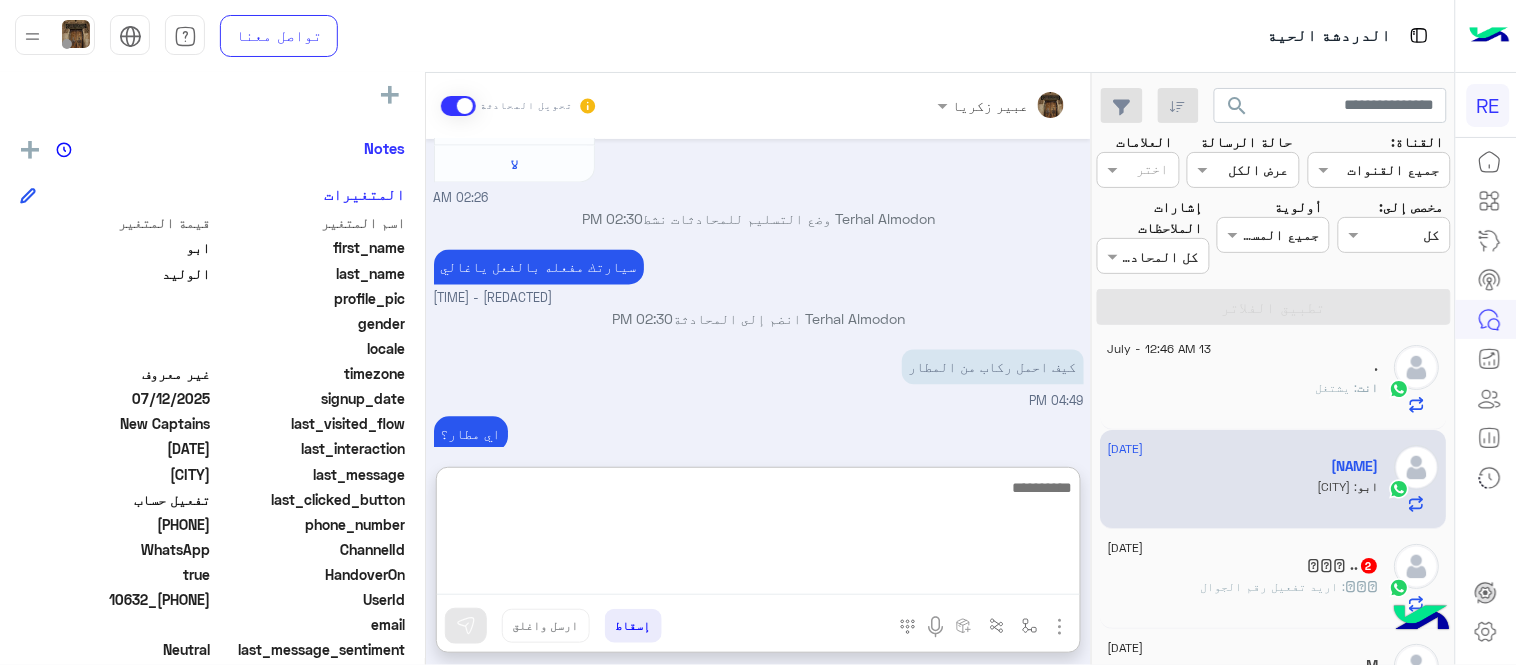 click at bounding box center (758, 535) 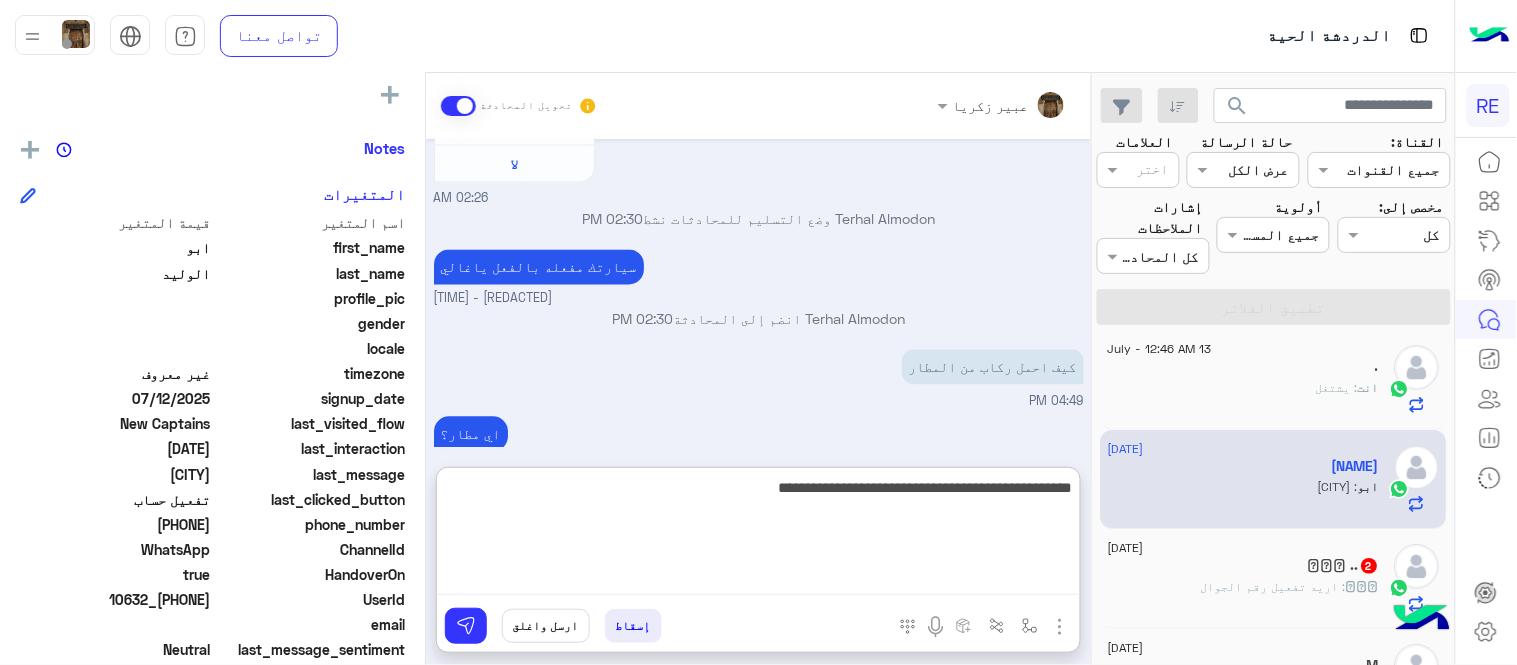 type on "**********" 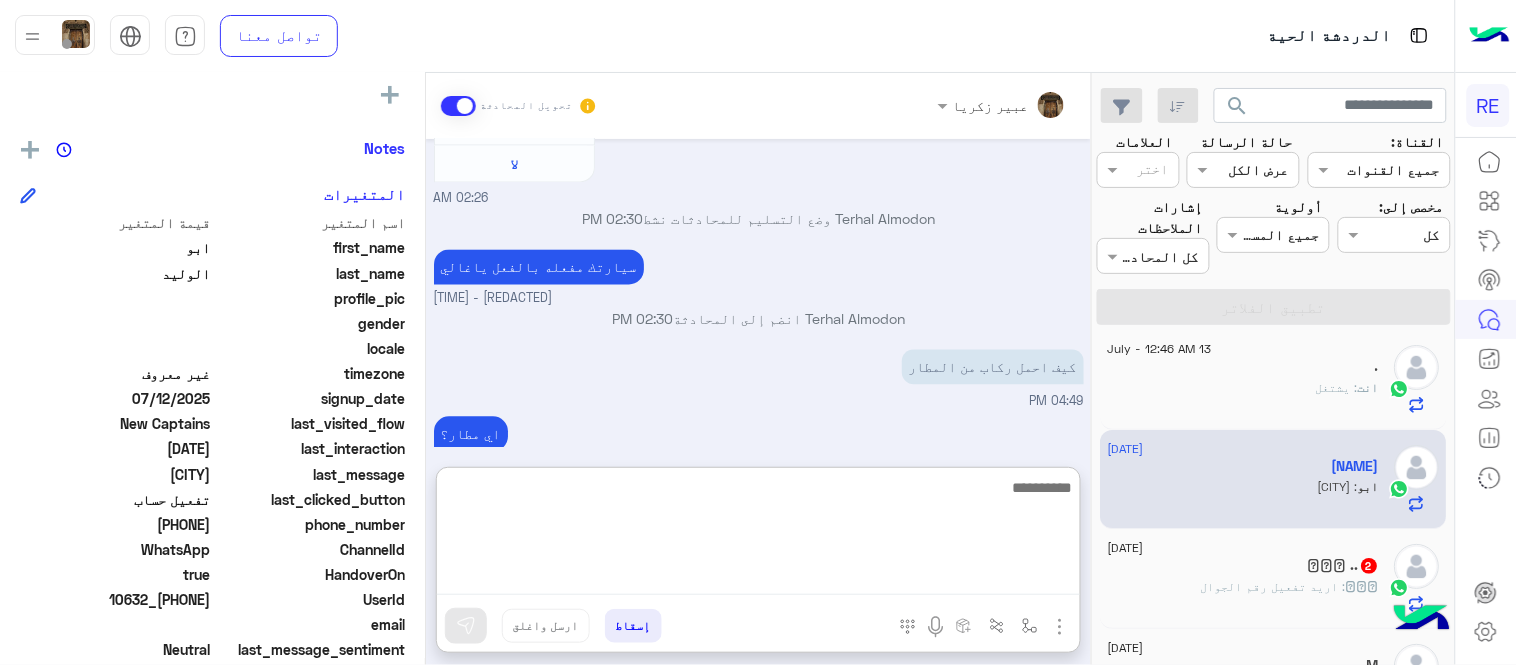scroll, scrollTop: 1274, scrollLeft: 0, axis: vertical 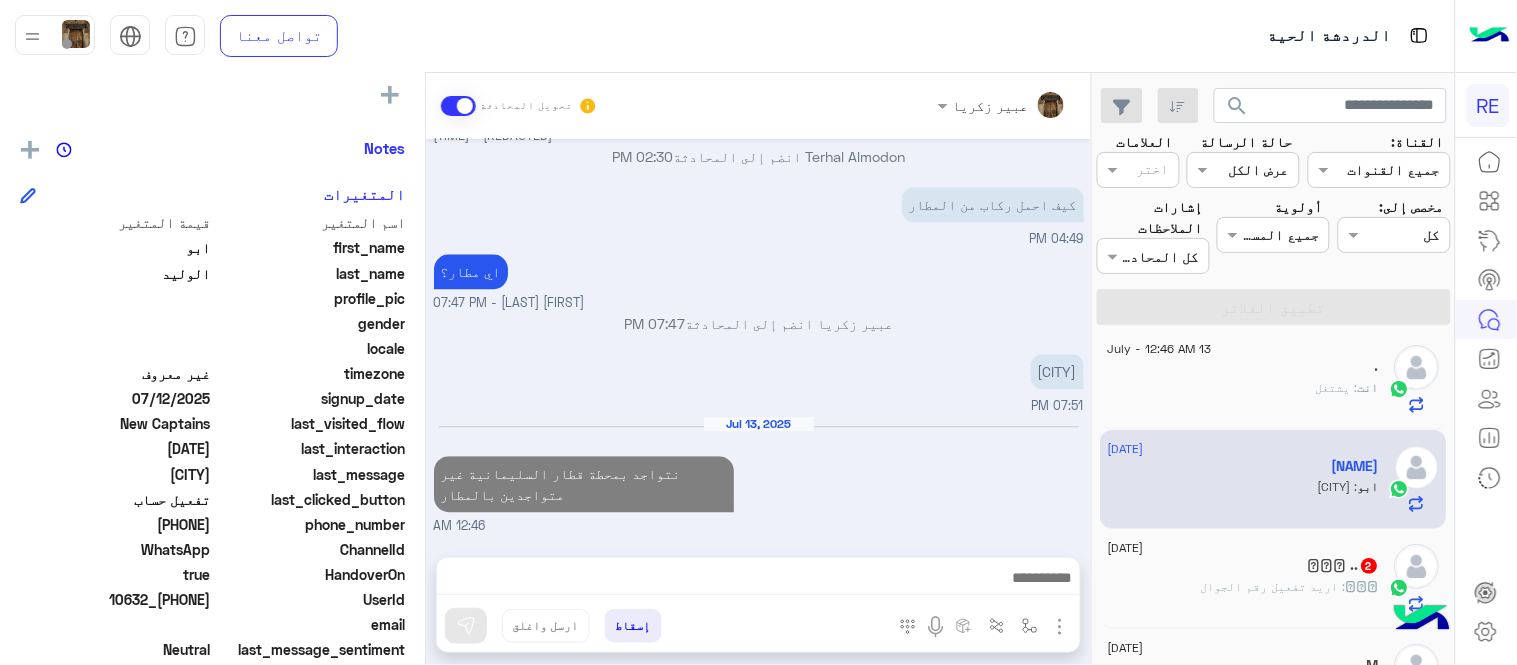 click on "[FIRST] [LAST] تحويل المحادثة     [DATE]  اختر احد الخدمات التالية:    [TIME]   تفعيل حساب    [TIME]  يمكنك الاطلاع على شروط الانضمام لرحلة ك (كابتن ) الموجودة بالصورة أعلاه،
لتحميل التطبيق عبر الرابط التالي : 📲
http://onelink.to/Rehla    يسعدنا انضمامك لتطبيق رحلة يمكنك اتباع الخطوات الموضحة لتسجيل بيانات سيارتك بالفيديو التالي  : عزيزي الكابتن، فضلًا ، للرغبة بتفعيل الحساب قم برفع البيانات عبر التطبيق والتواصل معنا  تم تسجيل السيارة   اواجه صعوبة بالتسجيل  اي خدمة اخرى ؟  الرجوع للقائمة الرئ   لا     [TIME]  [REDACTED] [REDACTED] وضع التسليم للمحادثات نشط   [TIME]      سيارتك مفعله بالفعل ياغالي [TIME]" at bounding box center (758, 373) 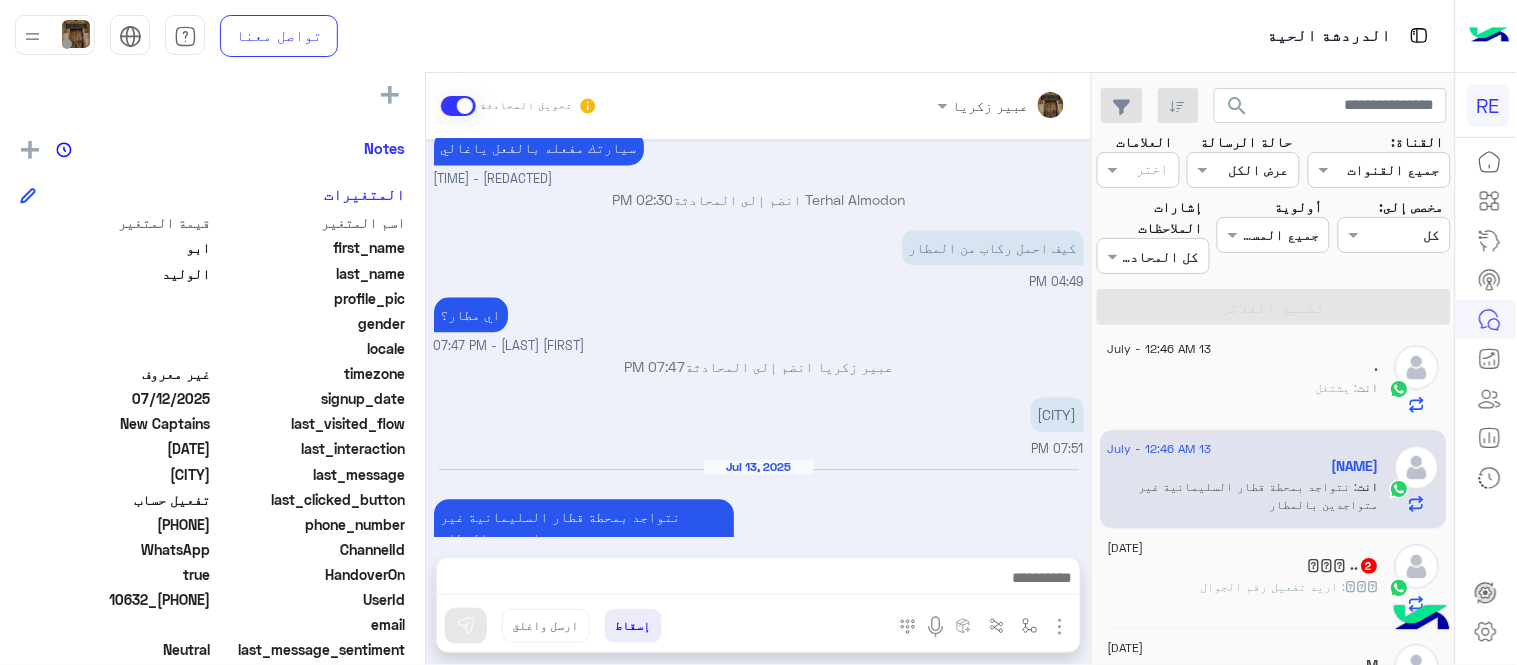 click on "𖤐𝙰𝚂 : اريد تفعيل رقم الجوال" 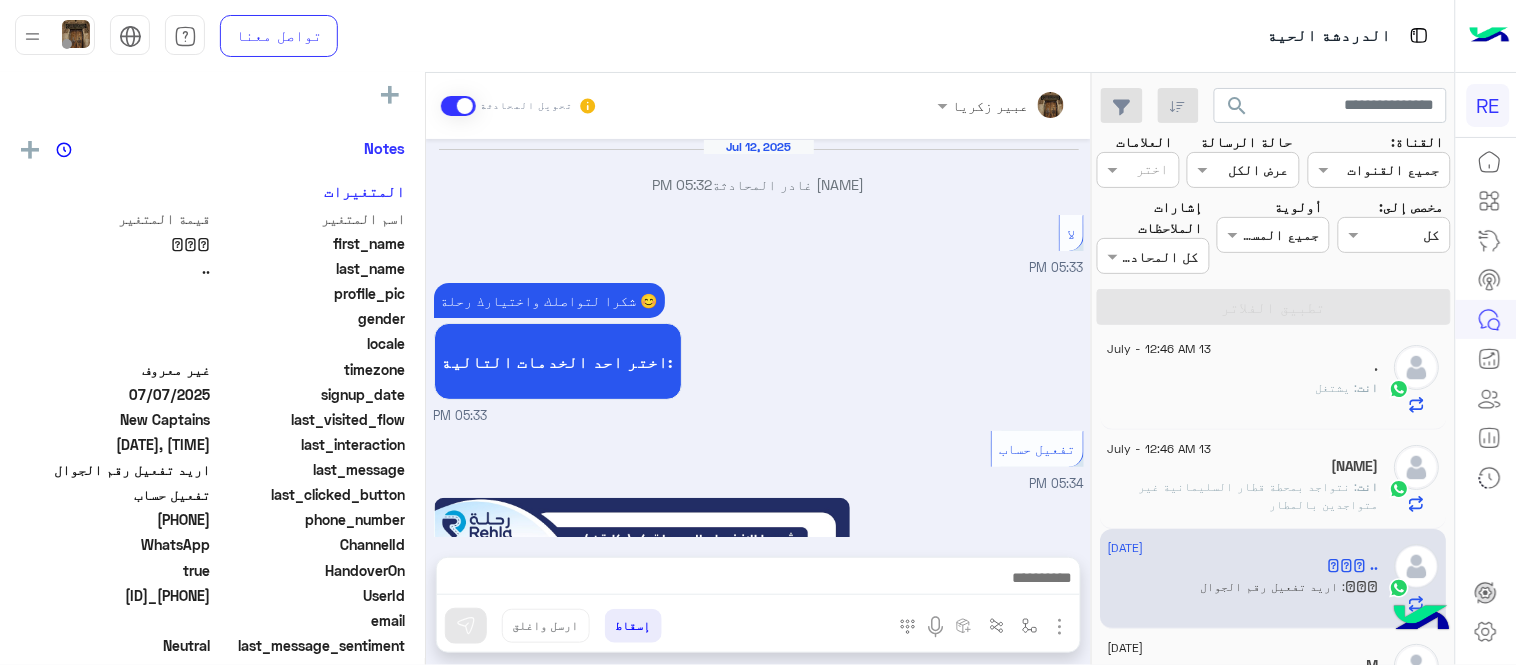 scroll, scrollTop: 1107, scrollLeft: 0, axis: vertical 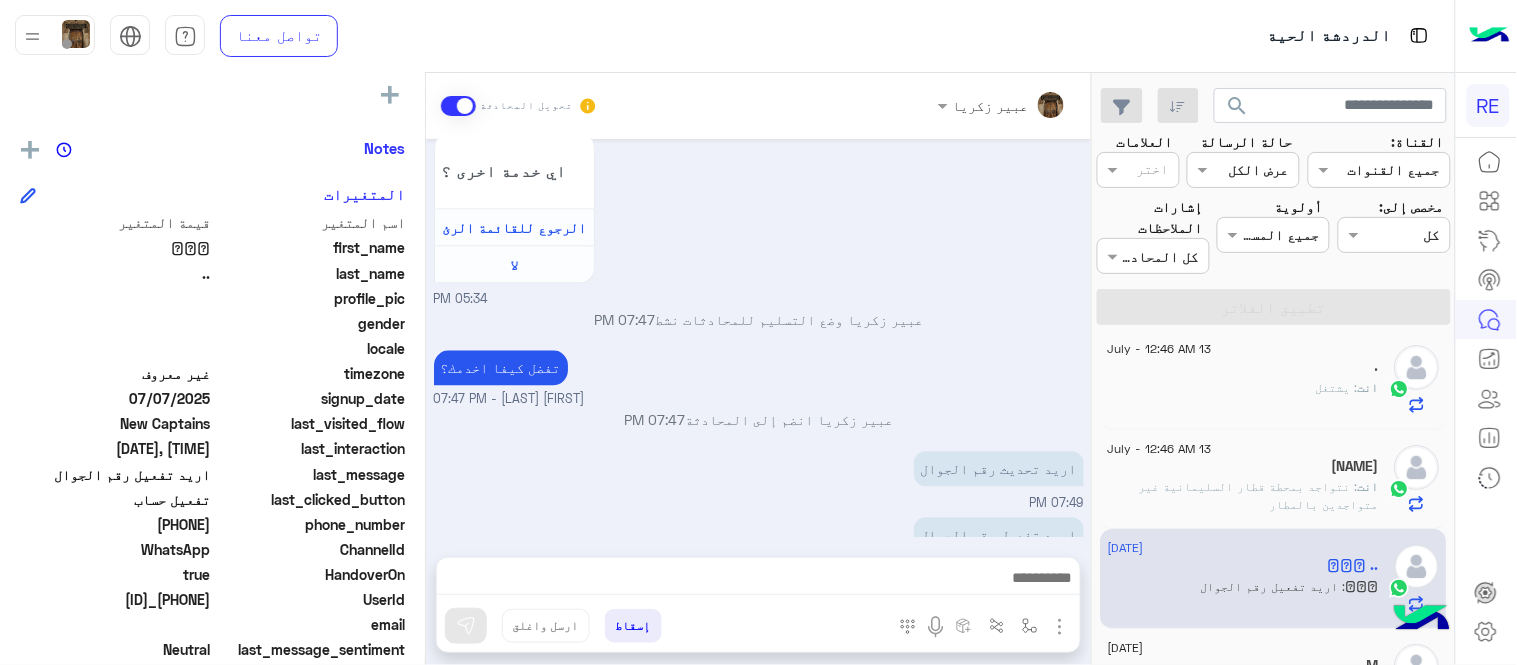 click at bounding box center [758, 583] 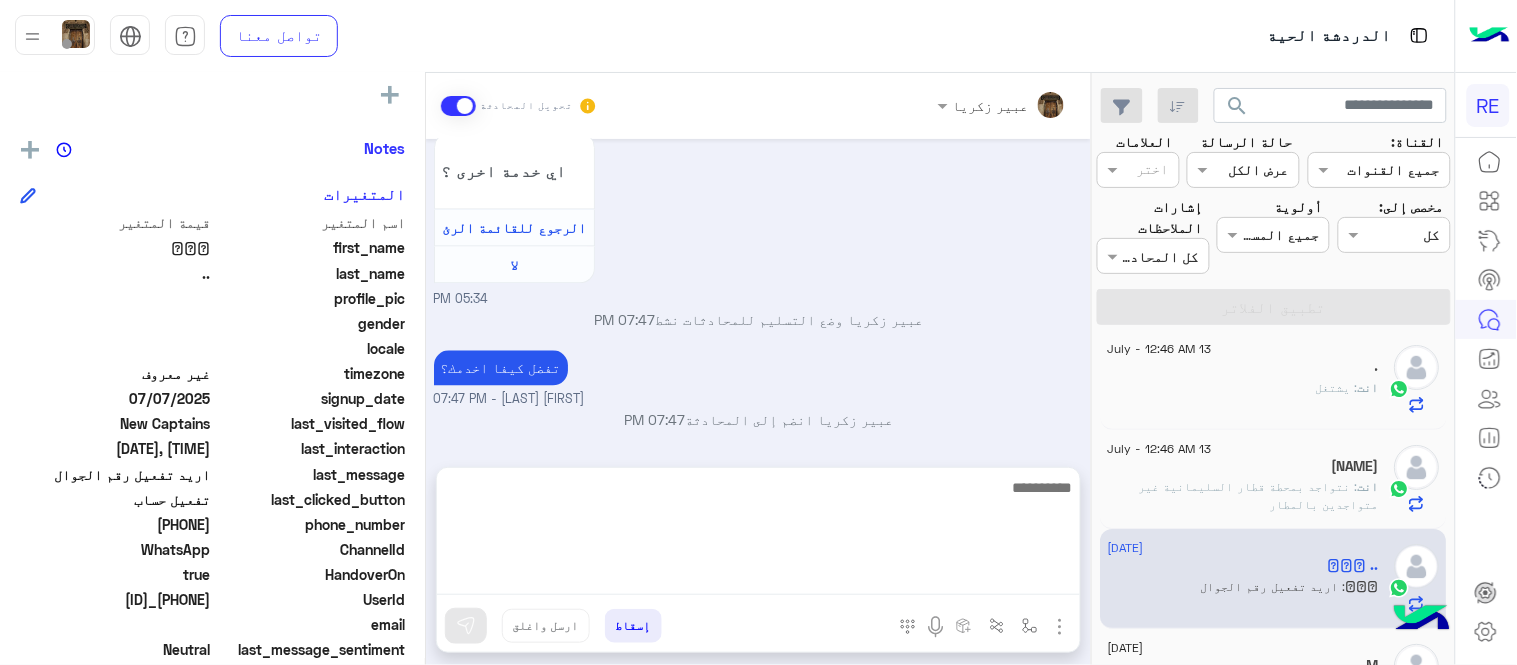 click at bounding box center [758, 535] 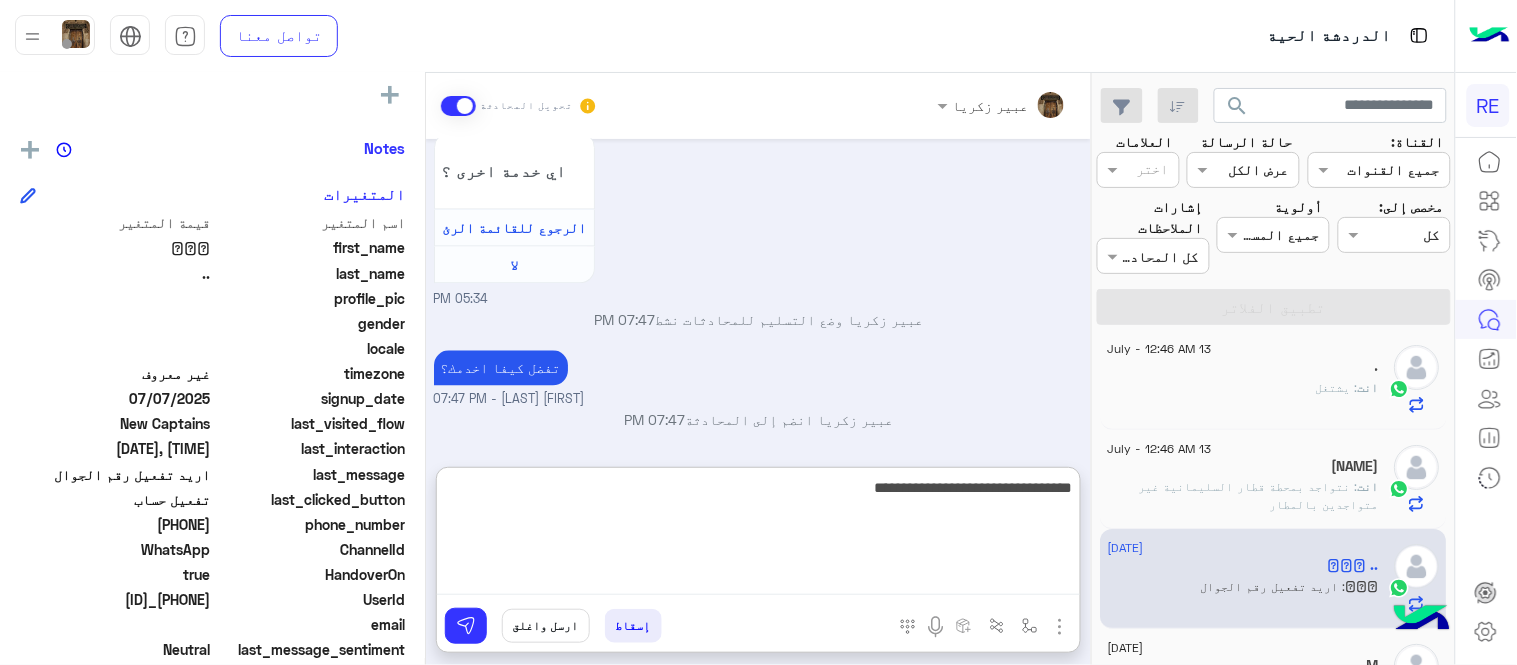 type on "**********" 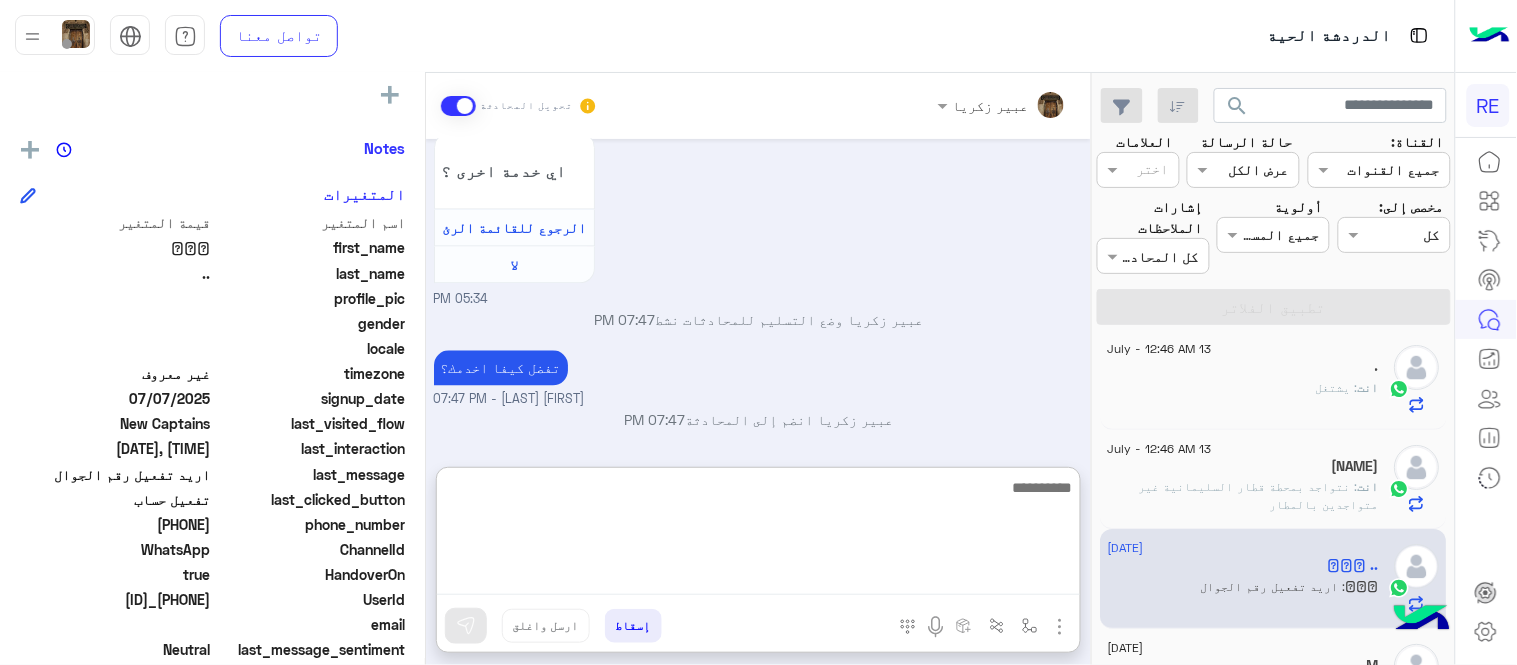scroll, scrollTop: 1296, scrollLeft: 0, axis: vertical 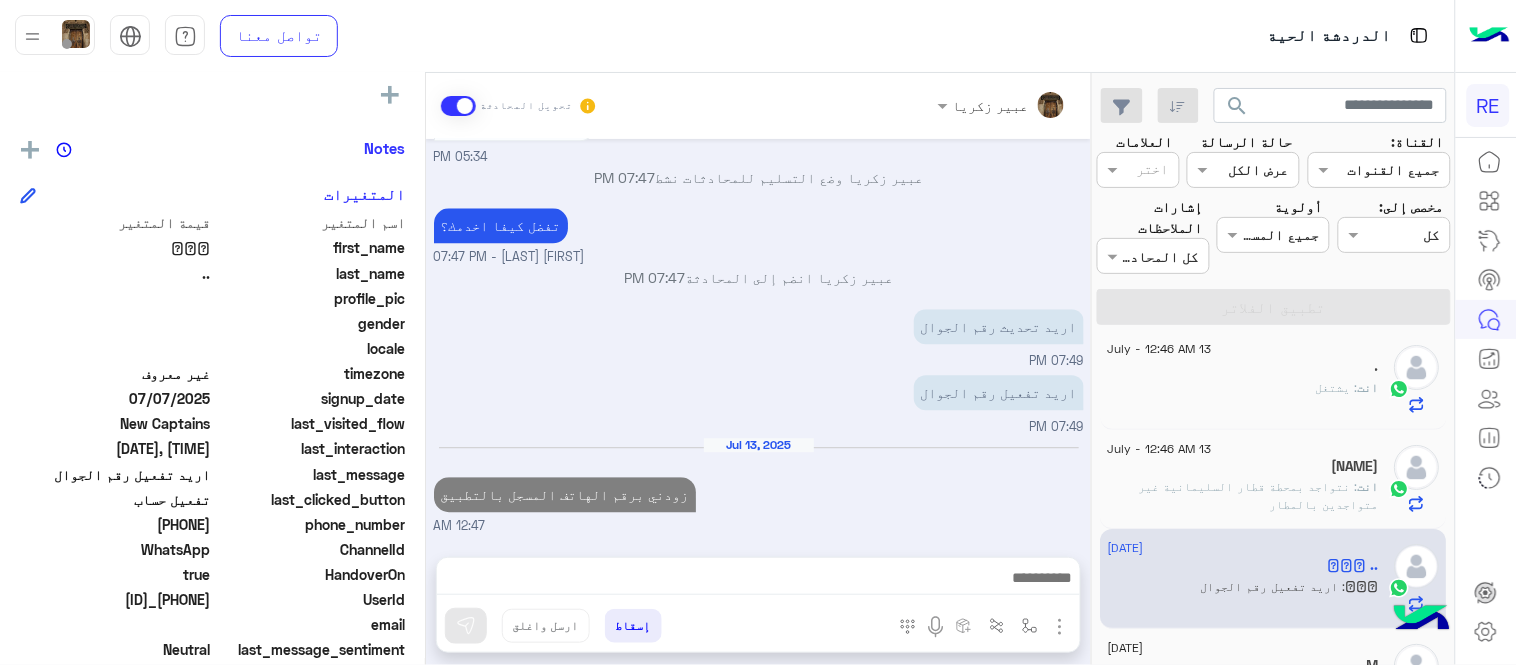 click on "[DATE]   𖤐𝙰𝚂 ..  غادر المحادثة   [TIME]       لا    [TIME]  شكرا لتواصلك واختيارك رحلة 😊 اختر احد الخدمات التالية:    [TIME]   تفعيل حساب    [TIME]  يمكنك الاطلاع على شروط الانضمام لرحلة ك (كابتن ) الموجودة بالصورة أعلاه،
لتحميل التطبيق عبر الرابط التالي : 📲
http://onelink.to/Rehla    يسعدنا انضمامك لتطبيق رحلة يمكنك اتباع الخطوات الموضحة لتسجيل بيانات سيارتك بالفيديو التالي  : عزيزي الكابتن، فضلًا ، للرغبة بتفعيل الحساب قم برفع البيانات عبر التطبيق والتواصل معنا  تم تسجيل السيارة   اواجه صعوبة بالتسجيل  اي خدمة اخرى ؟  الرجوع للقائمة الرئ   لا     [TIME]   [TIME]      تفضل كيفا اخدمك؟  [TIME]" at bounding box center (758, 338) 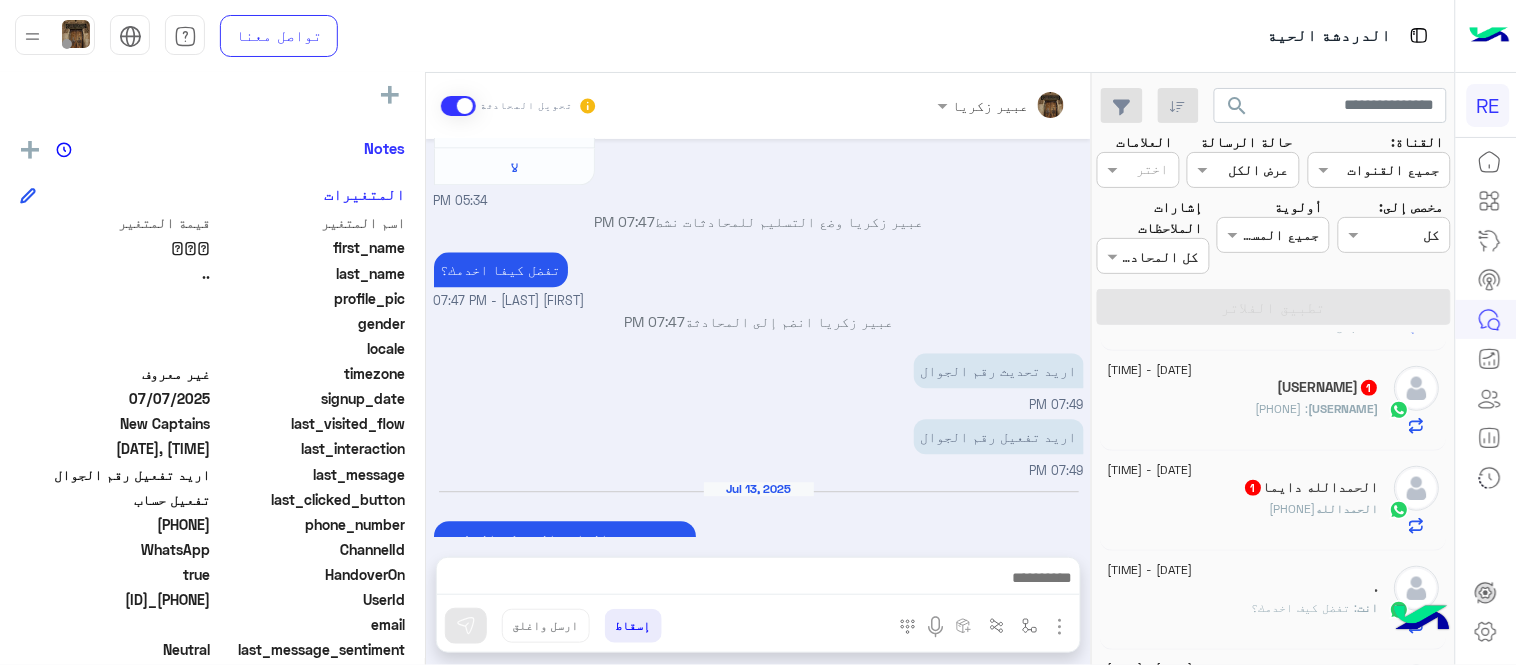 scroll, scrollTop: 361, scrollLeft: 0, axis: vertical 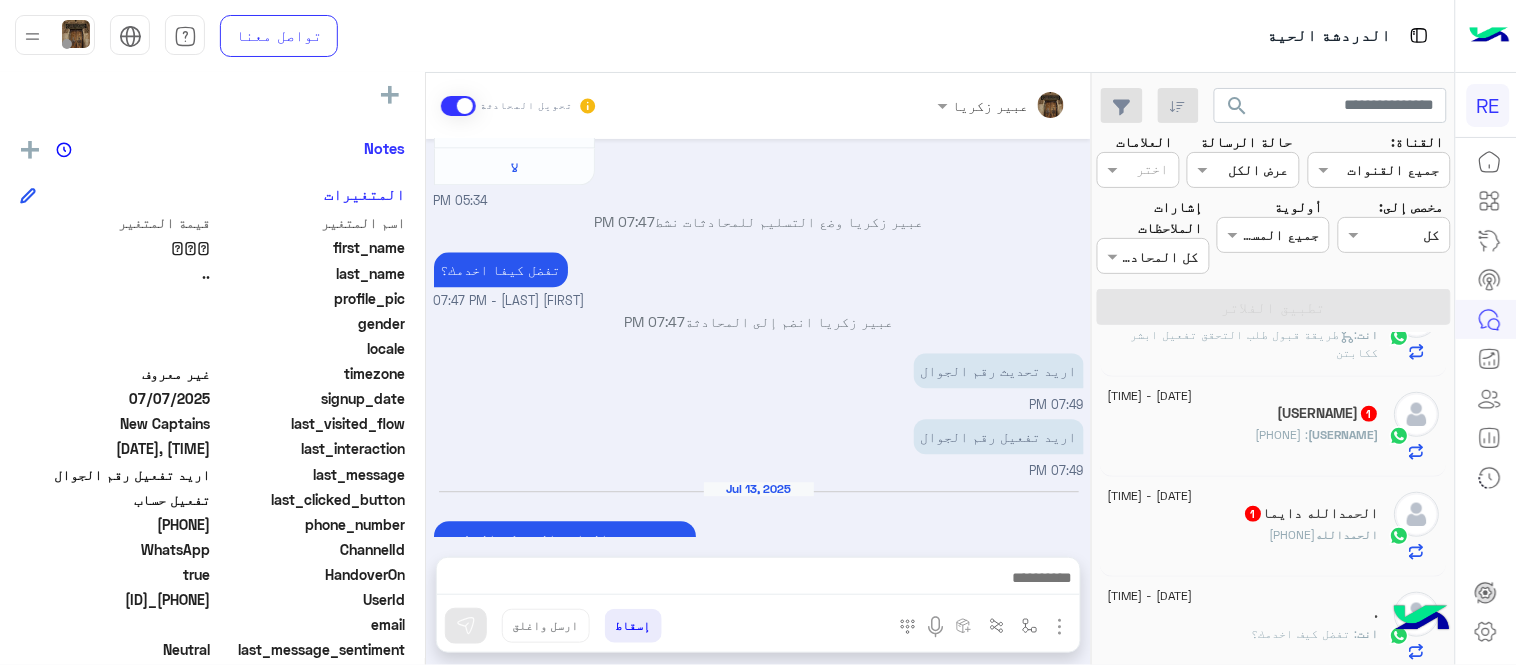 click on "[USERNAME]" 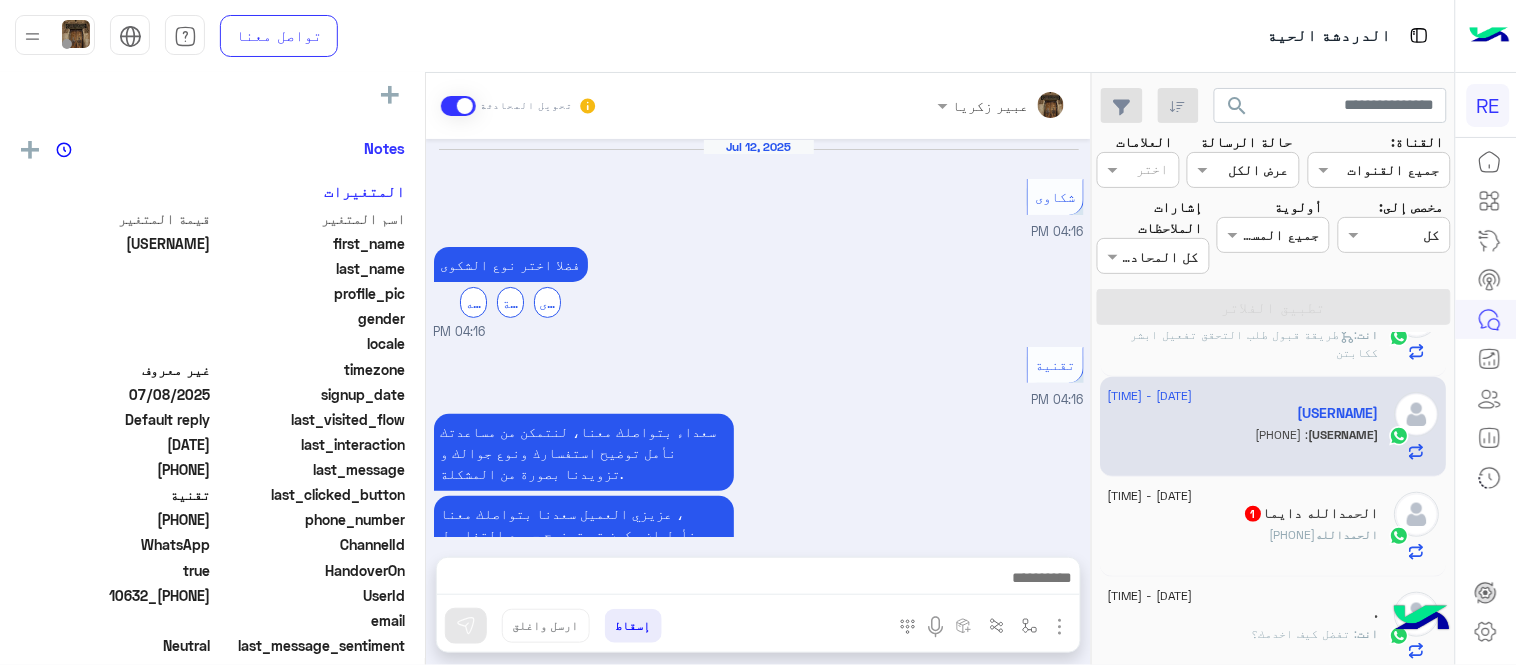 scroll, scrollTop: 811, scrollLeft: 0, axis: vertical 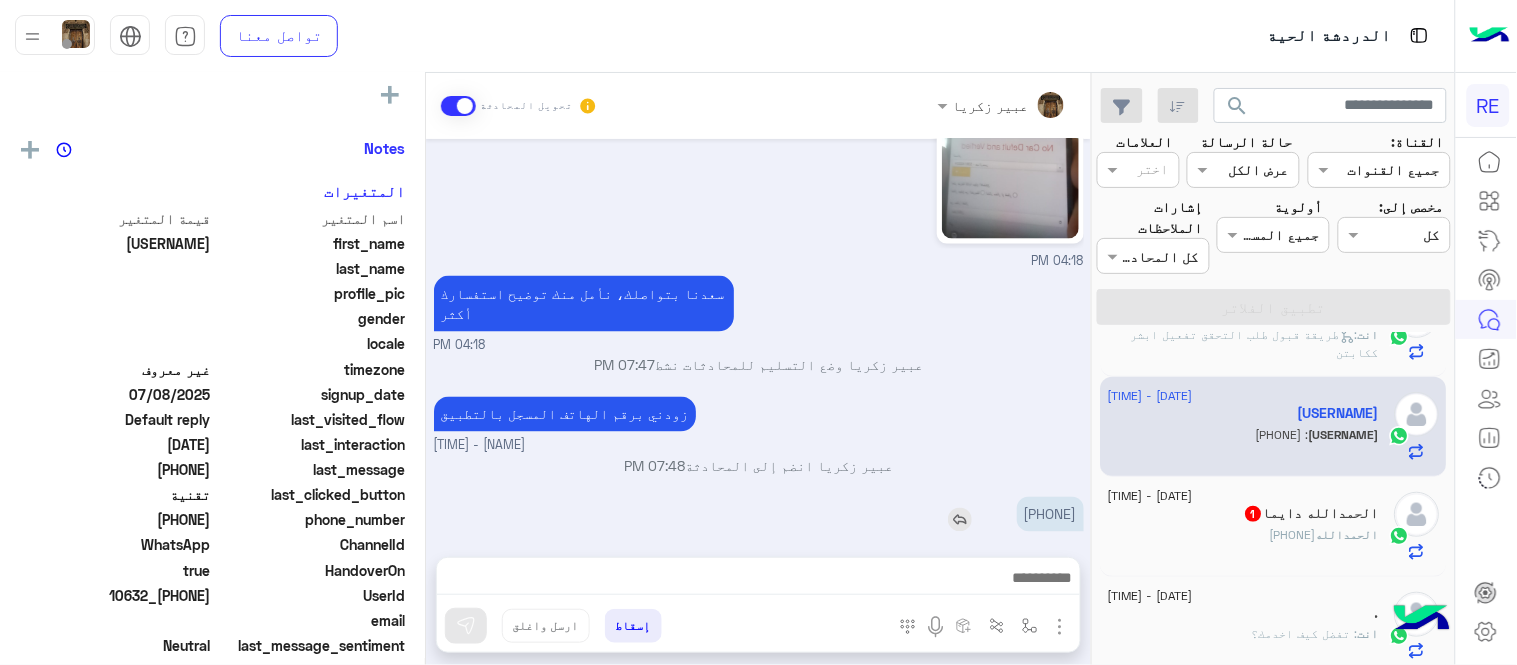 click on "[PHONE]" at bounding box center [1050, 514] 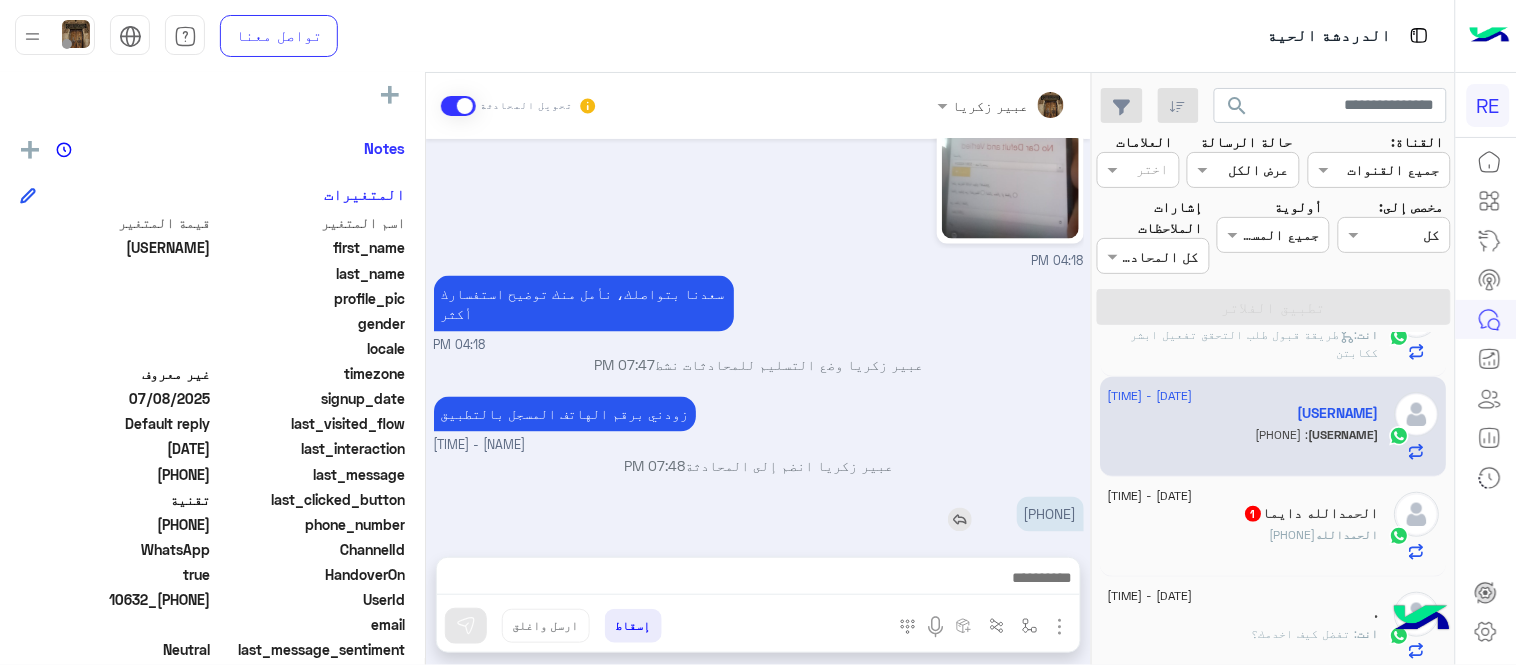 copy on "[PHONE]" 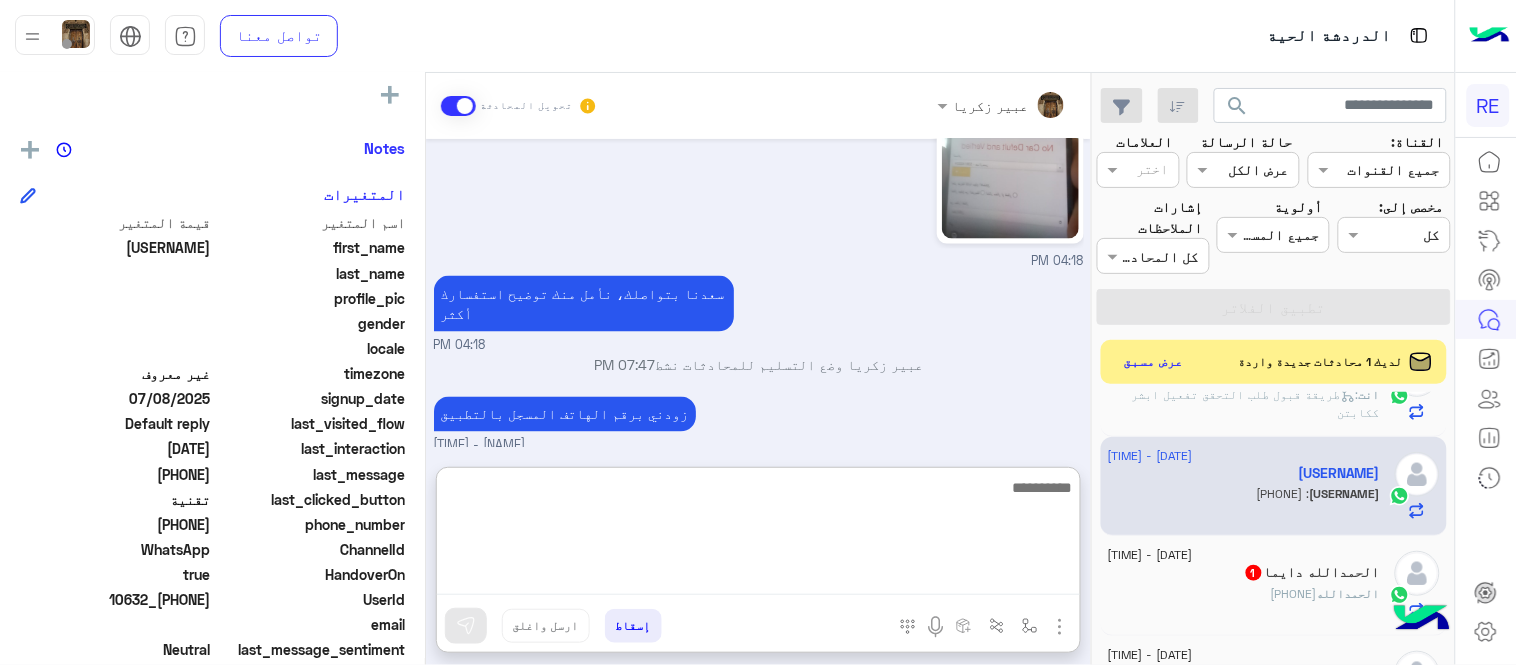 click at bounding box center [758, 535] 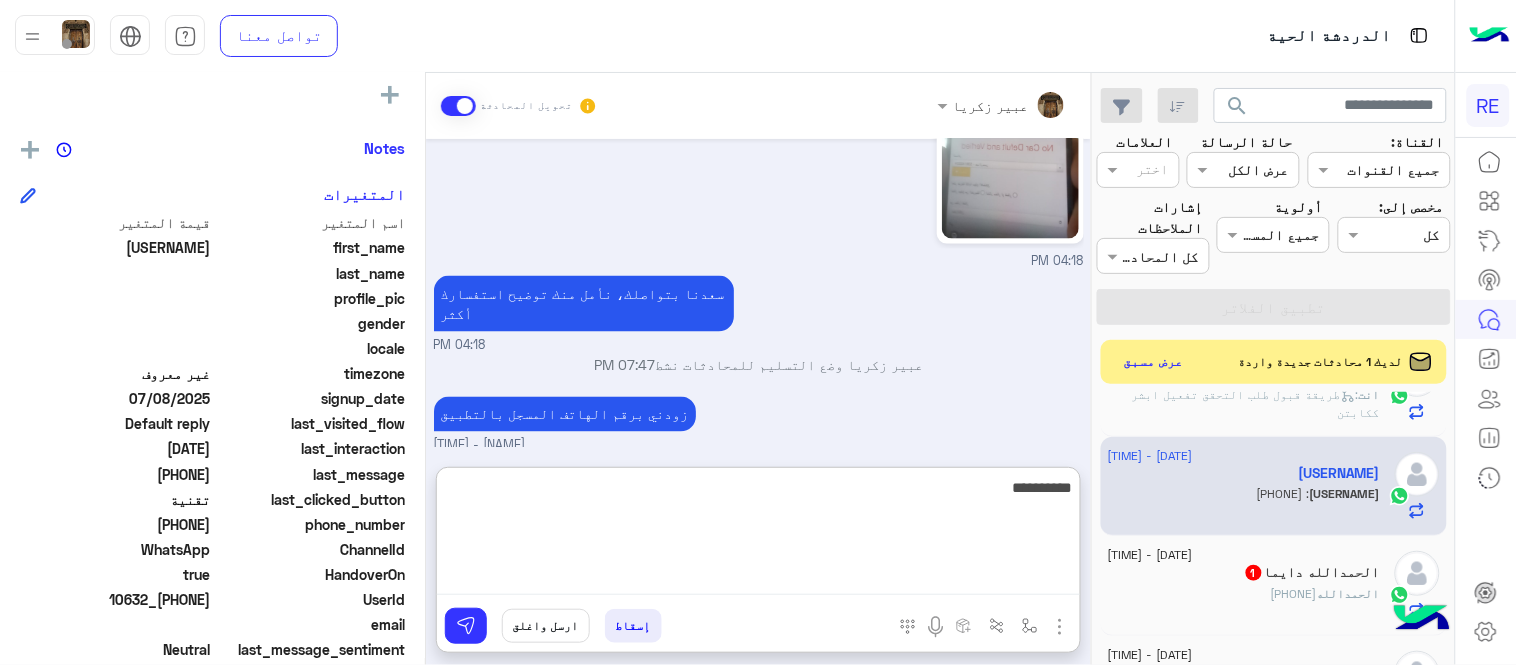 type on "**********" 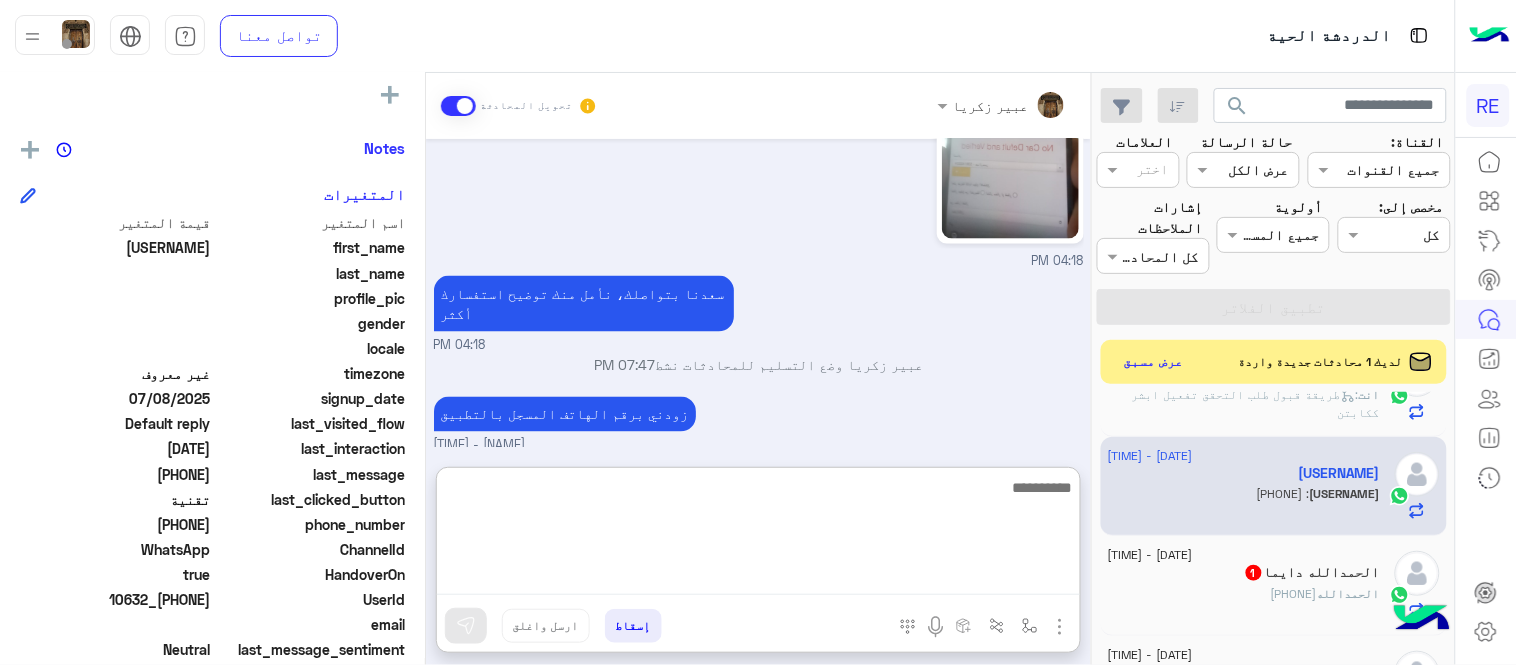 scroll, scrollTop: 1001, scrollLeft: 0, axis: vertical 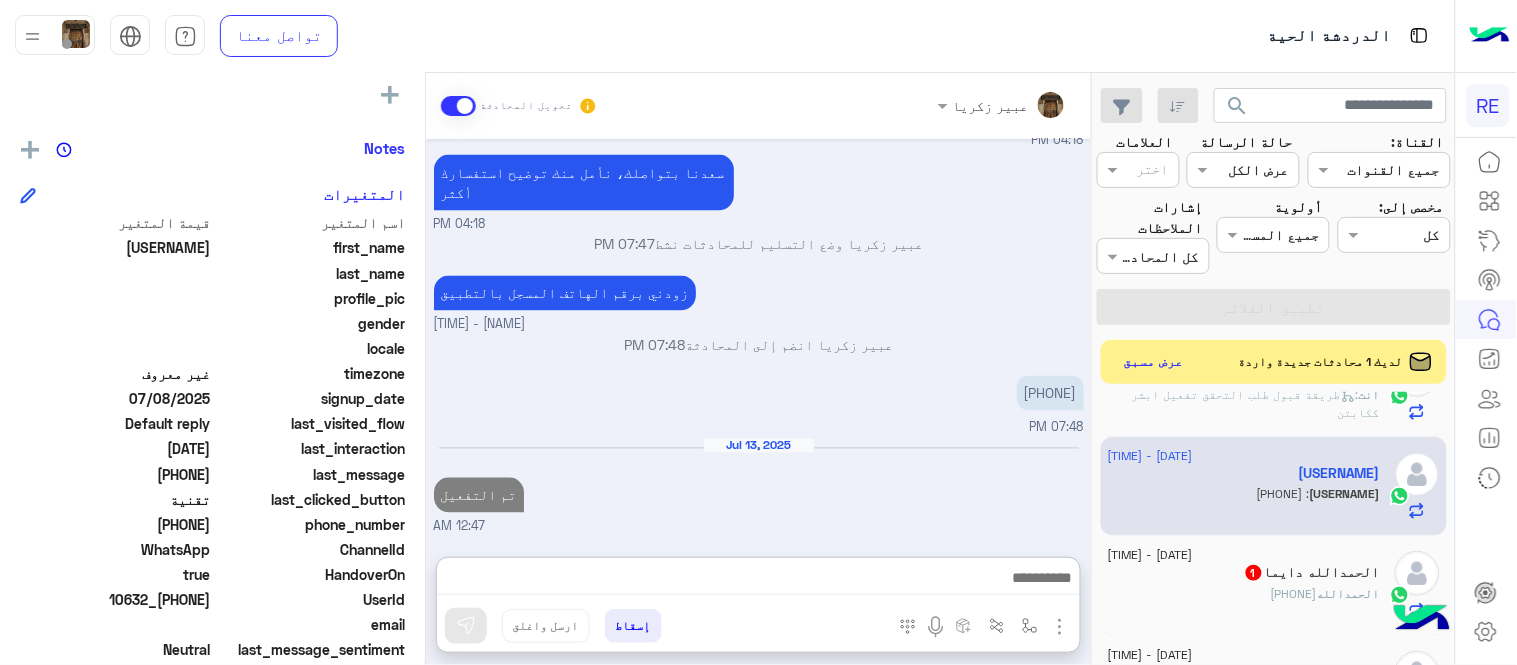 click on "الحمدالله : [PHONE]" 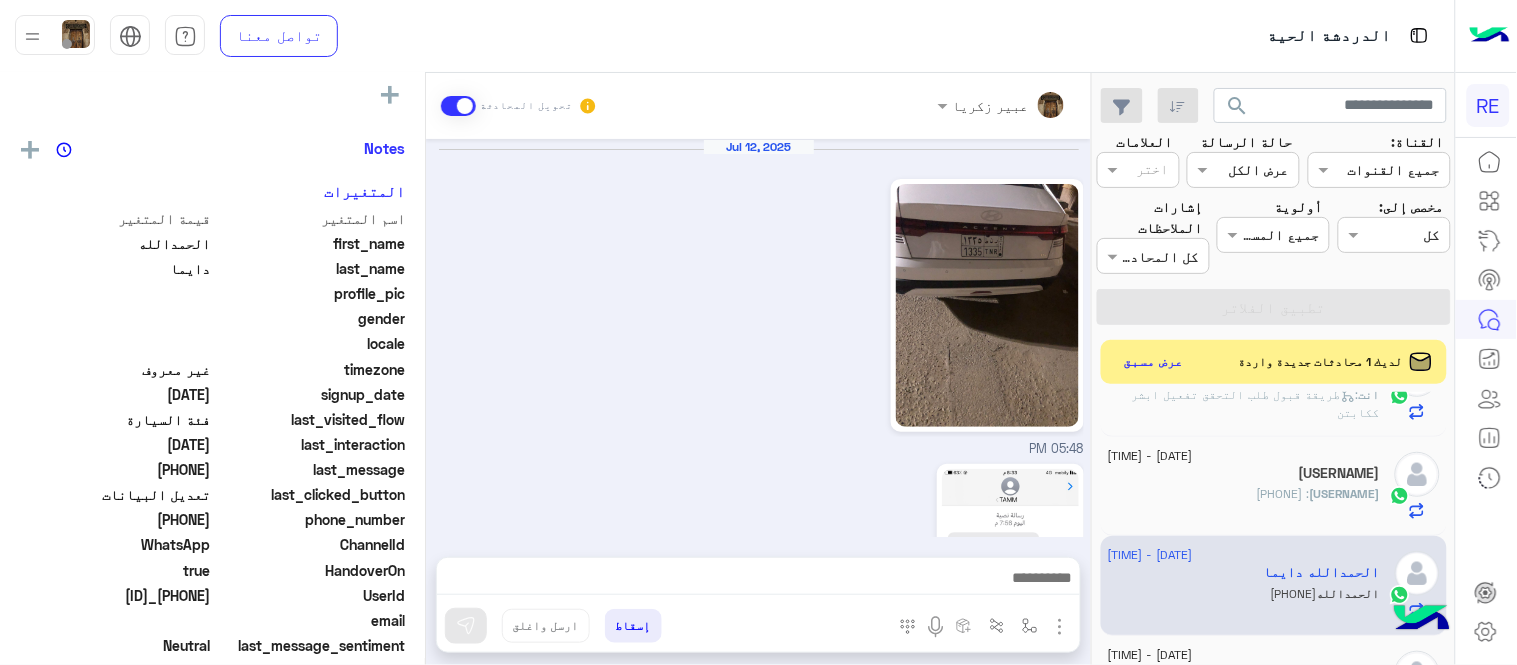 scroll, scrollTop: 566, scrollLeft: 0, axis: vertical 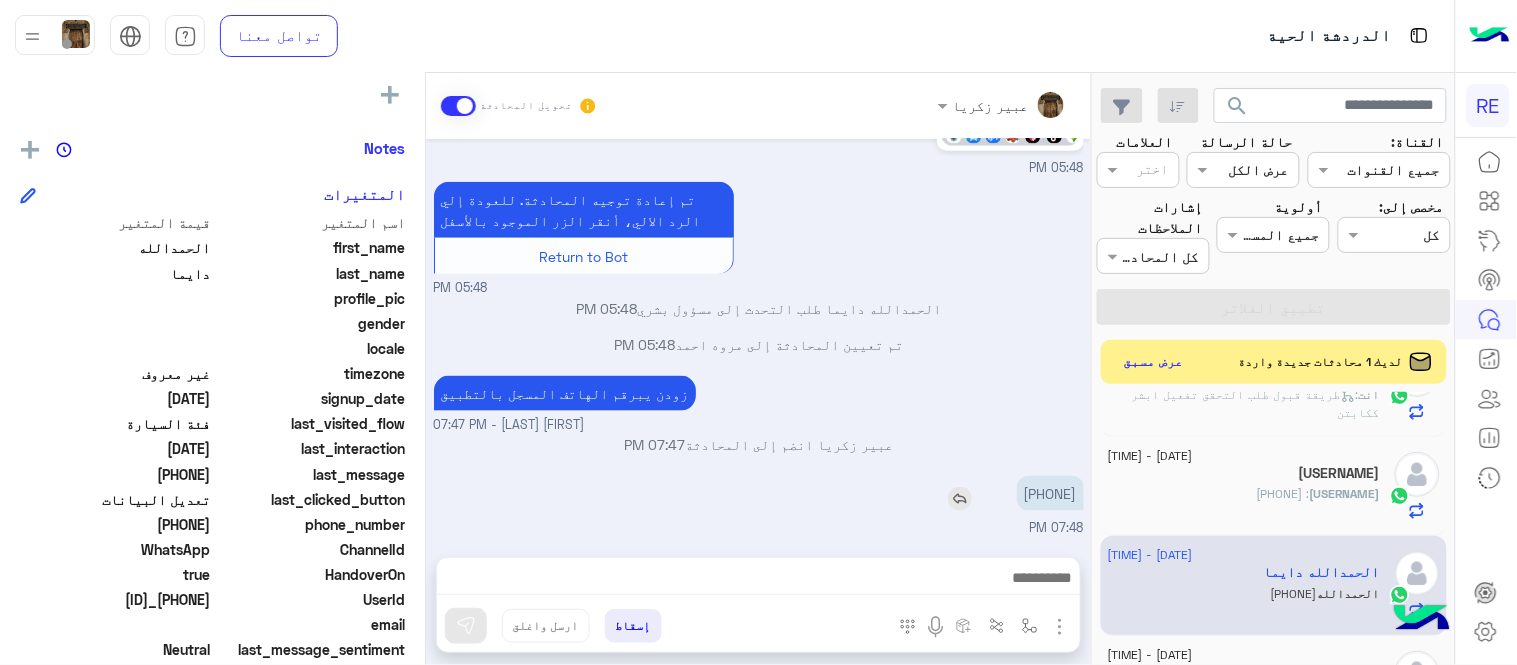 click on "[PHONE]" at bounding box center (1050, 493) 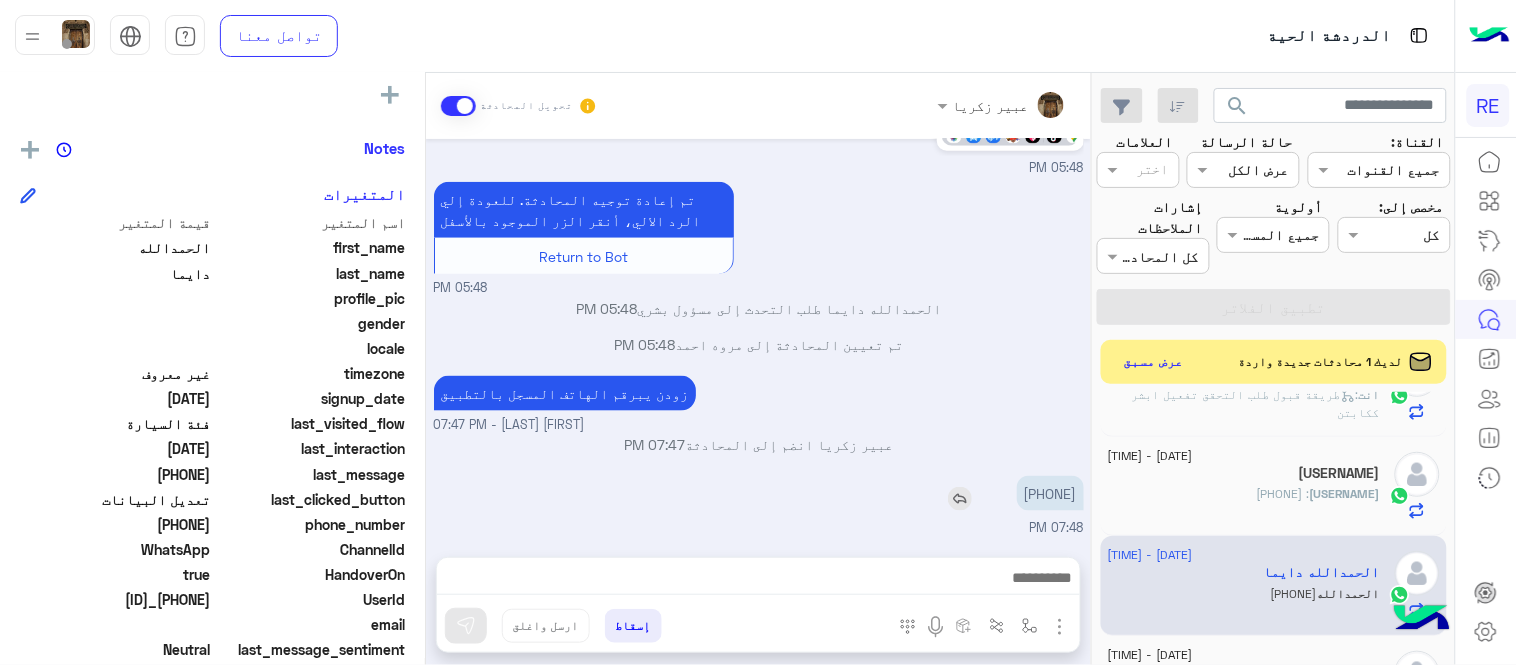 copy on "[PHONE]" 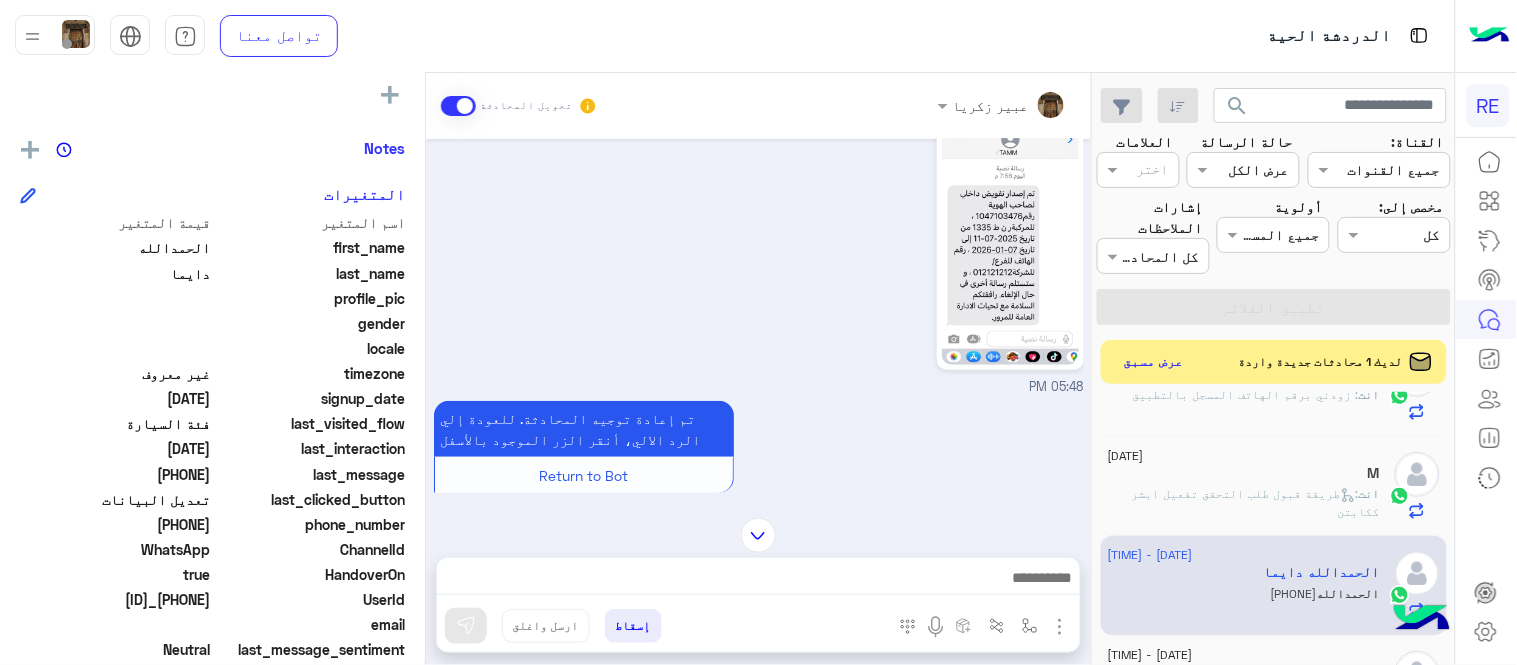 scroll, scrollTop: 353, scrollLeft: 0, axis: vertical 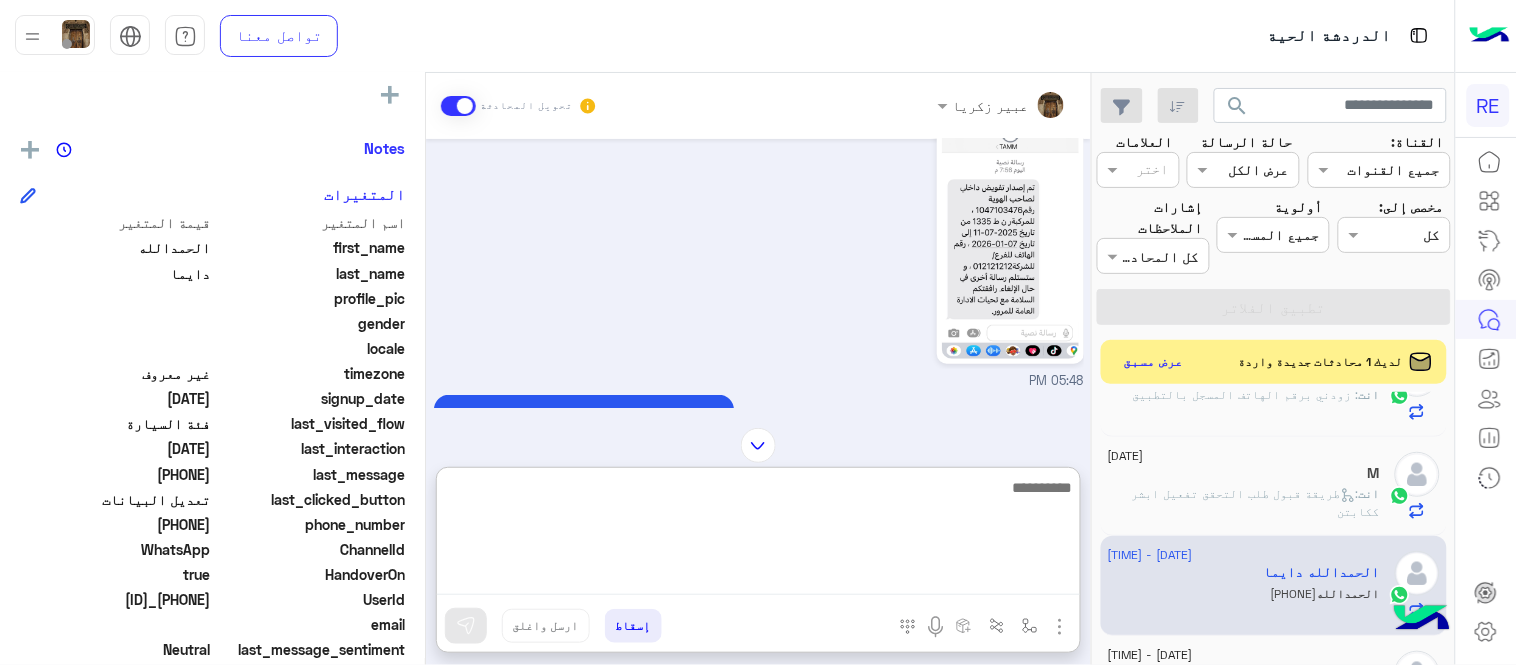 click at bounding box center (758, 535) 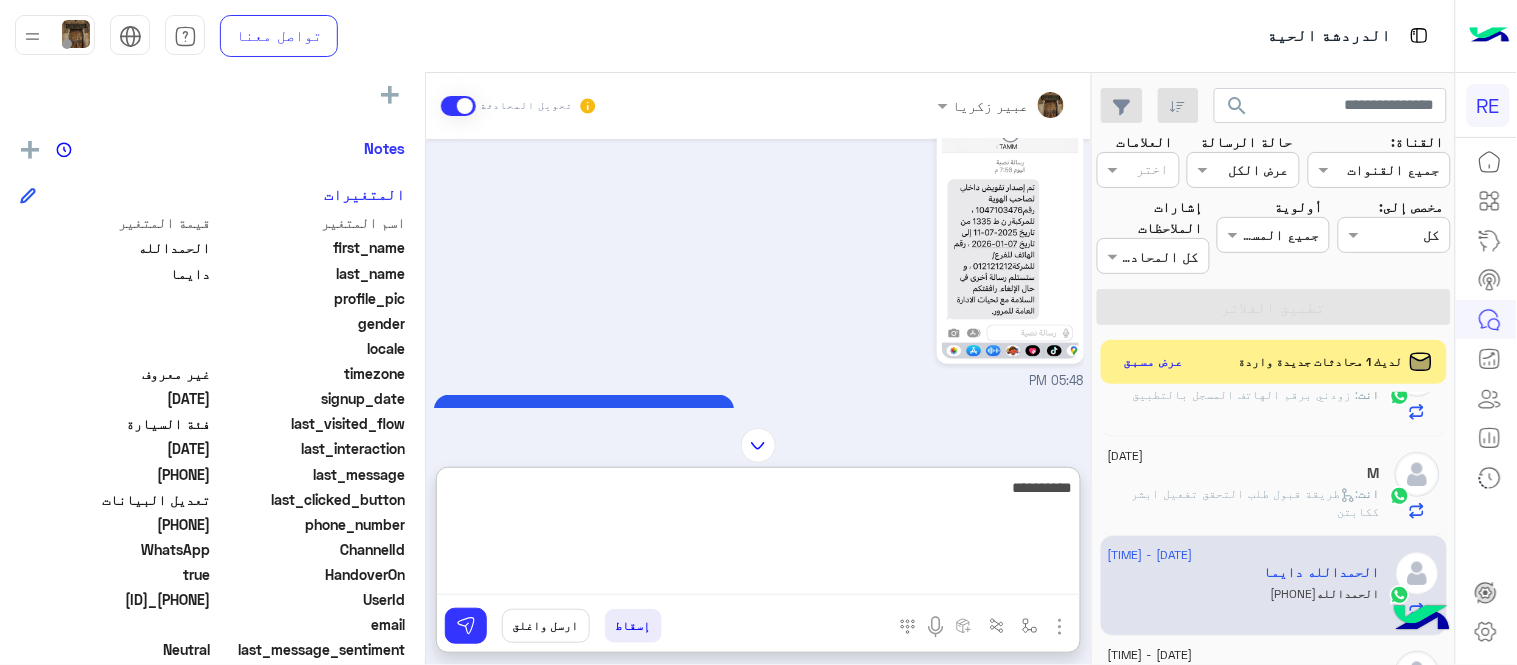 type on "**********" 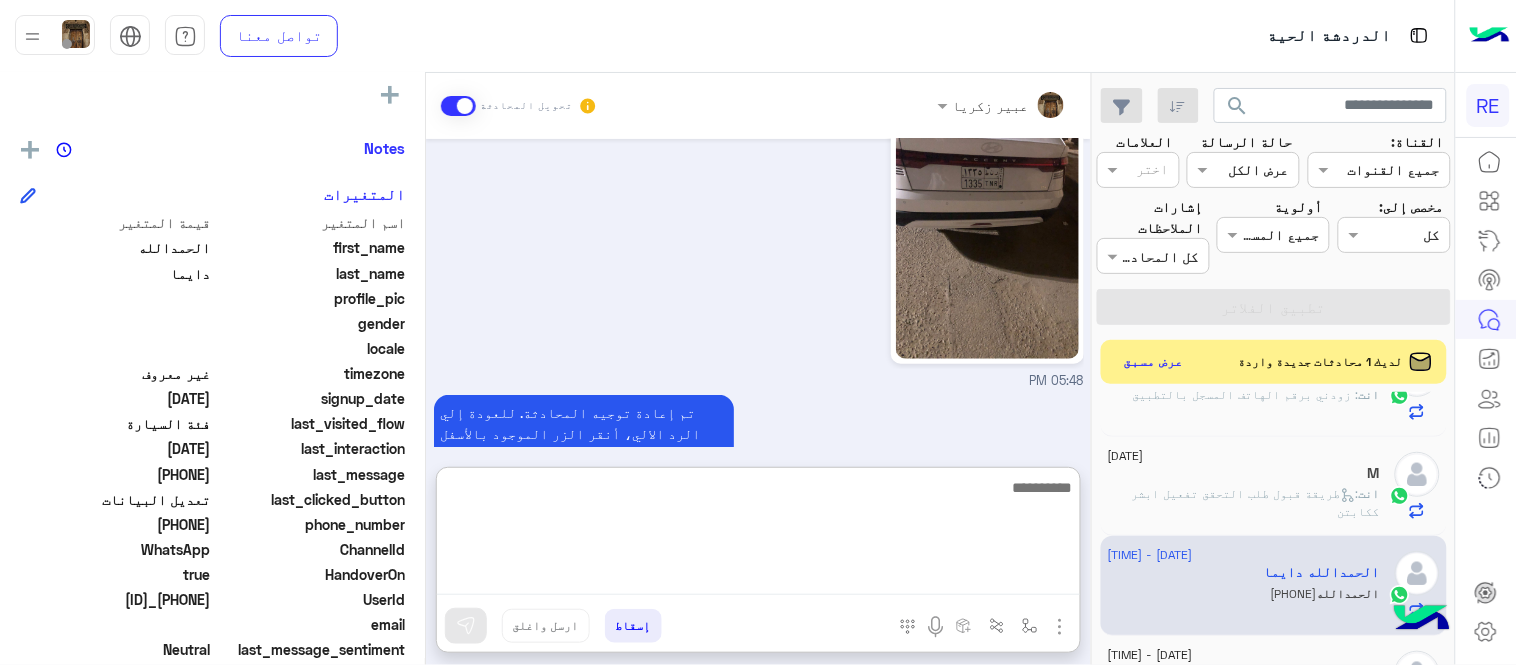 scroll, scrollTop: 755, scrollLeft: 0, axis: vertical 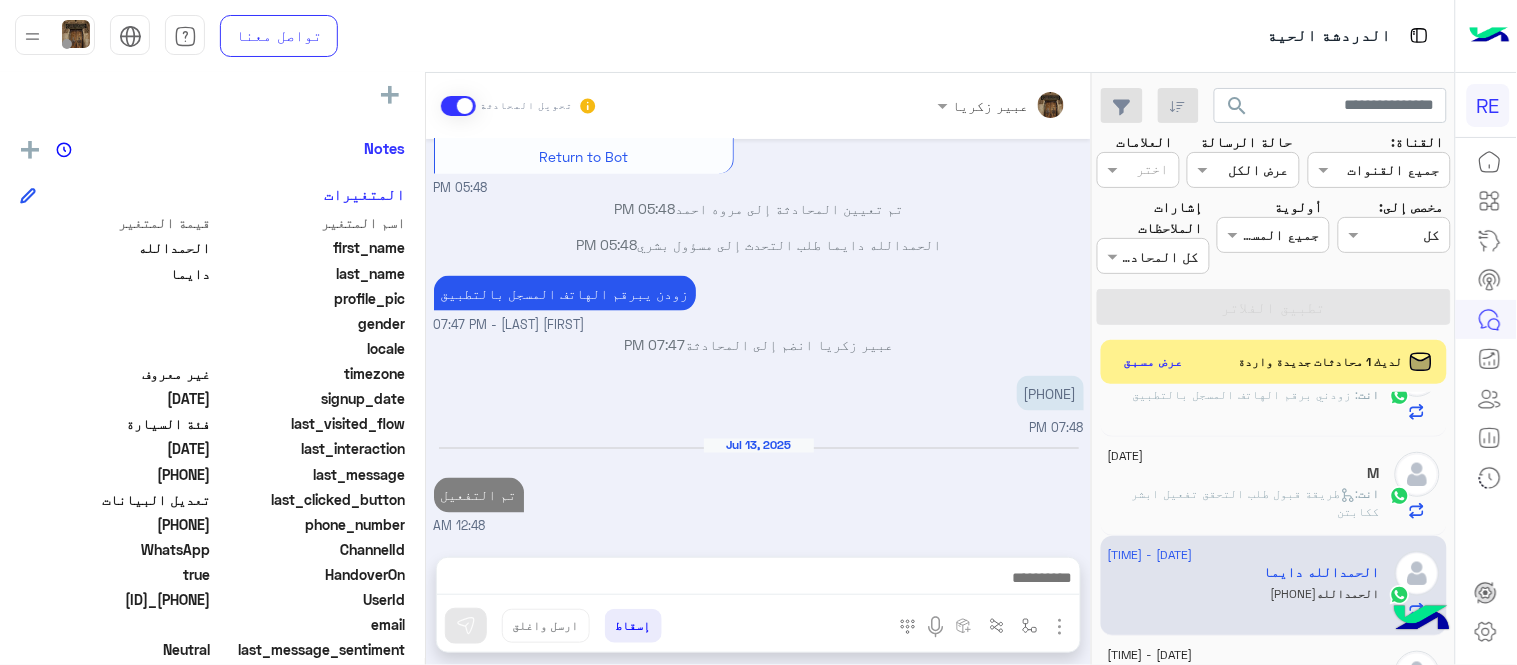 click on "[FIRST] [LAST] تحويل المحادثة     Jul 12, 2025    05:48 PM    05:48 PM  تم إعادة توجيه المحادثة. للعودة إلي الرد الالي، أنقر الزر الموجود بالأسفل  Return to Bot     05:48 PM   تم تعيين المحادثة إلى [FIRST] [LAST]   05:48 PM       [FIRST] [LAST]   طلب التحدث إلى مسؤول بشري   05:48 PM      زودن يبرقم الهاتف المسجل بالتطبيق  [FIRST] [LAST] -  07:47 PM   [FIRST] [LAST] انضم إلى المحادثة   07:47 PM      [PHONE]   07:48 PM   Jul 13, 2025  تم التفعيل   12:48 AM  أدخل اسم مجموعة الرسائل  إسقاط   ارسل واغلق" at bounding box center (758, 373) 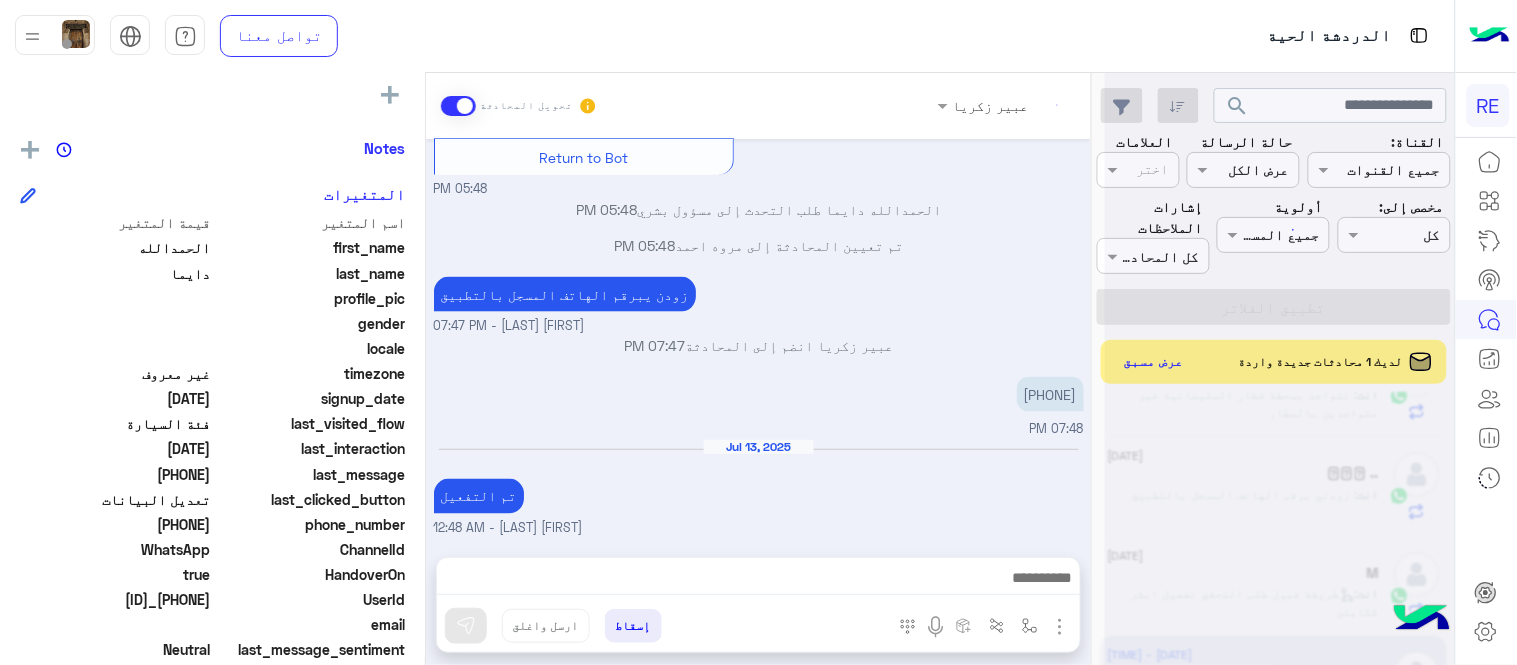 scroll, scrollTop: 0, scrollLeft: 0, axis: both 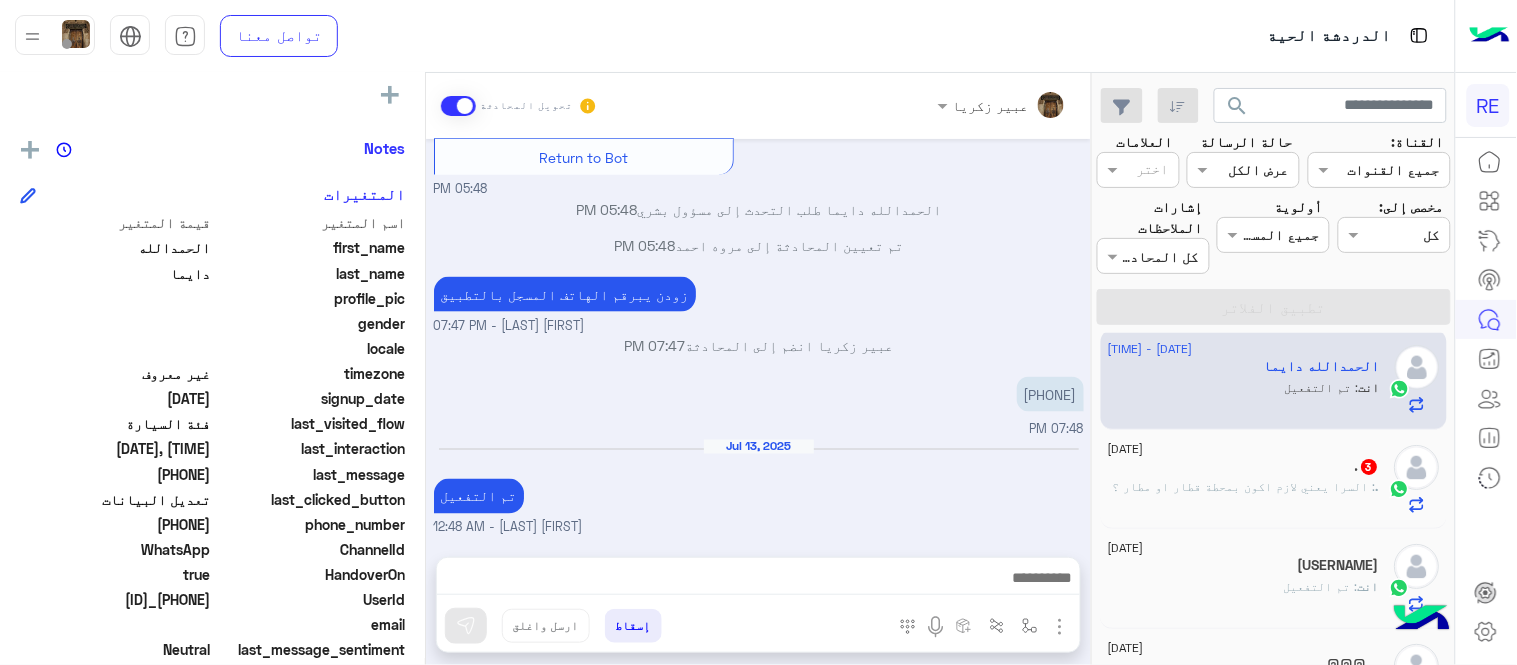 click on ". : السرا يعني لازم اكون بمحطة قطار او مطار ؟" 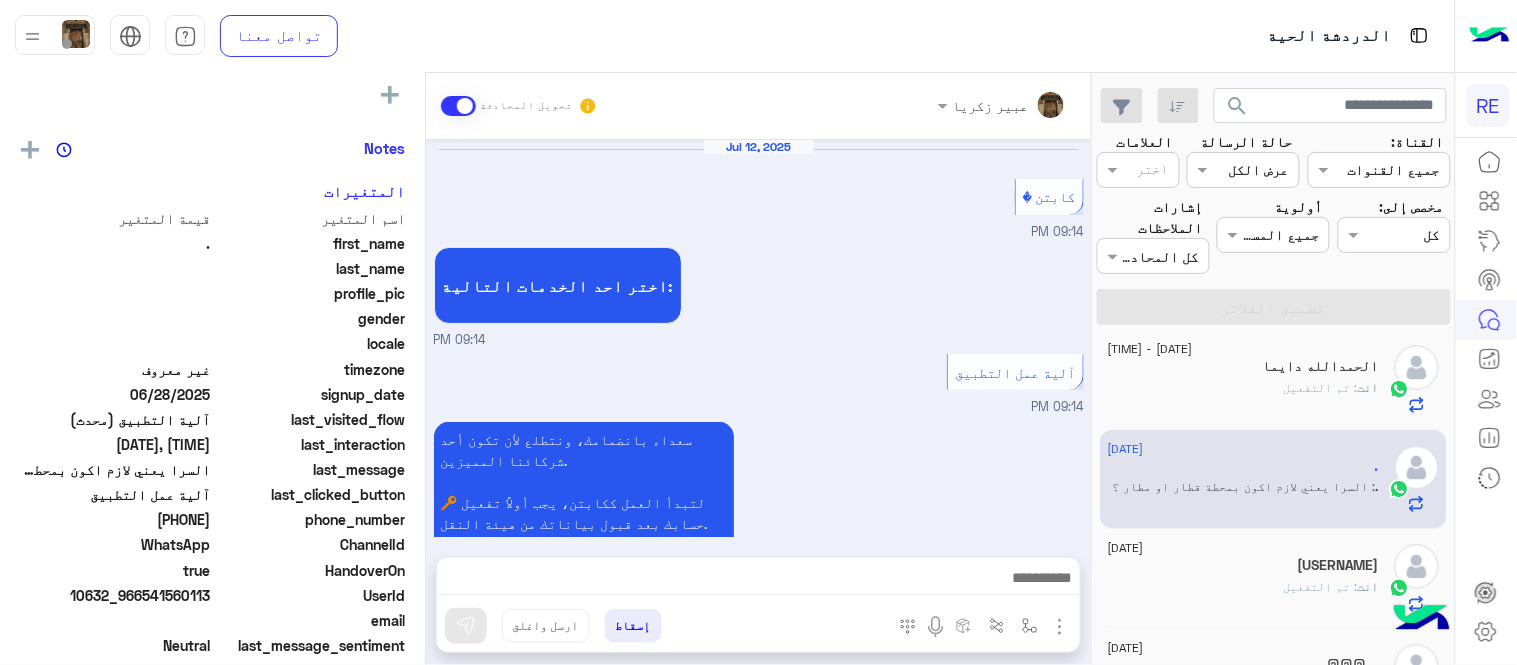 scroll, scrollTop: 1331, scrollLeft: 0, axis: vertical 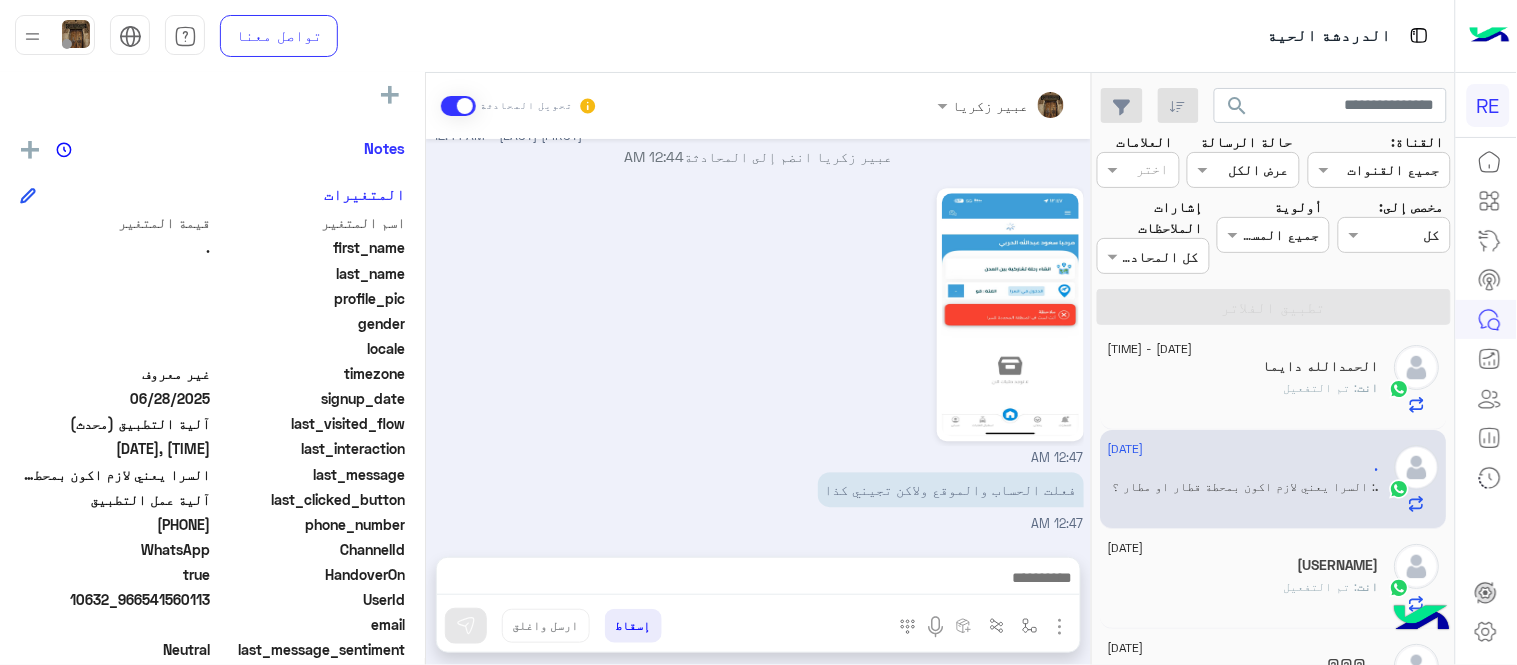 click at bounding box center (727, 583) 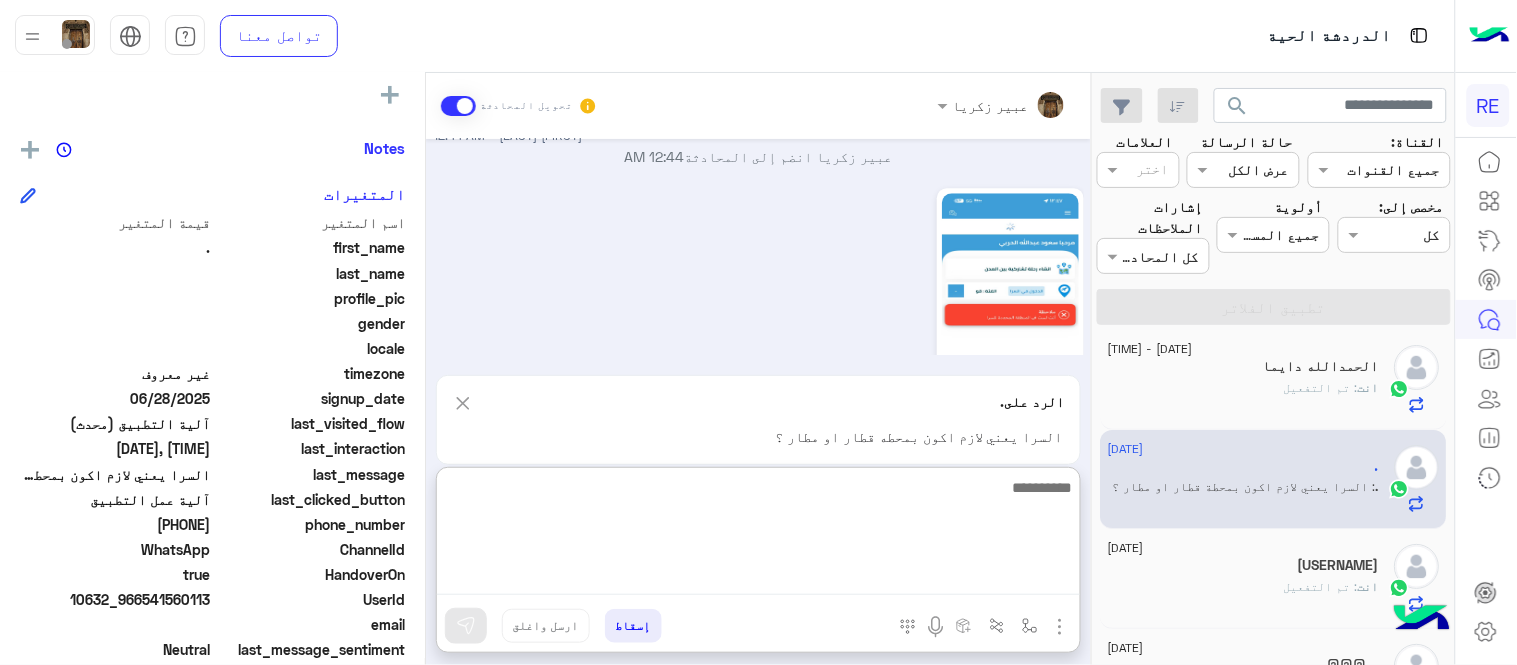 click at bounding box center (758, 535) 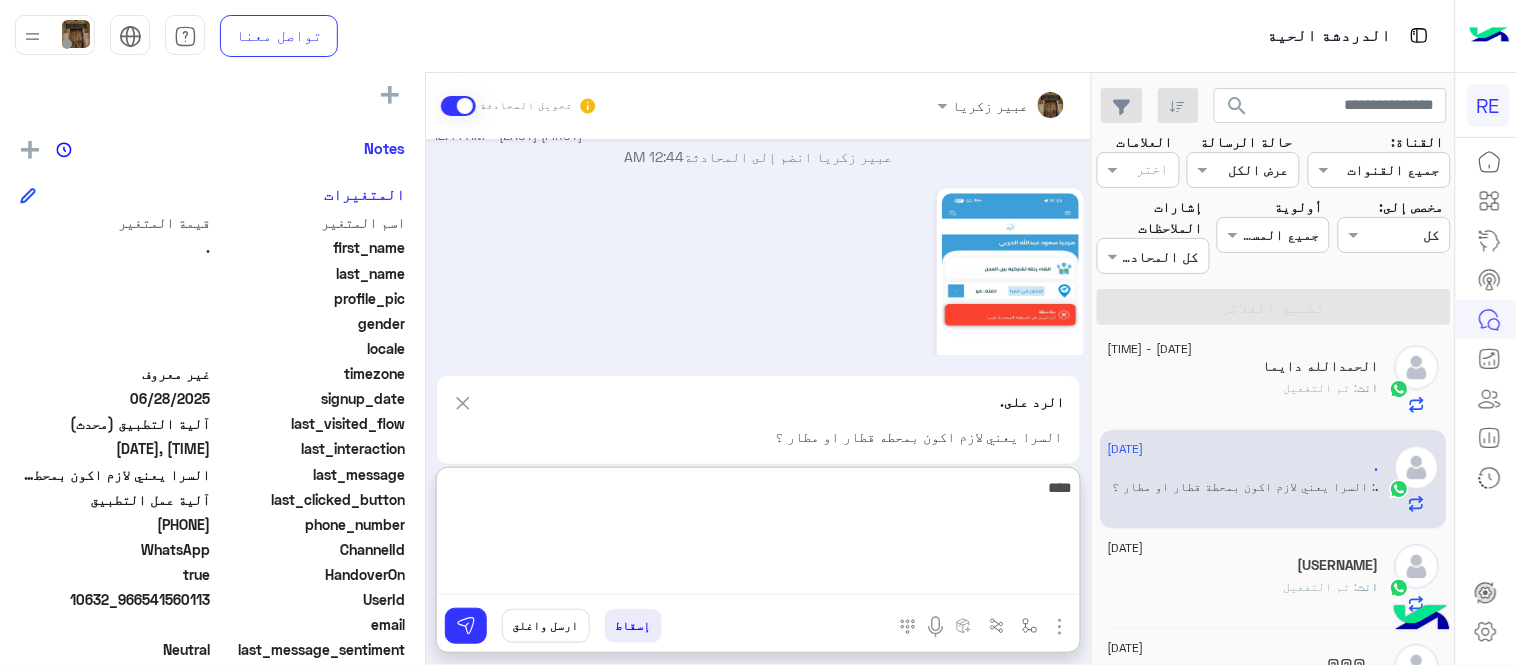type on "****" 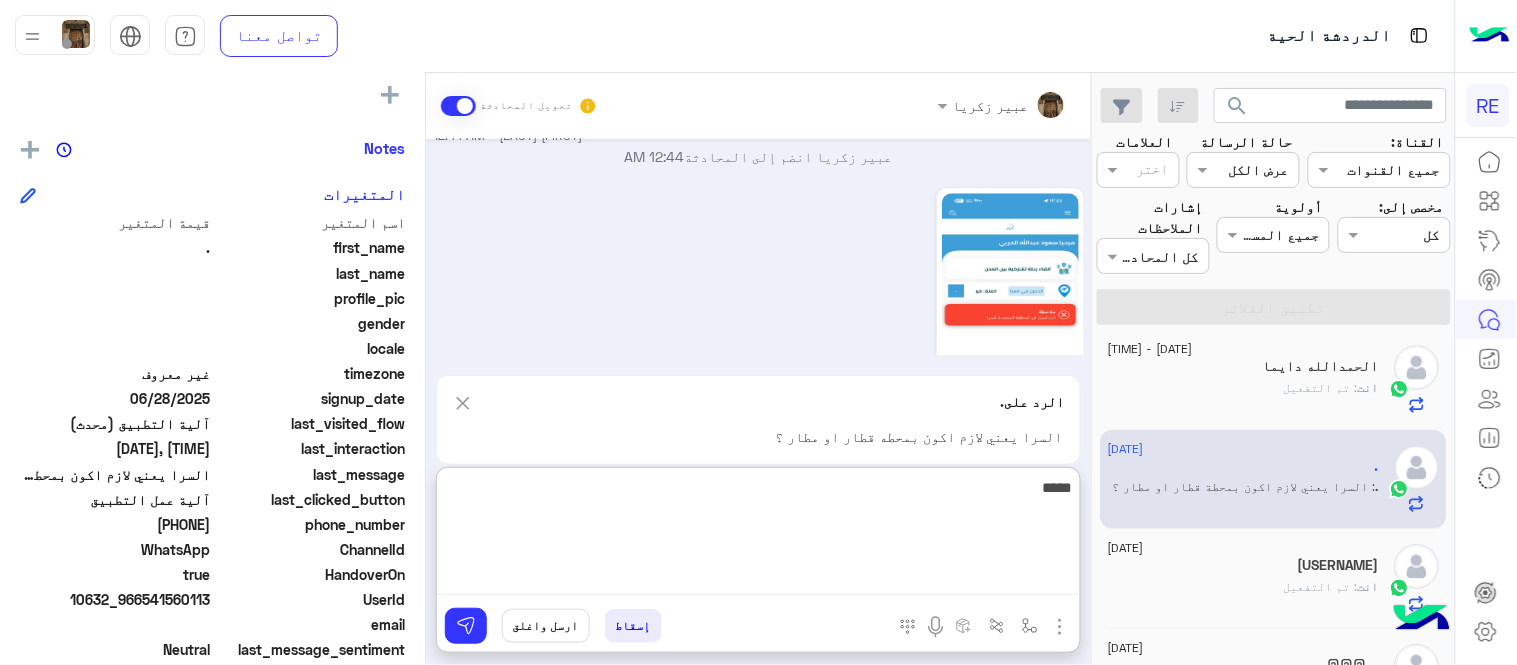 type 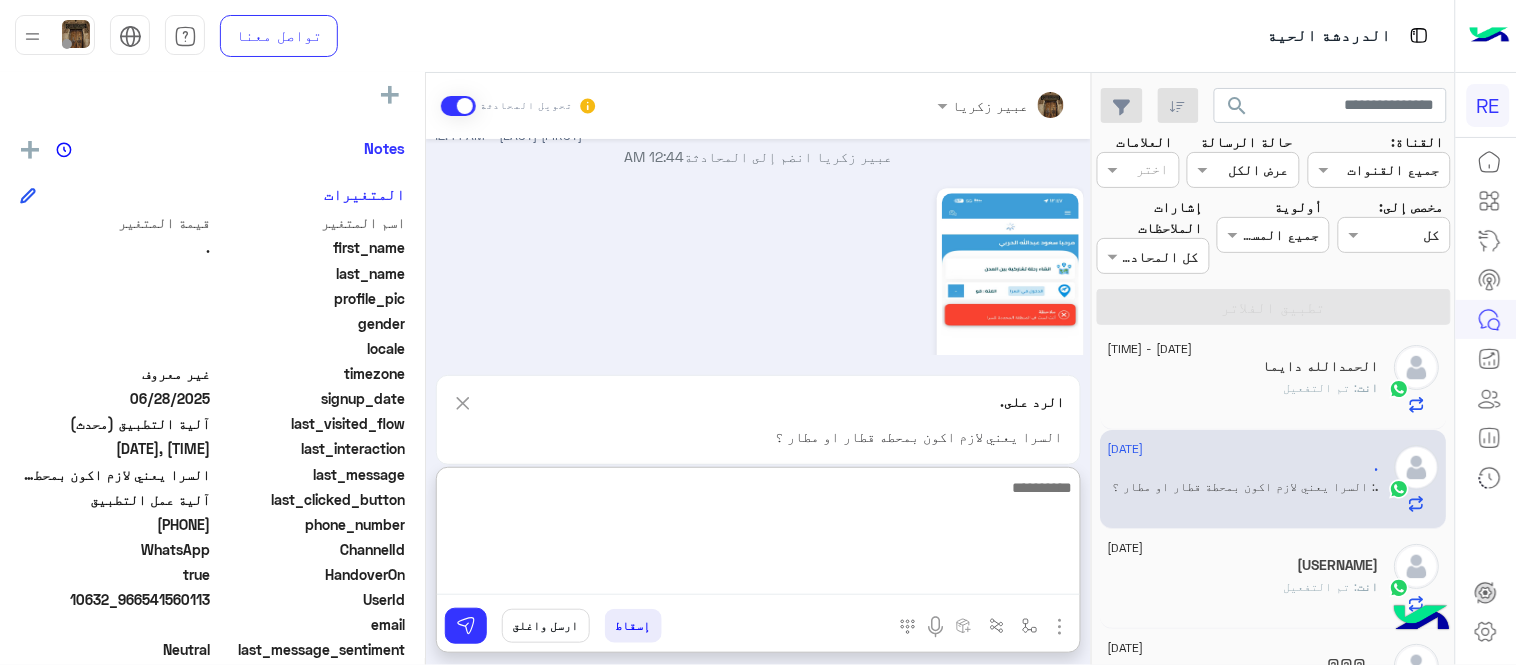 scroll, scrollTop: 1518, scrollLeft: 0, axis: vertical 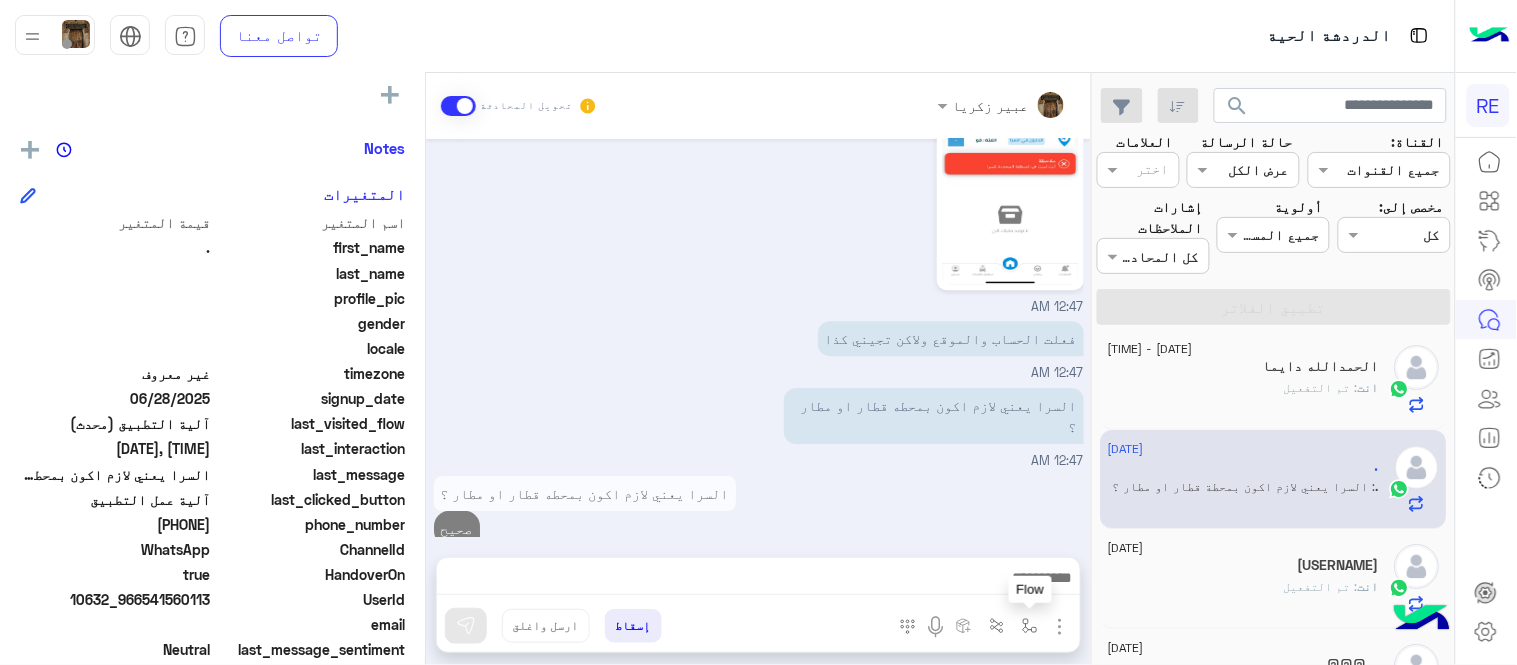 click at bounding box center (1030, 626) 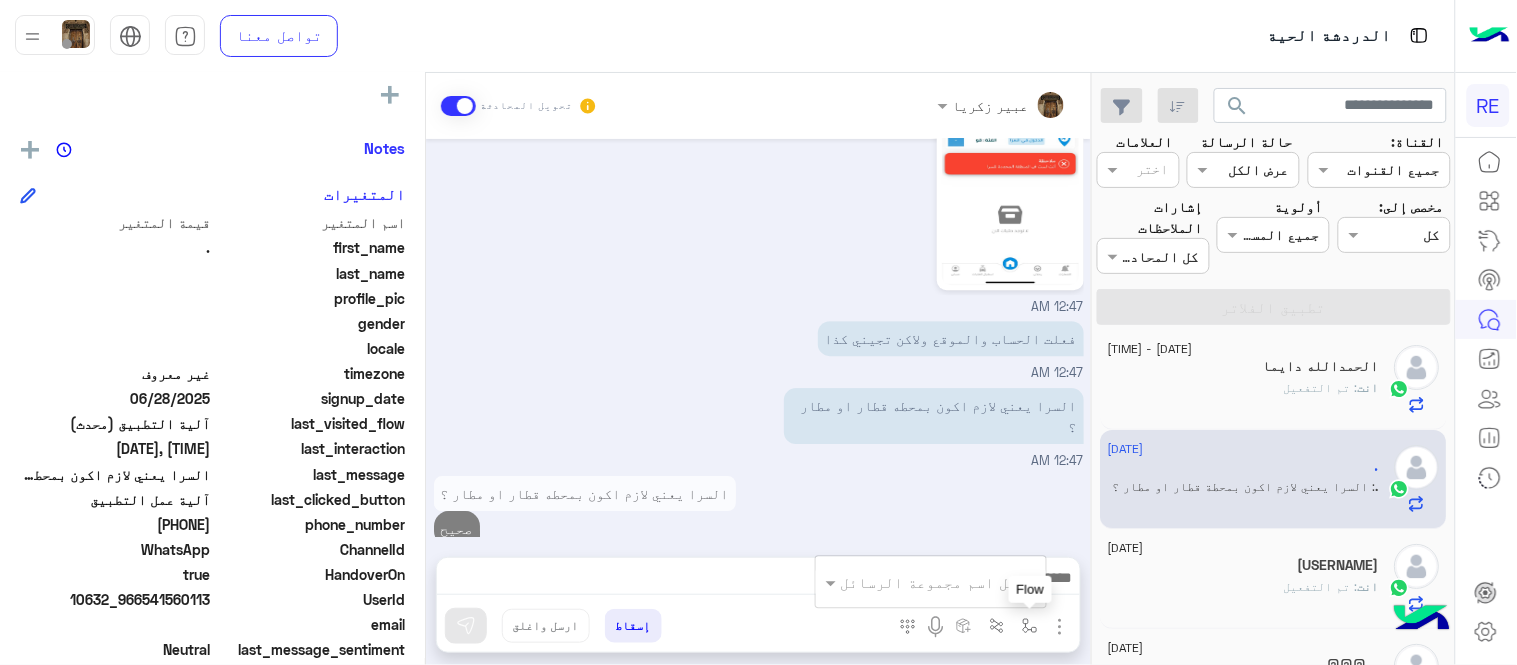 scroll, scrollTop: 1428, scrollLeft: 0, axis: vertical 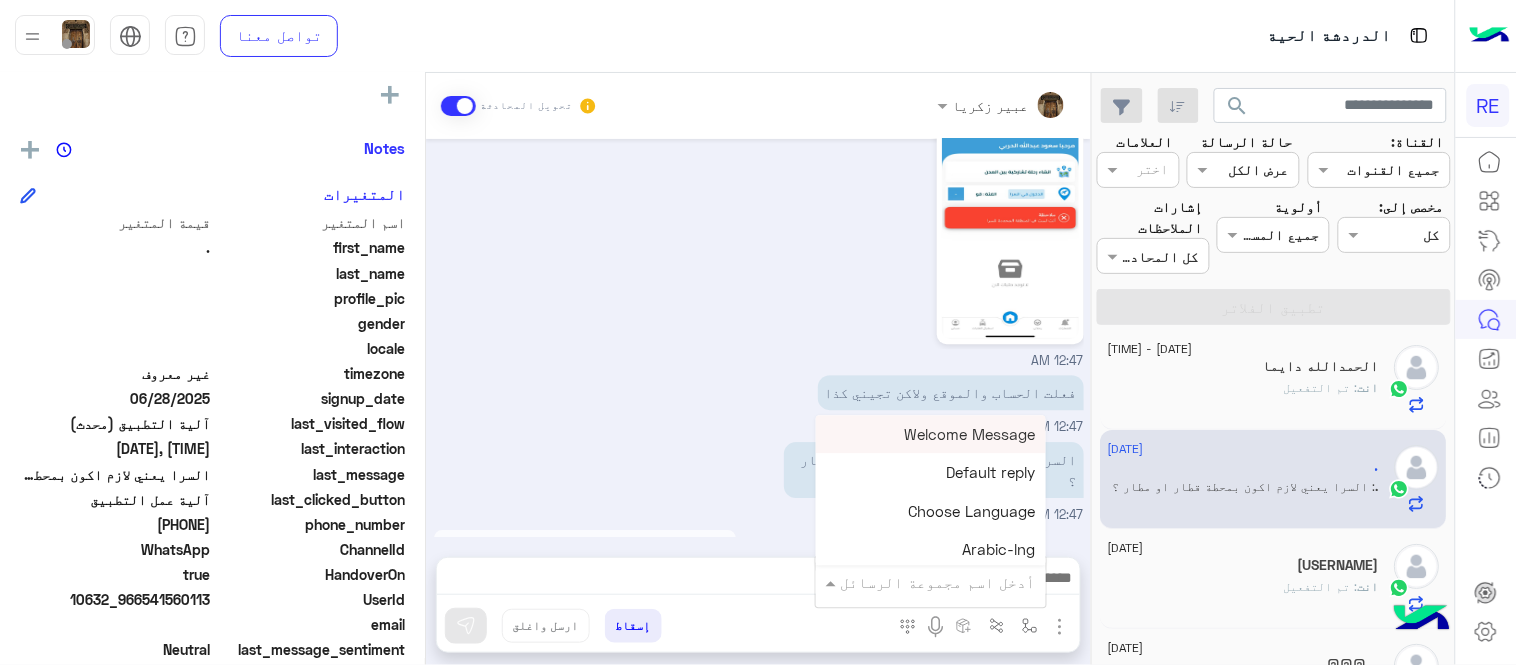 click at bounding box center [959, 582] 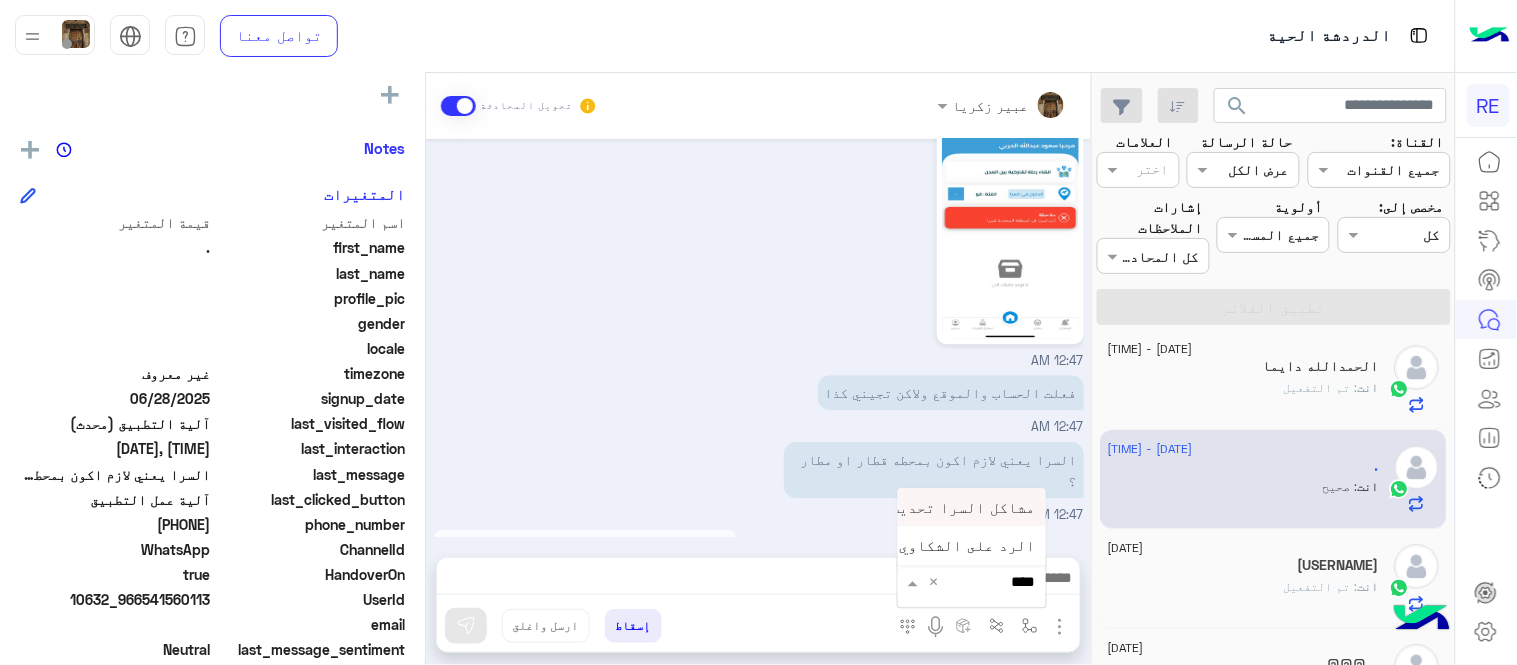 type on "*****" 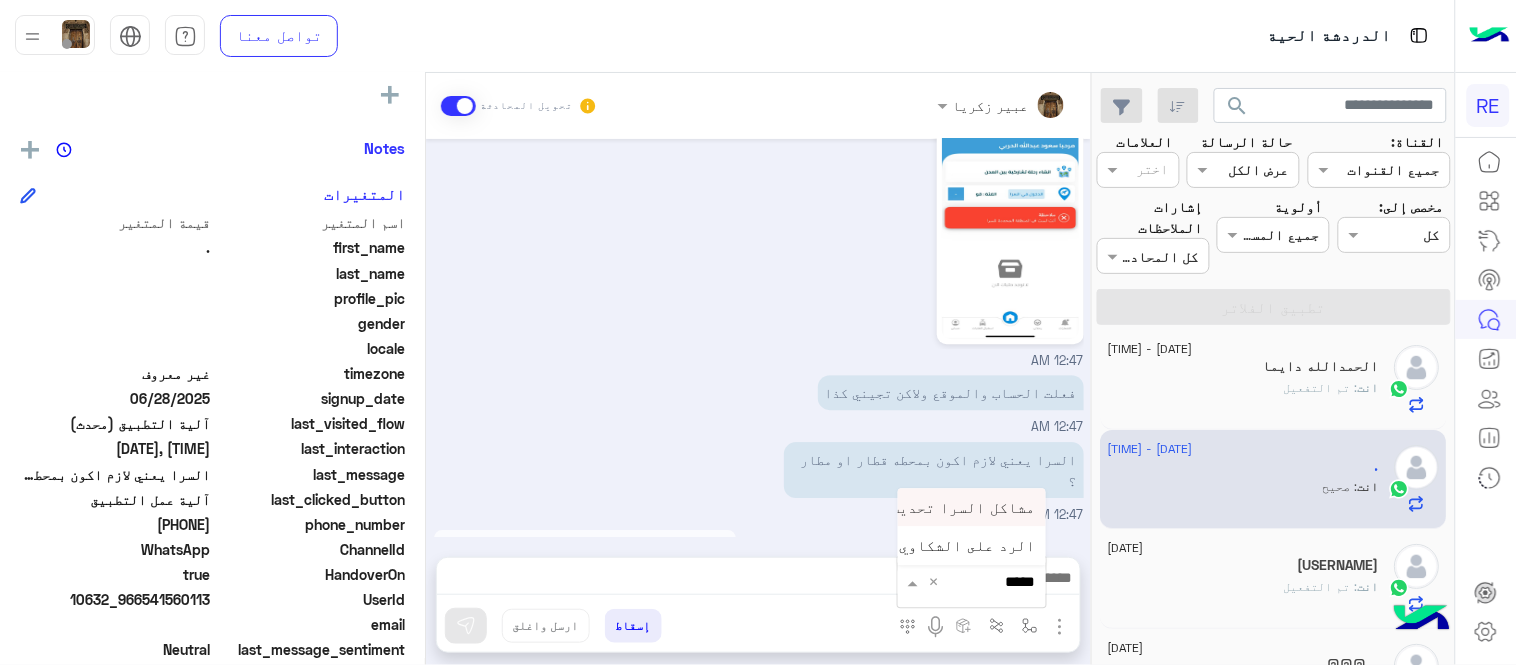 click on "مشاكل السرا تحديث" at bounding box center (963, 507) 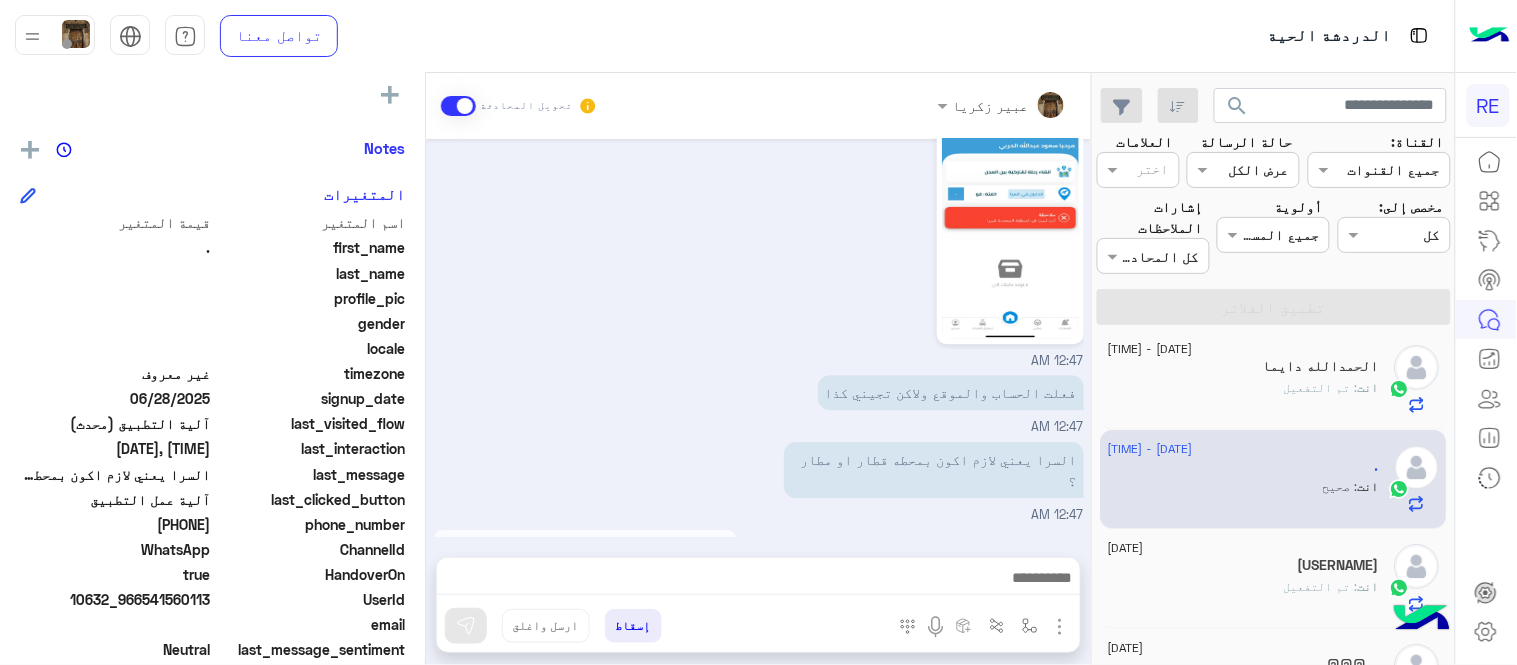 type on "**********" 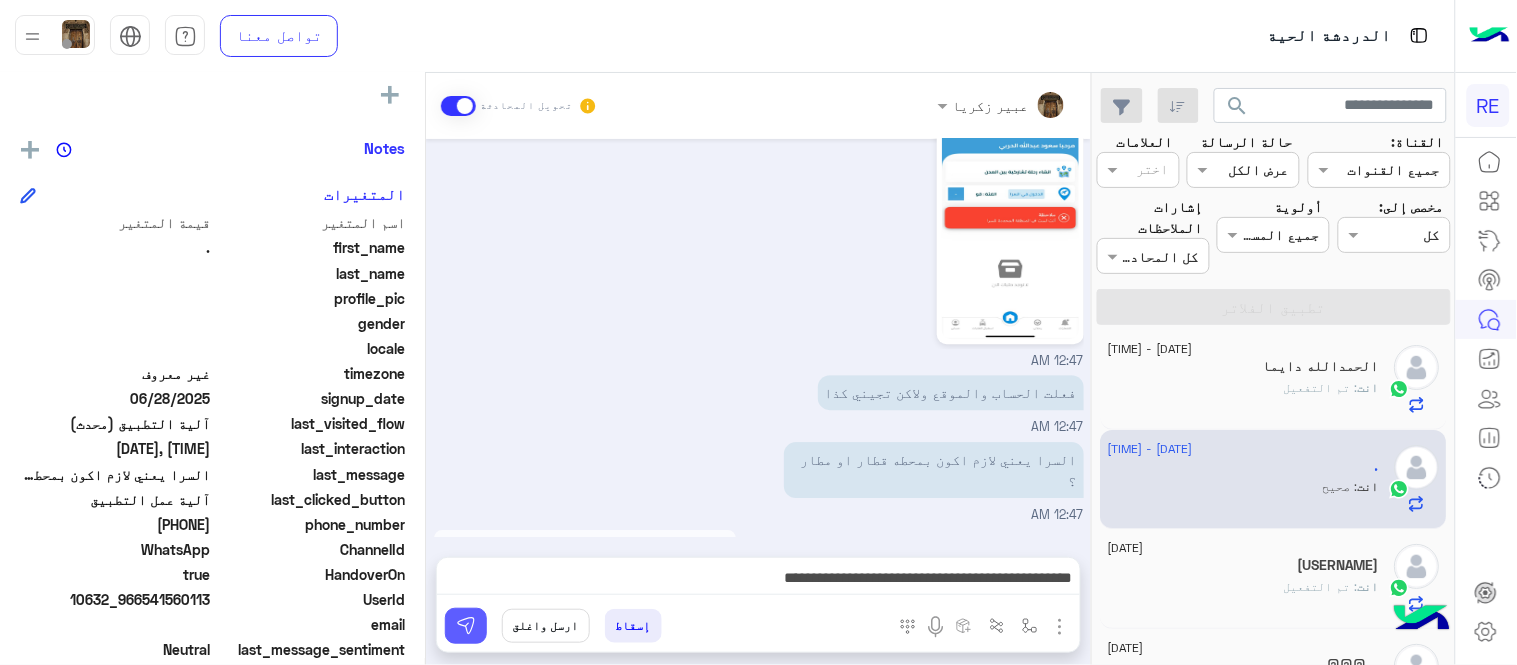 click at bounding box center [466, 626] 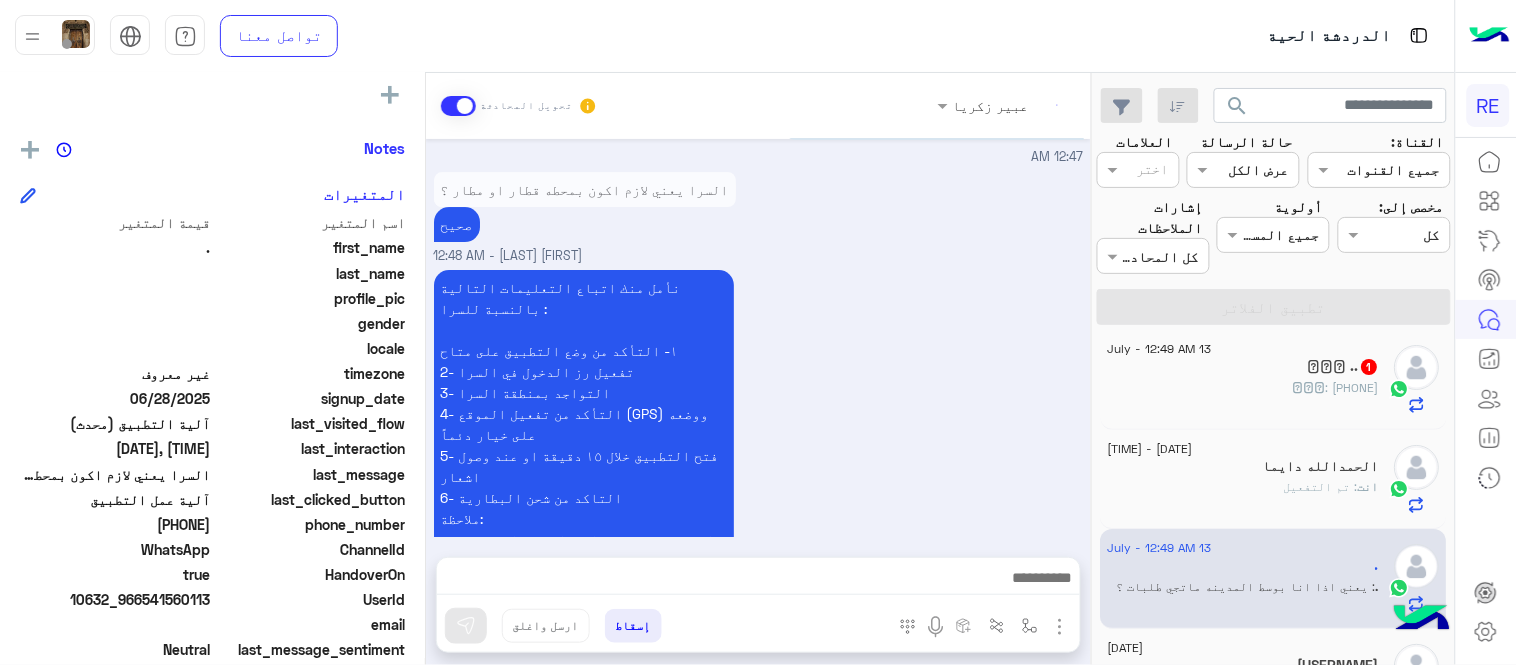 scroll, scrollTop: 1853, scrollLeft: 0, axis: vertical 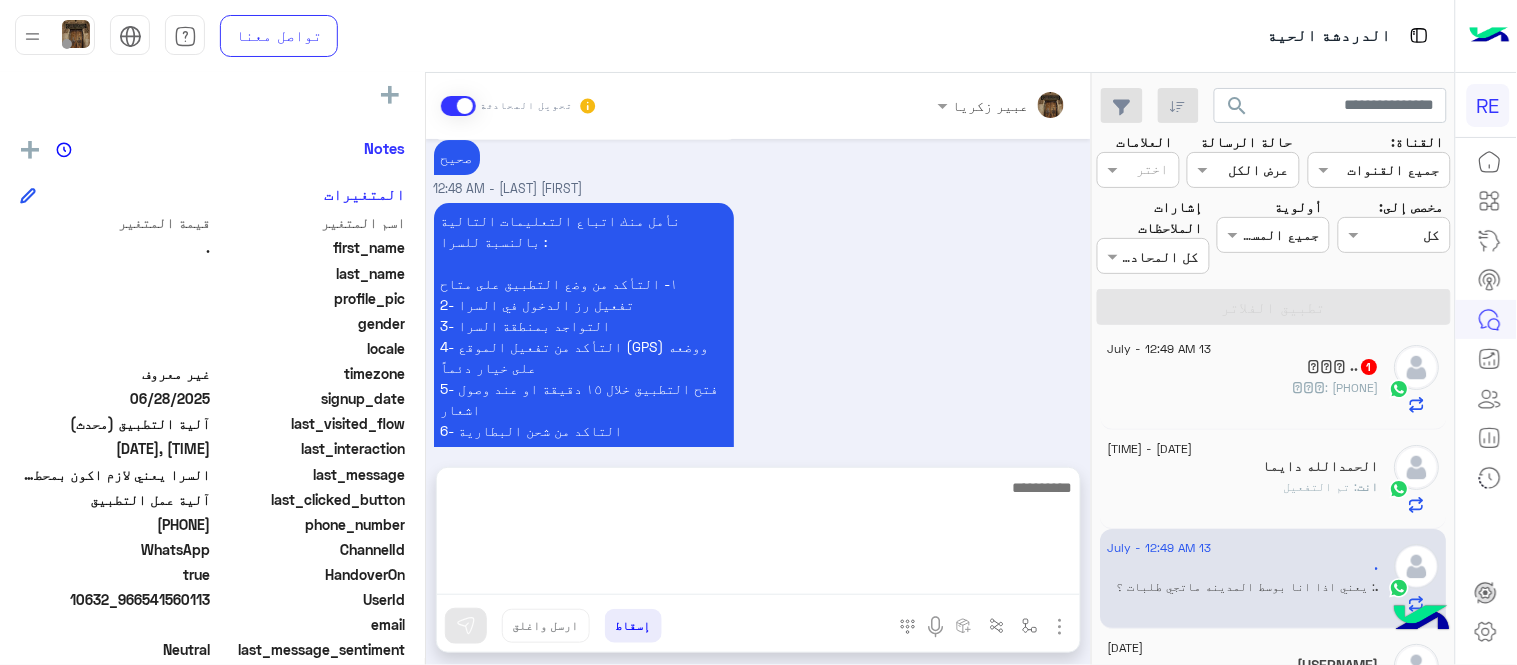 click at bounding box center (758, 535) 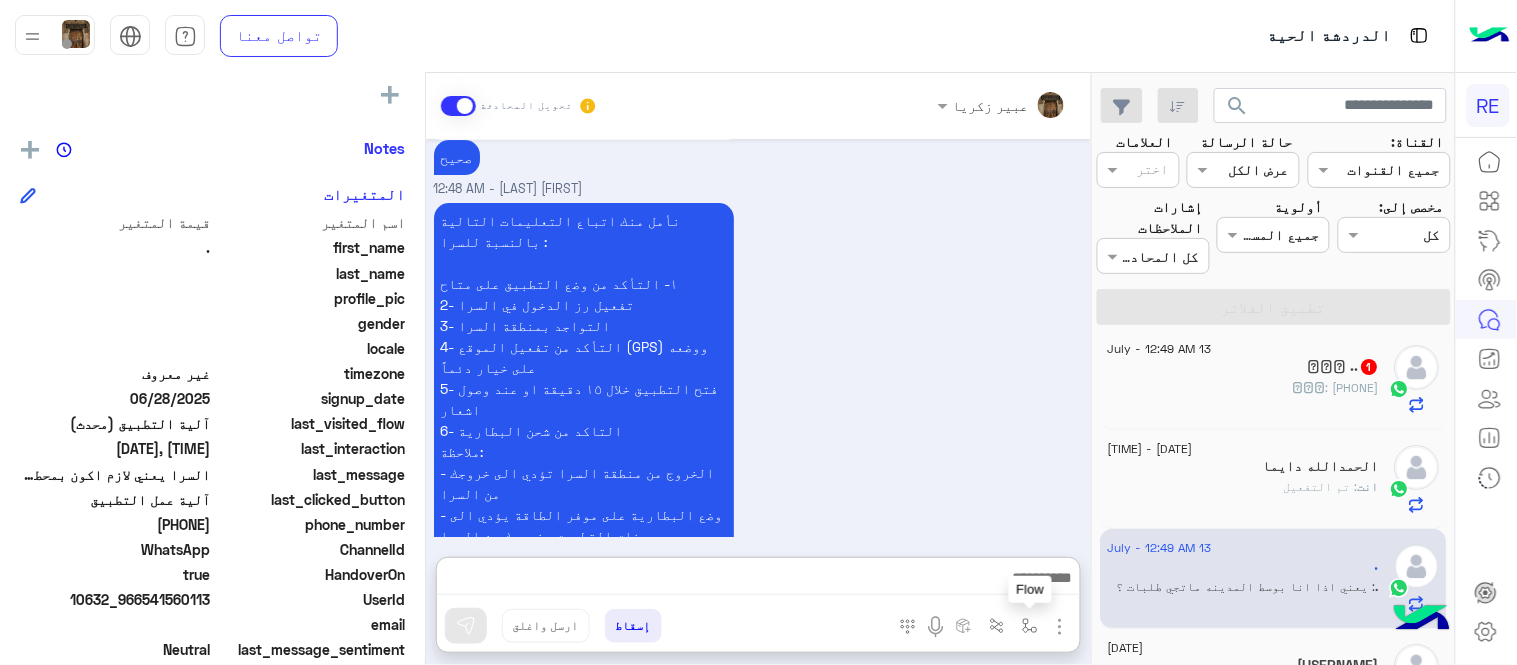 click at bounding box center (1030, 626) 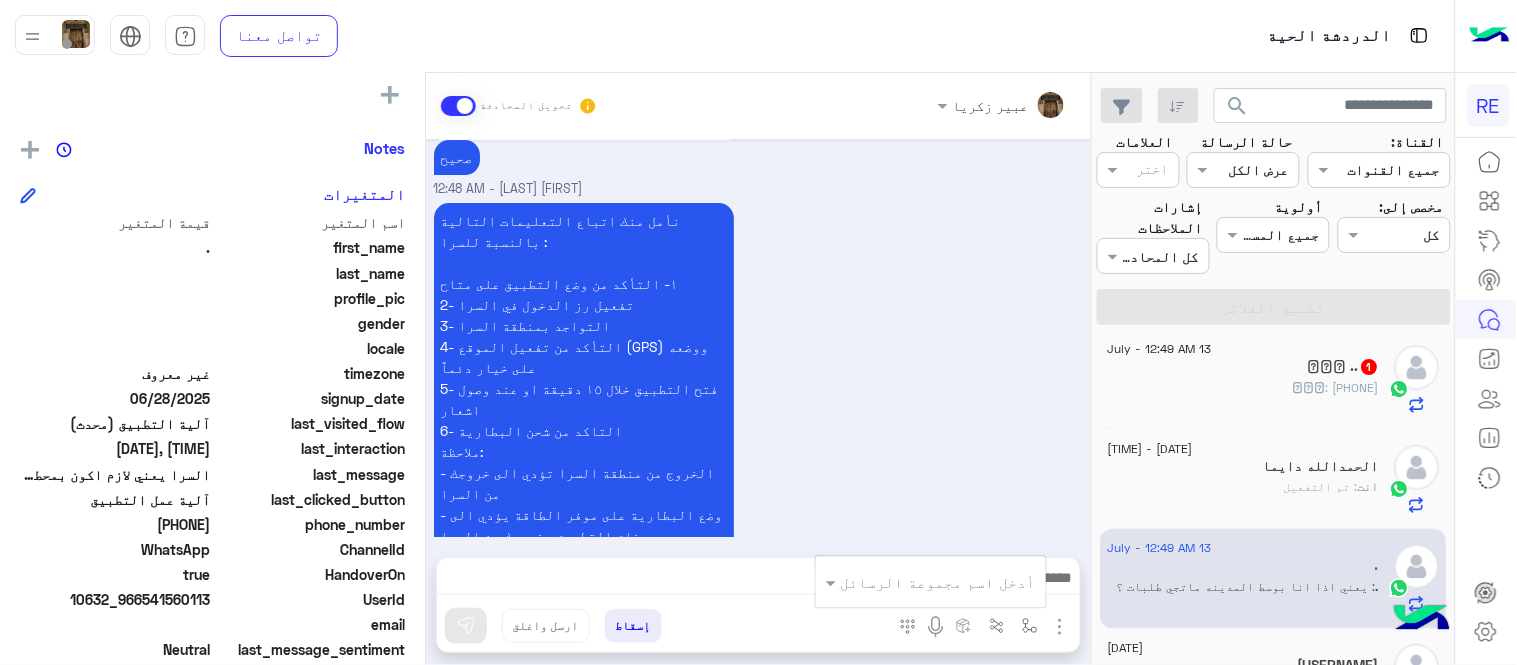 click on "أدخل اسم مجموعة الرسائل" at bounding box center [931, 582] 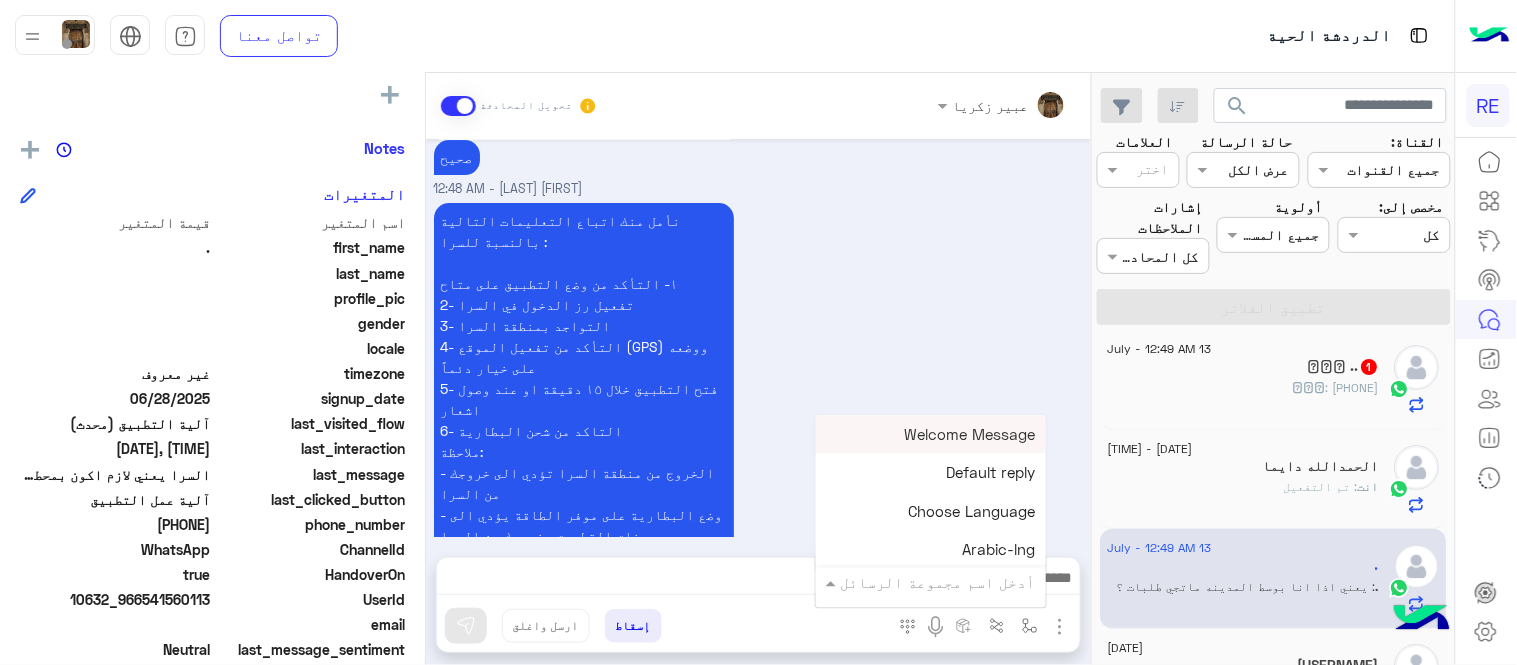 click at bounding box center (959, 582) 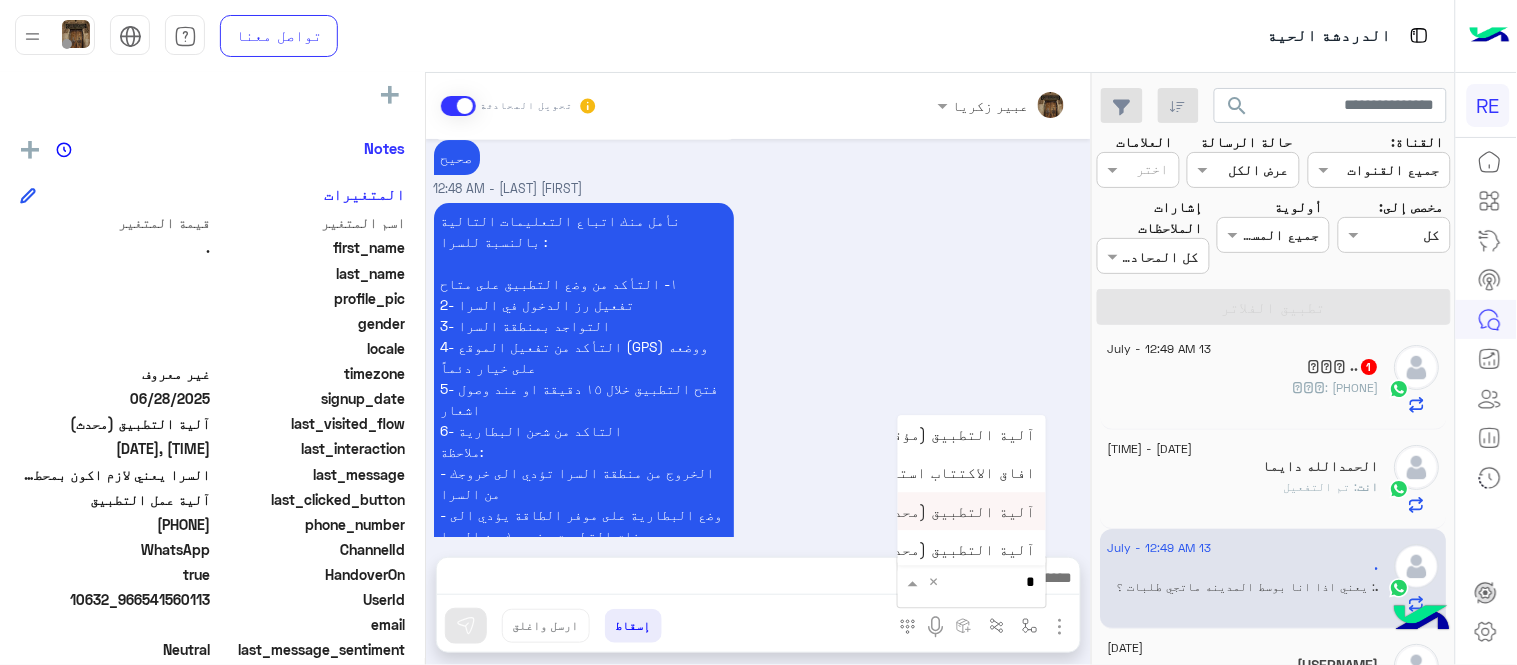 click on "آلية التطبيق (محدث)" at bounding box center [957, 511] 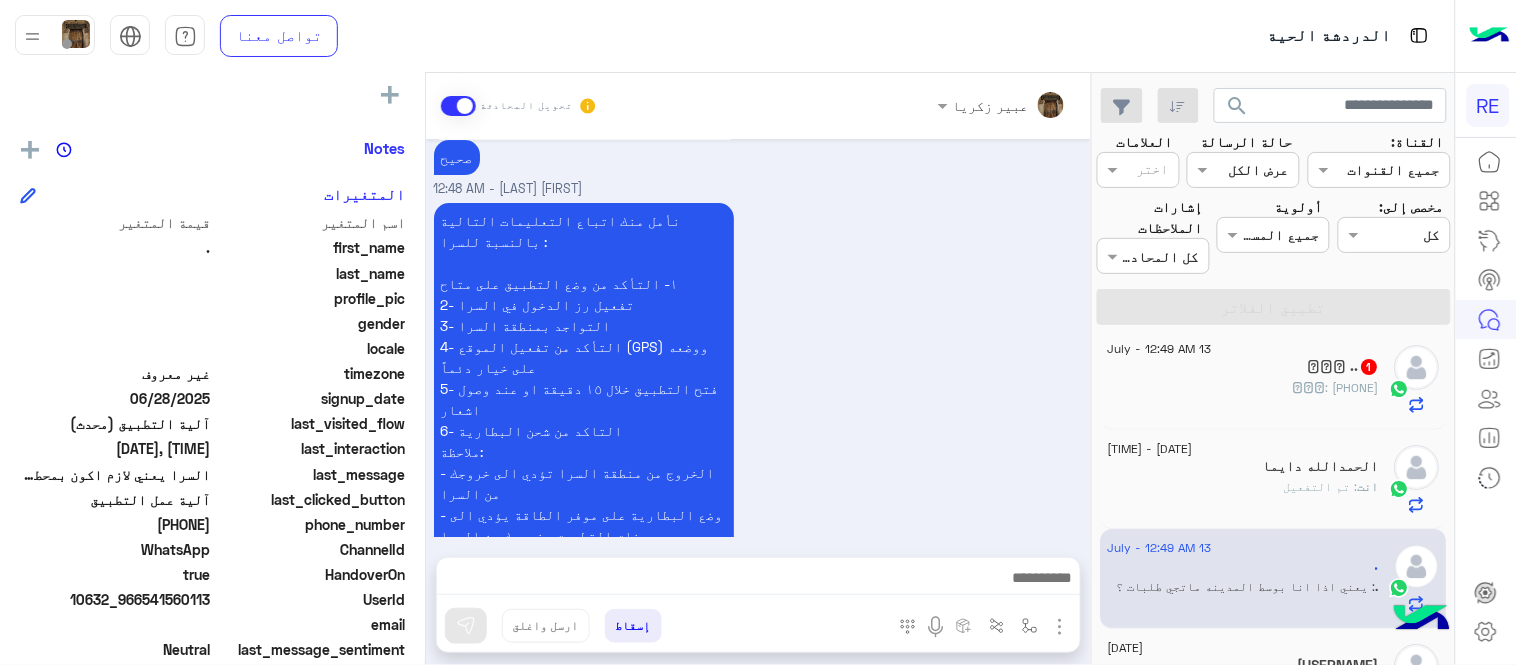 type on "**********" 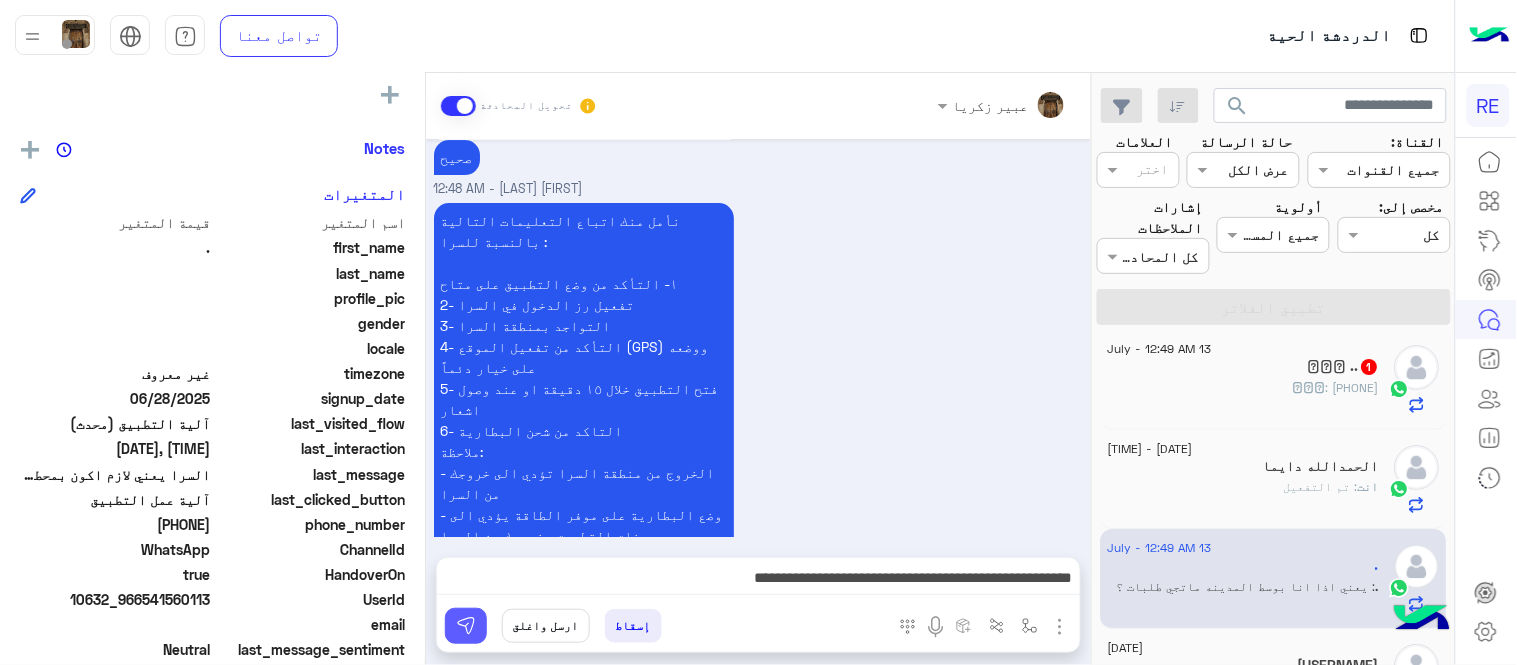 click at bounding box center [466, 626] 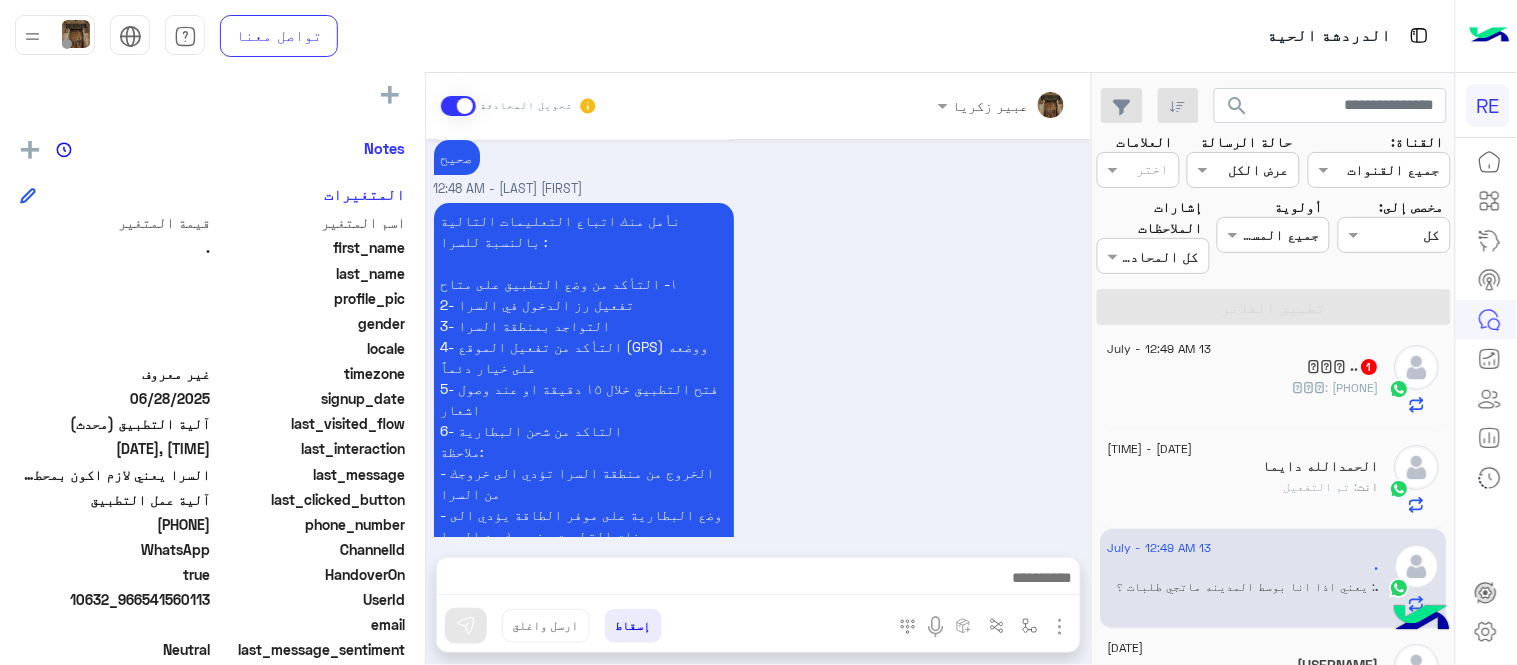 scroll, scrollTop: 0, scrollLeft: 0, axis: both 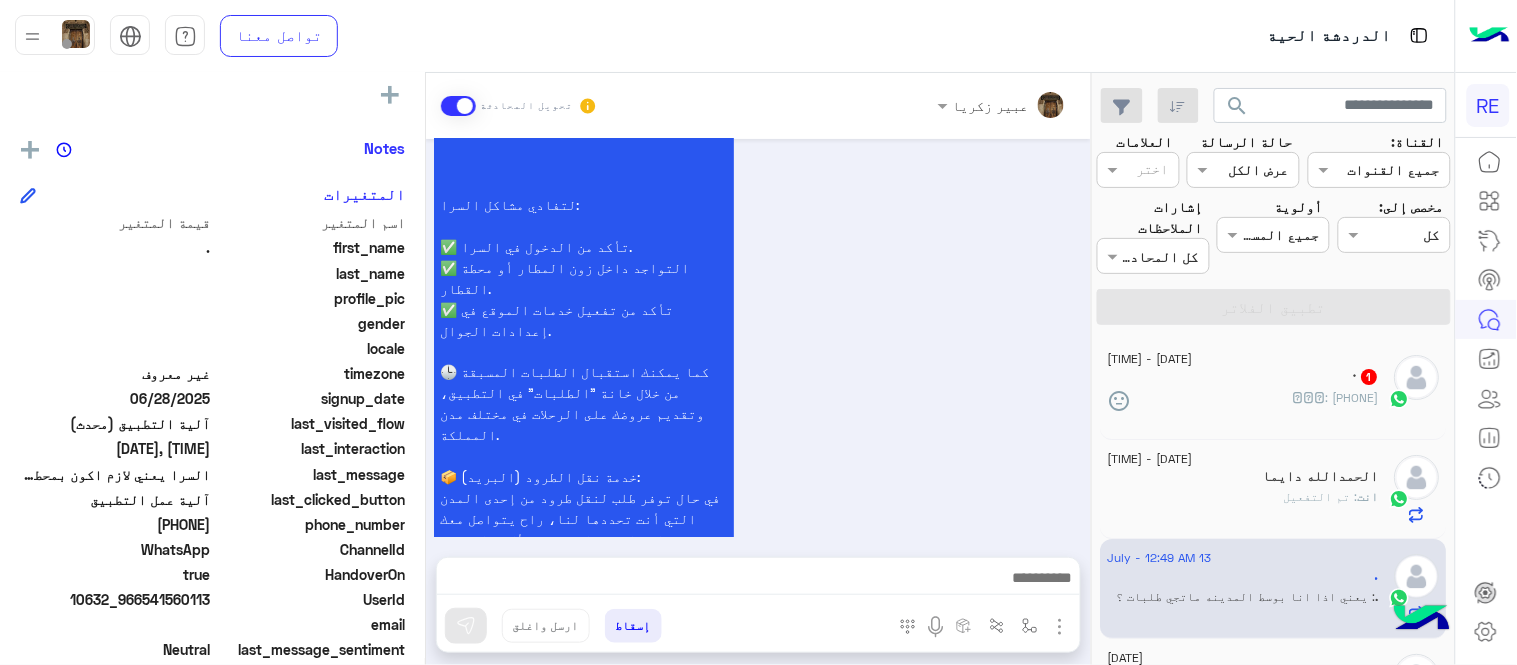 click on ": [PHONE]" 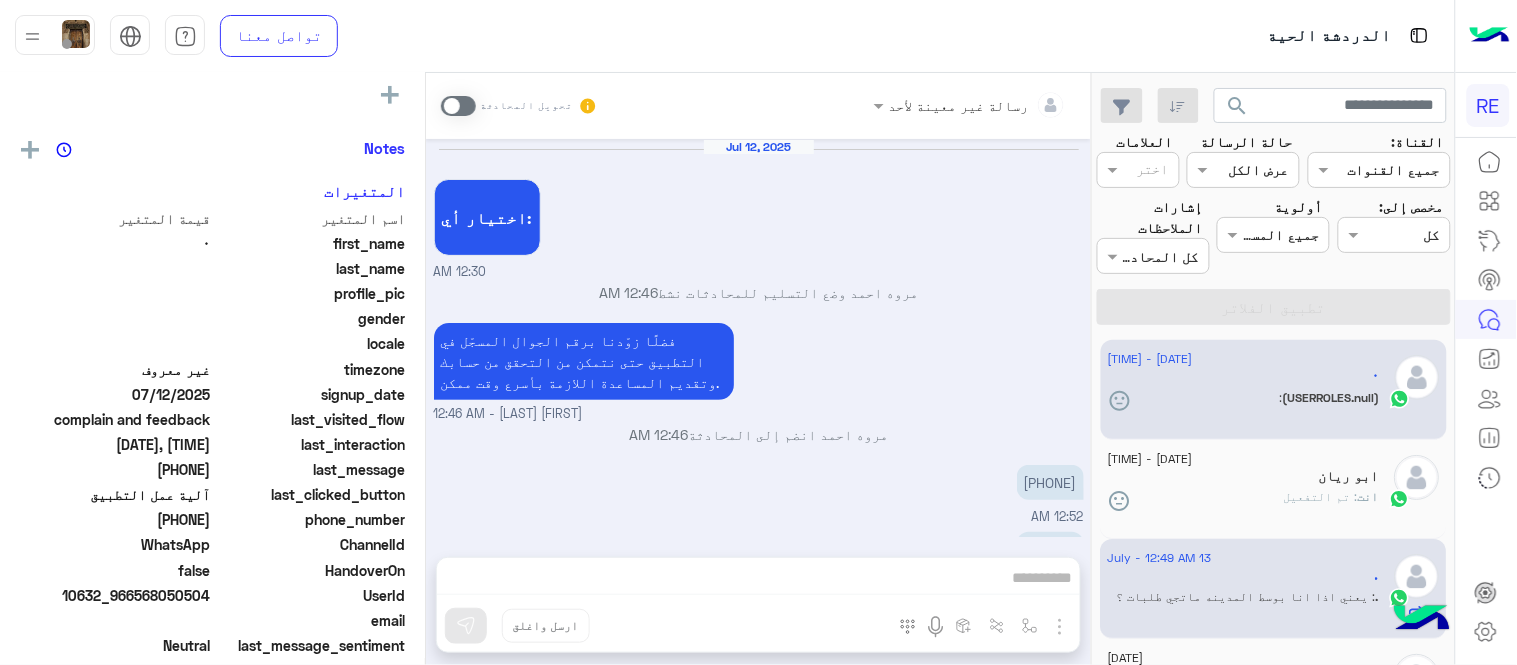 scroll, scrollTop: 295, scrollLeft: 0, axis: vertical 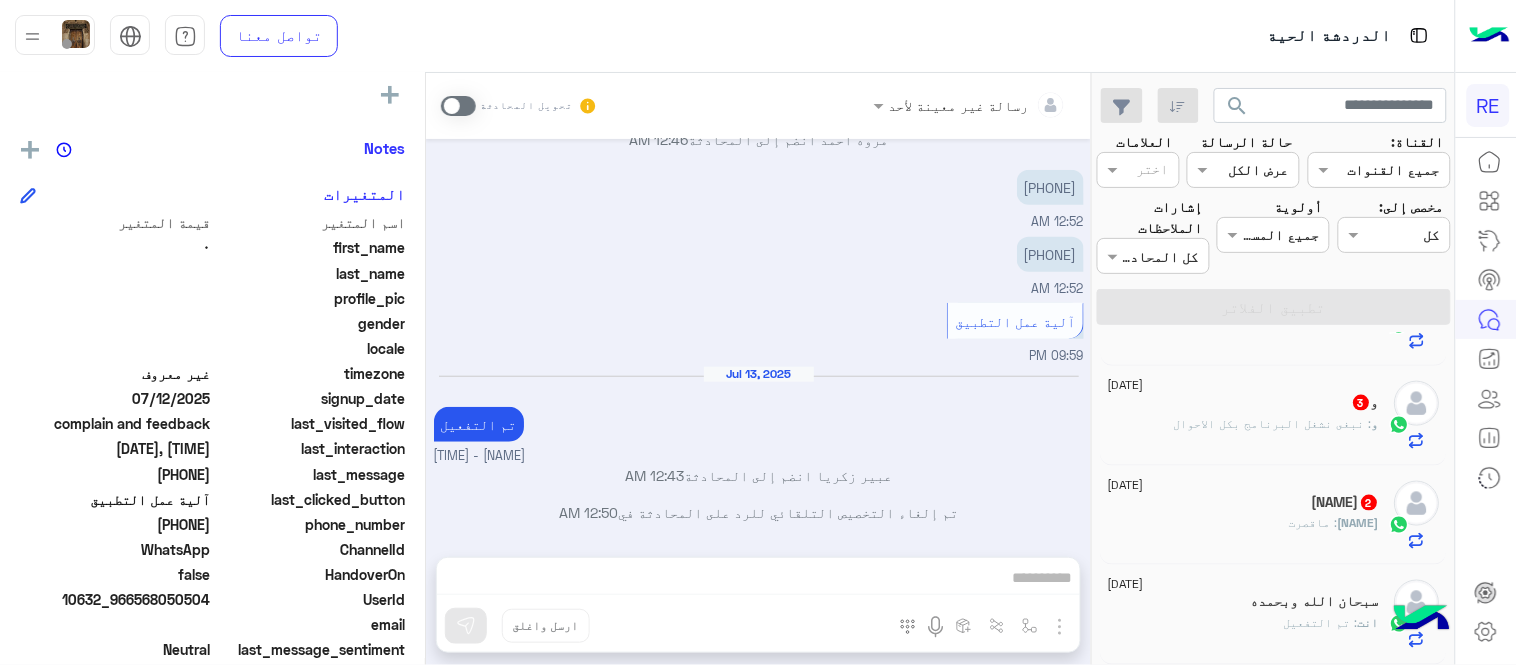 click on ": نبغى نشغل البرنامج بكل الاحوال" 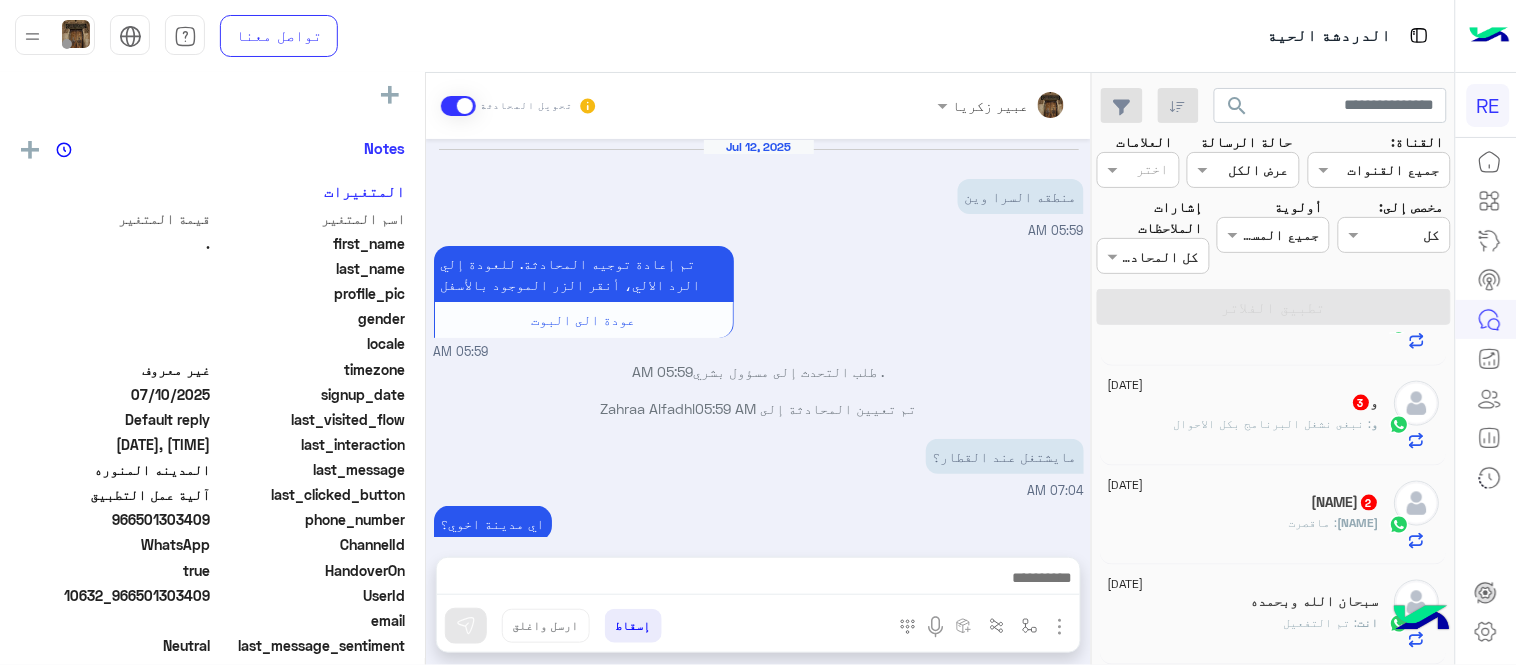 scroll, scrollTop: 265, scrollLeft: 0, axis: vertical 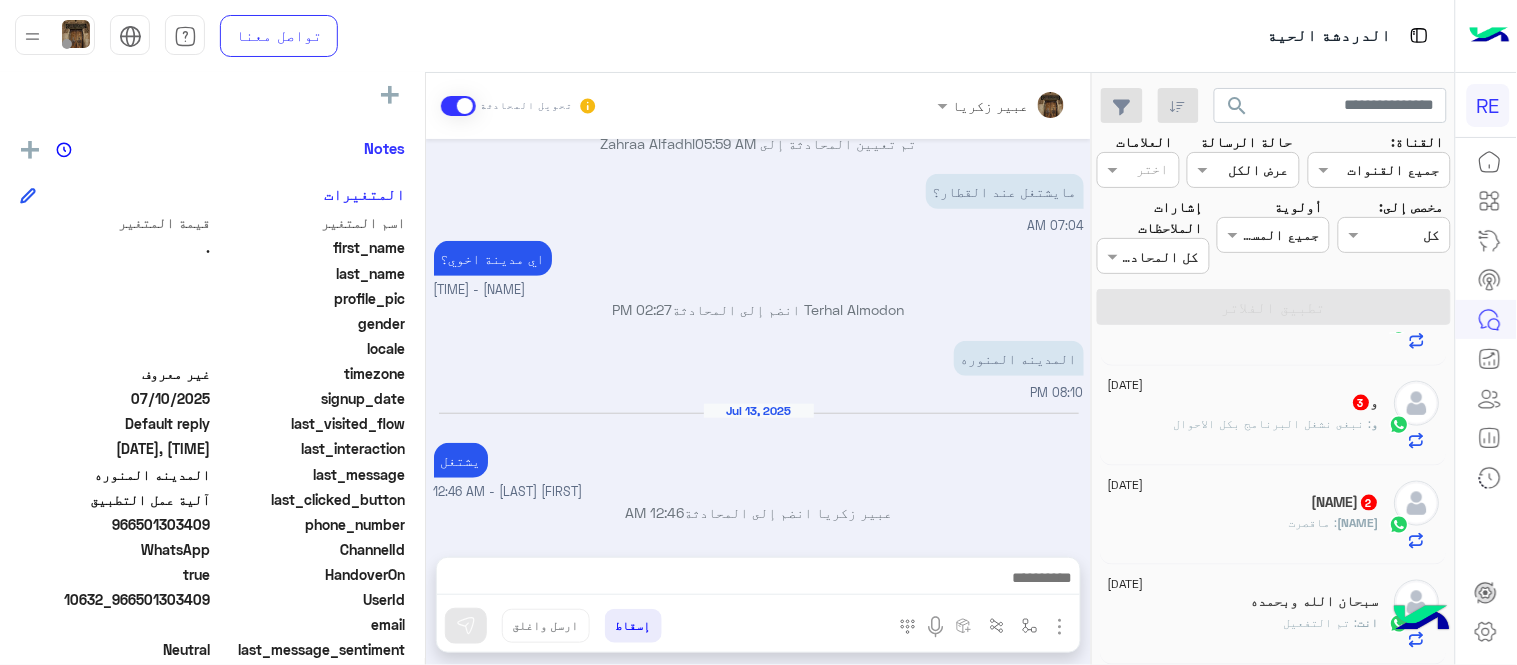 click on "[DATE]" 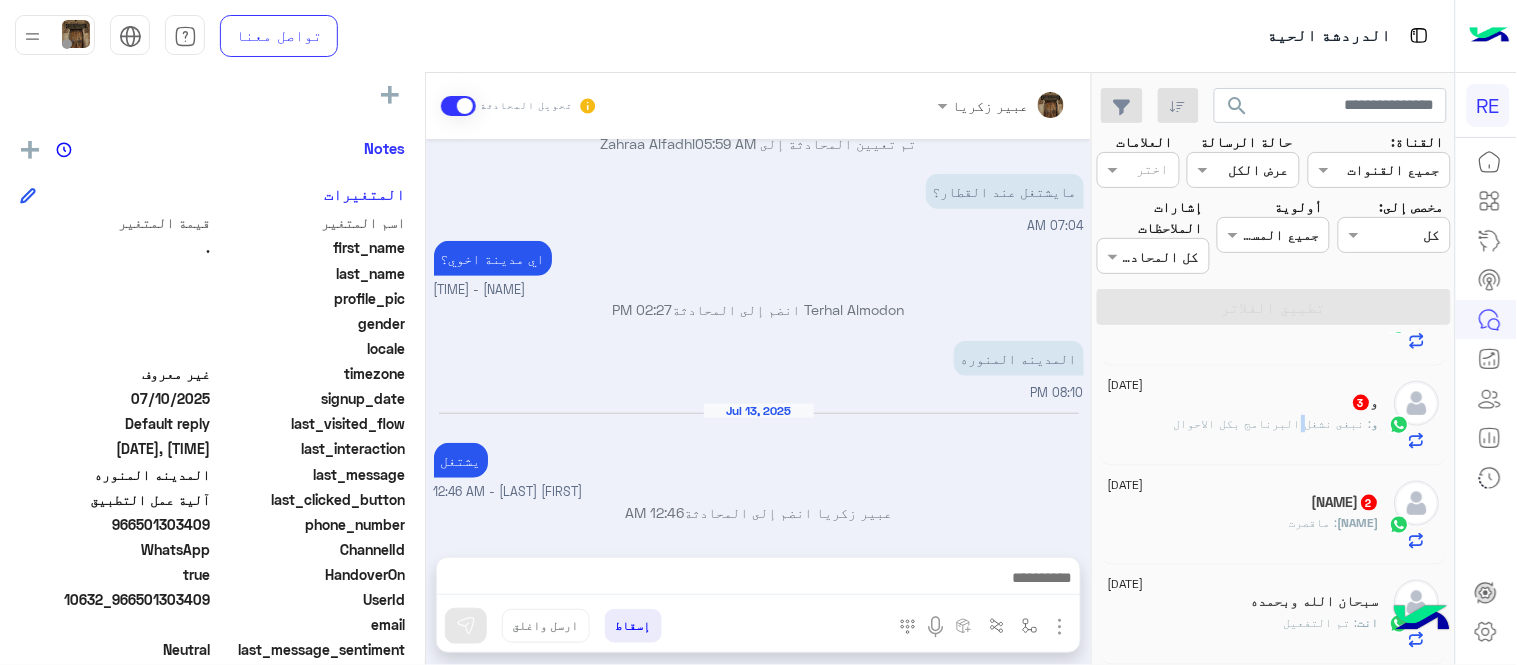 click on ": نبغى نشغل البرنامج بكل الاحوال" 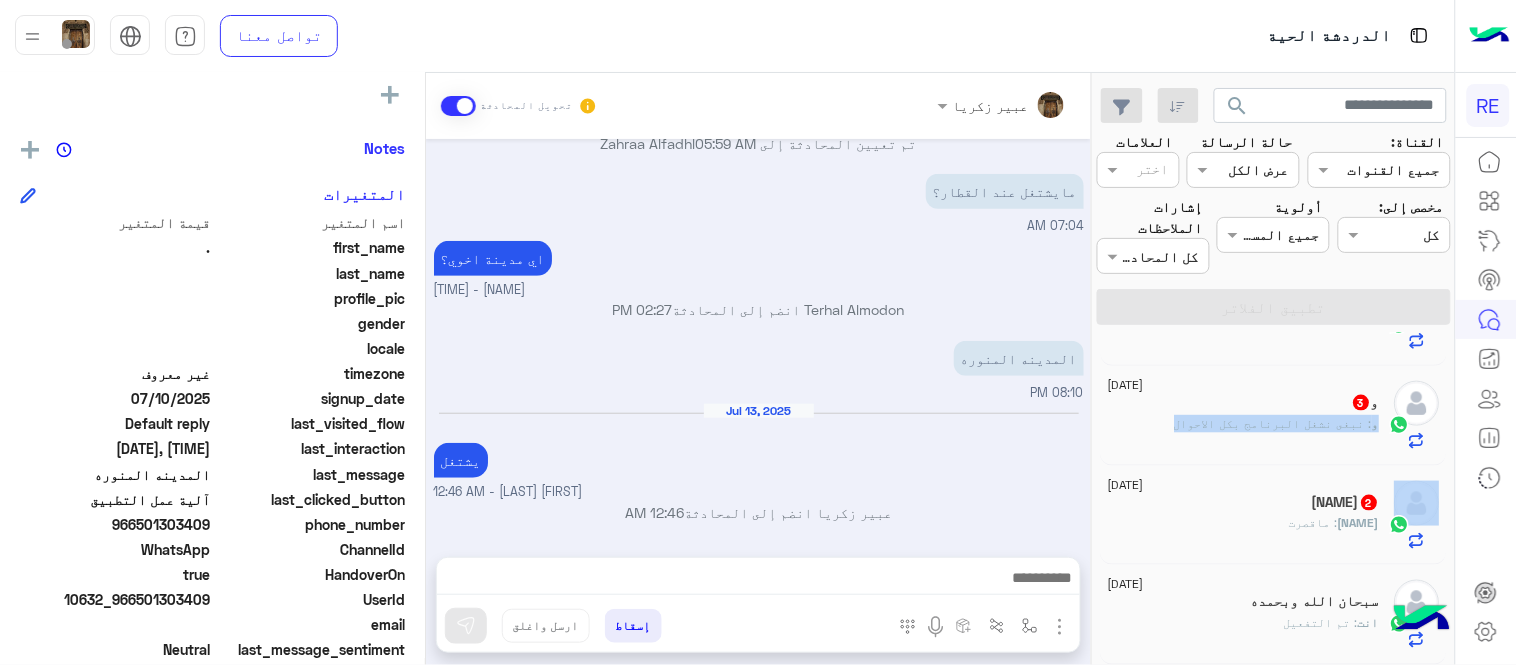 click on ": نبغى نشغل البرنامج بكل الاحوال" 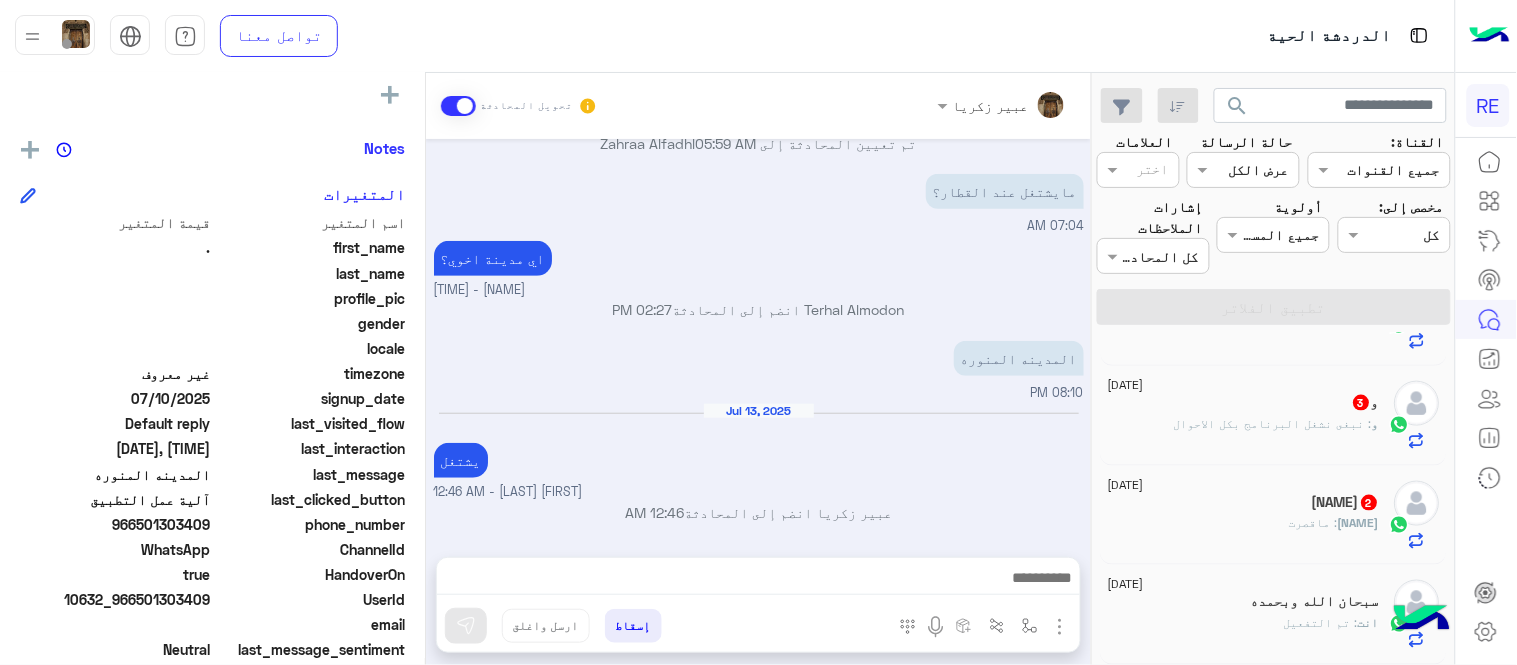 click on "[REDACTED]   2" 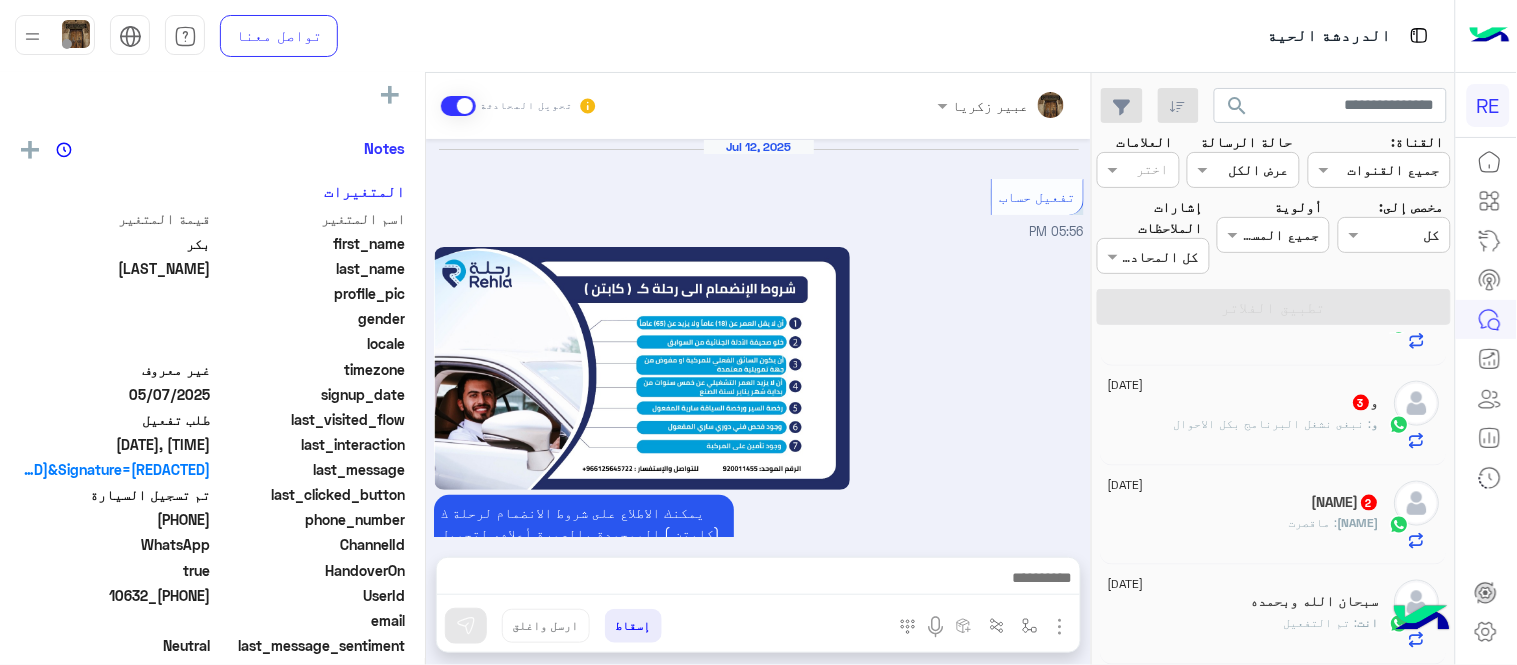 scroll, scrollTop: 1386, scrollLeft: 0, axis: vertical 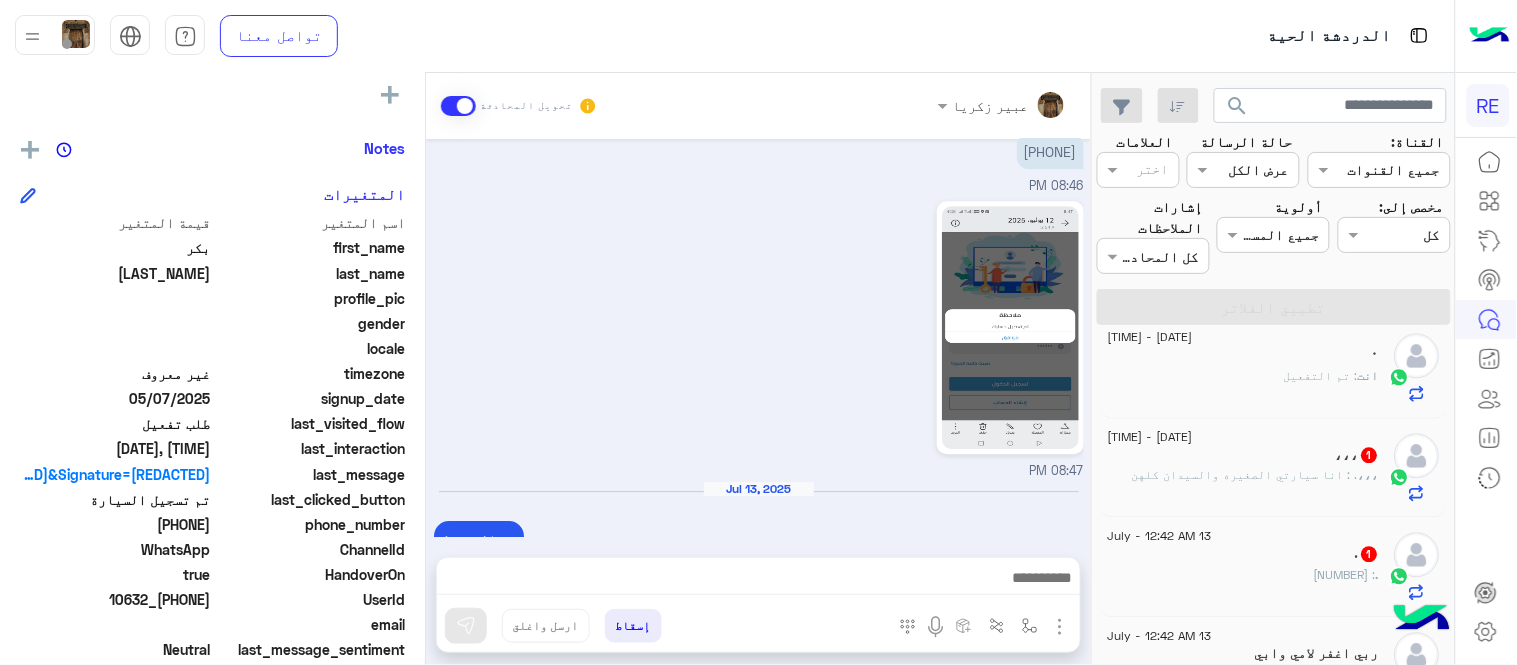 click on ".   1" 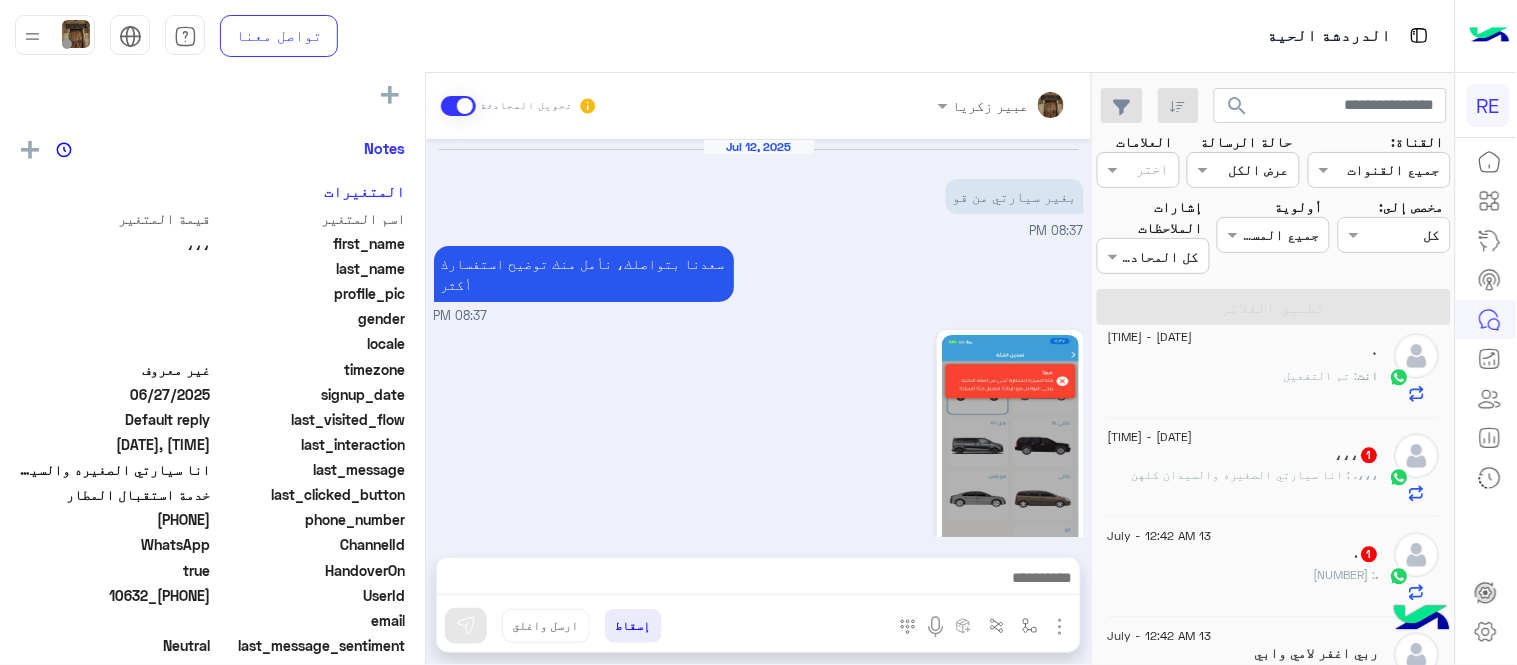 scroll, scrollTop: 921, scrollLeft: 0, axis: vertical 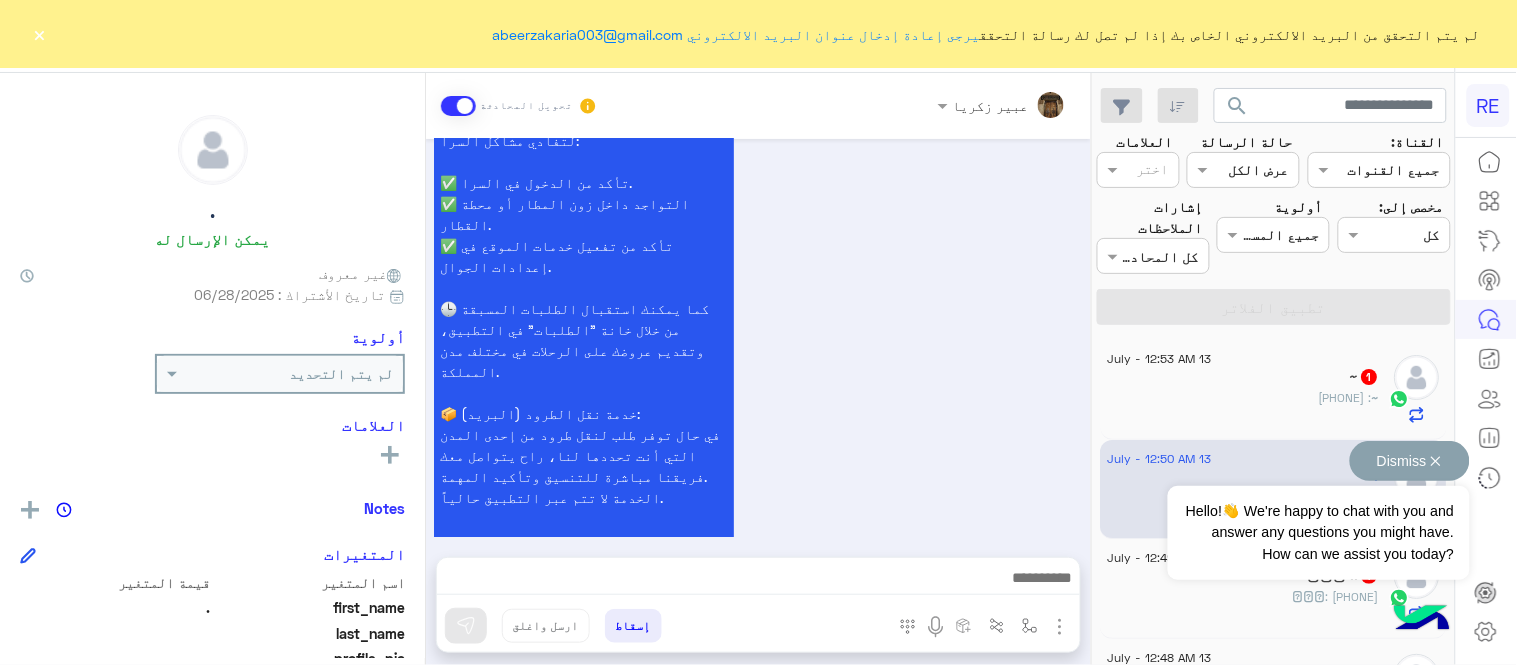 click on "Dismiss ✕" at bounding box center (1410, 461) 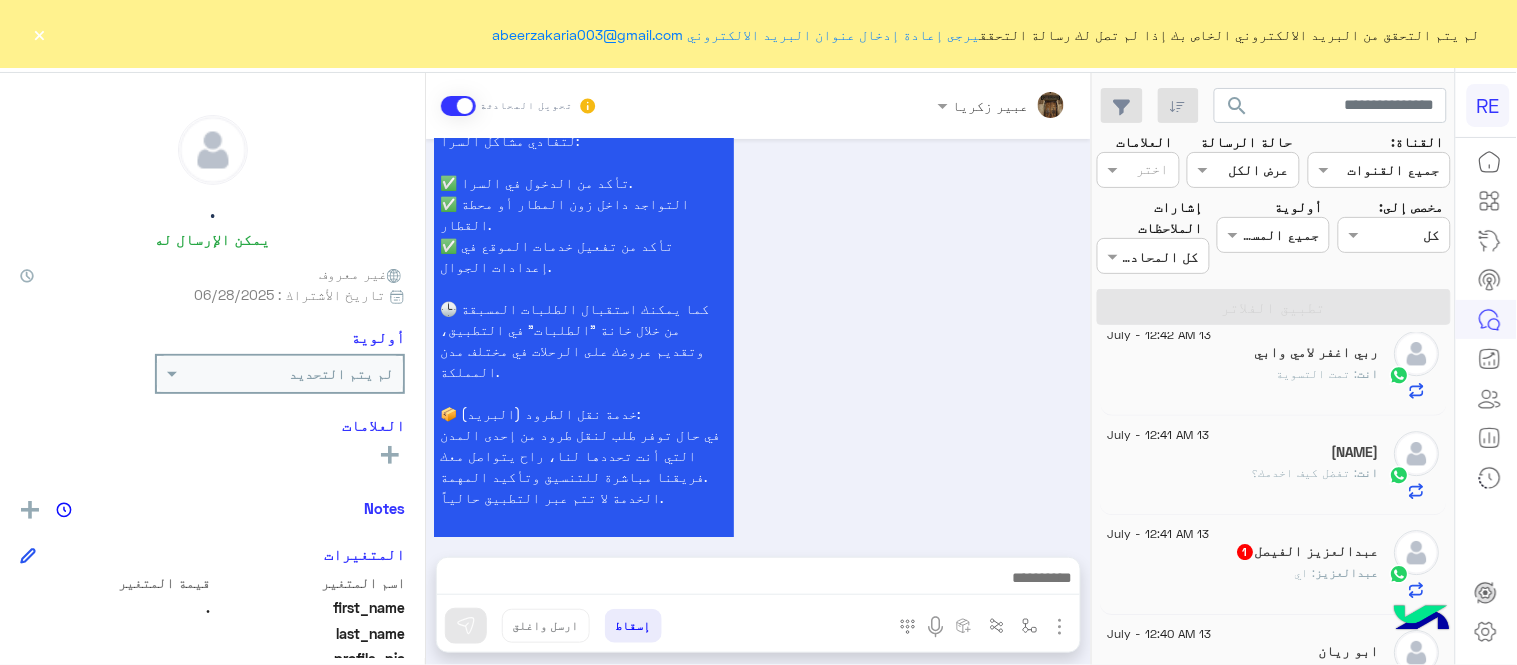 scroll, scrollTop: 1505, scrollLeft: 0, axis: vertical 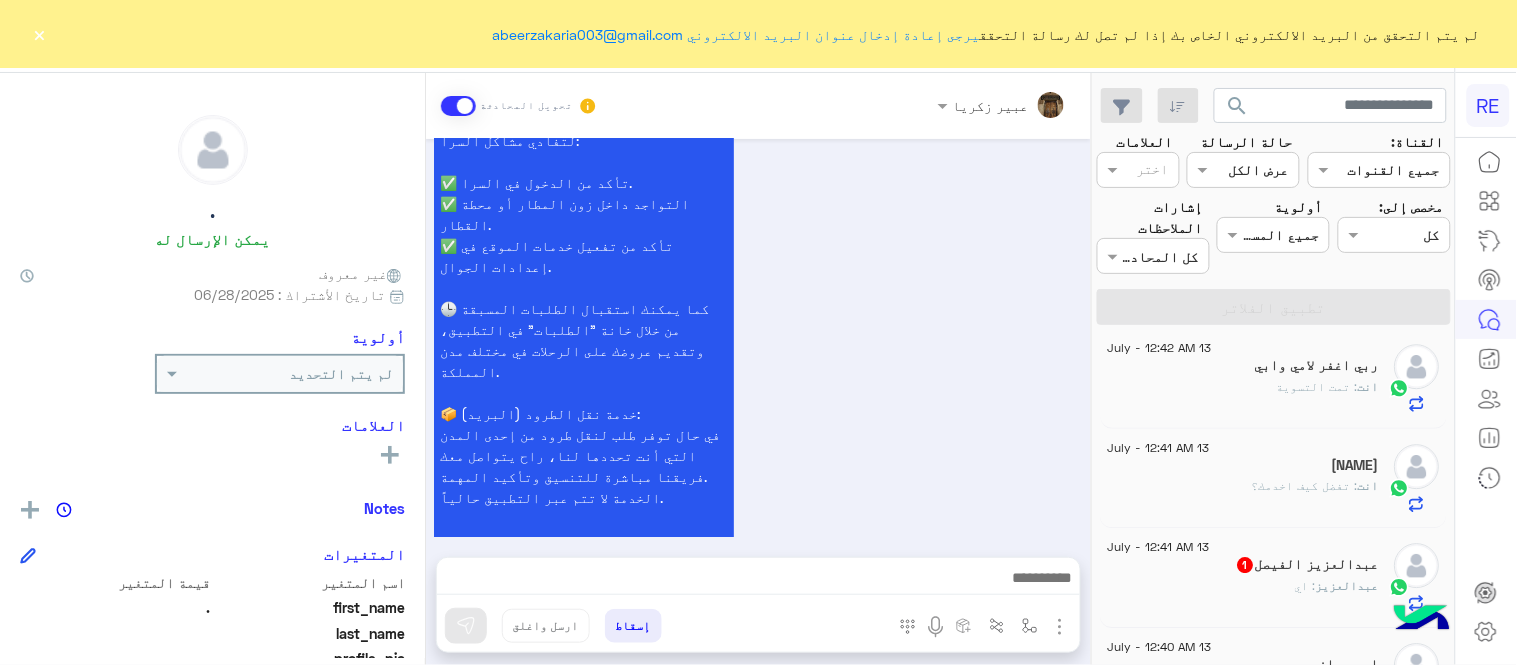 click on "عبدالعزيز الفيصل  1" 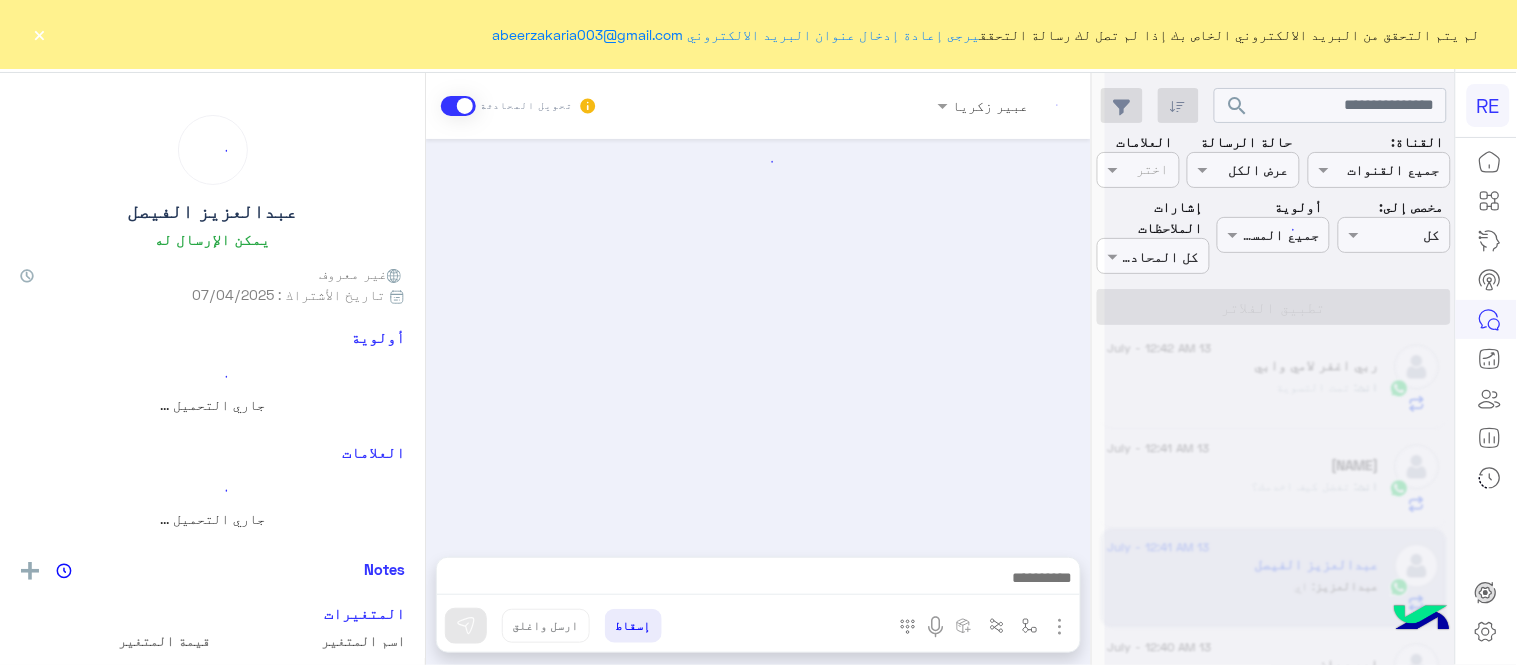 scroll, scrollTop: 0, scrollLeft: 0, axis: both 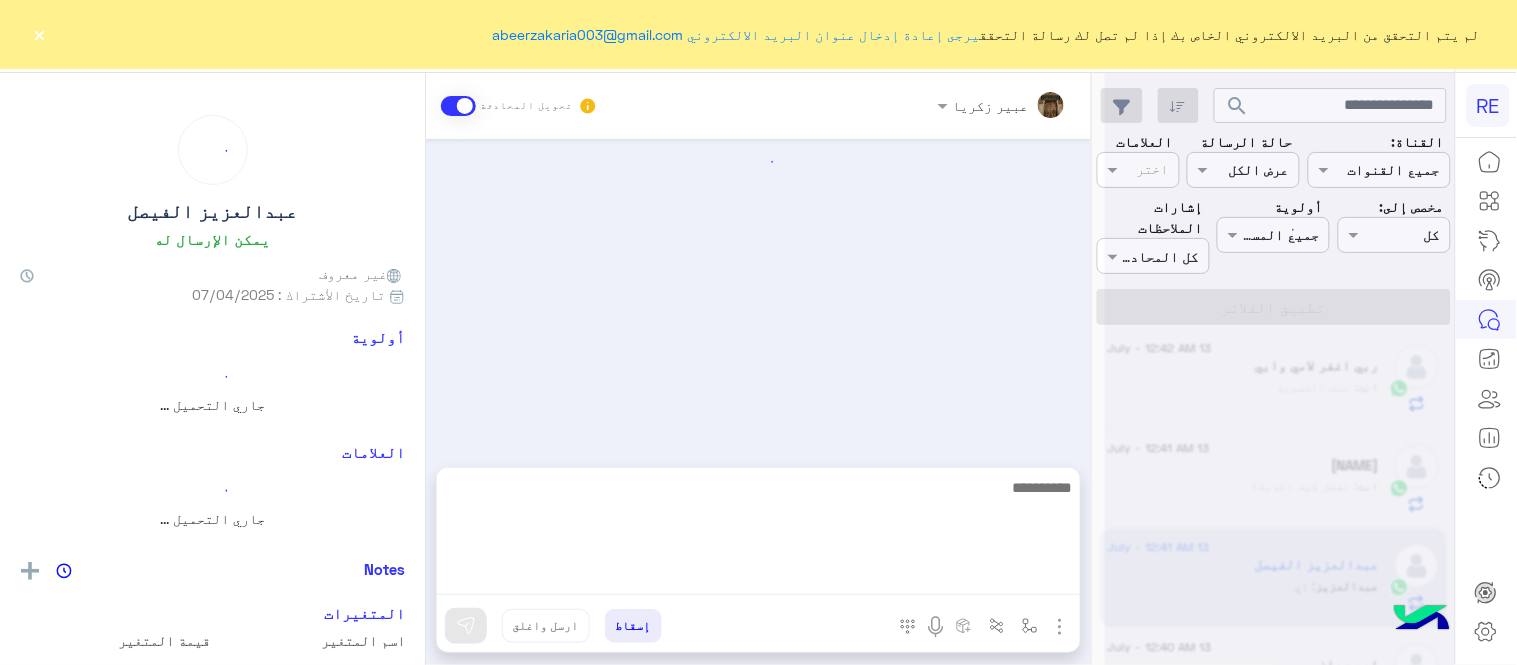 click at bounding box center (758, 535) 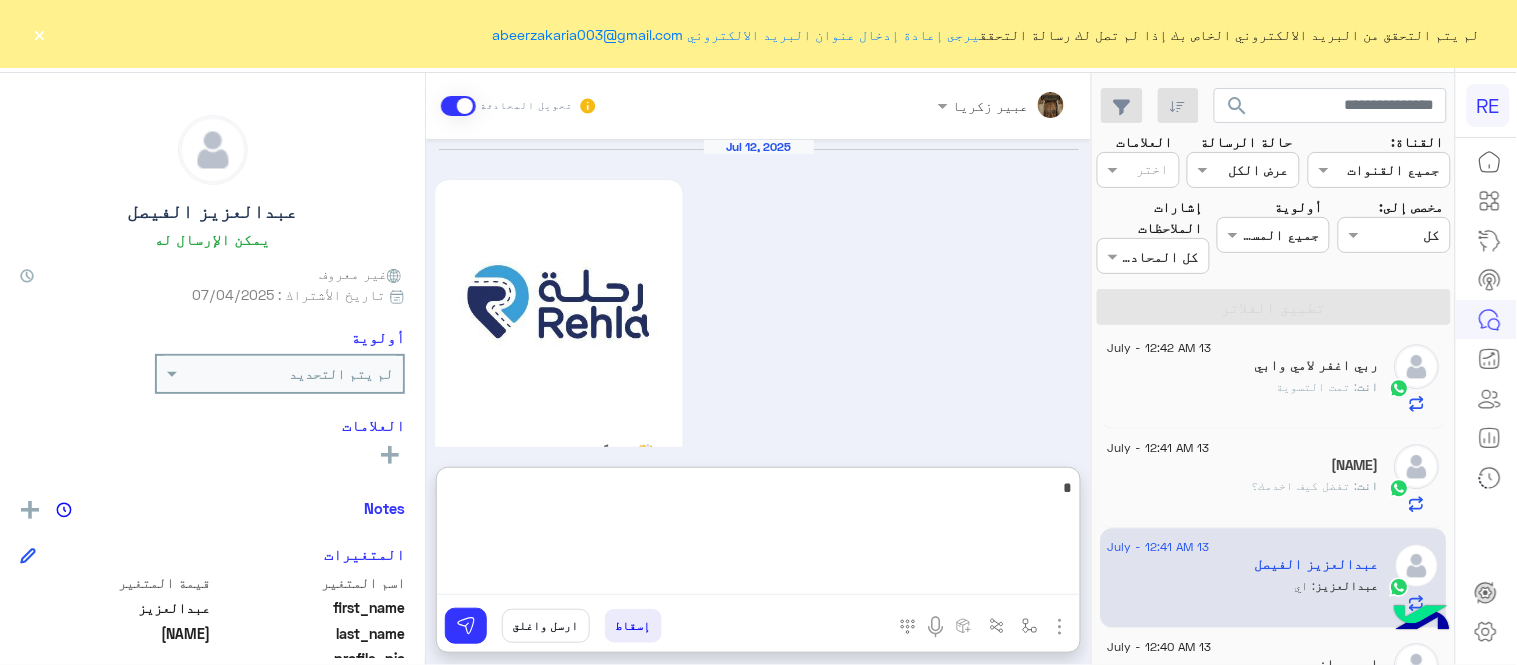 scroll, scrollTop: 955, scrollLeft: 0, axis: vertical 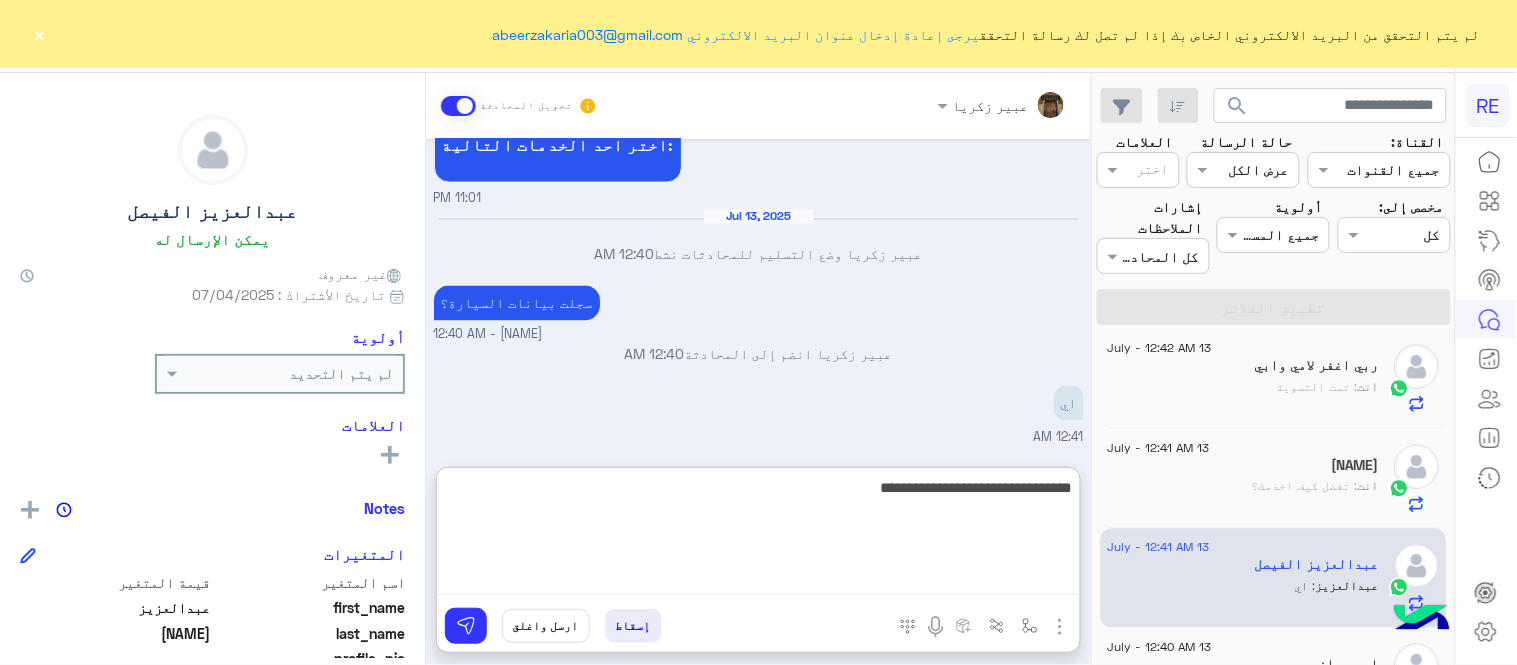 type on "**********" 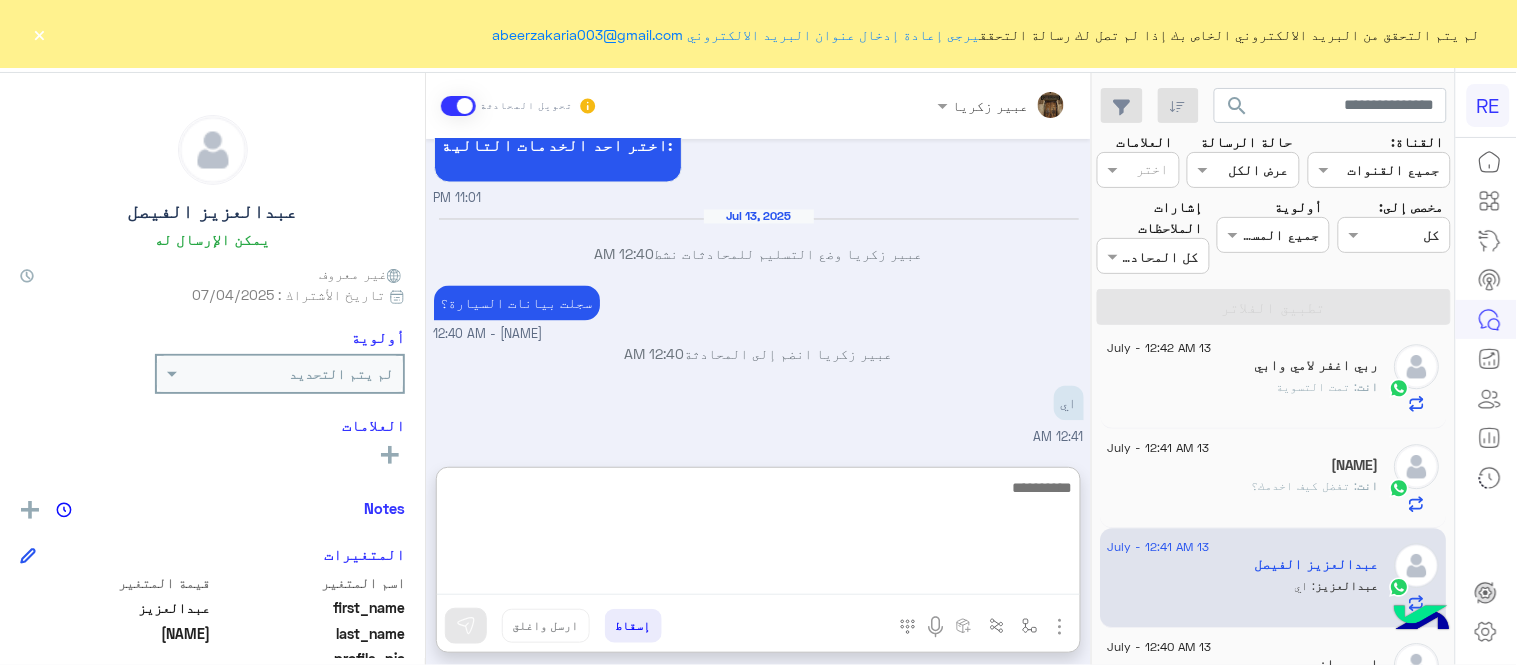 scroll, scrollTop: 1020, scrollLeft: 0, axis: vertical 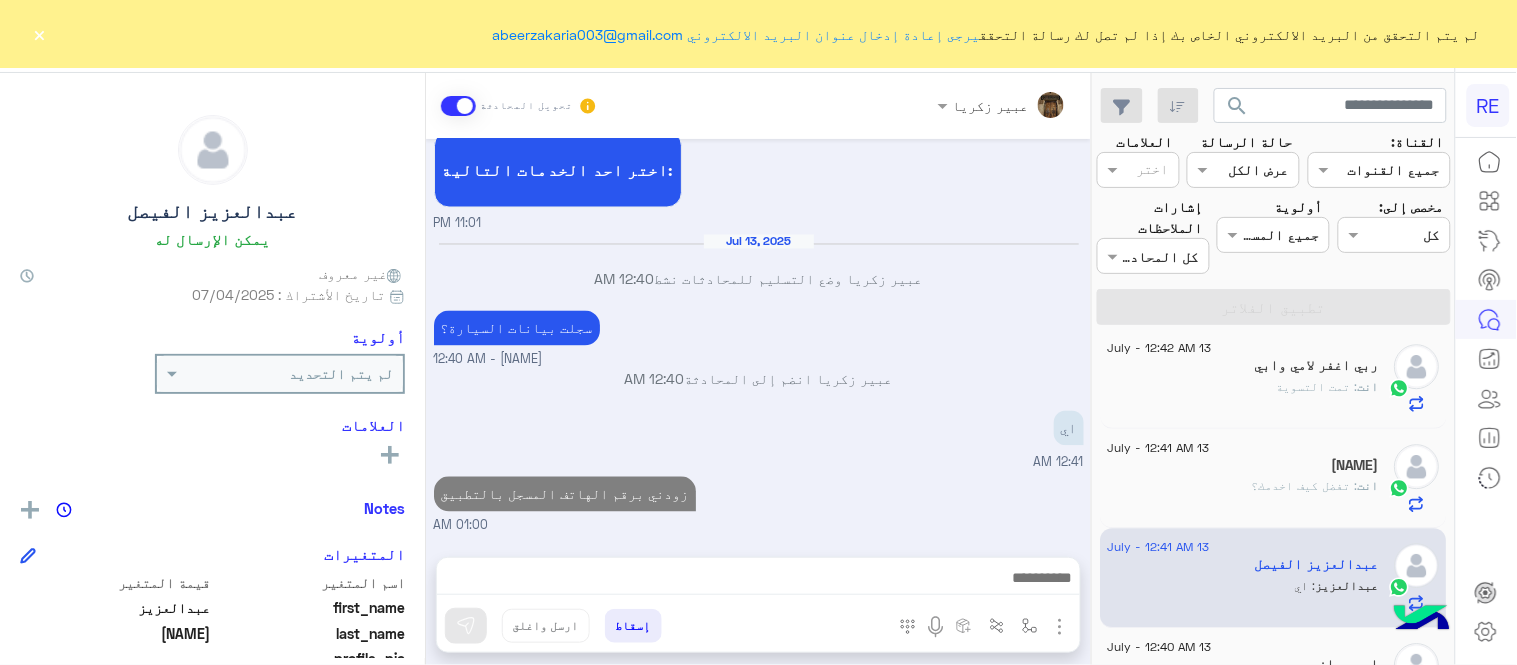 click on "Jul 12, 2025
اهلًا بك في تطبيق رحلة 👋
Welcome to Rehla  👋
من فضلك أختر لغة التواصل
Please choose your preferred Language
English   عربي     11:00 PM   عربي    11:00 PM  هل أنت ؟   كابتن 👨🏻‍✈️   عميل 🧳   رحال (مرشد مرخص) 🏖️     11:00 PM   عبدالعزيز الفيصل غادر المحادثة   11:00 PM       كابتن �    11:01 PM  اختر احد الخدمات التالية:    11:01 PM   Jul 13, 2025   عبير زكريا وضع التسليم للمحادثات نشط   12:40 AM      سجلت بيانات السيارة؟  عبير زكريا -  12:40 AM   عبير زكريا انضم إلى المحادثة   12:40 AM      اي   12:41 AM  زودني برقم الهاتف المسجل بالتطبيق   01:00 AM" at bounding box center (758, 338) 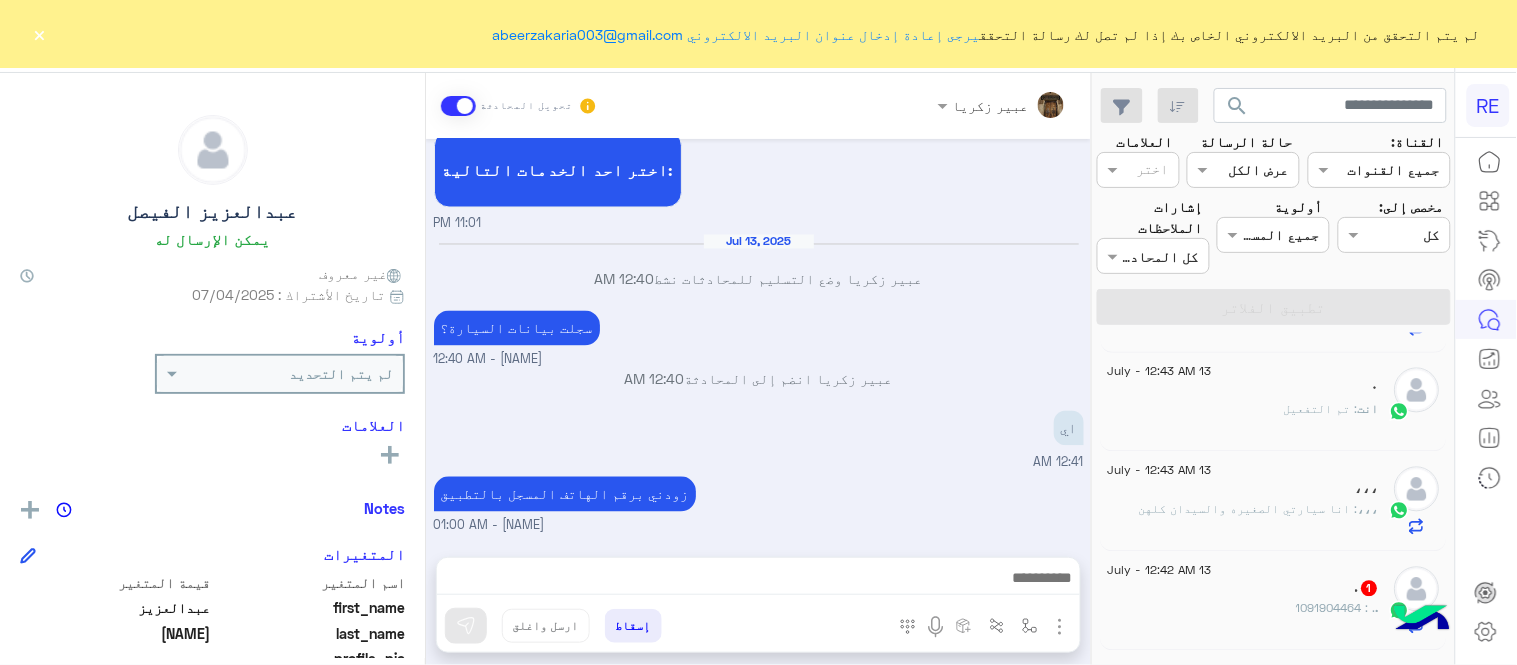 scroll, scrollTop: 1216, scrollLeft: 0, axis: vertical 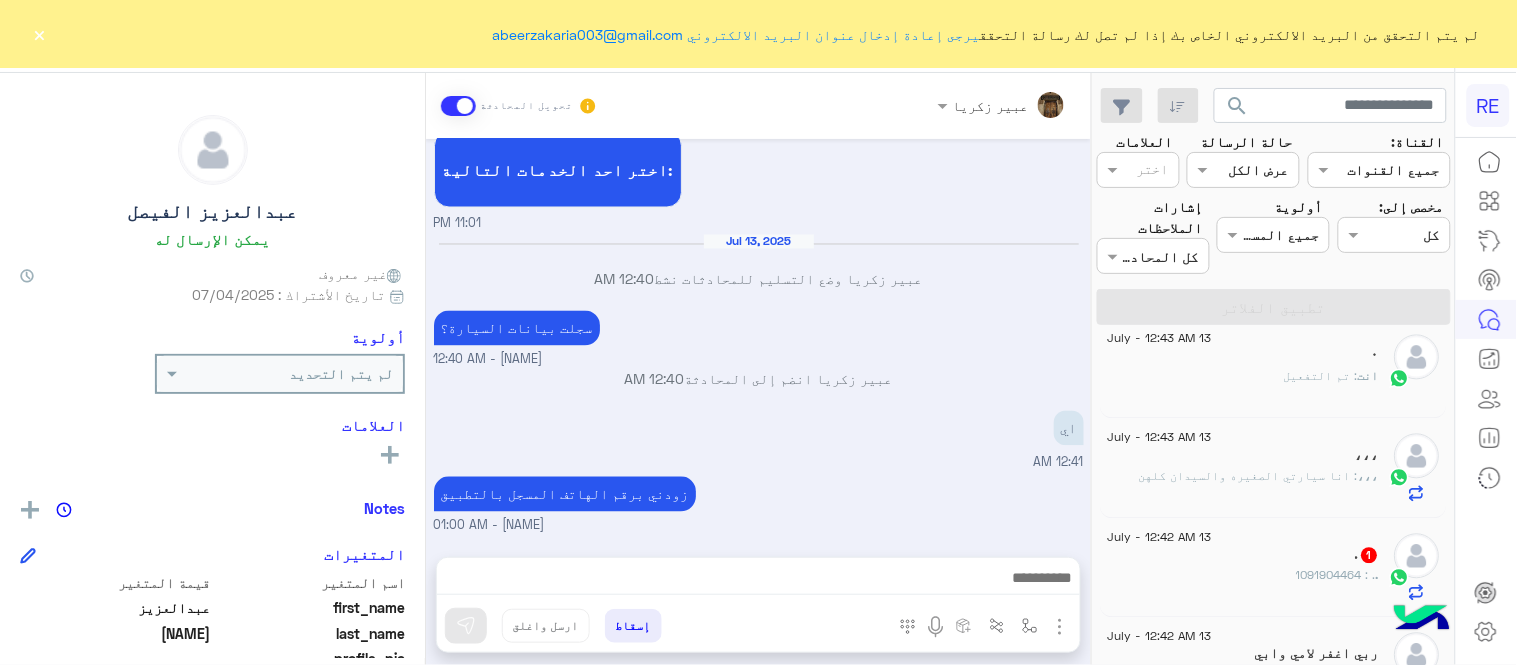 click on ". : 1091904464" 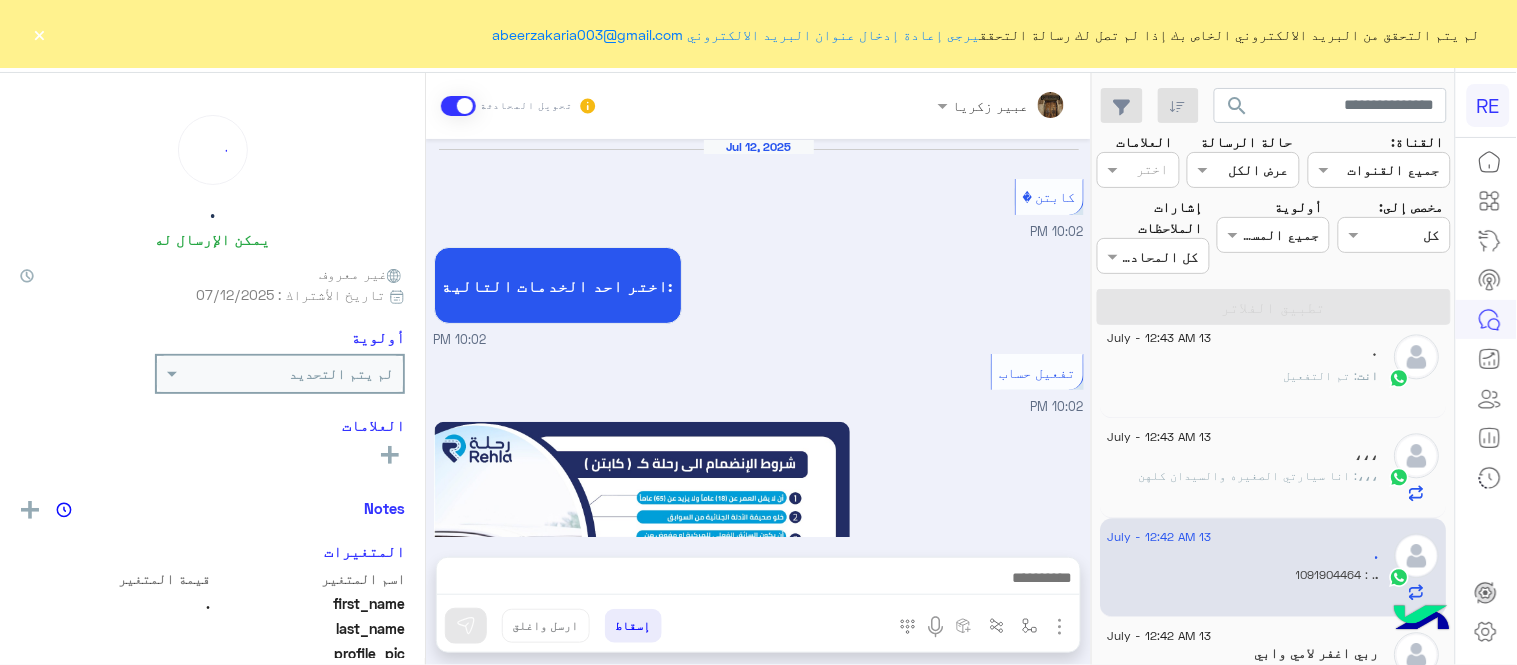 scroll, scrollTop: 1213, scrollLeft: 0, axis: vertical 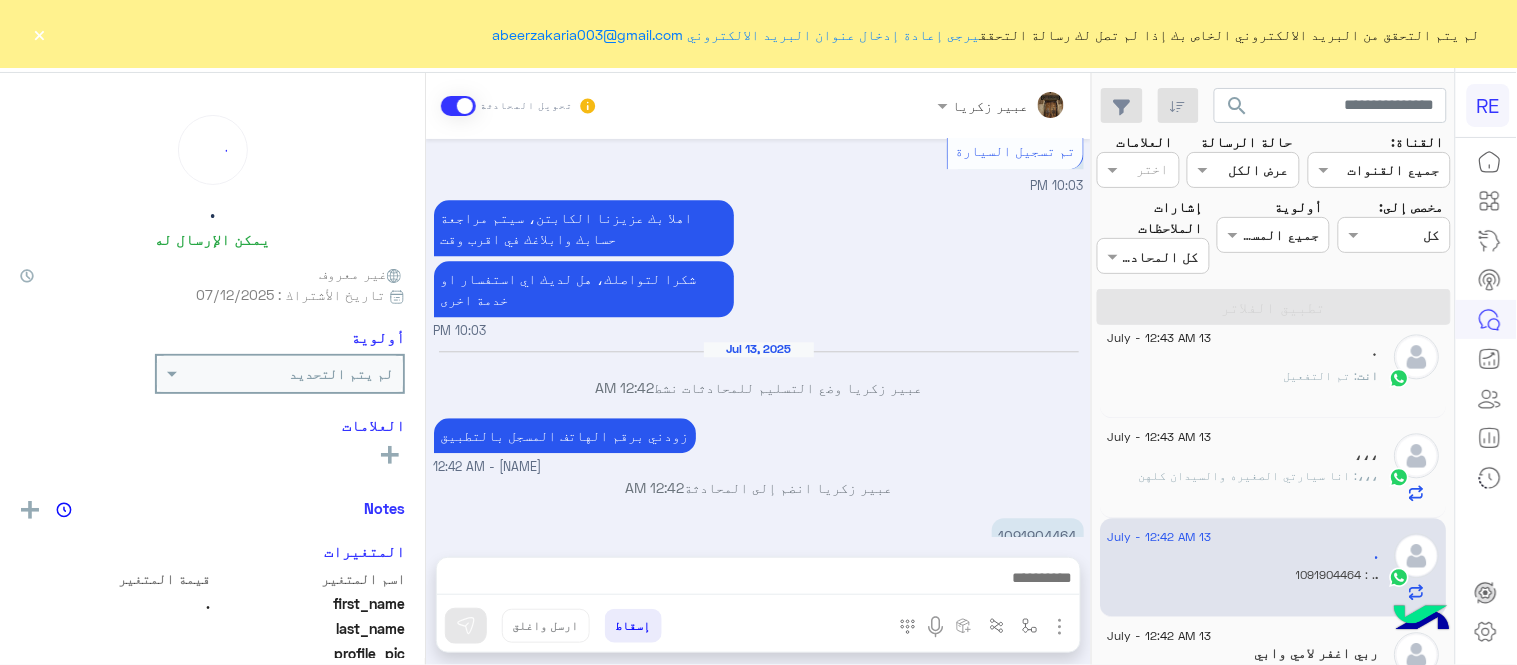 click on "عبير زكريا تحويل المحادثة     Jul 12, 2025   كابتن �    10:02 PM  اختر احد الخدمات التالية:    10:02 PM   تفعيل حساب    10:02 PM  يمكنك الاطلاع على شروط الانضمام لرحلة ك (كابتن ) الموجودة بالصورة أعلاه،
لتحميل التطبيق عبر الرابط التالي : 📲
http://onelink.to/Rehla    يسعدنا انضمامك لتطبيق رحلة يمكنك اتباع الخطوات الموضحة لتسجيل بيانات سيارتك بالفيديو التالي  : عزيزي الكابتن، فضلًا ، للرغبة بتفعيل الحساب قم برفع البيانات عبر التطبيق والتواصل معنا  تم تسجيل السيارة   اواجه صعوبة بالتسجيل  اي خدمة اخرى ؟  الرجوع للقائمة الرئ   لا     10:02 PM   تم تسجيل السيارة    10:03 PM     10:03 PM   Jul 13, 2025   12:42 AM       12:42 AM      1091904464" at bounding box center [758, 373] 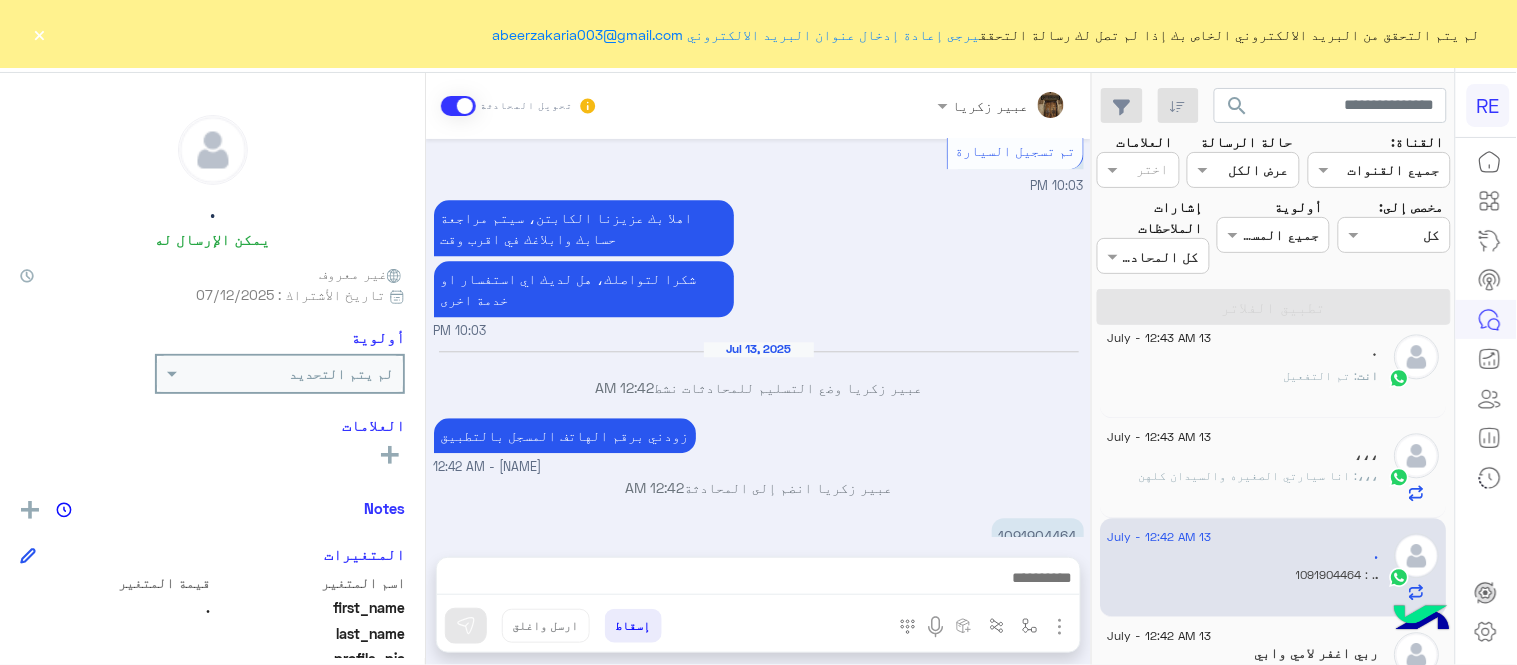 click at bounding box center [758, 583] 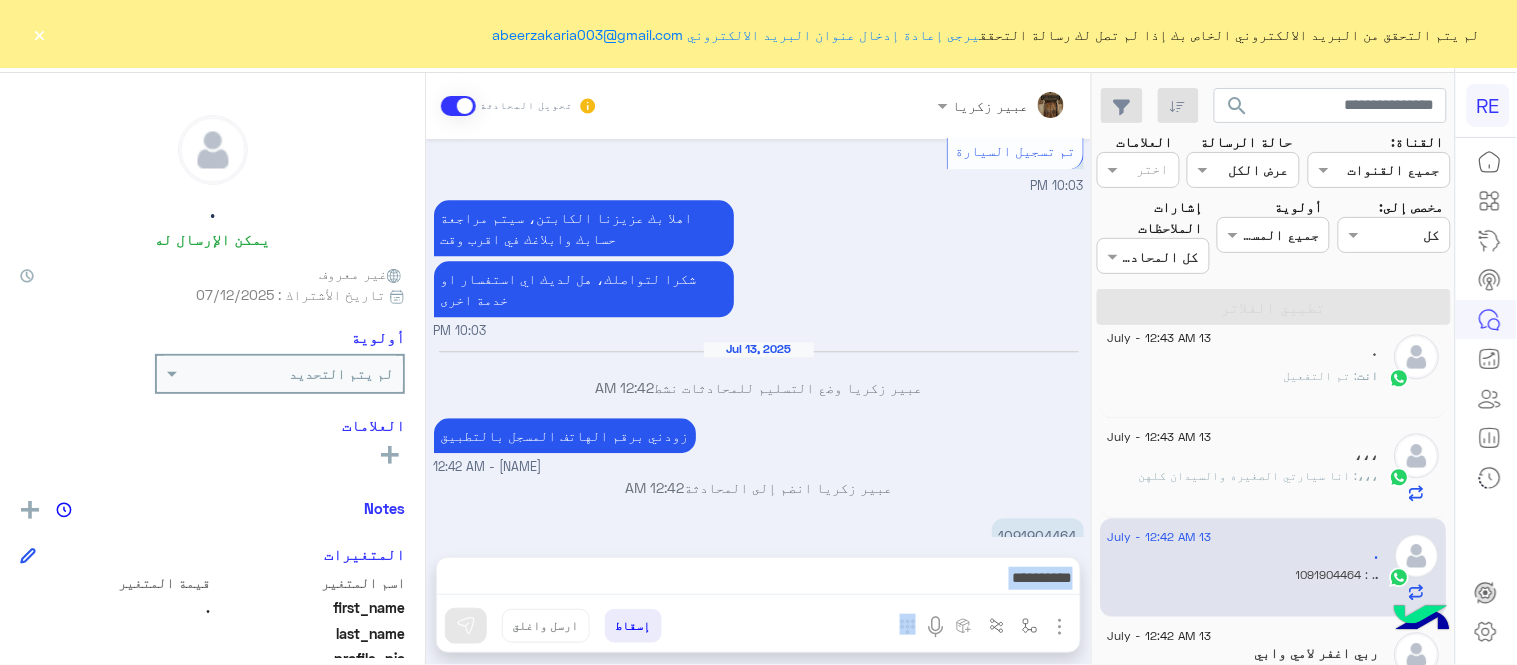 click at bounding box center [758, 583] 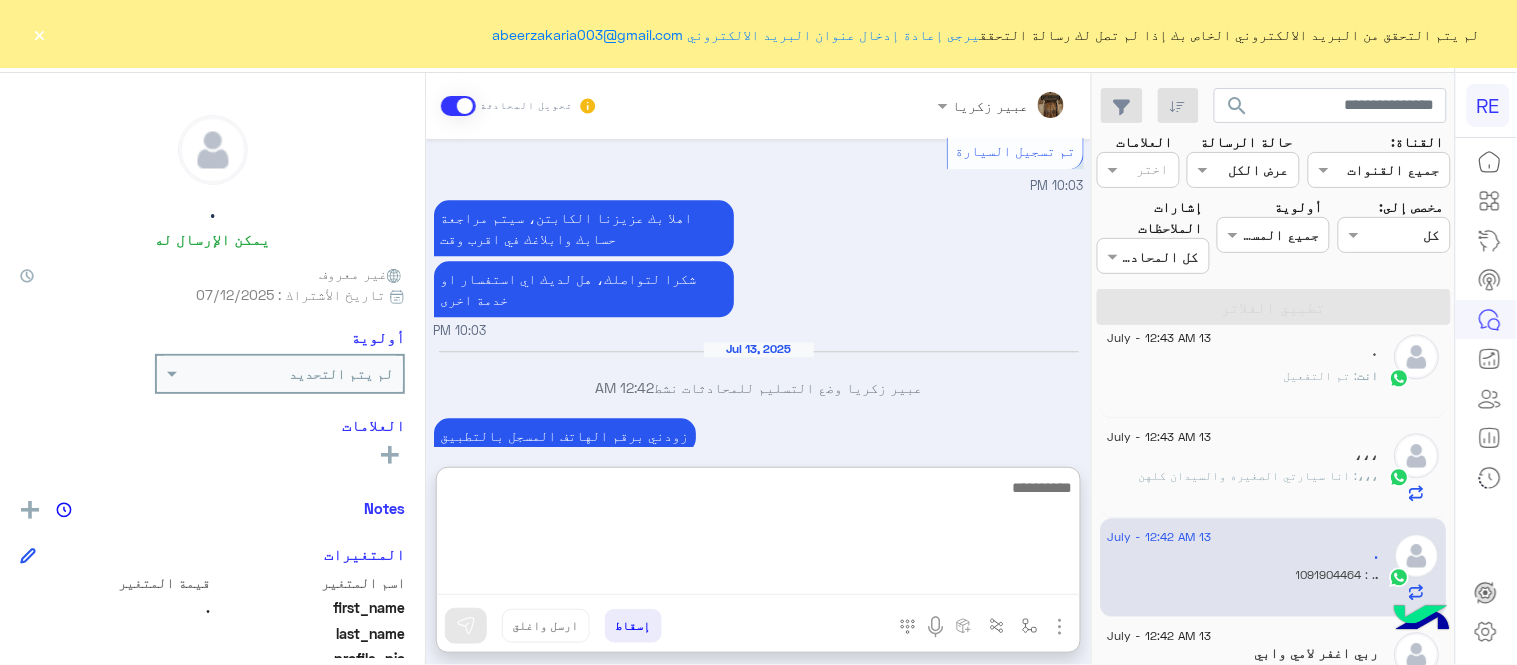 click at bounding box center (758, 535) 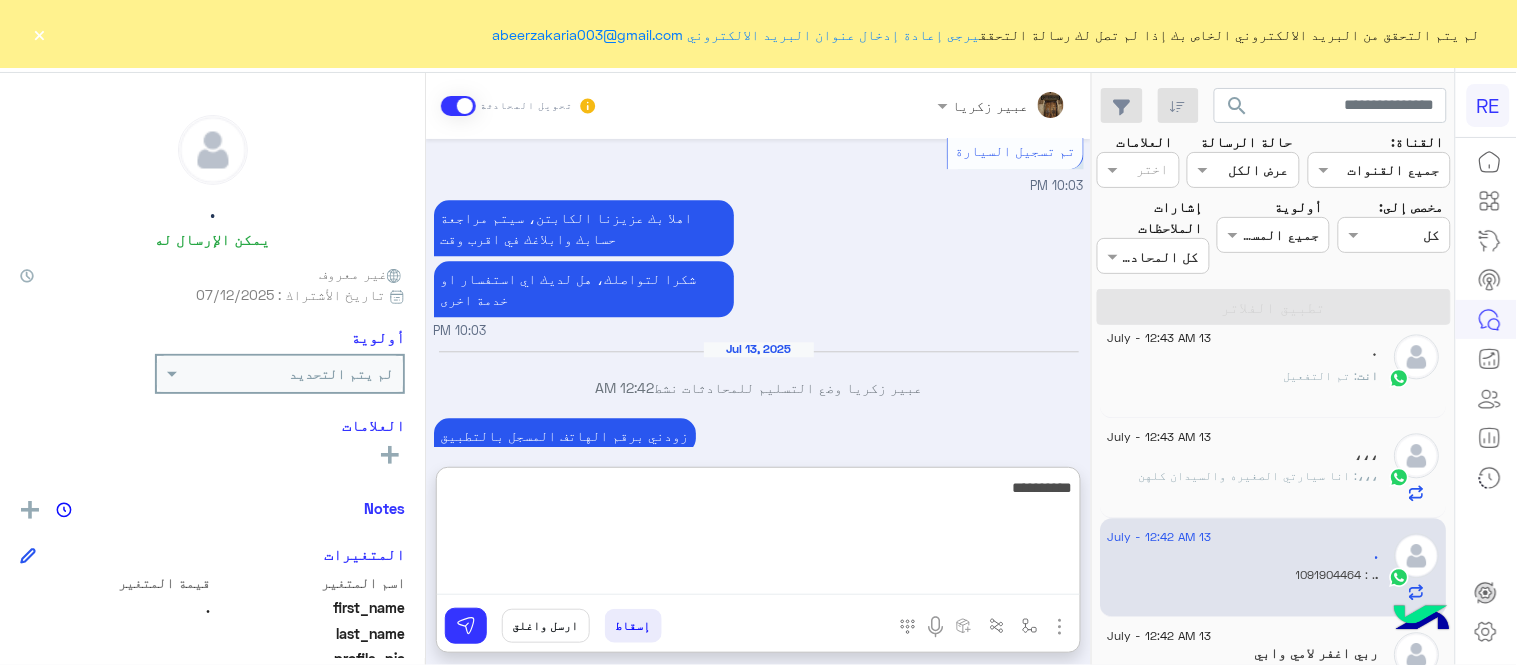 type on "**********" 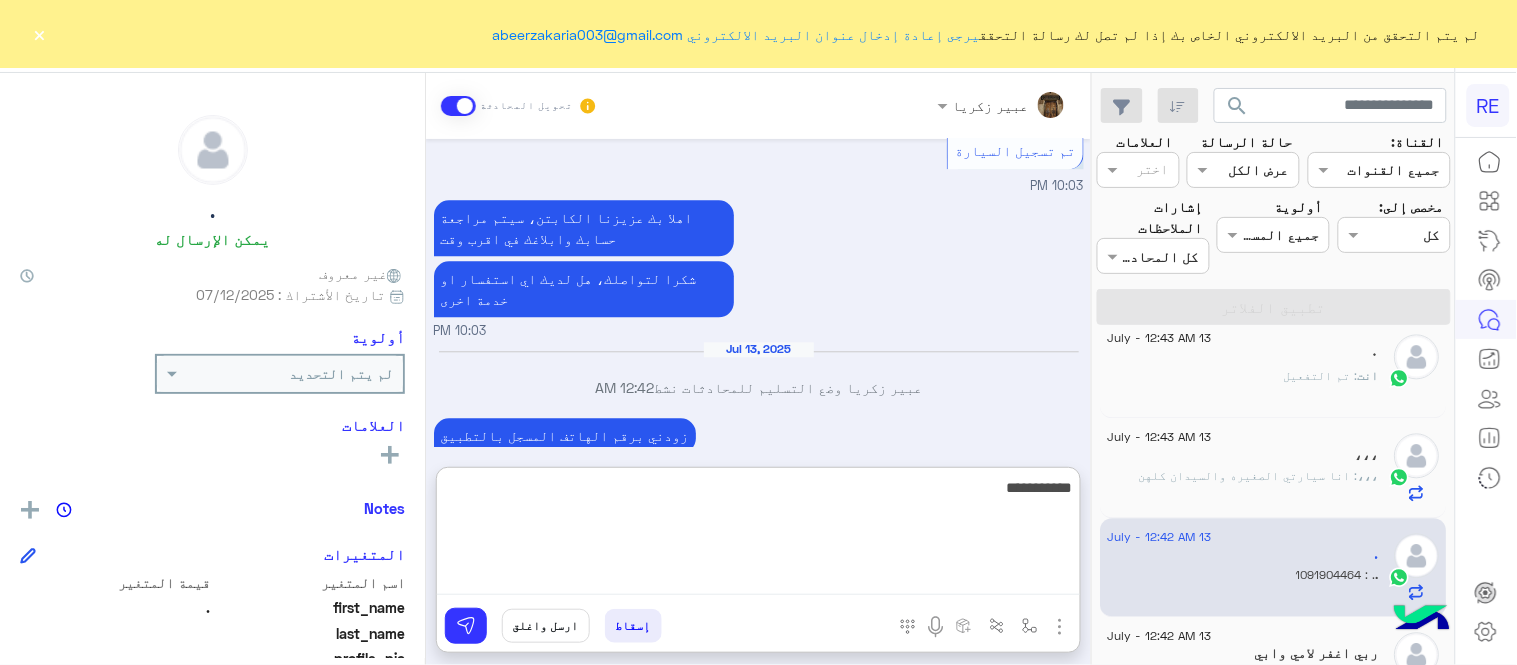 type 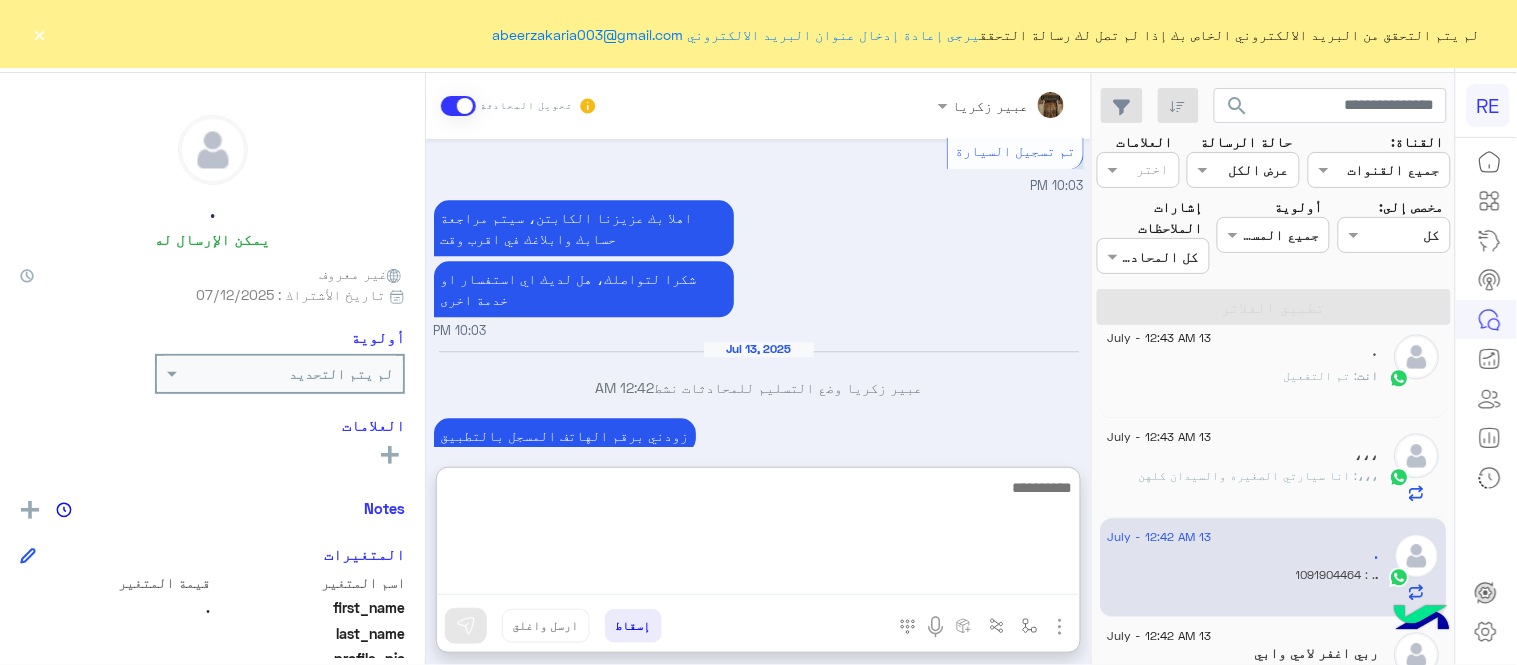 scroll, scrollTop: 1367, scrollLeft: 0, axis: vertical 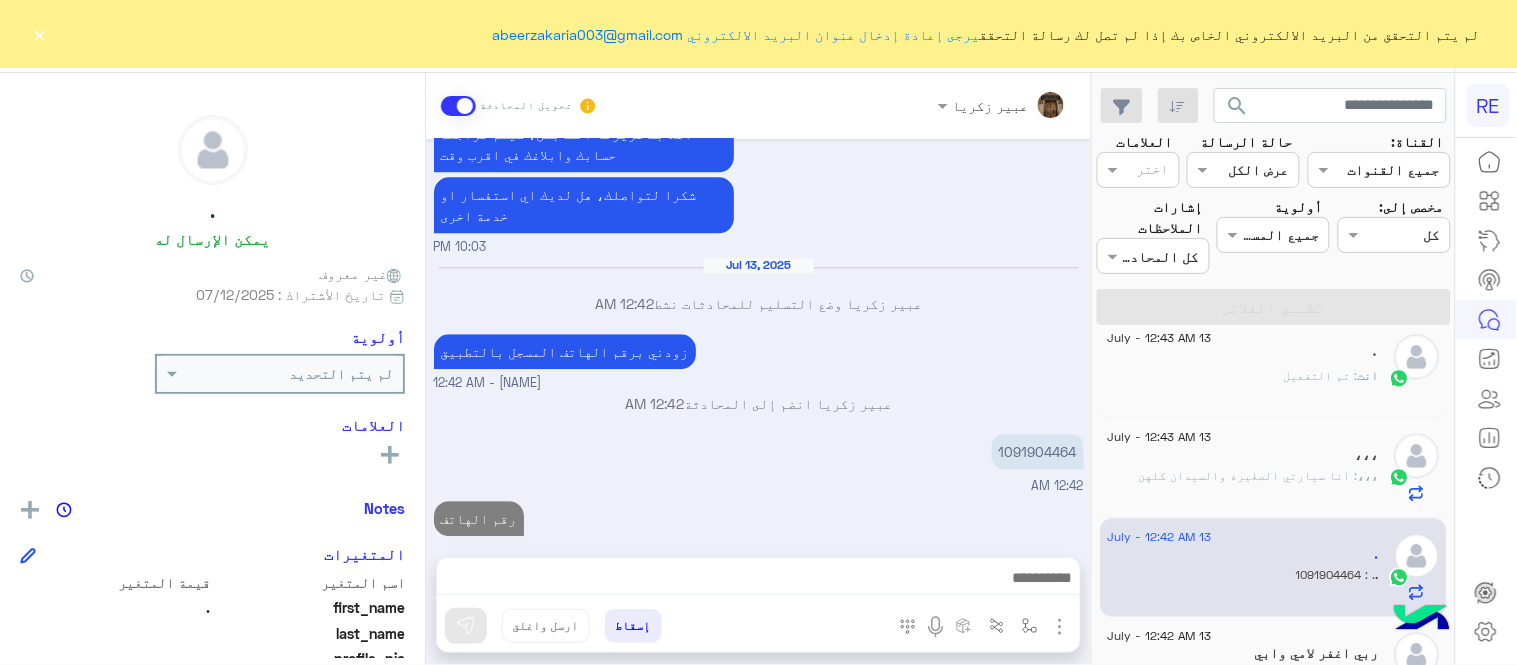 click on "Jul 12, 2025   كابتن �    10:02 PM  اختر احد الخدمات التالية:    10:02 PM   تفعيل حساب    10:02 PM  يمكنك الاطلاع على شروط الانضمام لرحلة ك (كابتن ) الموجودة بالصورة أعلاه،
لتحميل التطبيق عبر الرابط التالي : 📲
http://onelink.to/Rehla    يسعدنا انضمامك لتطبيق رحلة يمكنك اتباع الخطوات الموضحة لتسجيل بيانات سيارتك بالفيديو التالي  : عزيزي الكابتن، فضلًا ، للرغبة بتفعيل الحساب قم برفع البيانات عبر التطبيق والتواصل معنا  تم تسجيل السيارة   اواجه صعوبة بالتسجيل  اي خدمة اخرى ؟  الرجوع للقائمة الرئ   لا     10:02 PM   تم تسجيل السيارة    10:03 PM  اهلا بك عزيزنا الكابتن، سيتم مراجعة حسابك وابلاغك في اقرب وقت" at bounding box center [758, 338] 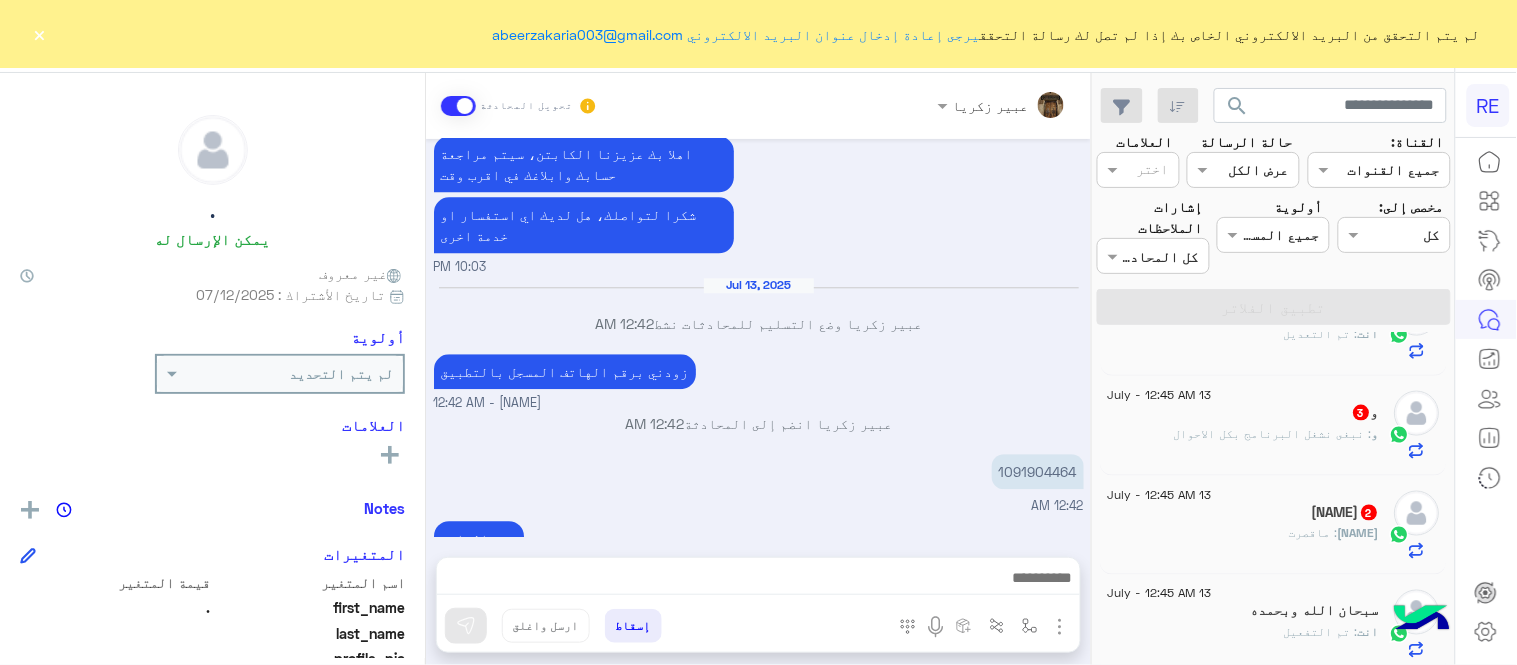 scroll, scrollTop: 742, scrollLeft: 0, axis: vertical 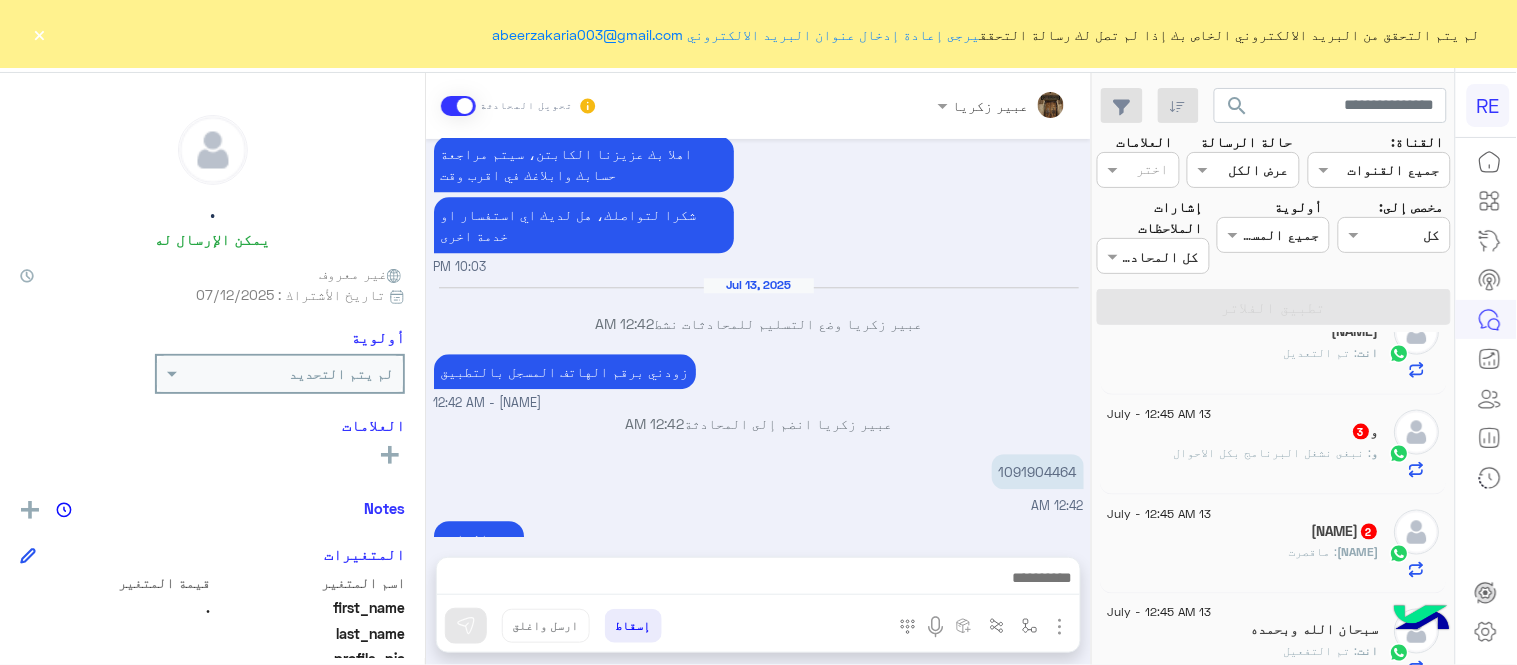 click on "[REDACTED]   2" 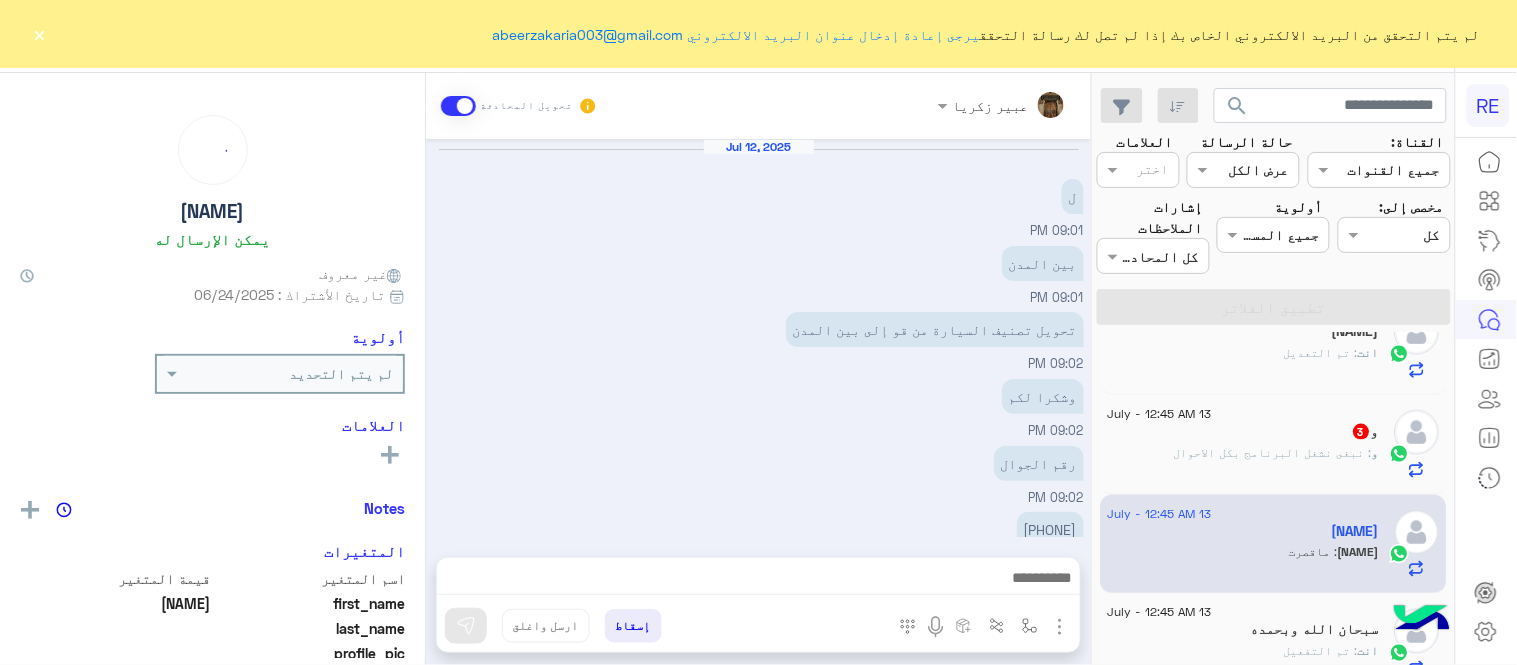 scroll, scrollTop: 304, scrollLeft: 0, axis: vertical 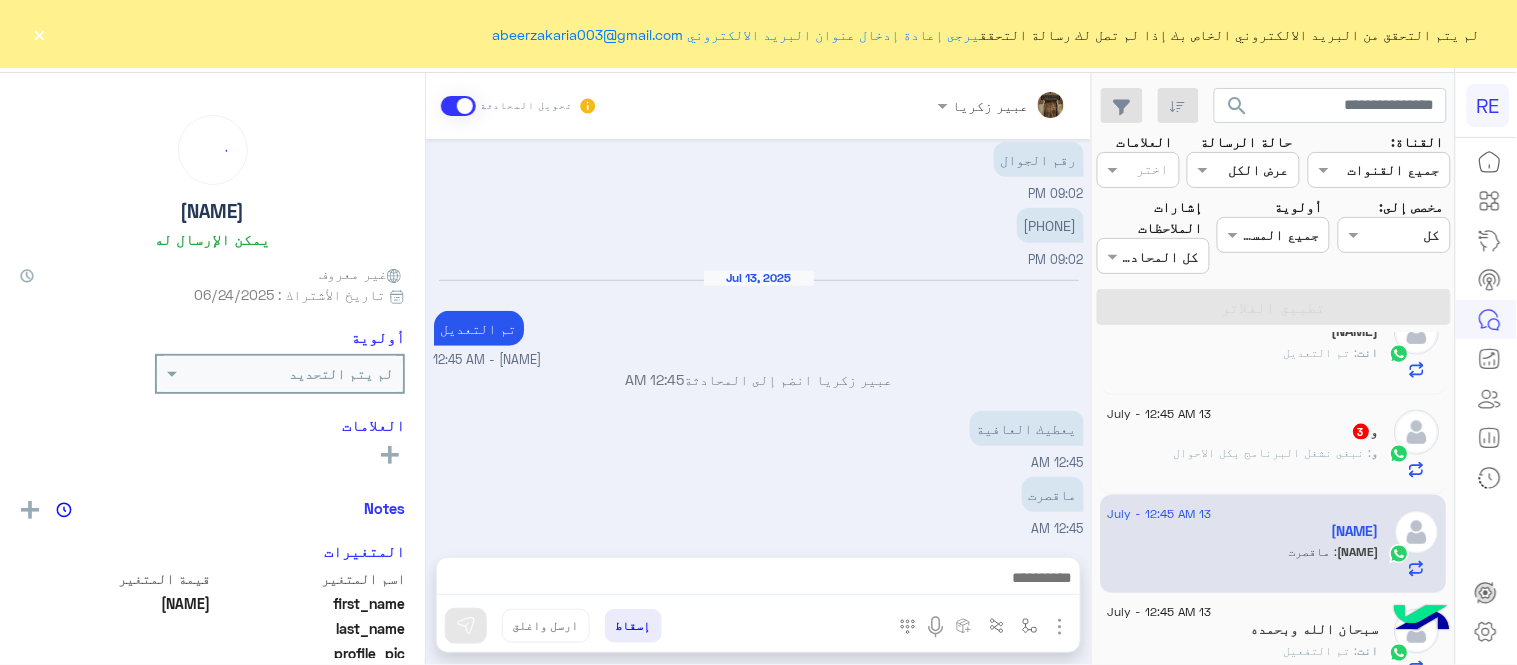 click on "و : نبغى نشغل البرنامج بكل الاحوال" 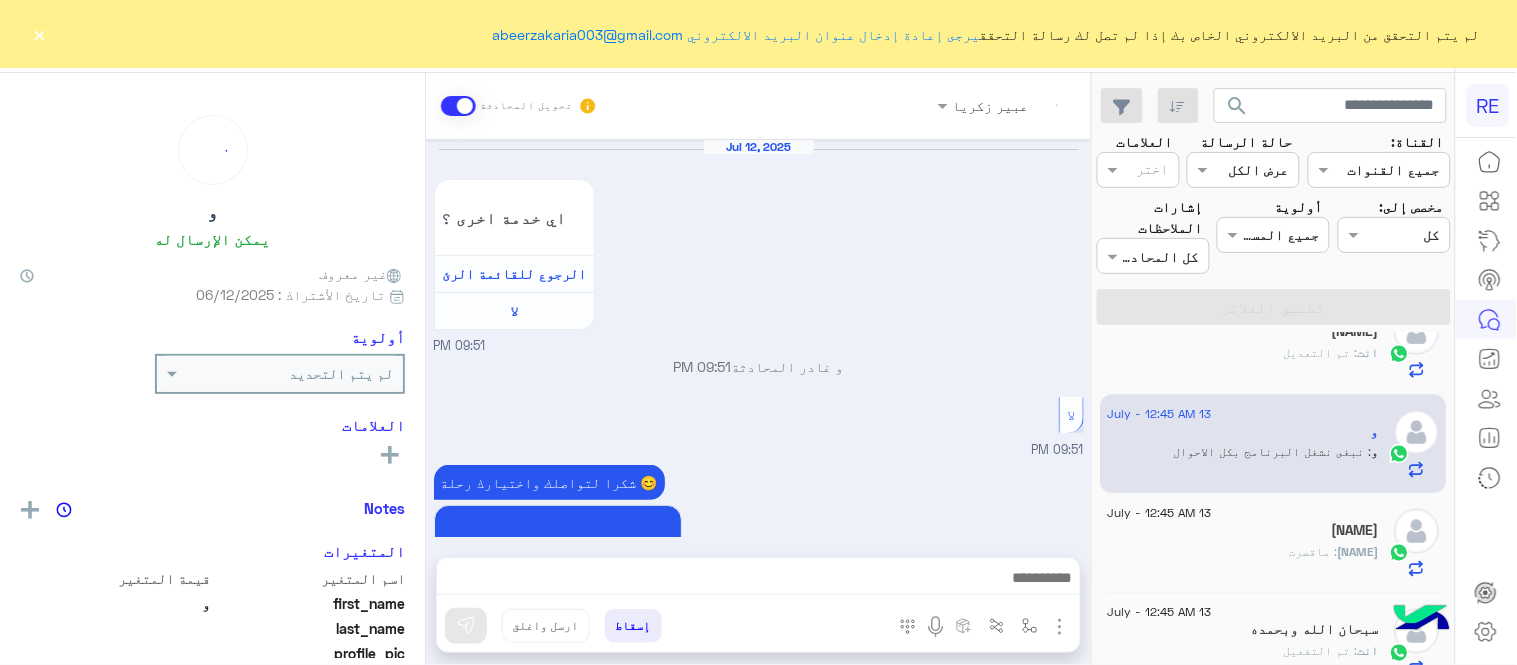 scroll, scrollTop: 505, scrollLeft: 0, axis: vertical 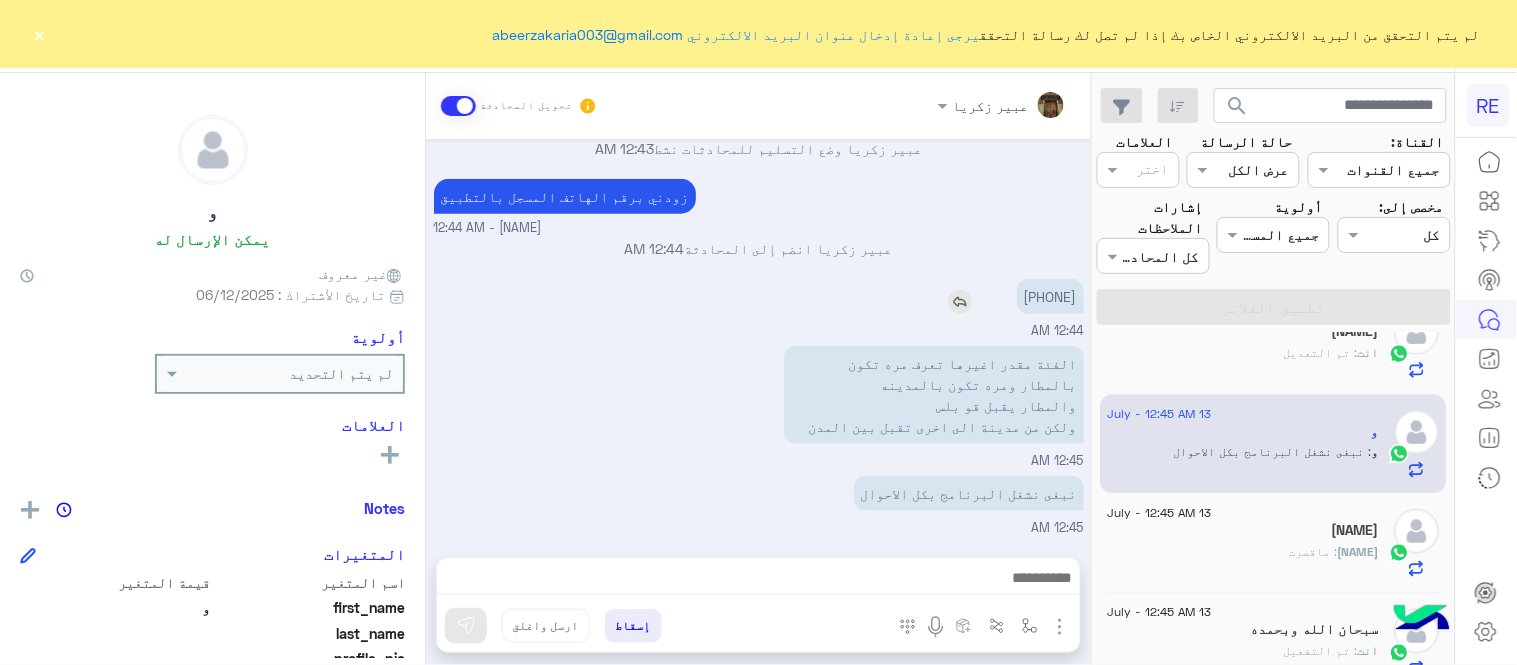 click on "0545601677" at bounding box center (1050, 296) 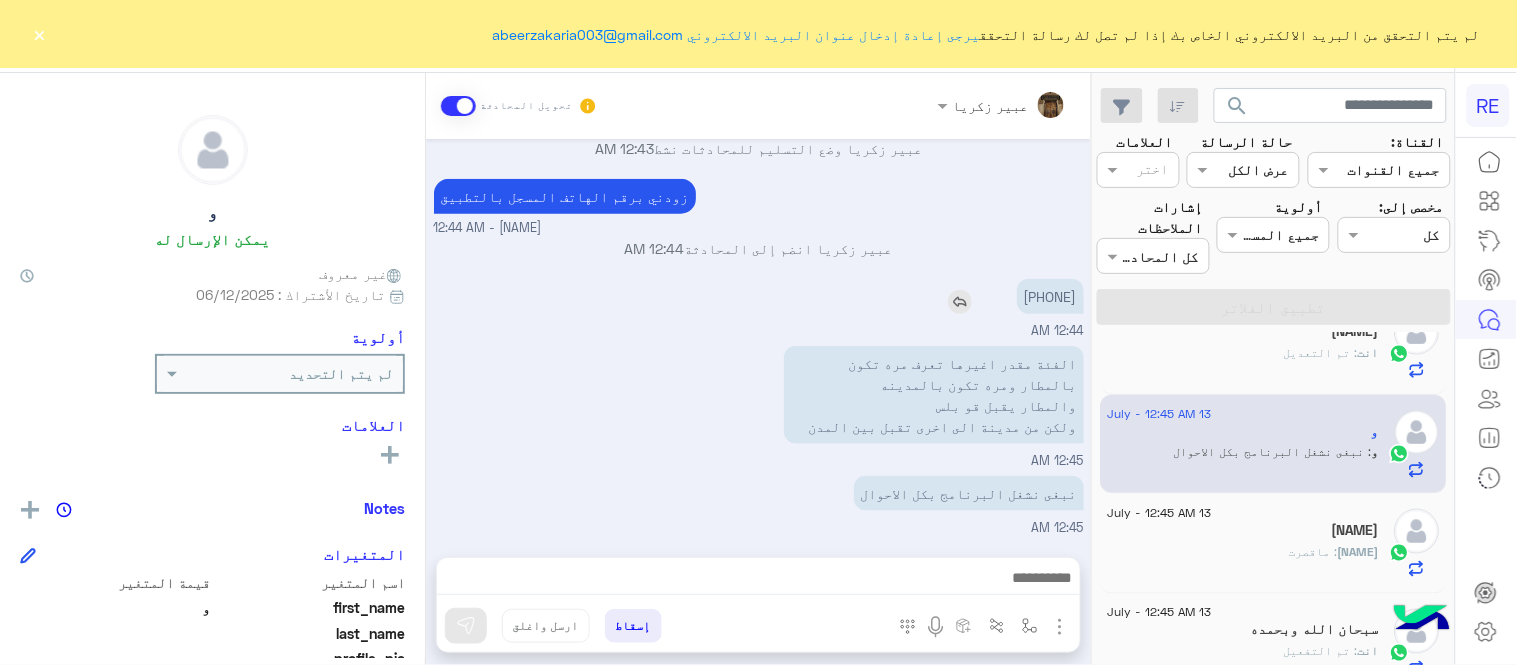 copy on "0545601677" 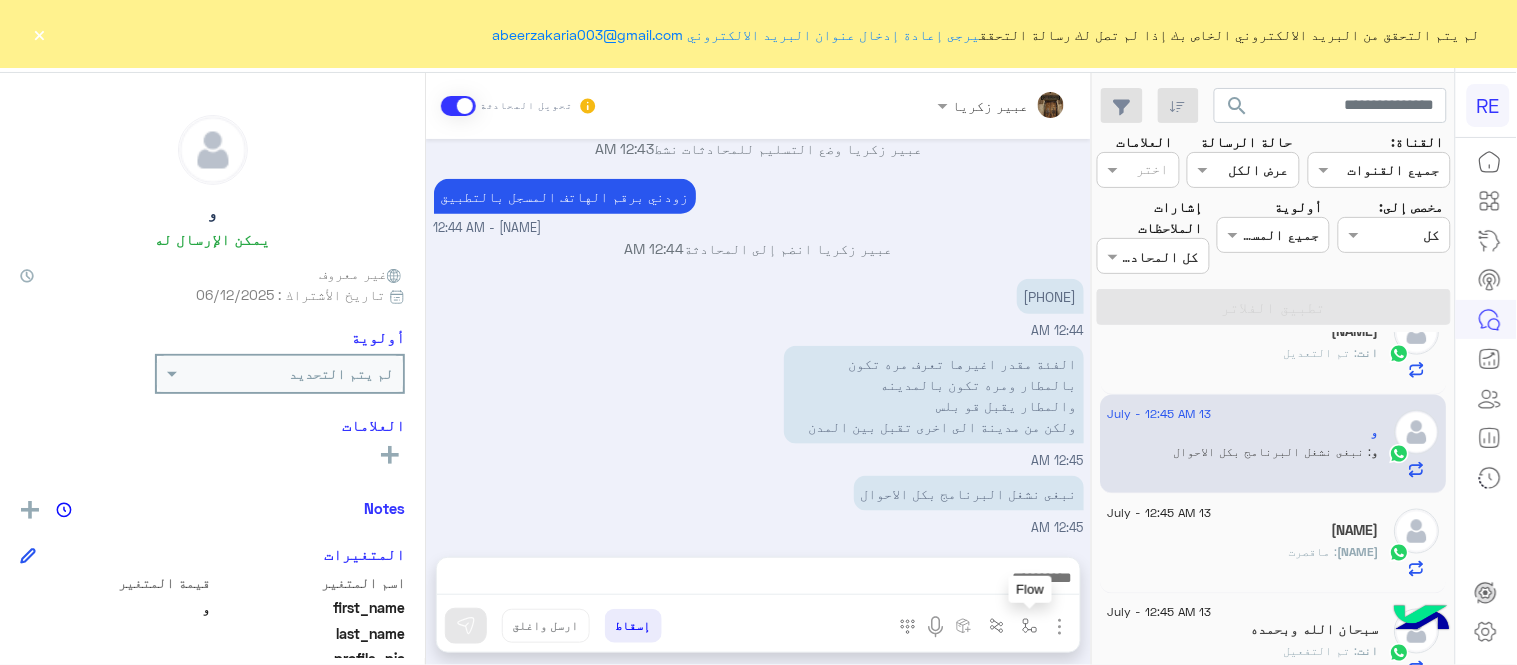 click at bounding box center (1030, 625) 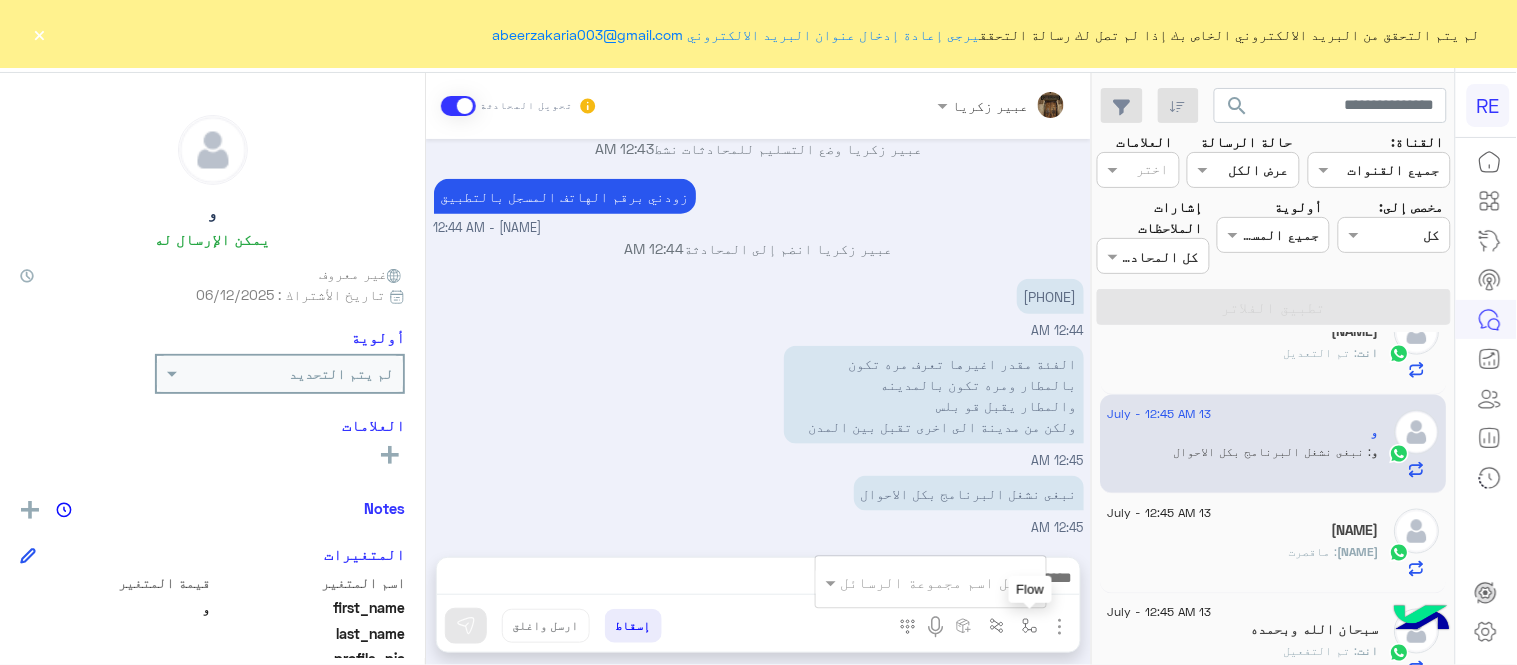click at bounding box center [1030, 626] 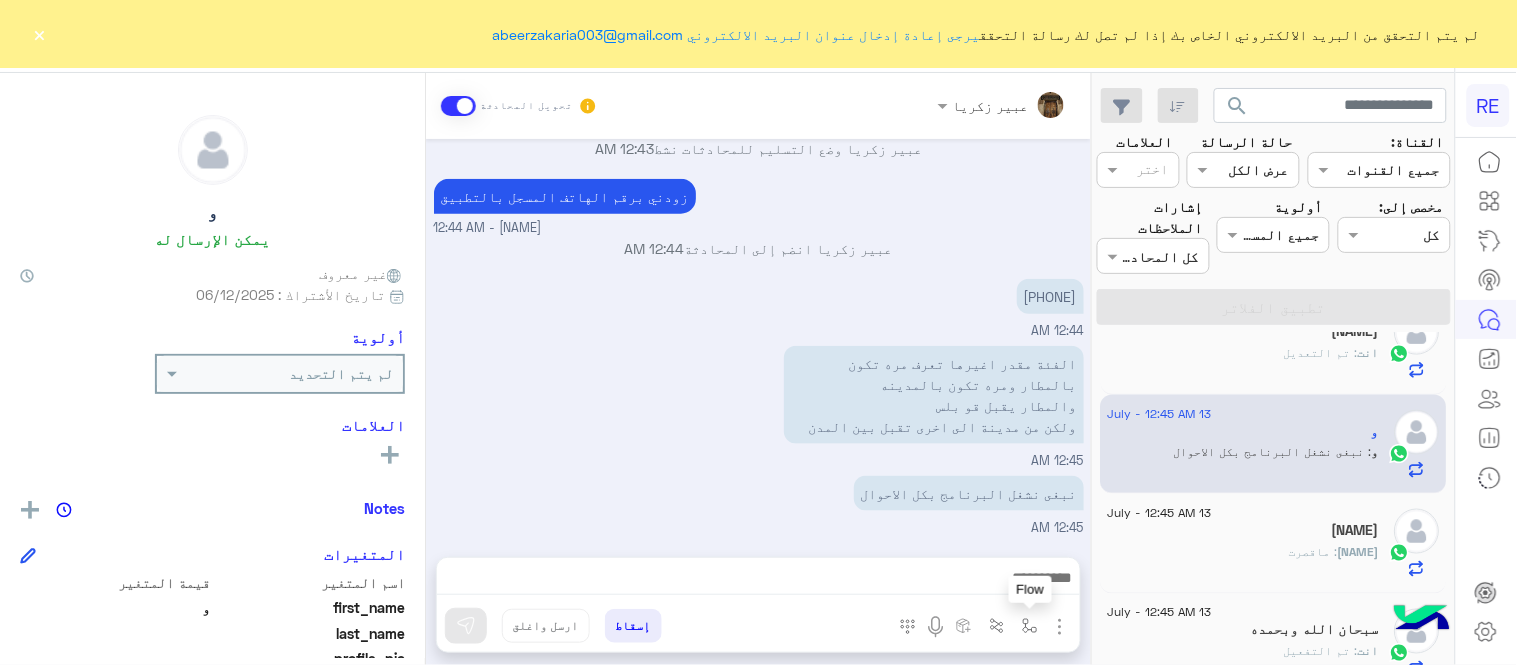click at bounding box center [1030, 625] 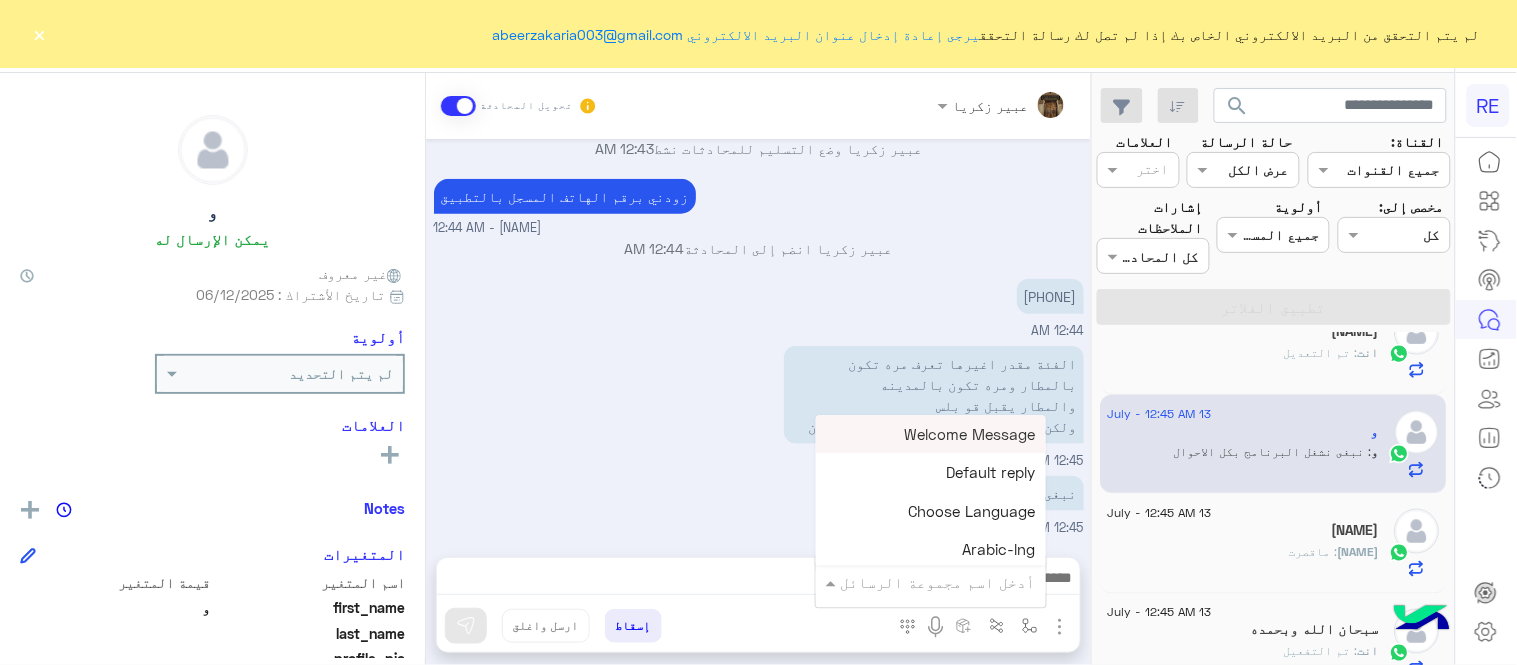 click at bounding box center (959, 582) 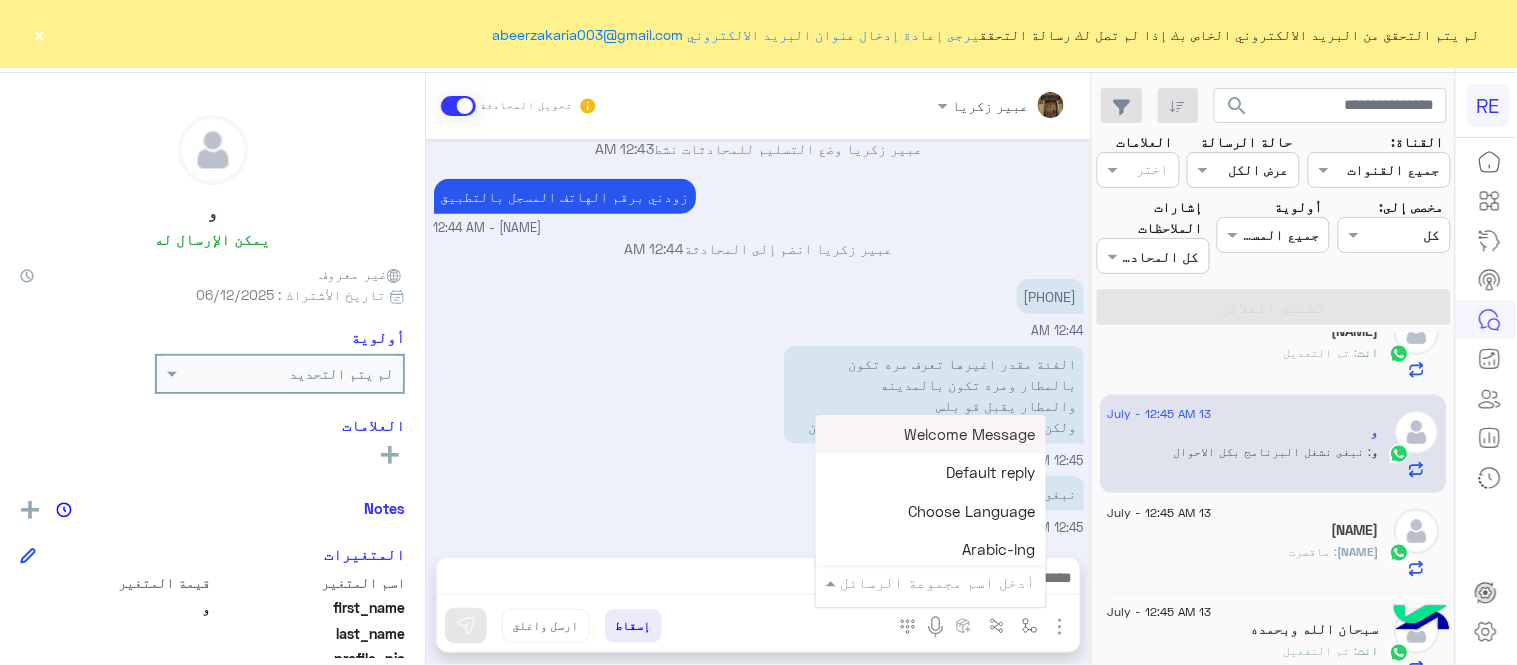 type on "*" 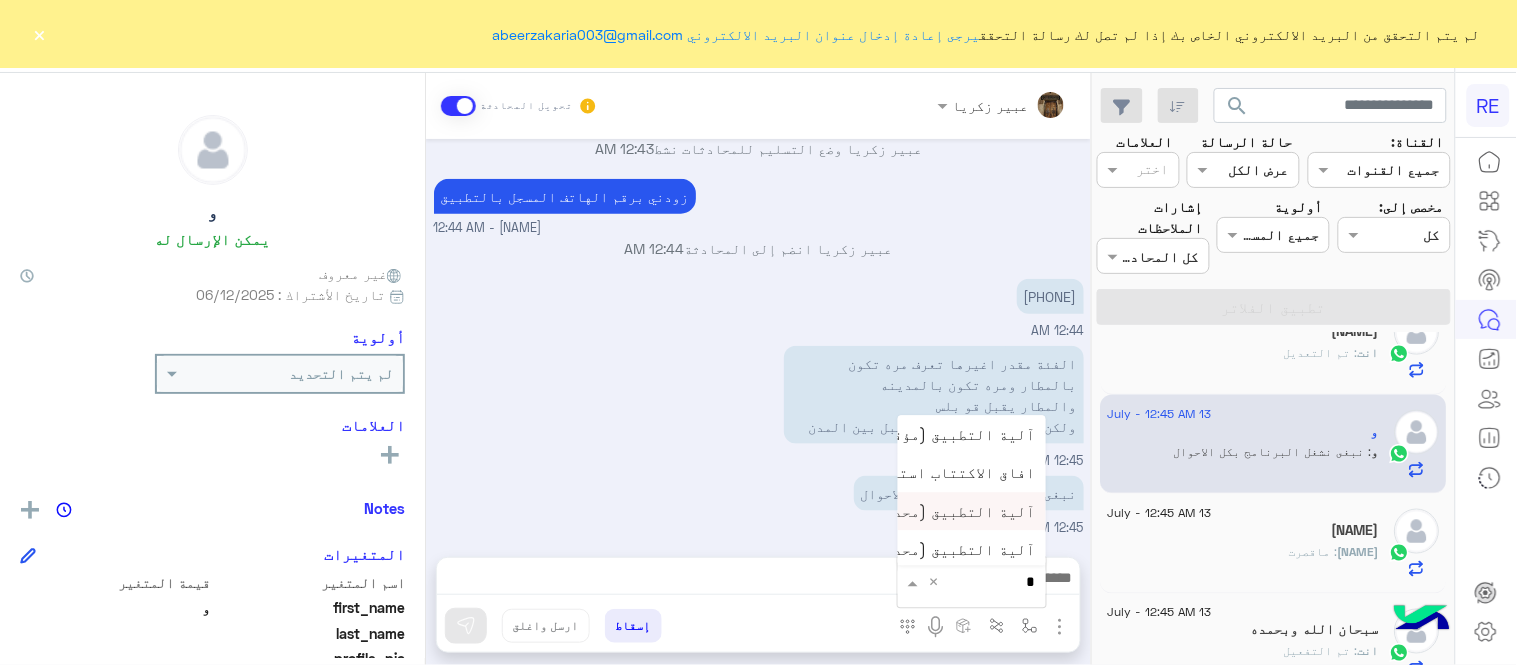 click on "آلية التطبيق (محدث)" at bounding box center (957, 511) 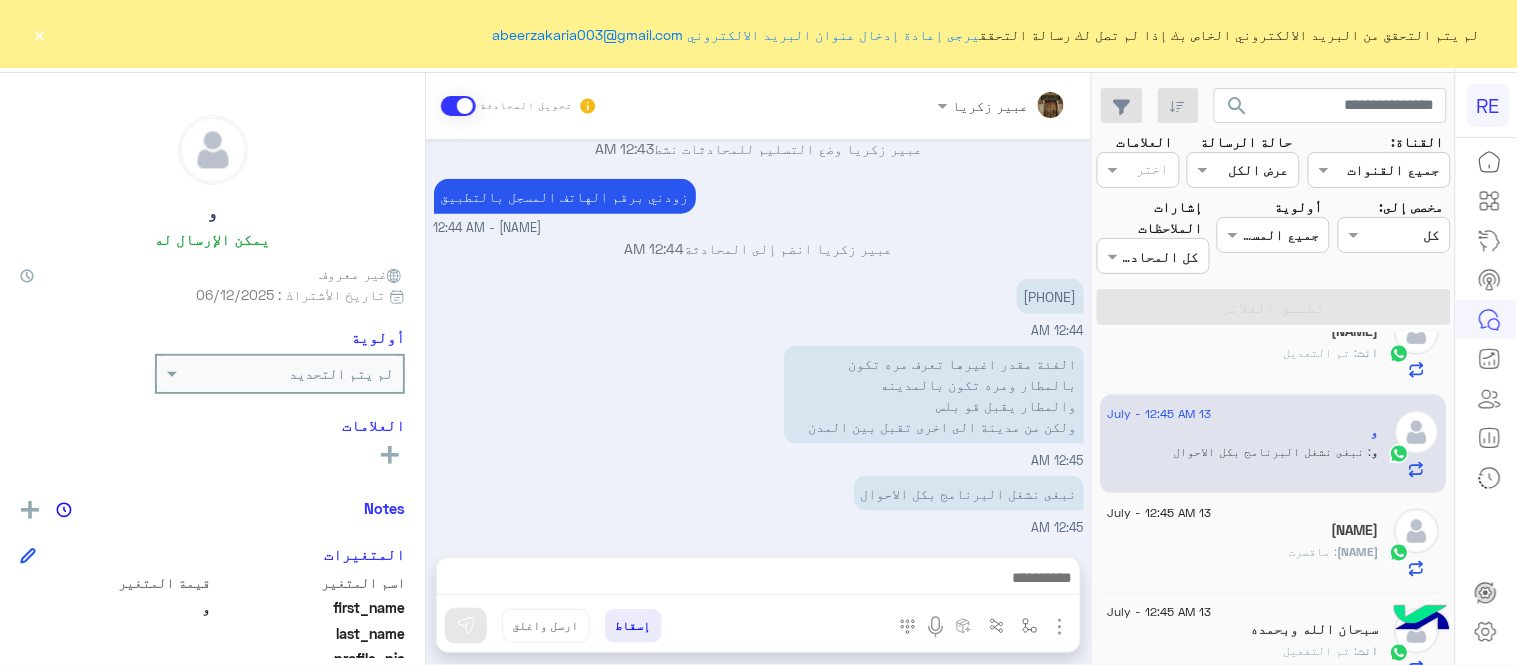 type on "**********" 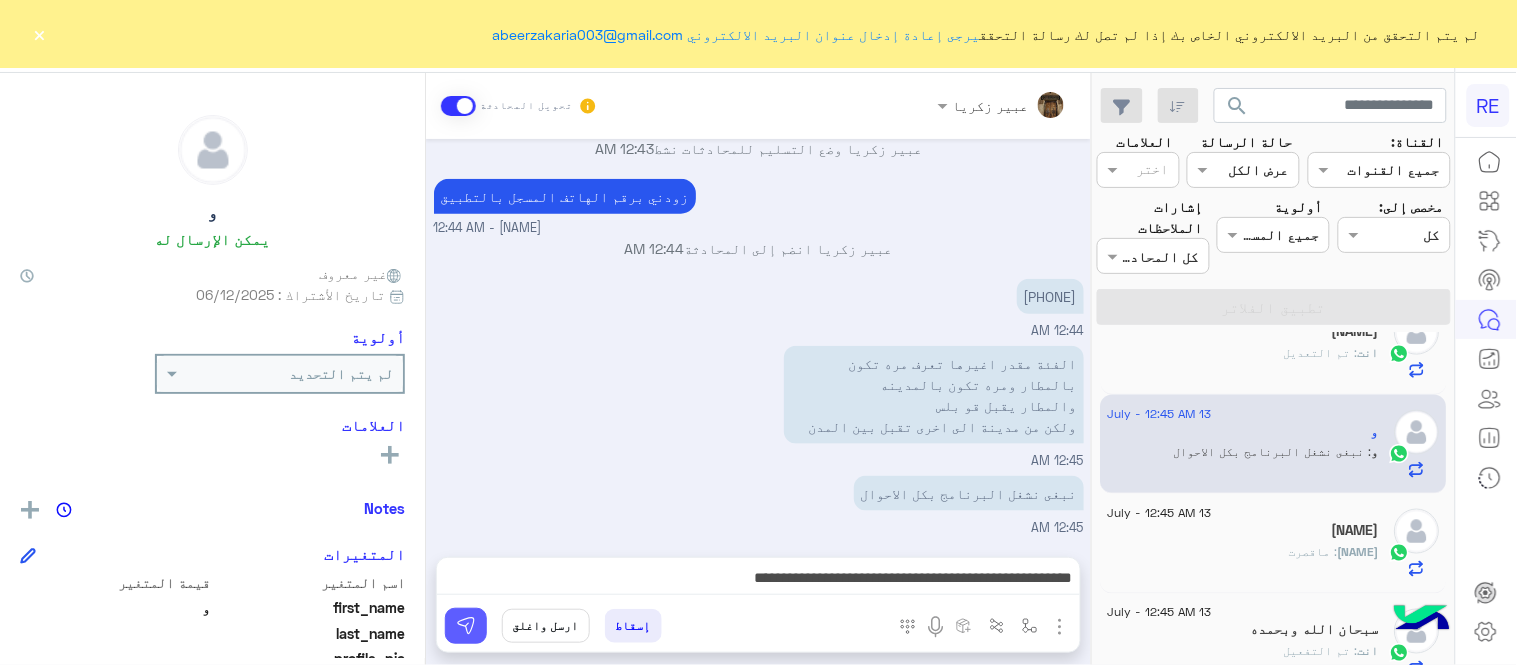 click at bounding box center [466, 626] 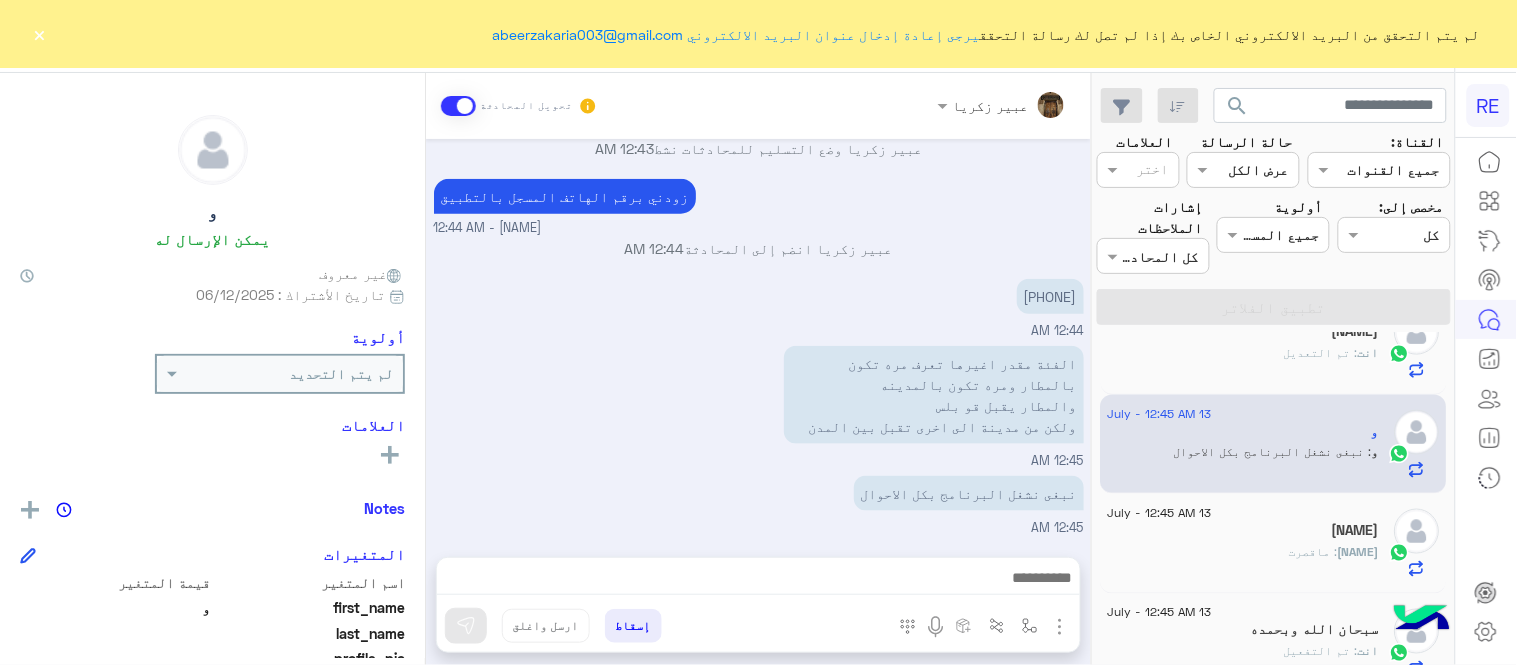 scroll, scrollTop: 1366, scrollLeft: 0, axis: vertical 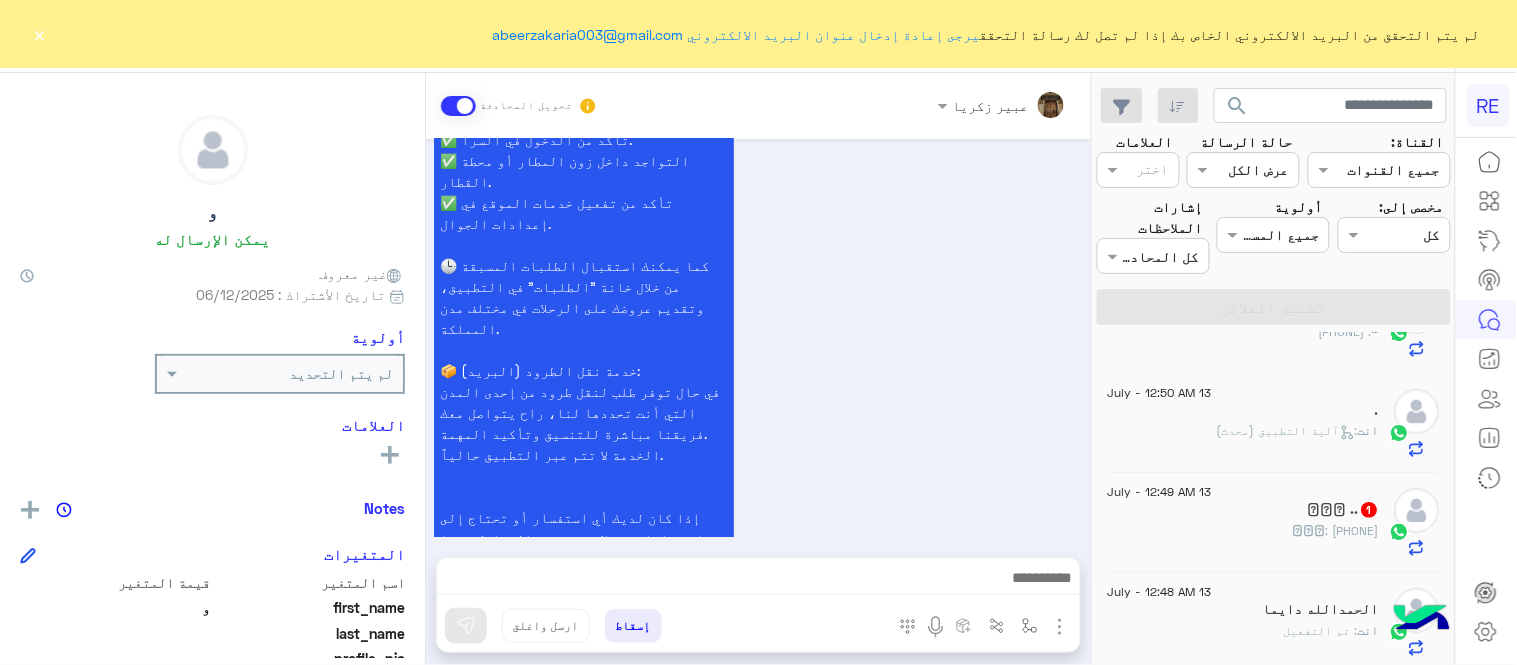 click on "𖤐𝙰𝚂 : 0500449929" 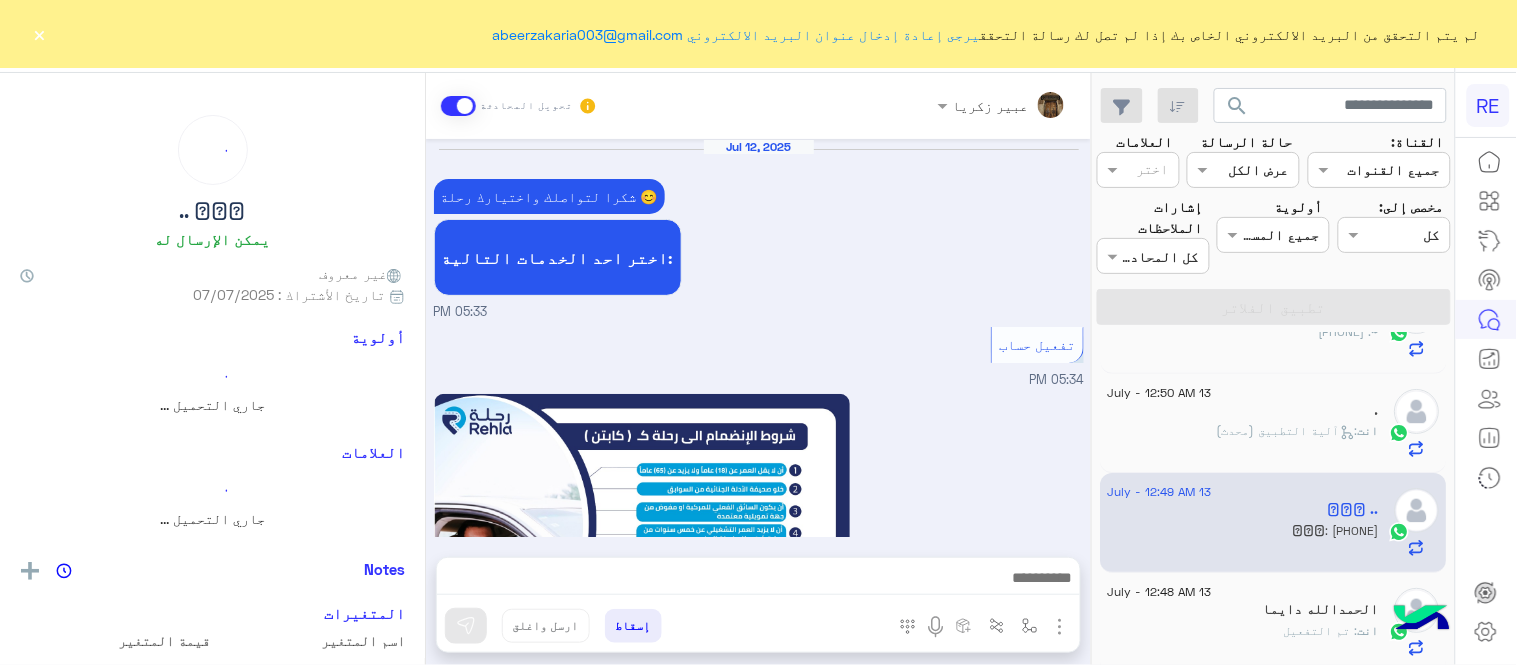 scroll, scrollTop: 1170, scrollLeft: 0, axis: vertical 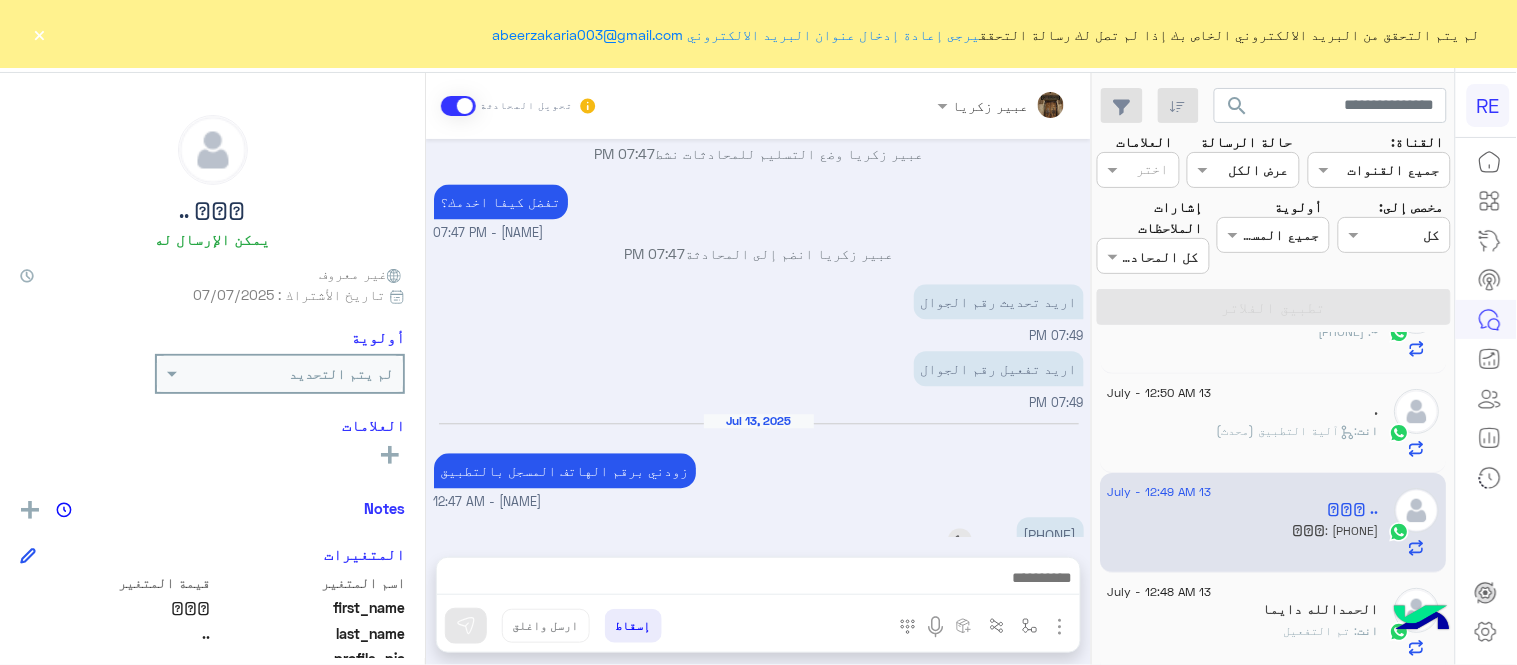 click on "0500449929" at bounding box center (1050, 534) 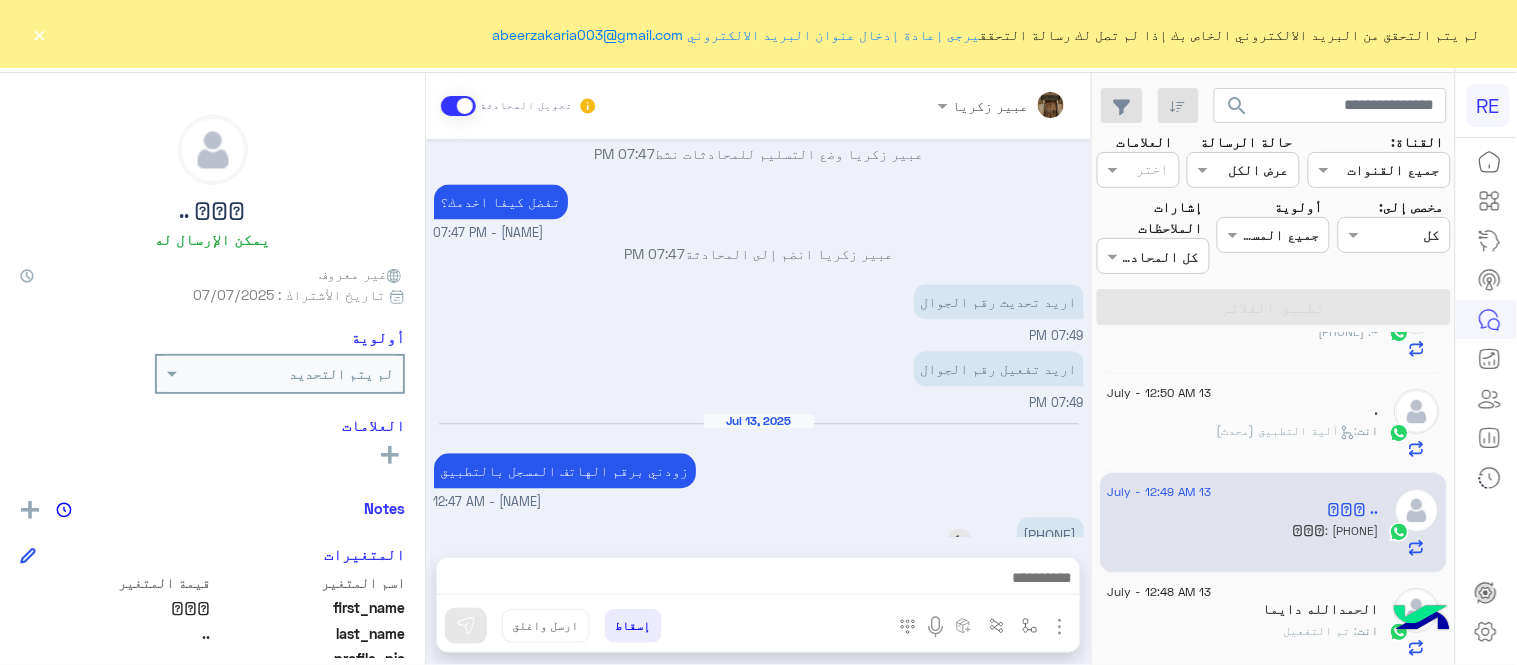 copy 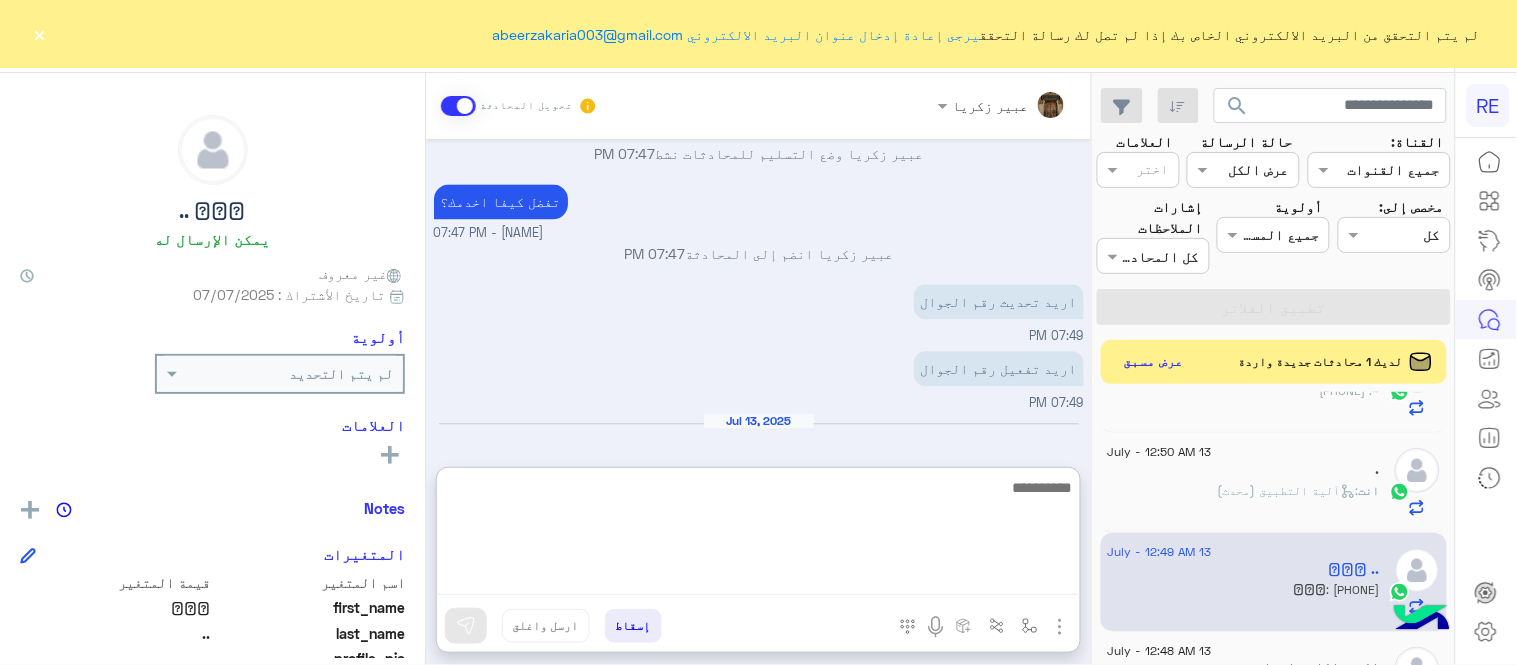 click at bounding box center (758, 535) 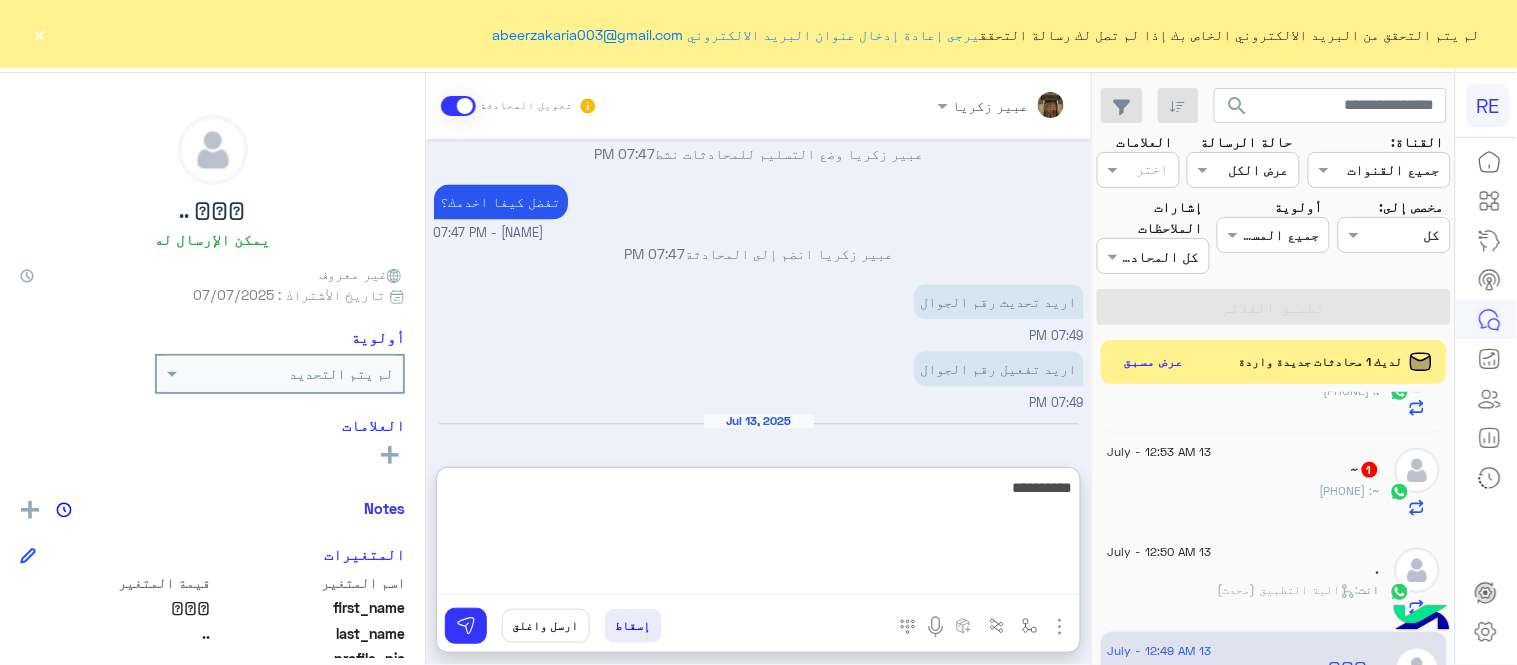 type on "**********" 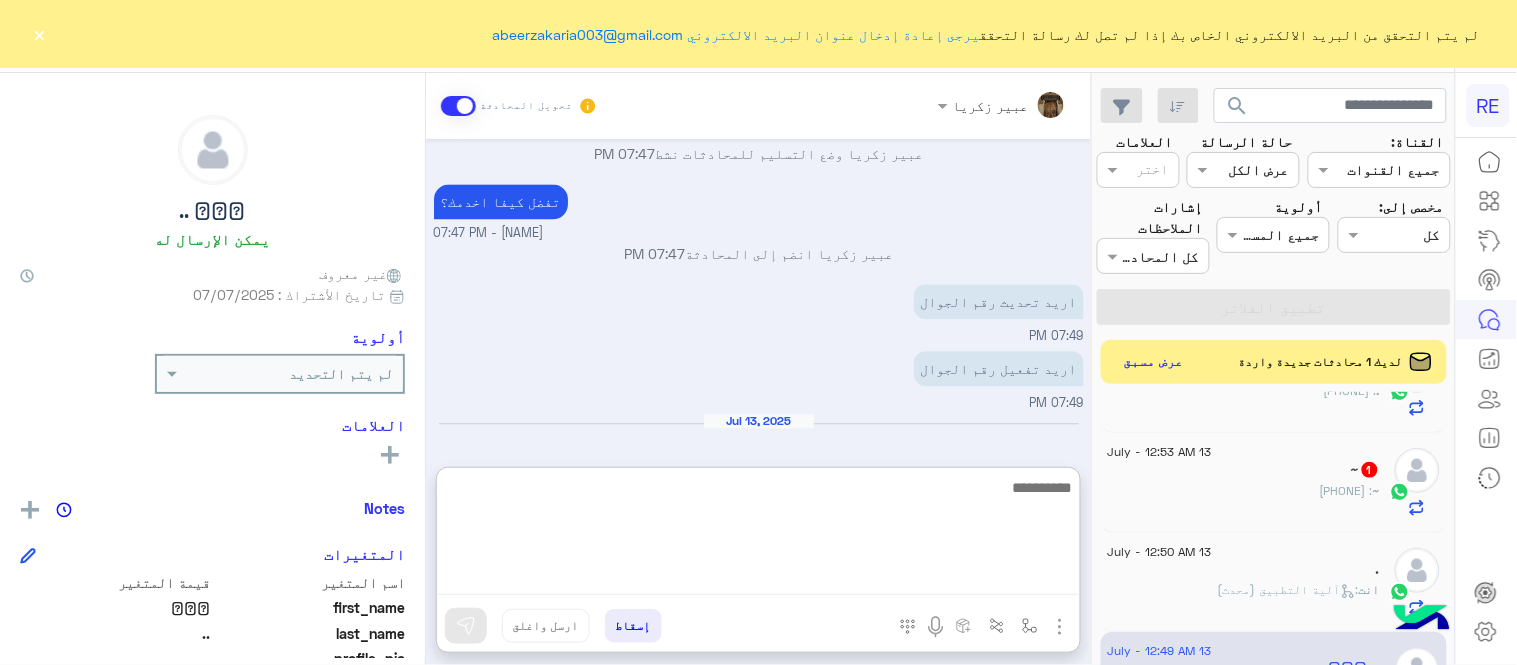 scroll, scrollTop: 1323, scrollLeft: 0, axis: vertical 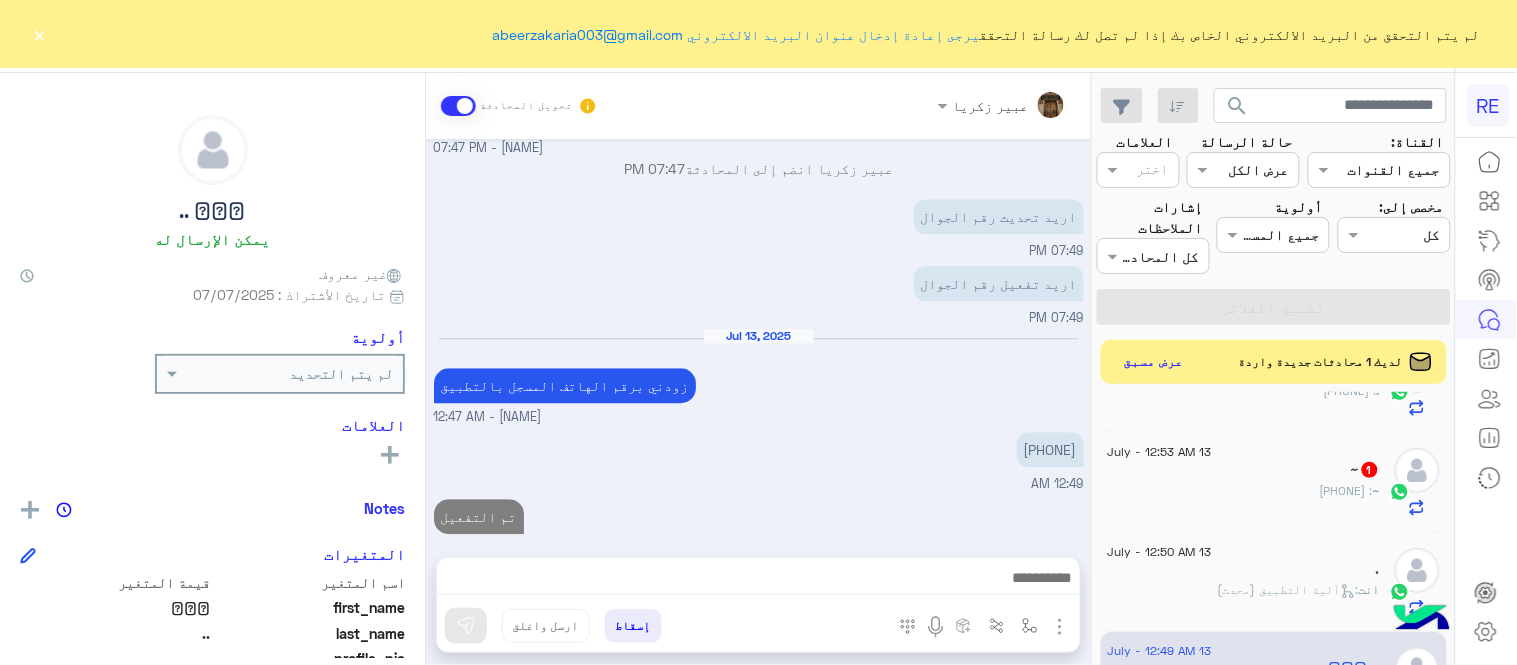 click on "Jul 12, 2025  شكرا لتواصلك واختيارك رحلة 😊 اختر احد الخدمات التالية:    05:33 PM   تفعيل حساب    05:34 PM  يمكنك الاطلاع على شروط الانضمام لرحلة ك (كابتن ) الموجودة بالصورة أعلاه،
لتحميل التطبيق عبر الرابط التالي : 📲
http://onelink.to/Rehla    يسعدنا انضمامك لتطبيق رحلة يمكنك اتباع الخطوات الموضحة لتسجيل بيانات سيارتك بالفيديو التالي  : عزيزي الكابتن، فضلًا ، للرغبة بتفعيل الحساب قم برفع البيانات عبر التطبيق والتواصل معنا  تم تسجيل السيارة   اواجه صعوبة بالتسجيل  اي خدمة اخرى ؟  الرجوع للقائمة الرئ   لا     05:34 PM   عبير زكريا وضع التسليم للمحادثات نشط   07:47 PM      تفضل كيفا اخدمك؟  07:47 PM" at bounding box center (758, 338) 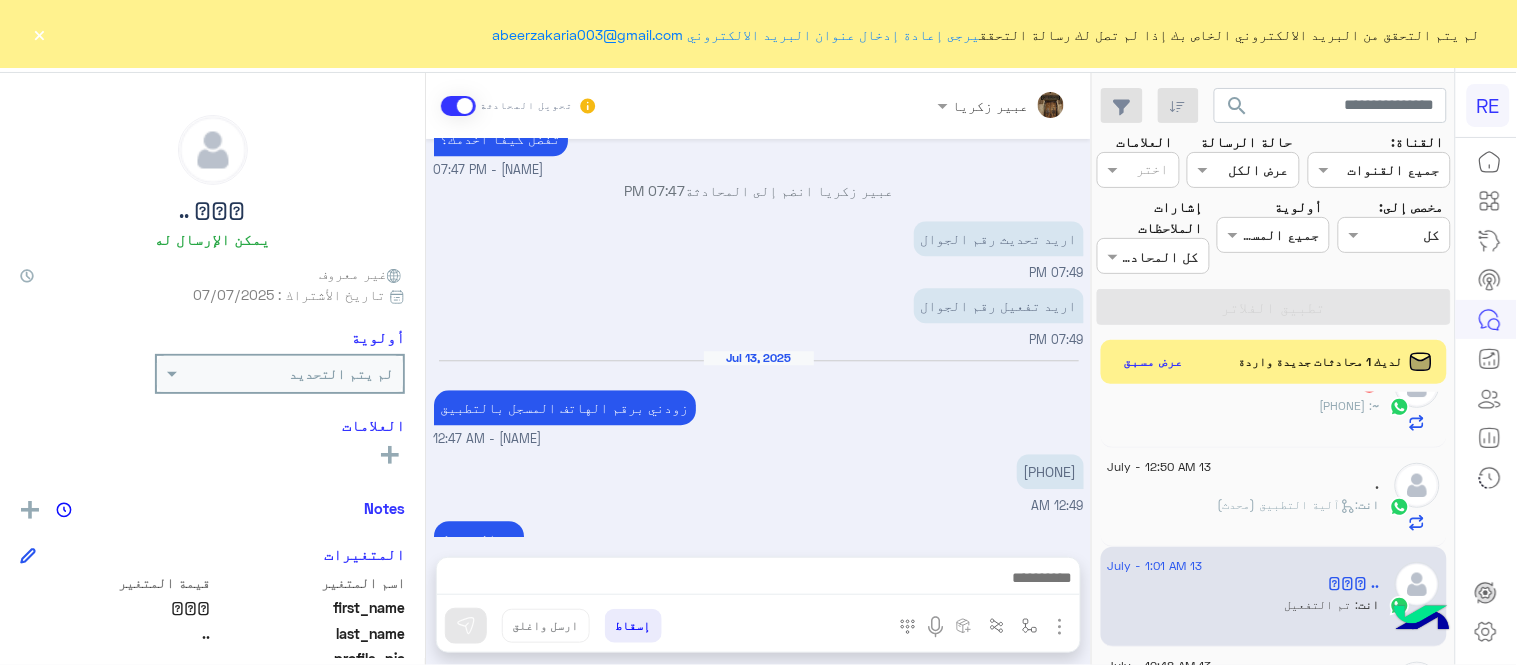scroll, scrollTop: 0, scrollLeft: 0, axis: both 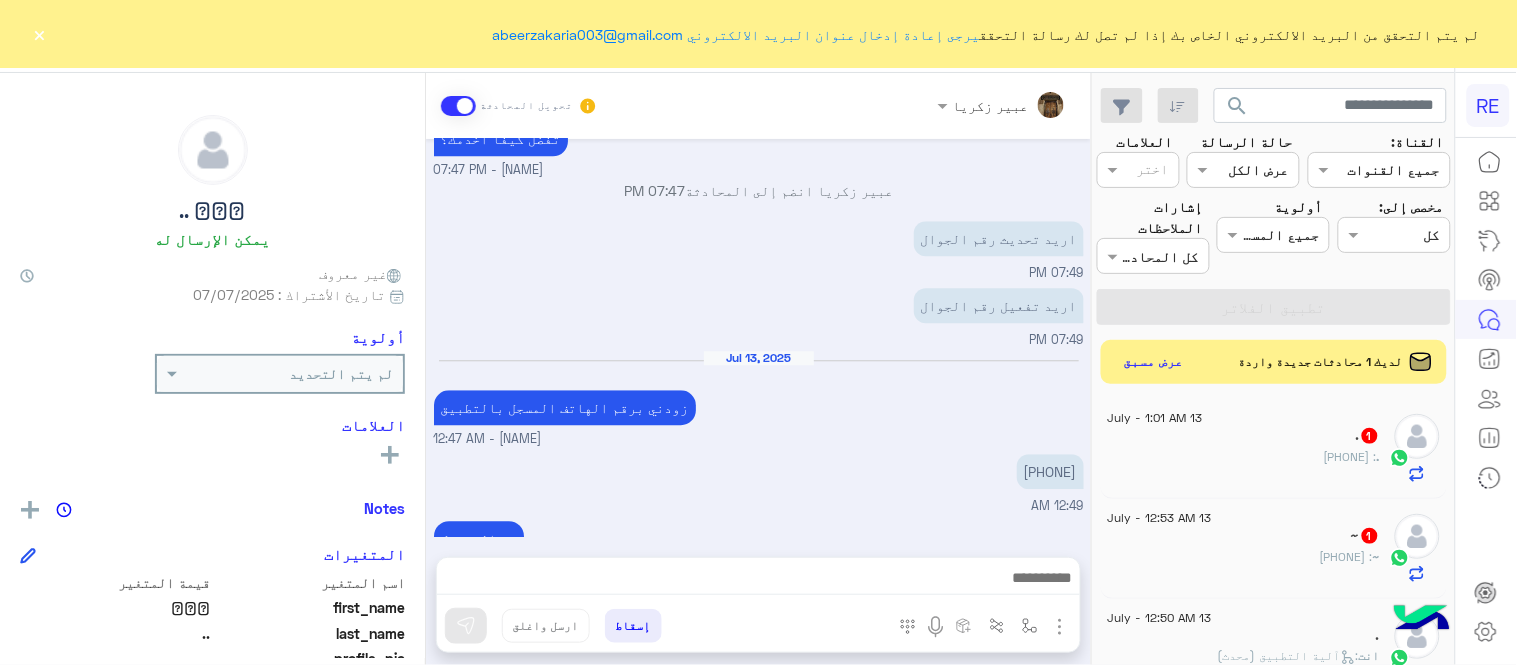 click on "~ : 0598909477" 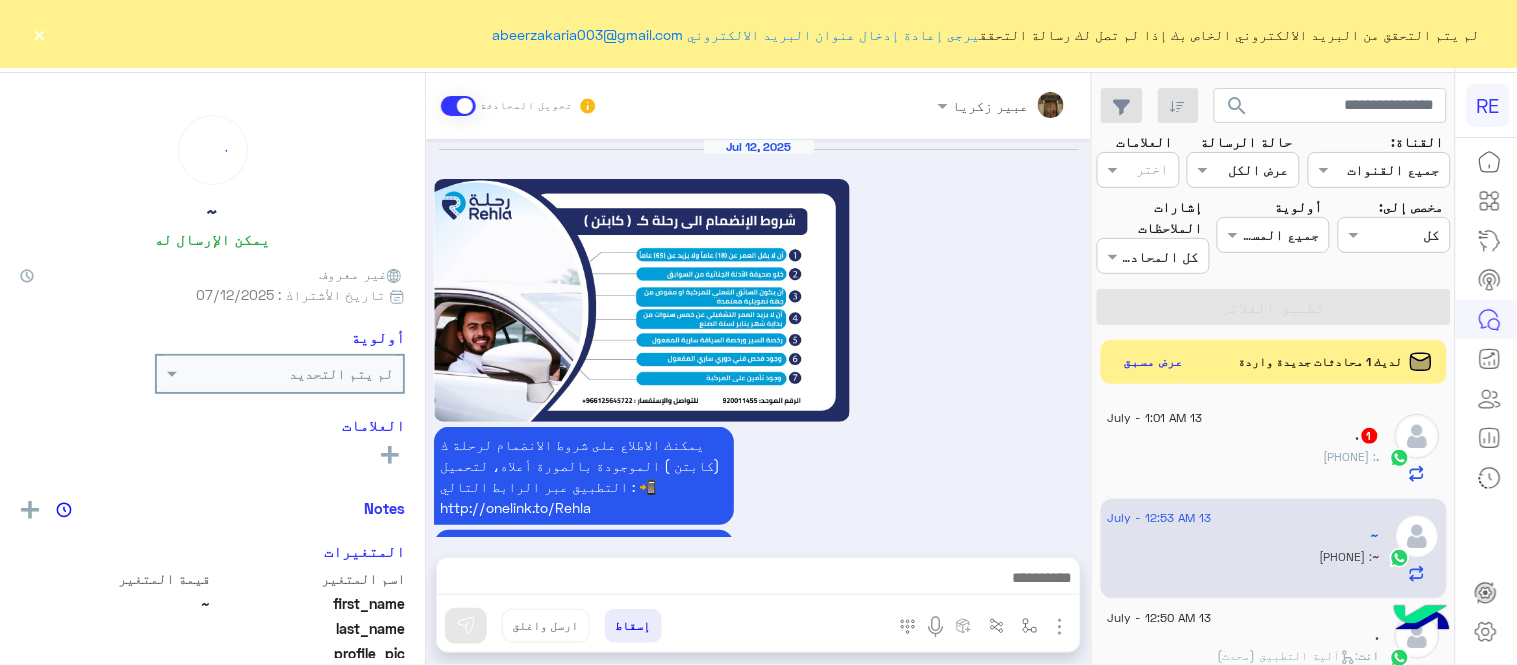 scroll, scrollTop: 1111, scrollLeft: 0, axis: vertical 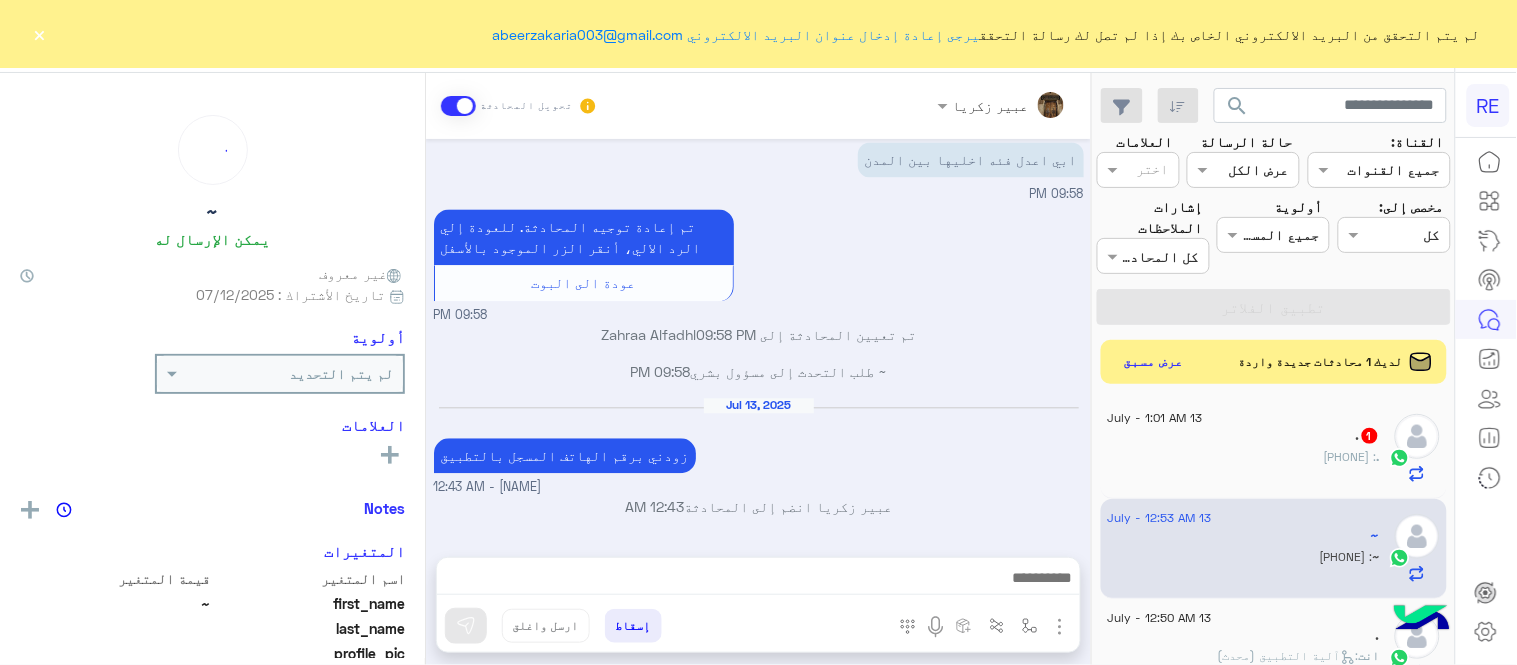 click on "0598909477" at bounding box center (1050, 556) 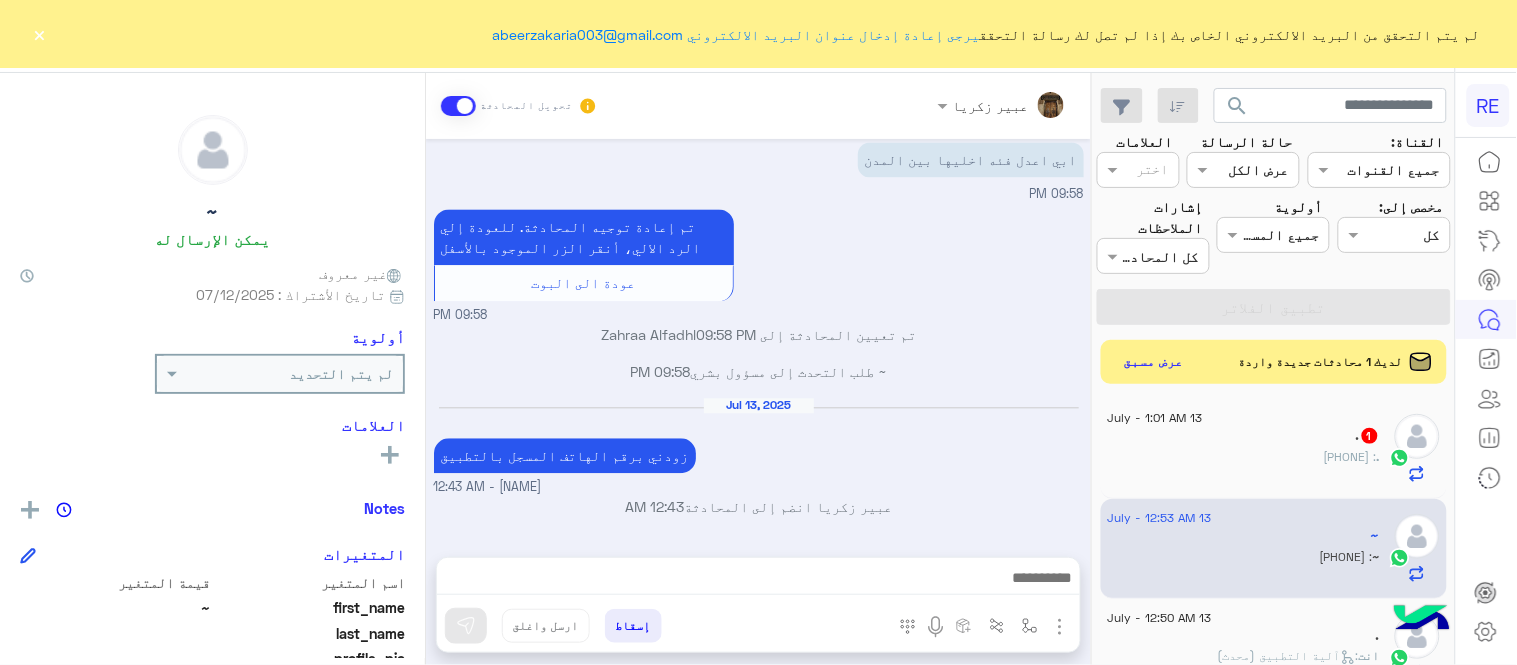 copy on "0598909477" 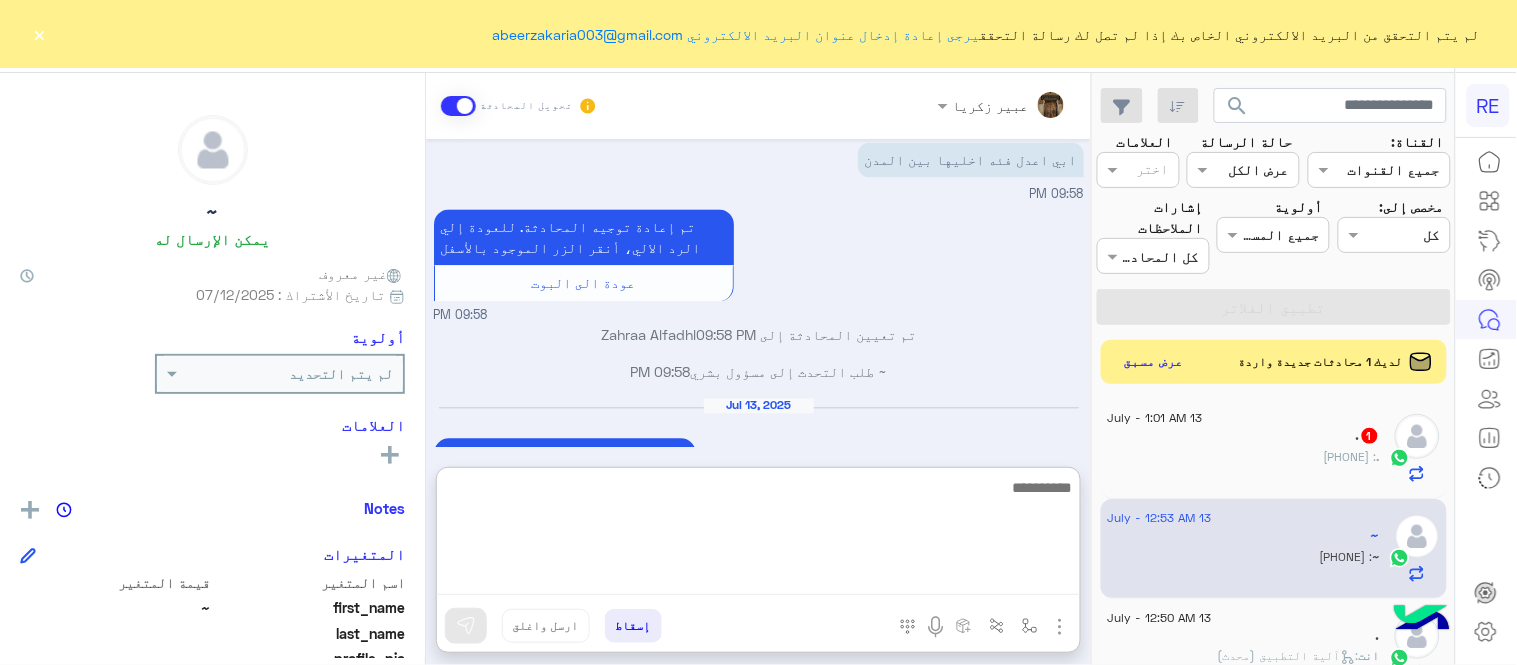 click at bounding box center [758, 535] 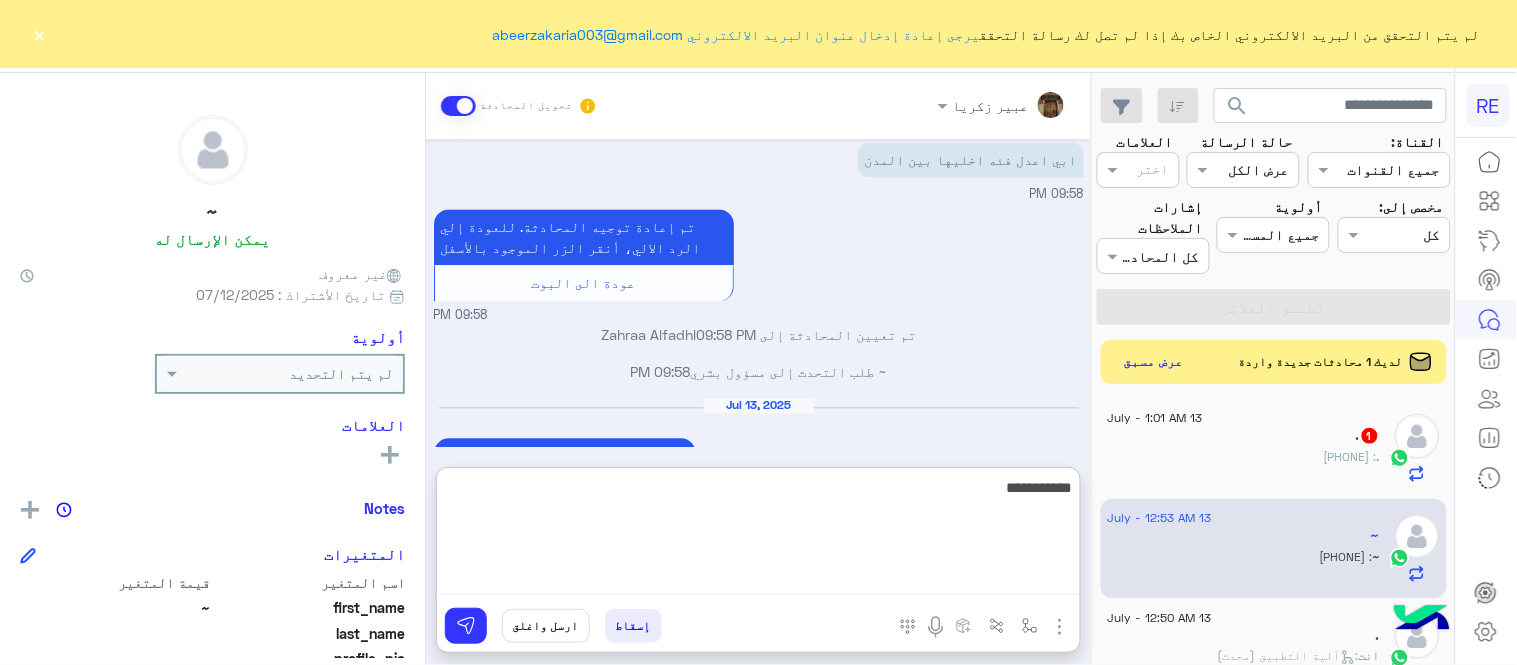 type on "**********" 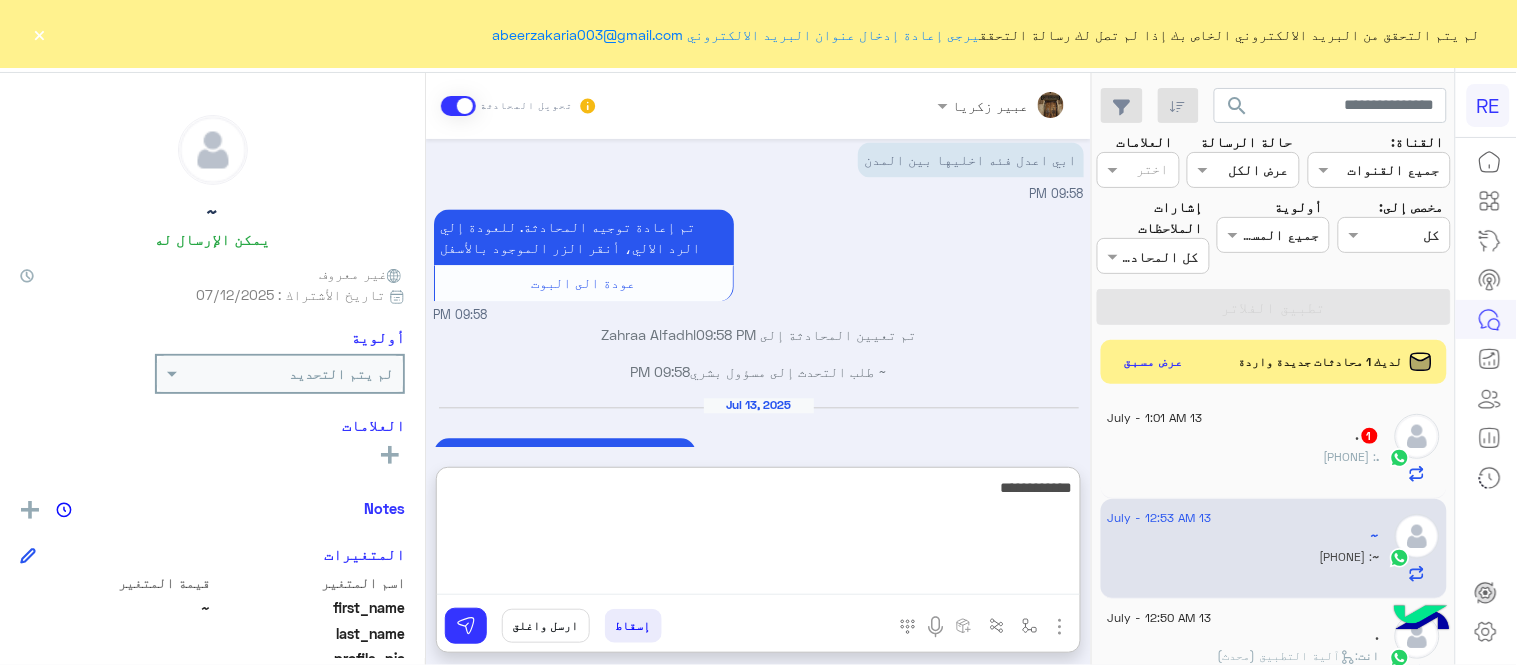 type 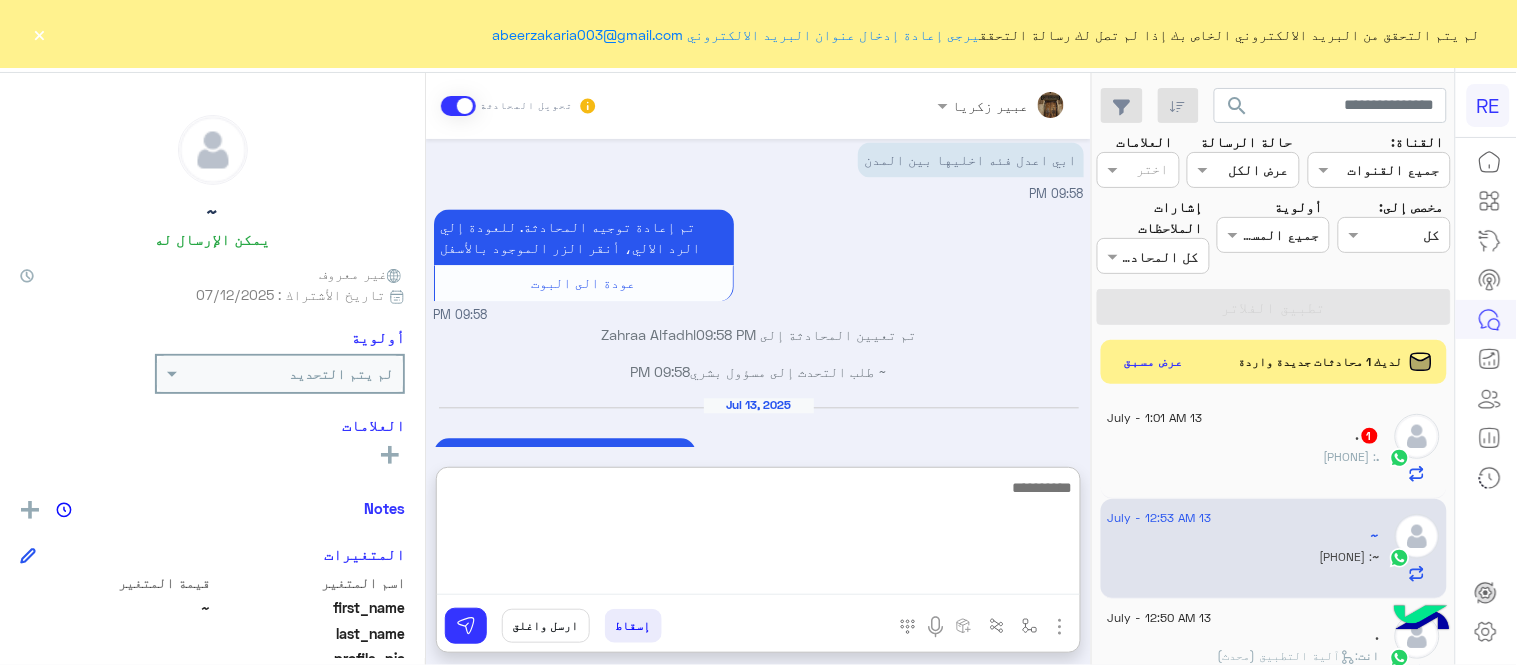 scroll, scrollTop: 1265, scrollLeft: 0, axis: vertical 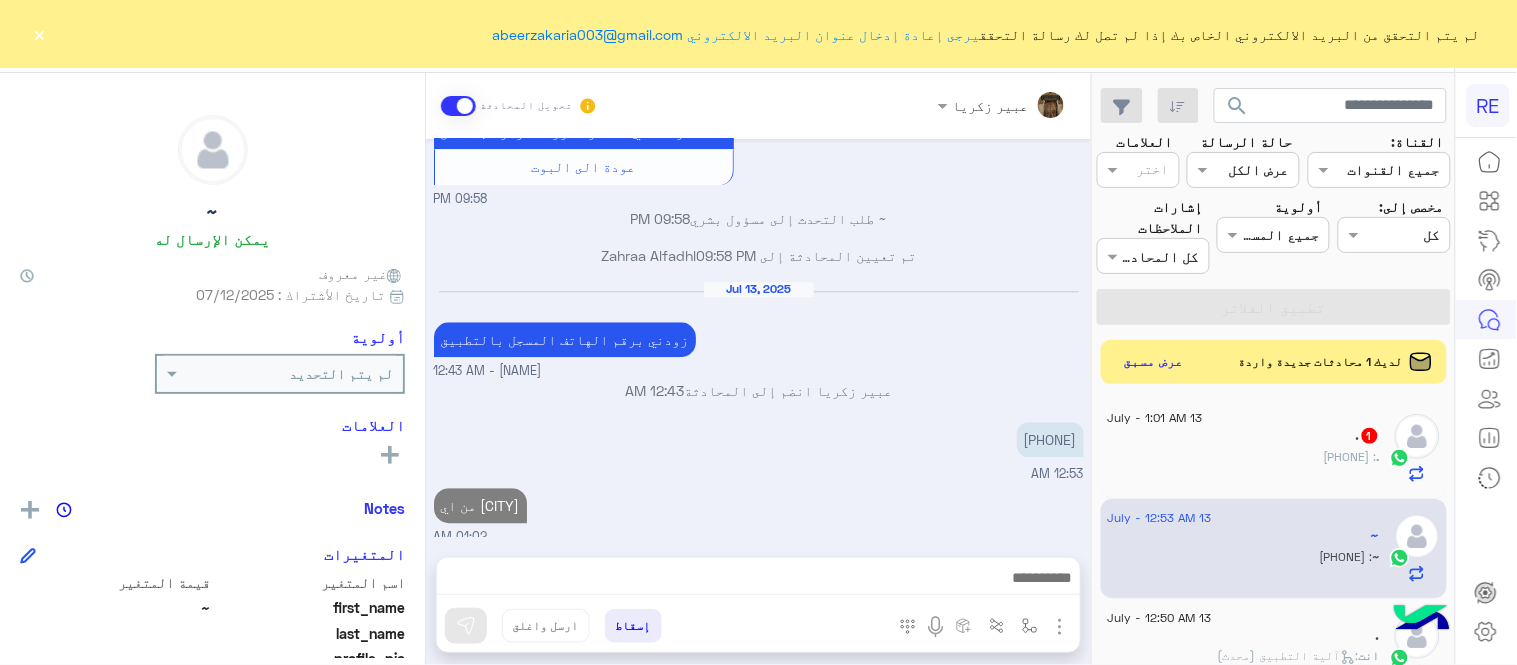 click on ". : 0509950083" 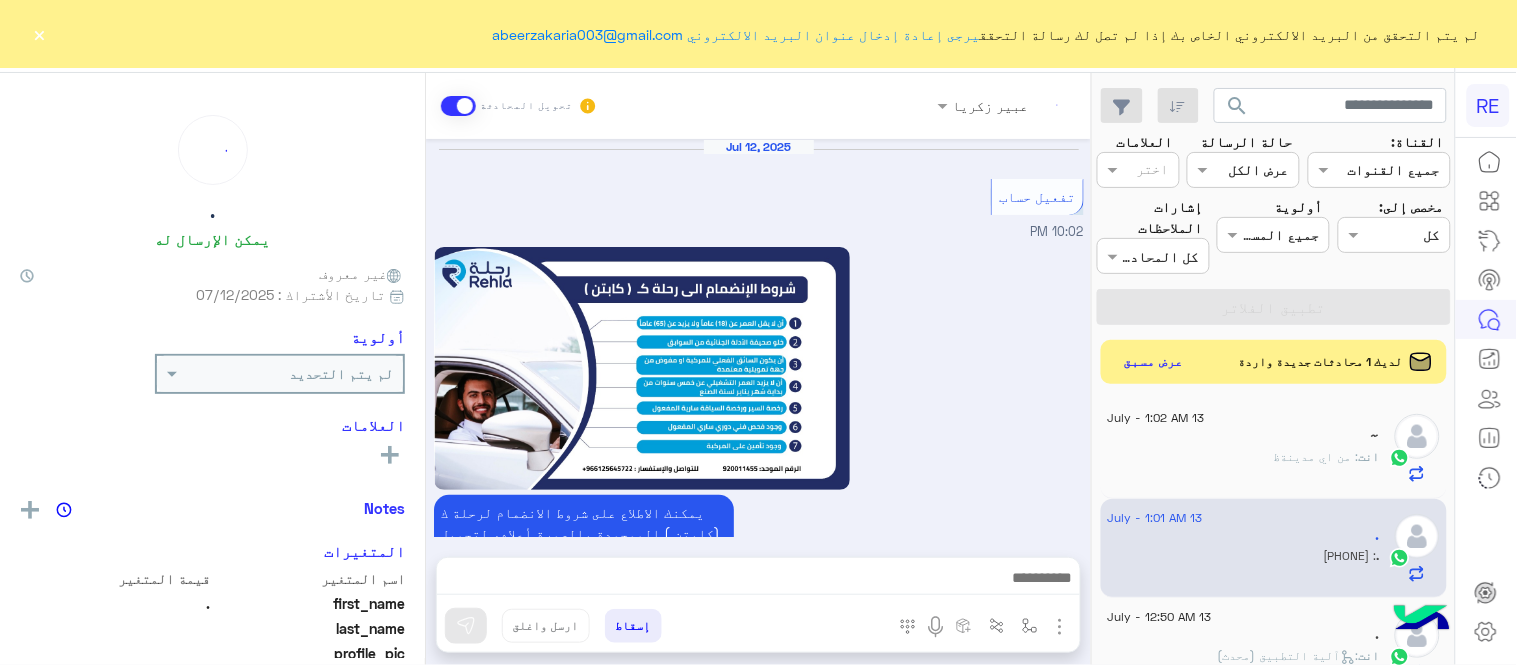 scroll, scrollTop: 1168, scrollLeft: 0, axis: vertical 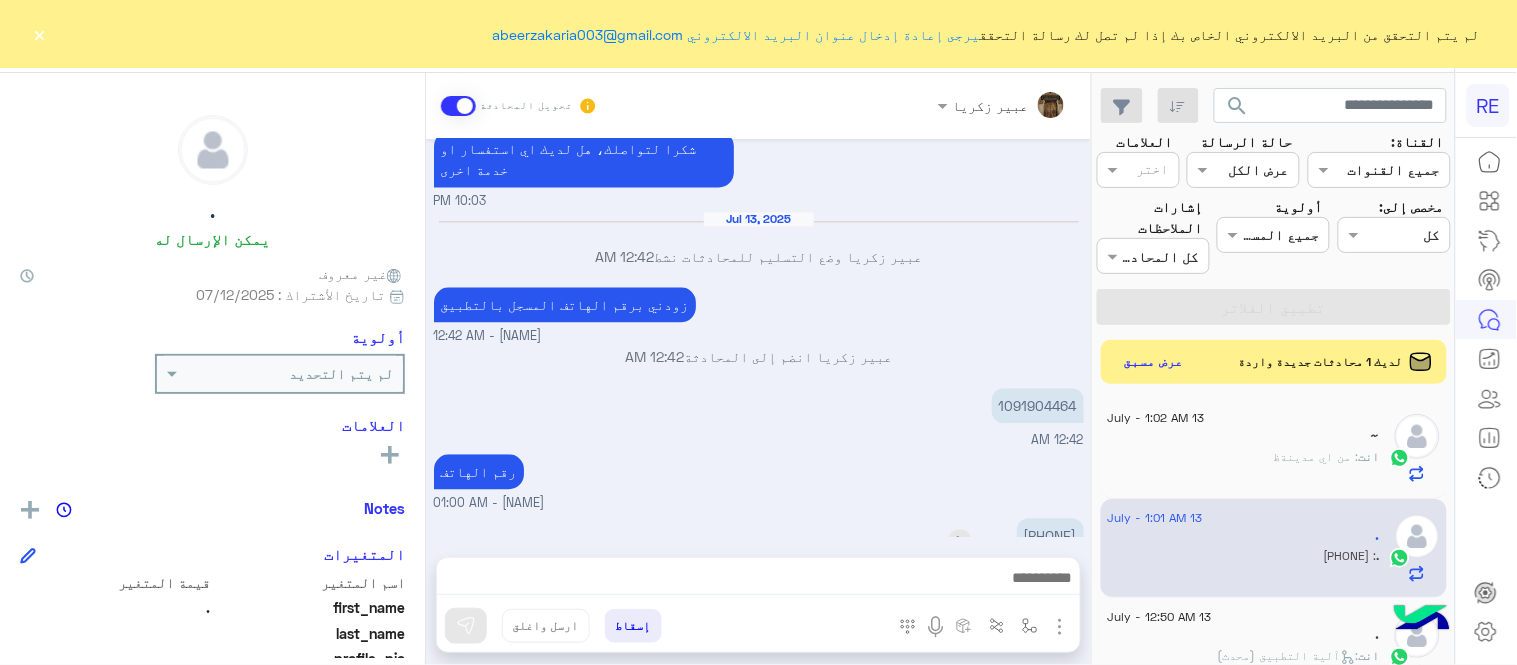 click on "0509950083" at bounding box center [1050, 535] 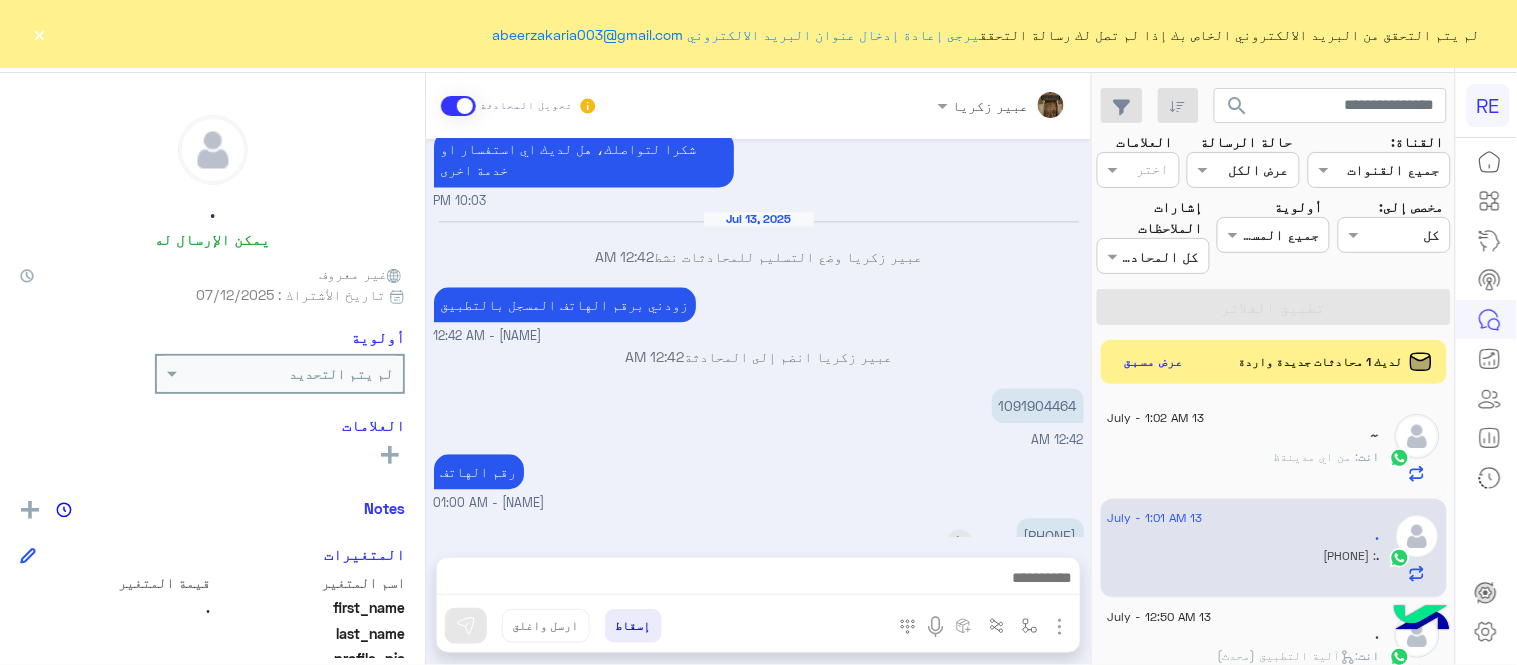 copy on "0509950083" 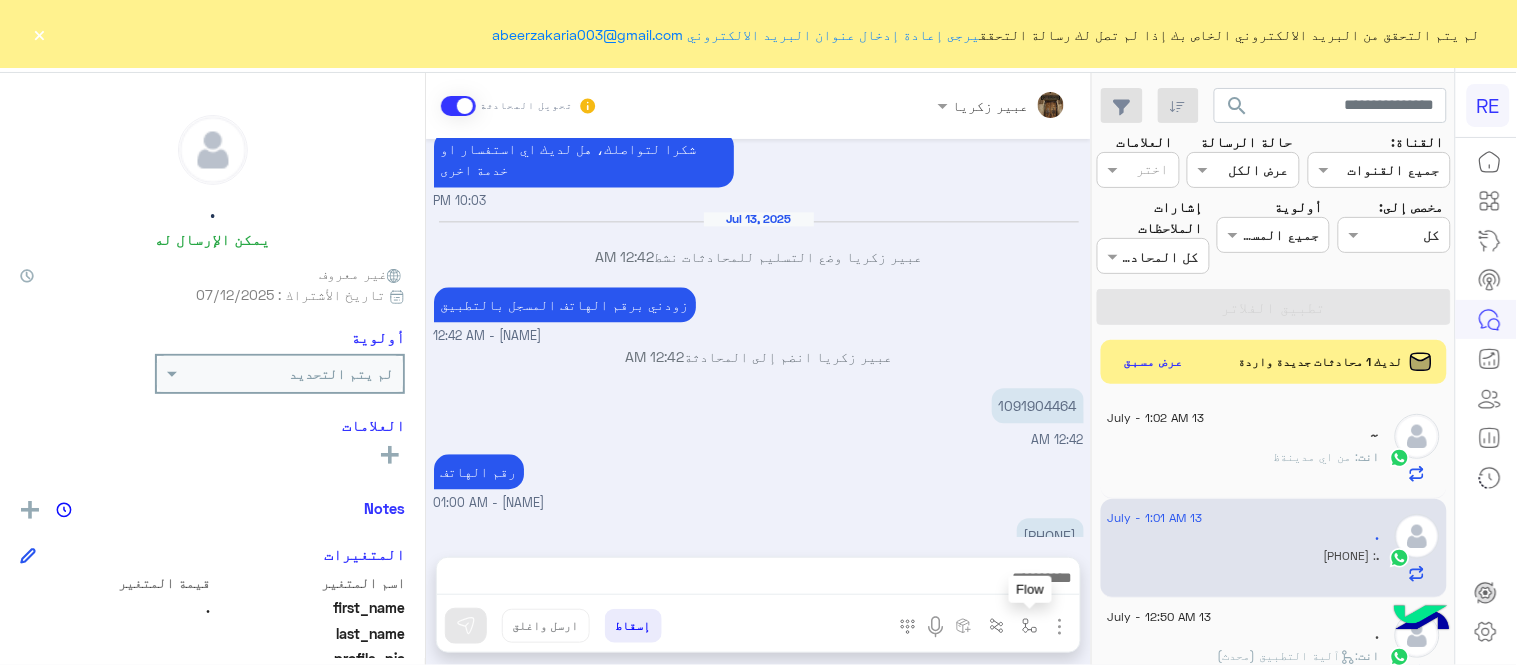 click at bounding box center (1030, 625) 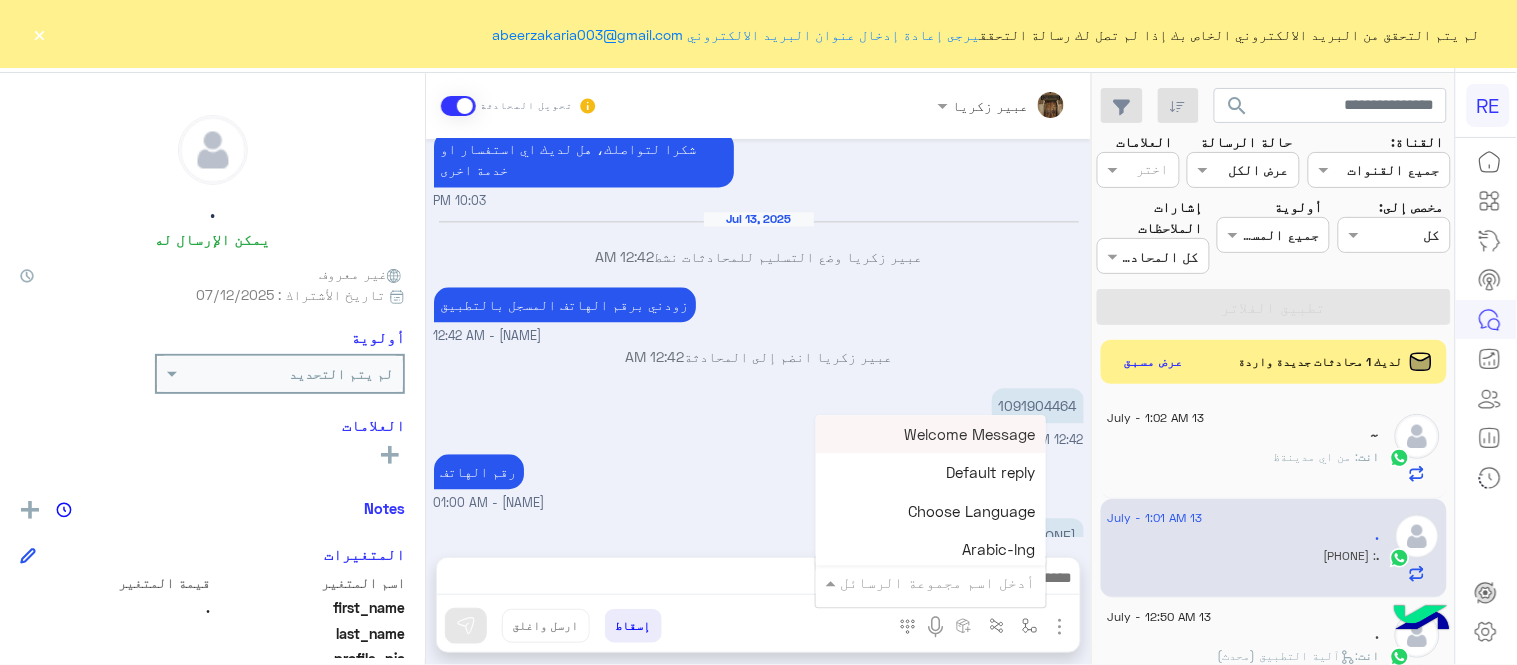 click at bounding box center [959, 582] 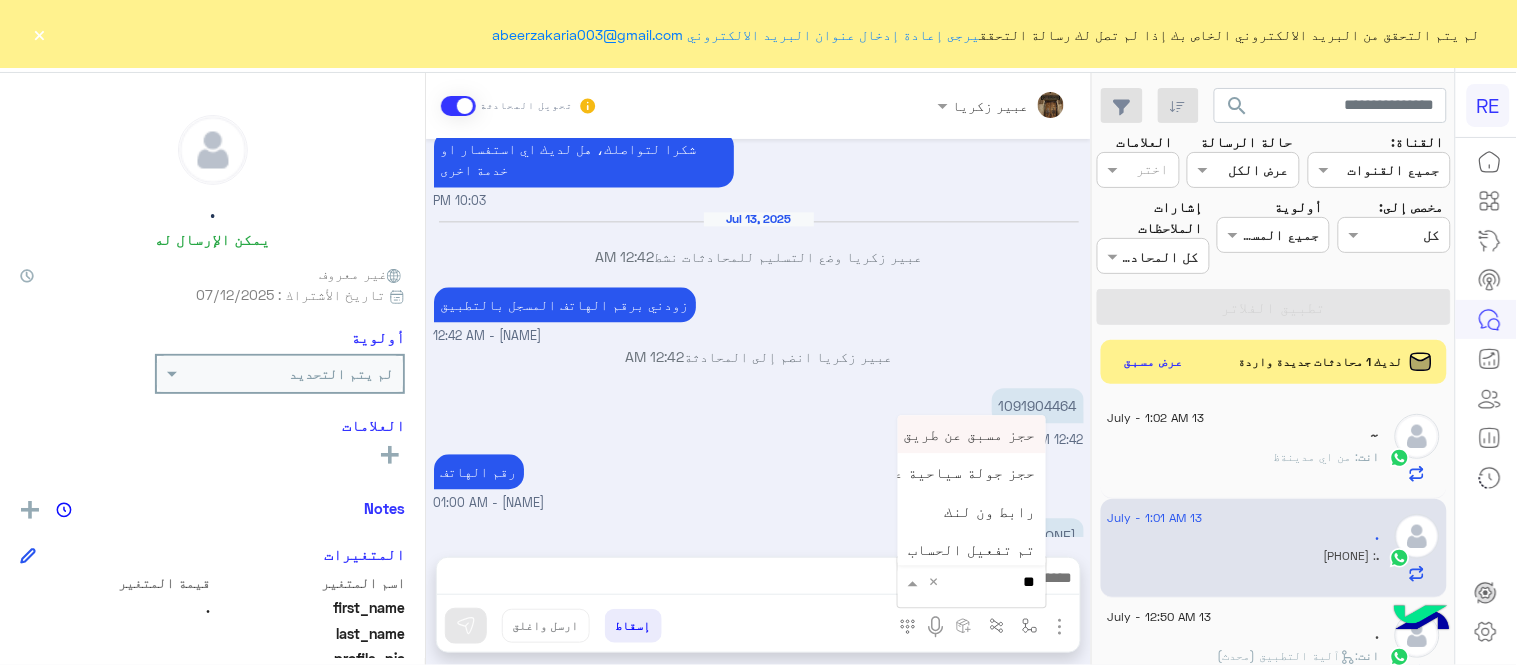 type on "***" 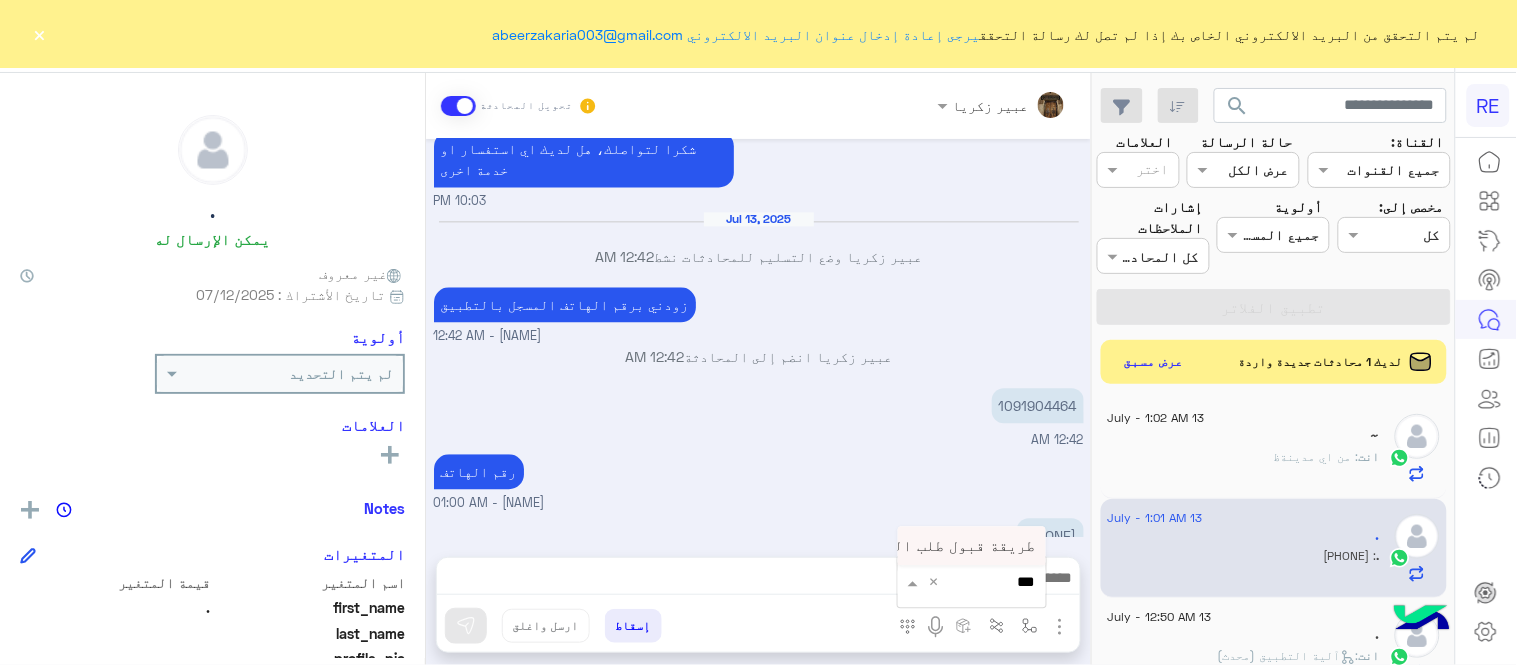 click on "طريقة قبول طلب التحقق تفعيل ابشر ككابتن" at bounding box center [972, 546] 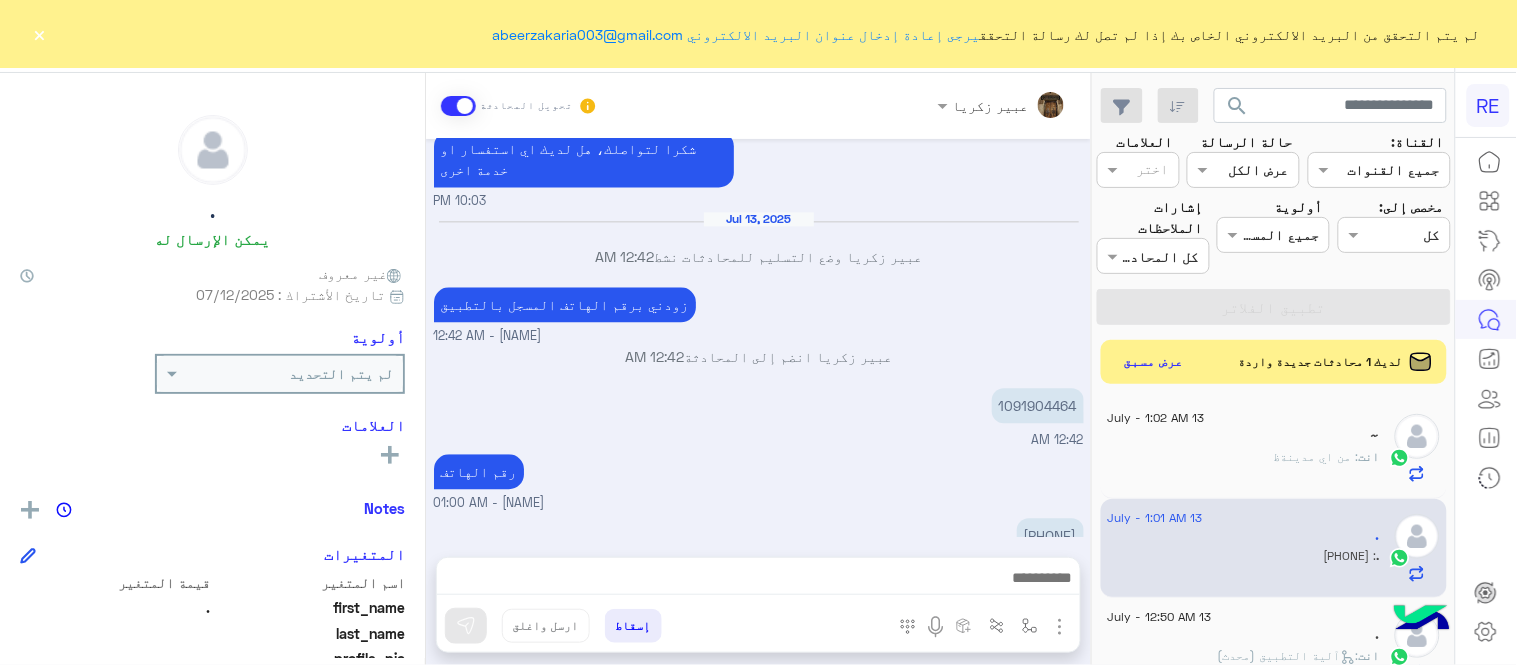 type on "**********" 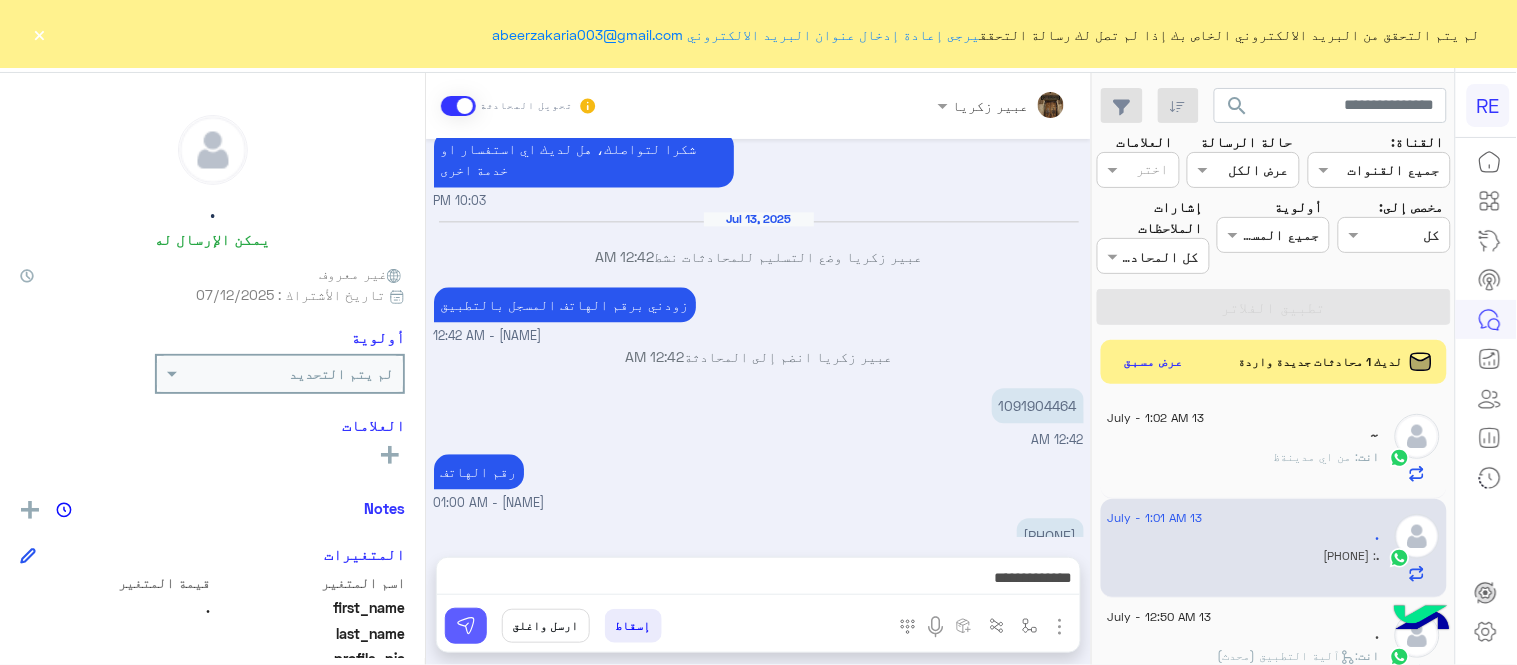 click at bounding box center [466, 626] 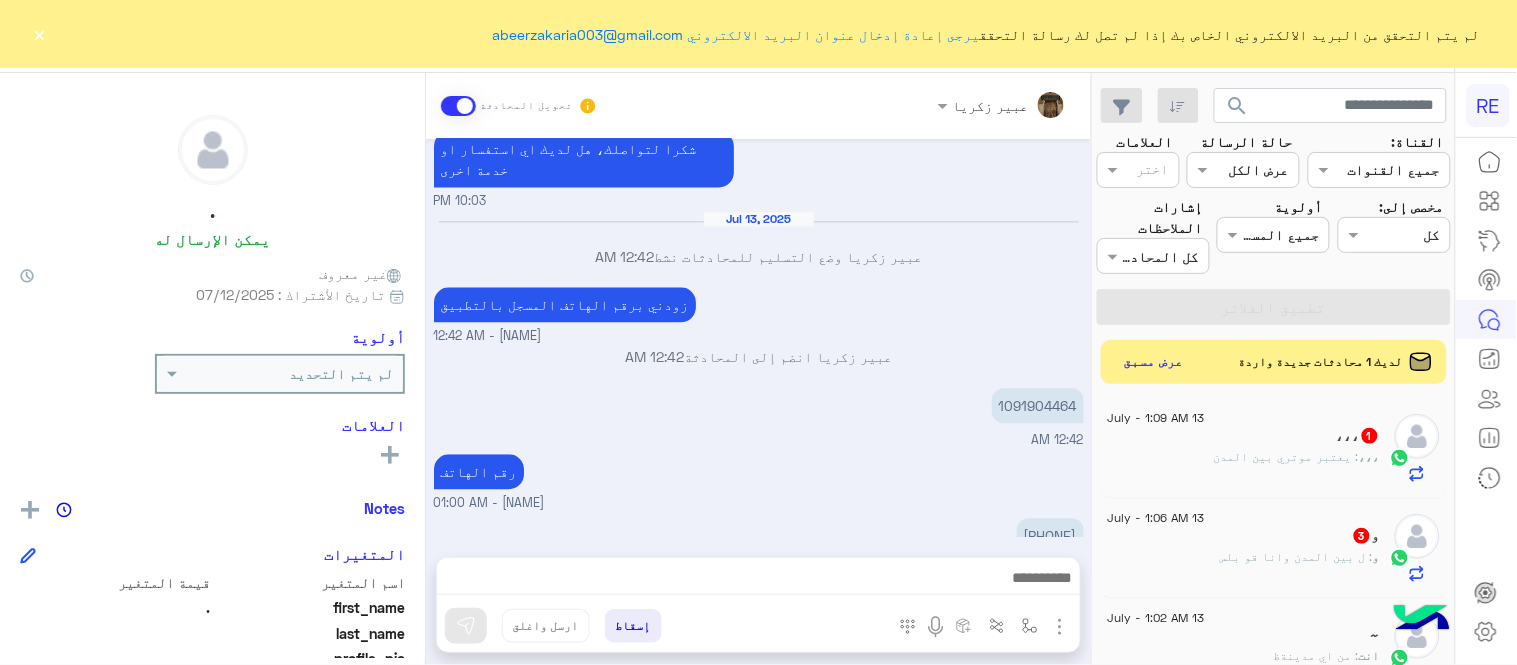 scroll, scrollTop: 1382, scrollLeft: 0, axis: vertical 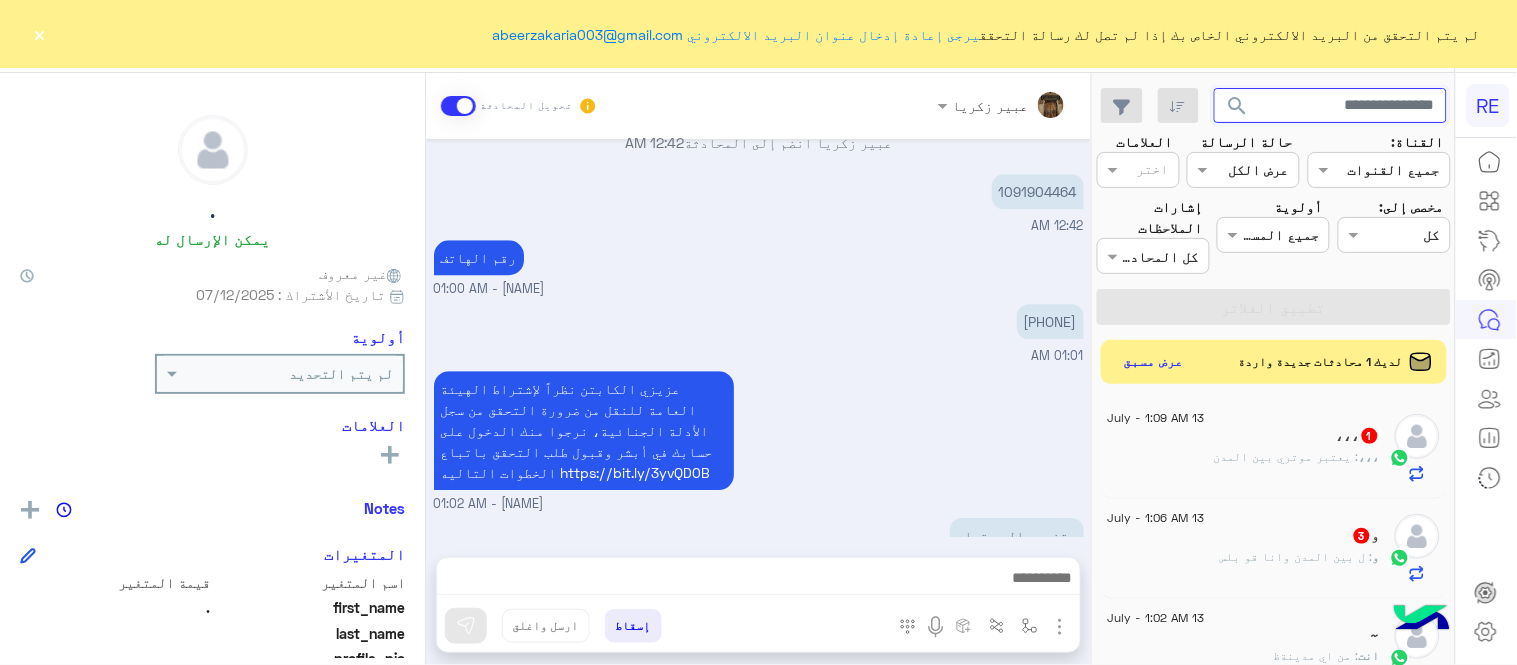 click at bounding box center [1331, 106] 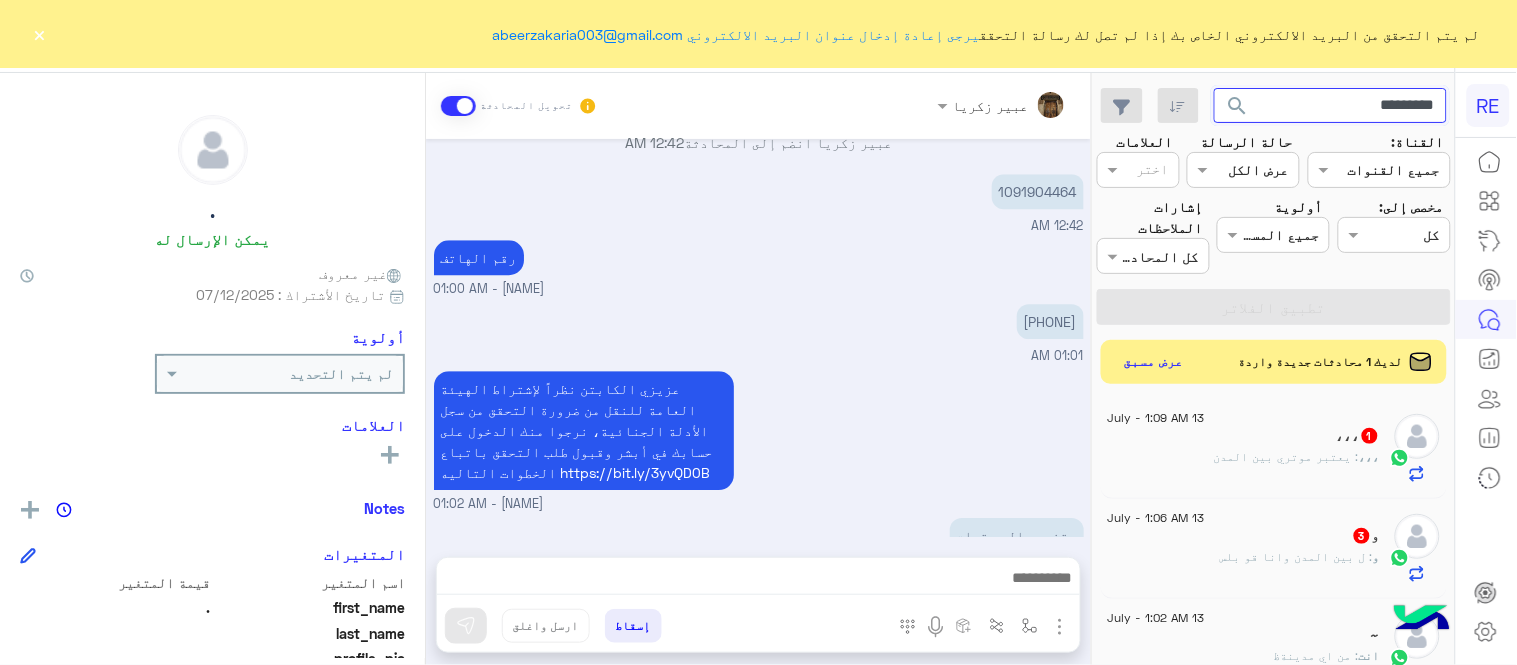 type on "*********" 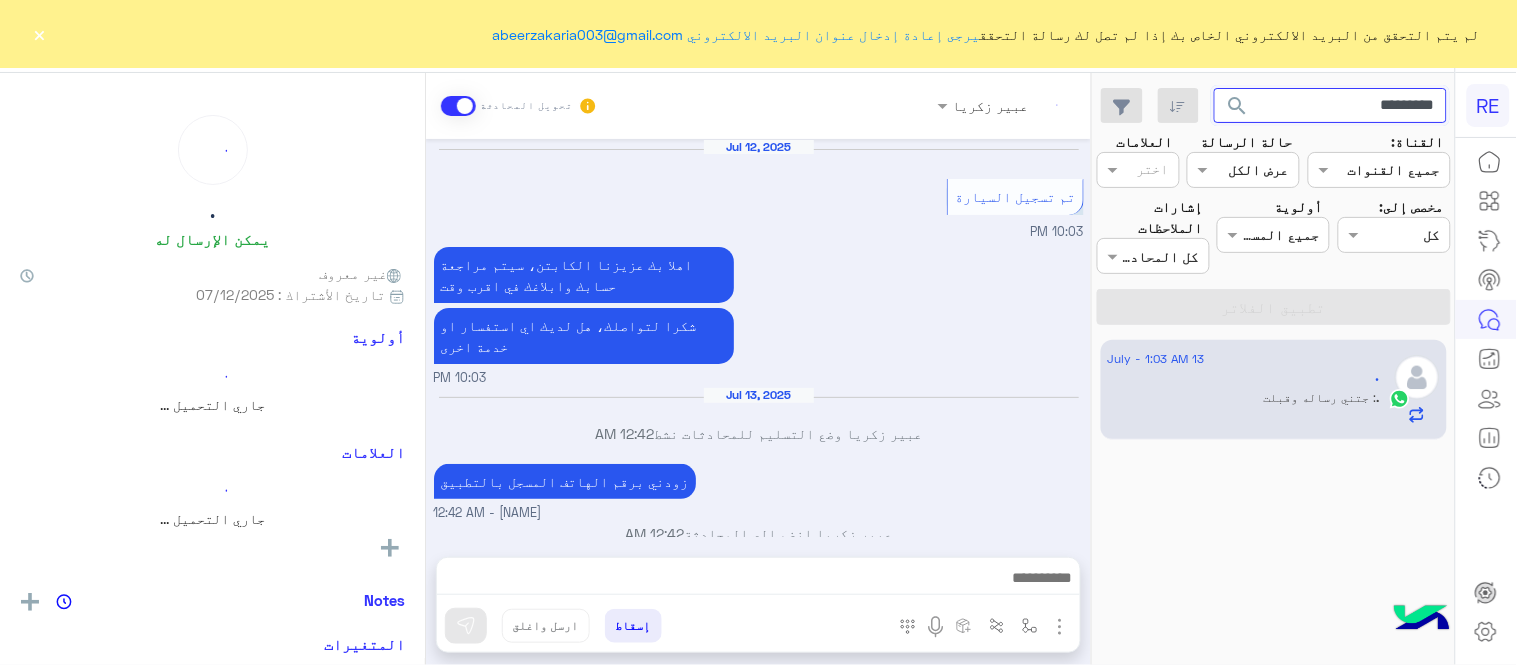 scroll, scrollTop: 433, scrollLeft: 0, axis: vertical 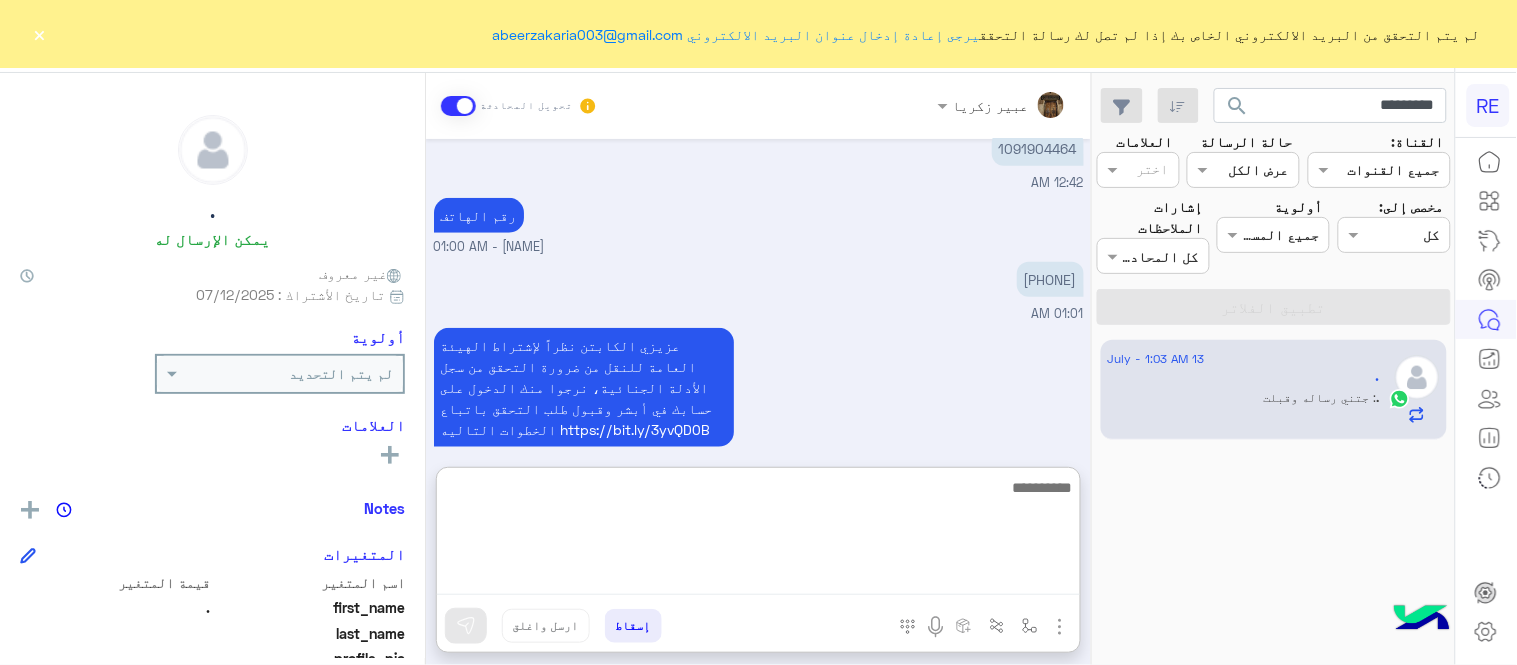 click at bounding box center [758, 535] 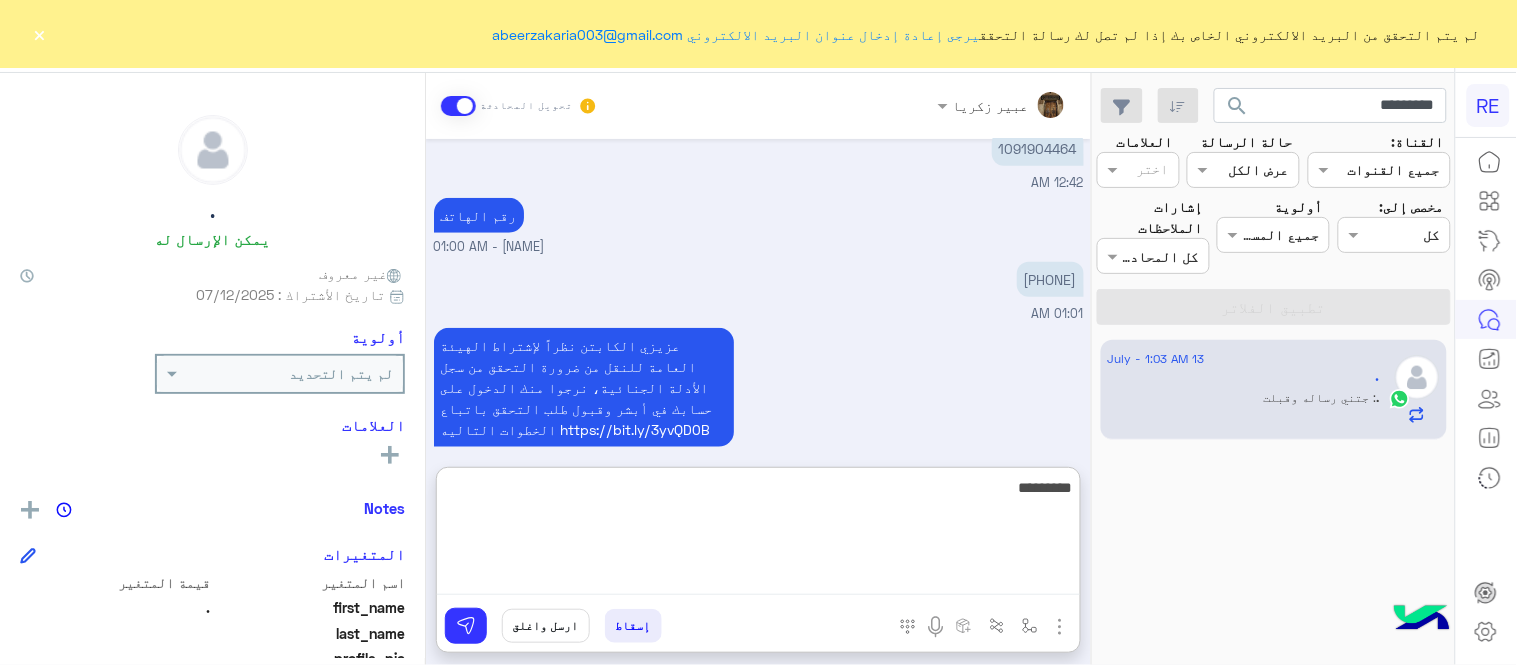 type on "*********" 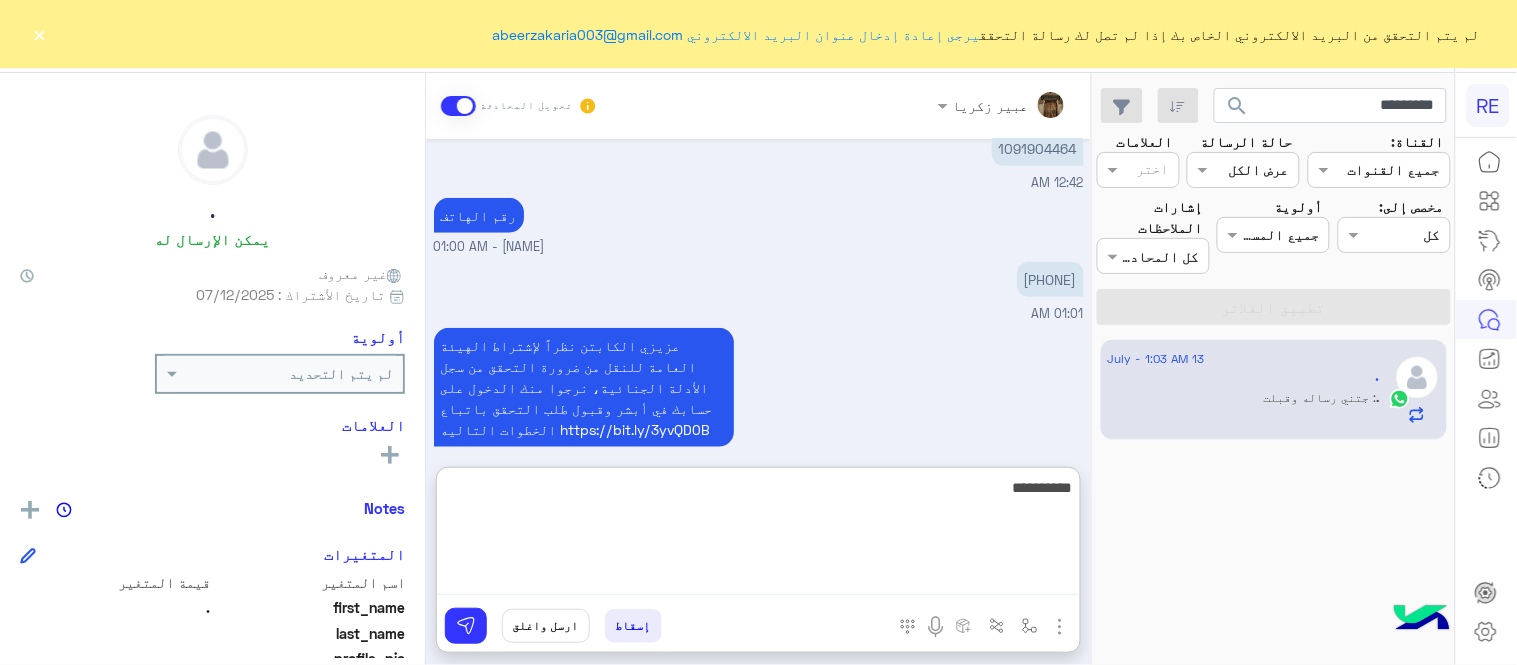 type 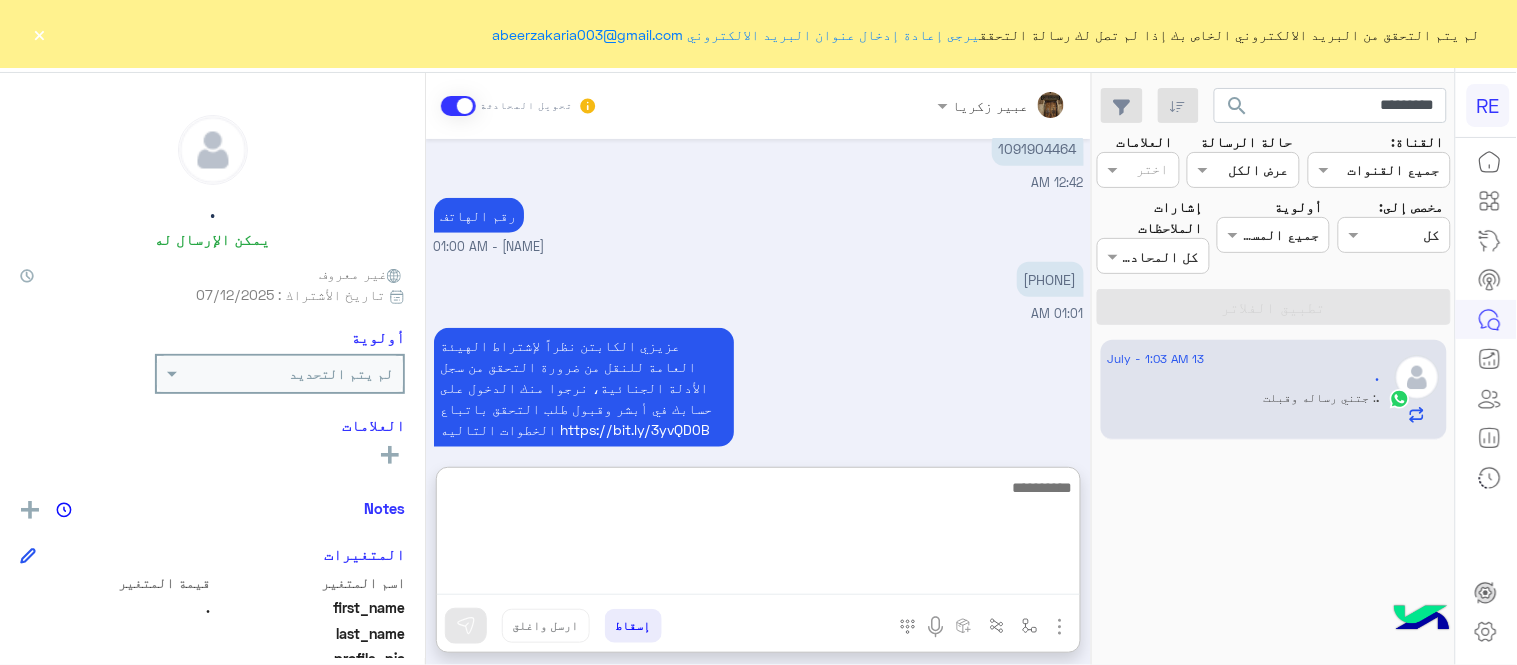 scroll, scrollTop: 586, scrollLeft: 0, axis: vertical 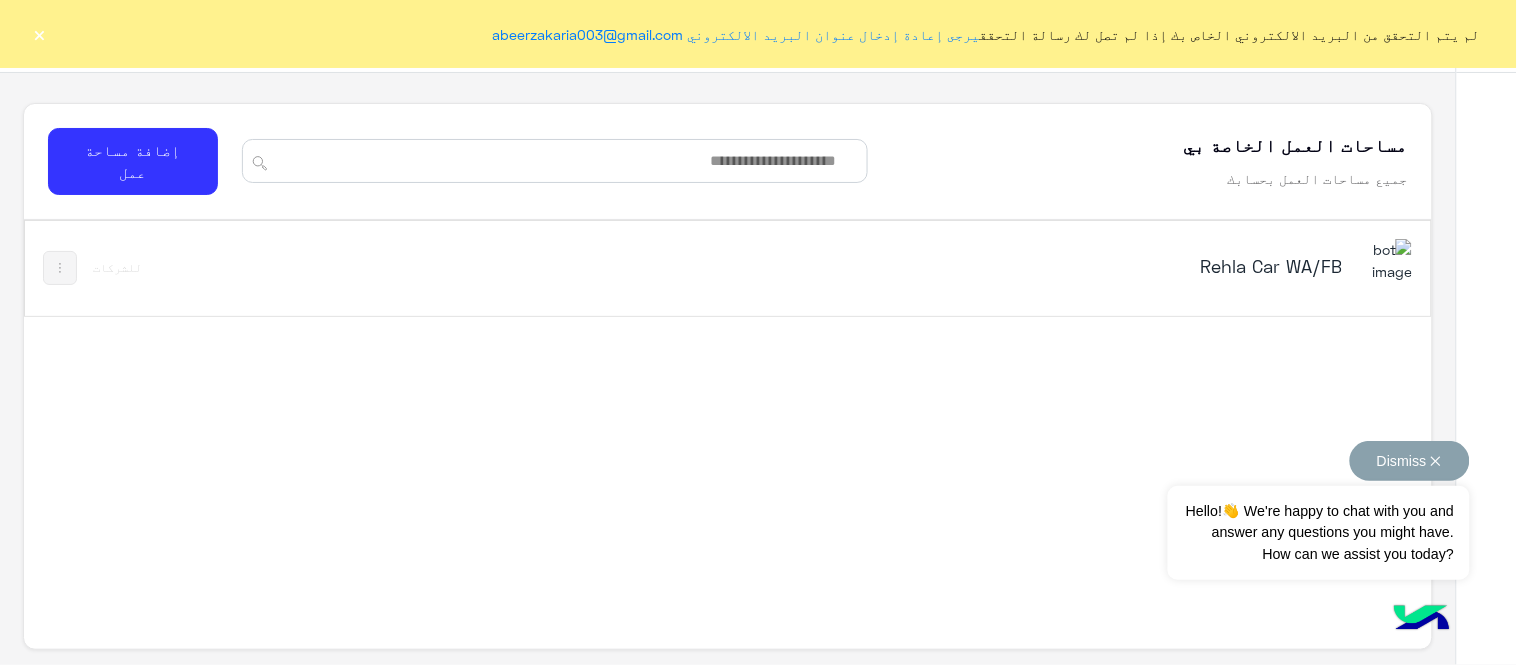 click on "Dismiss ✕" at bounding box center [1410, 461] 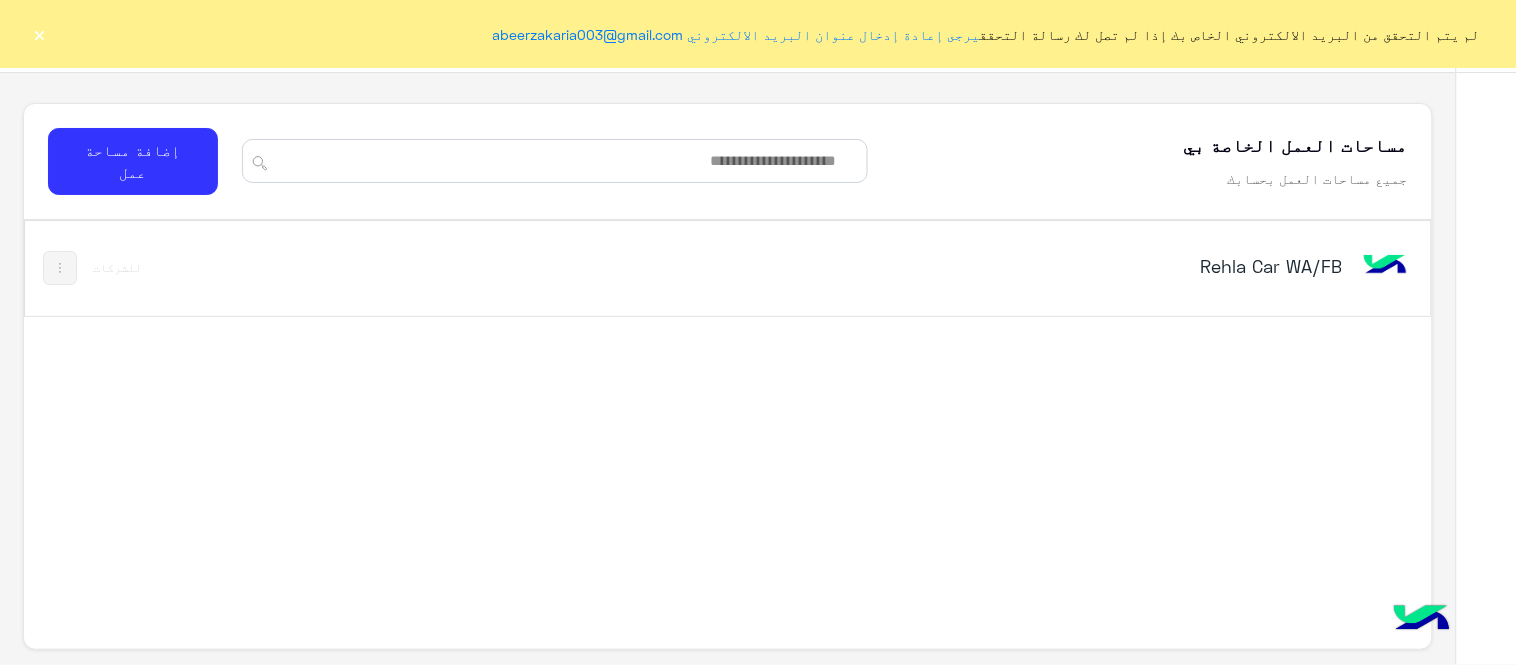 click on "Rehla Car WA/FB" at bounding box center (1095, 266) 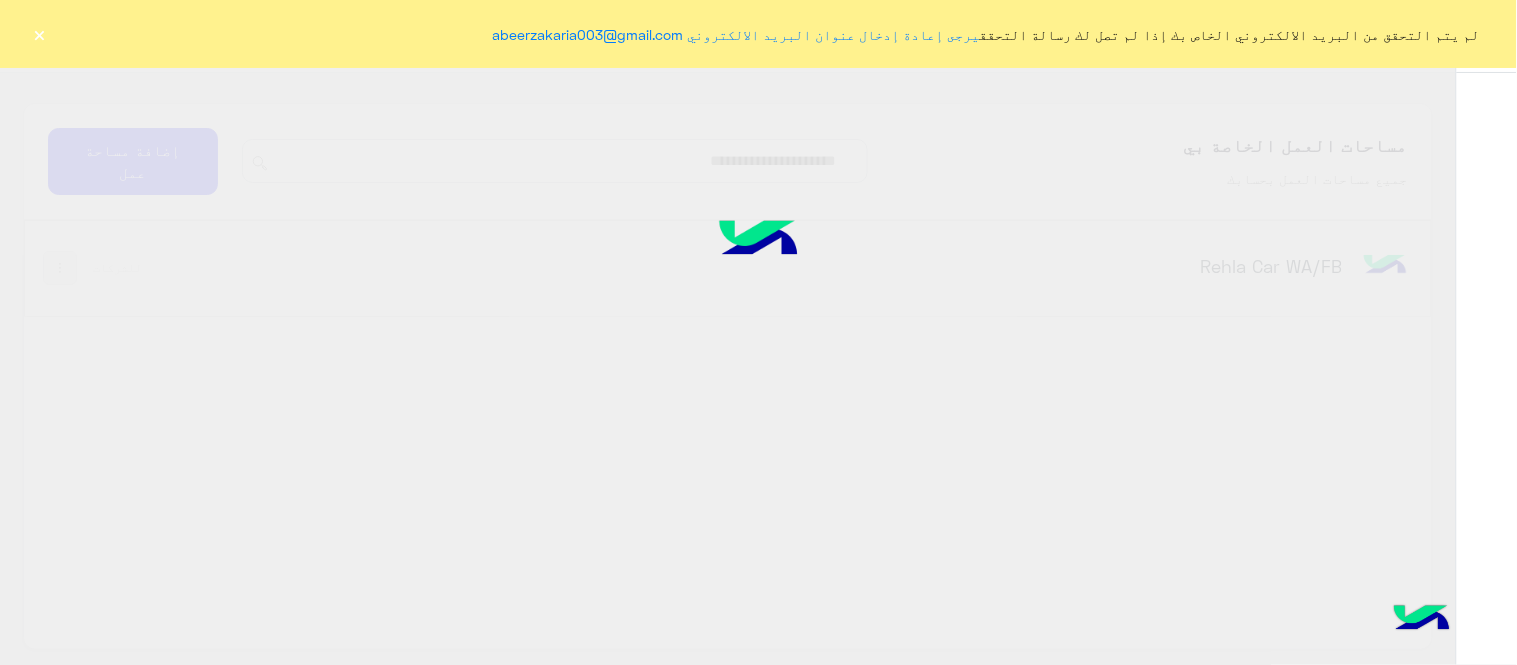 click on "×" 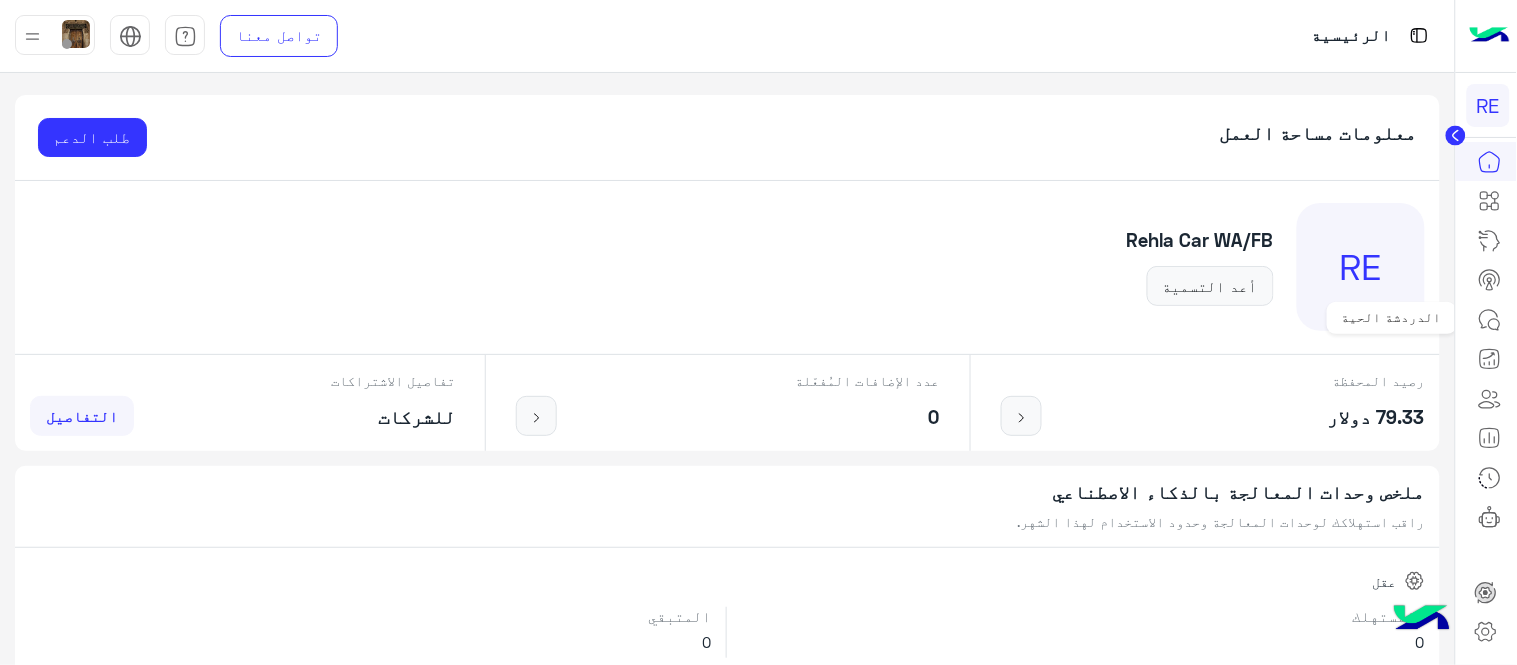 click at bounding box center [1490, 320] 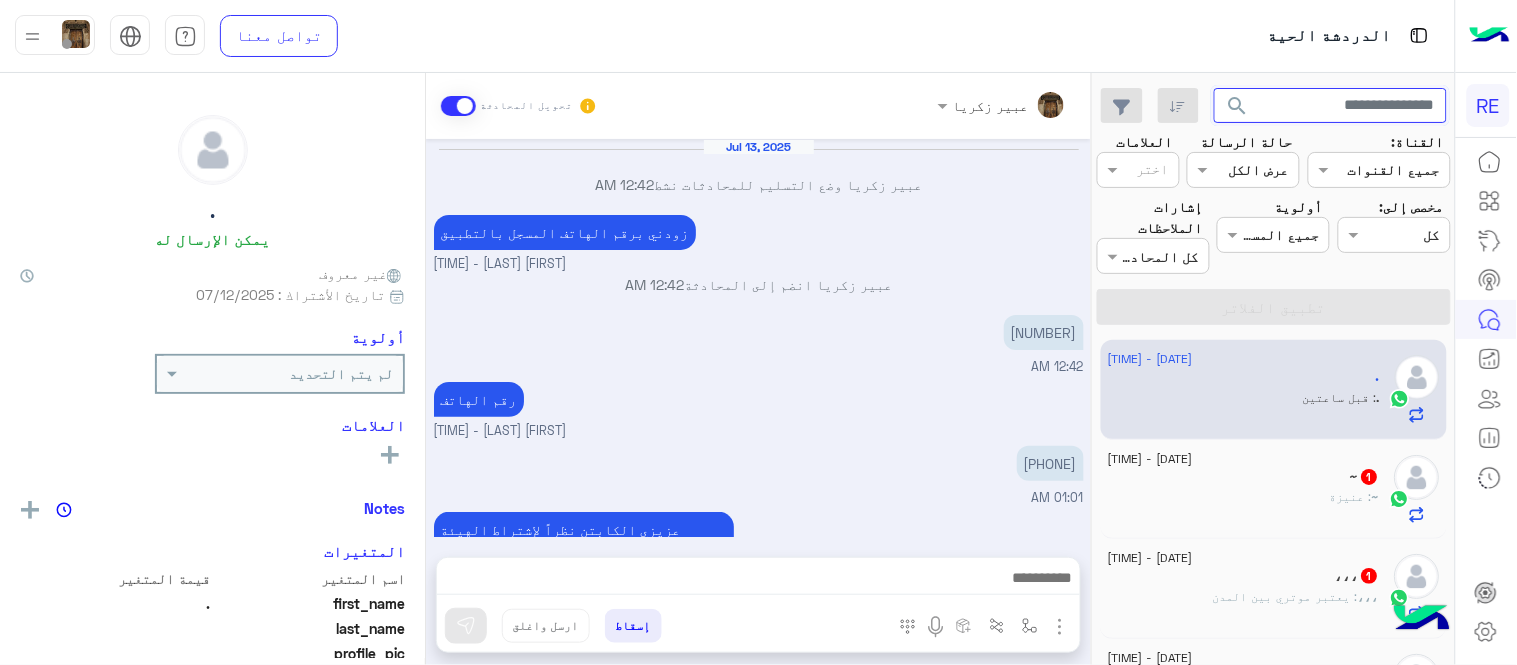 scroll, scrollTop: 314, scrollLeft: 0, axis: vertical 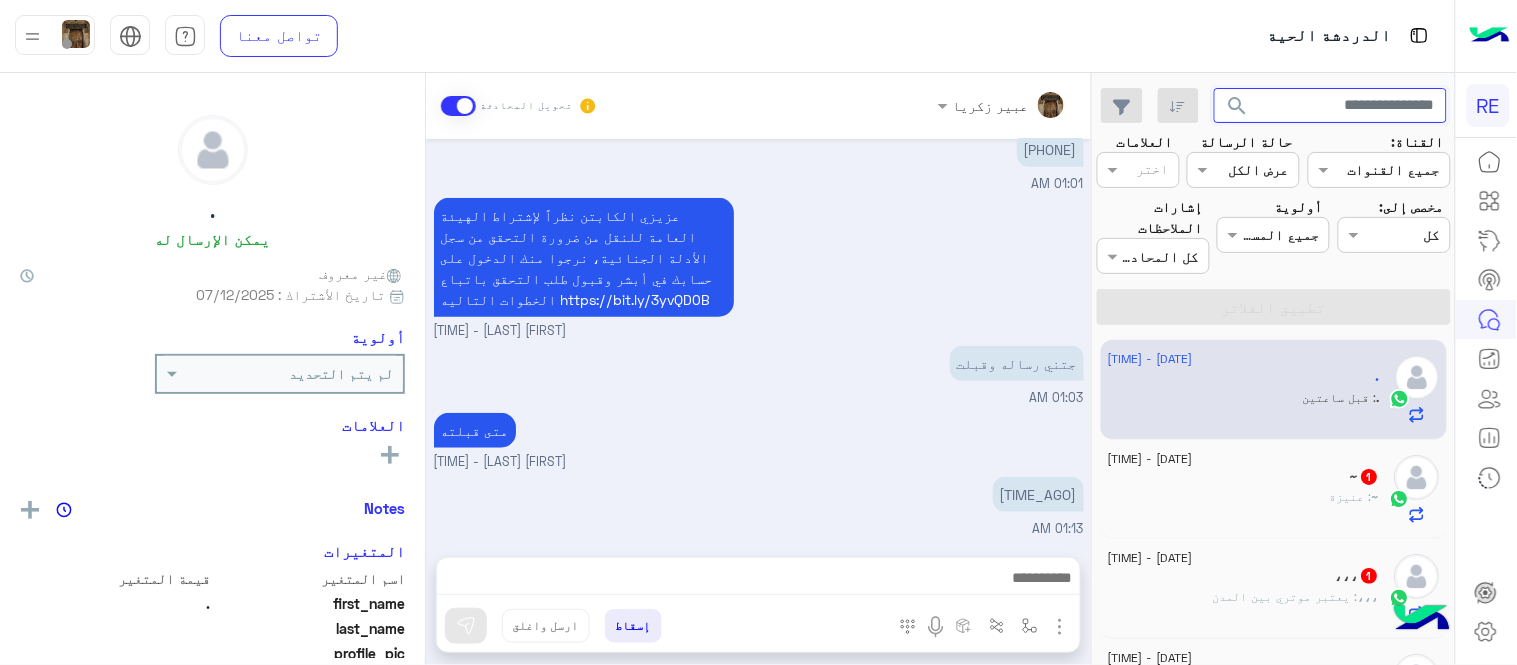 click at bounding box center [1331, 106] 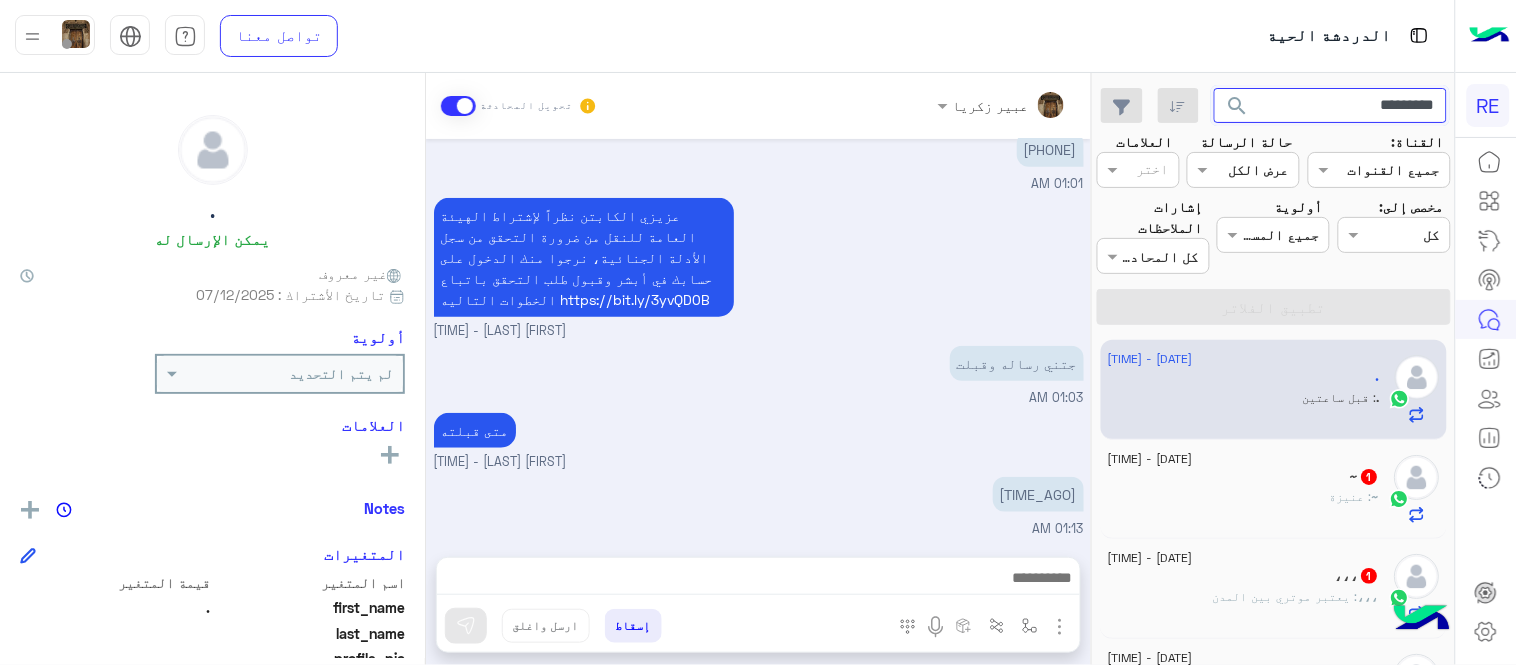 click on "search" 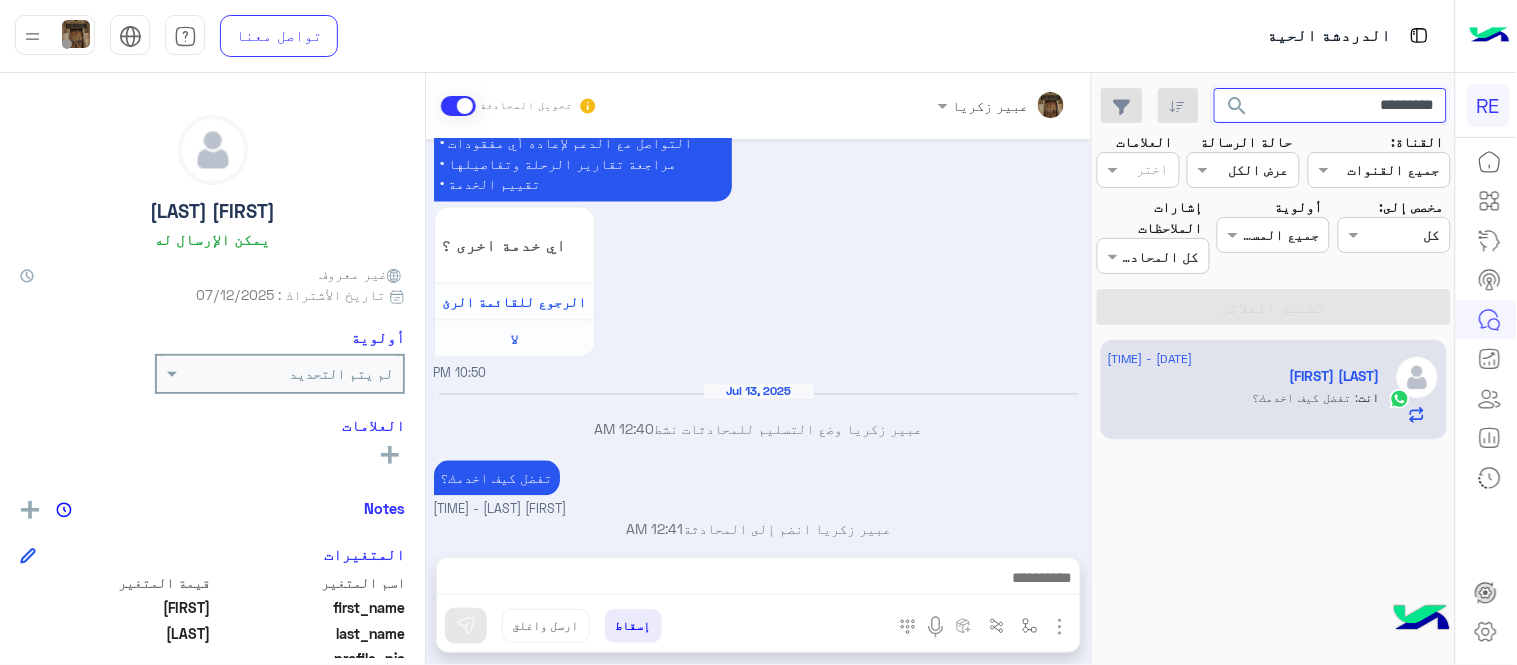 click on "*********" at bounding box center [1331, 106] 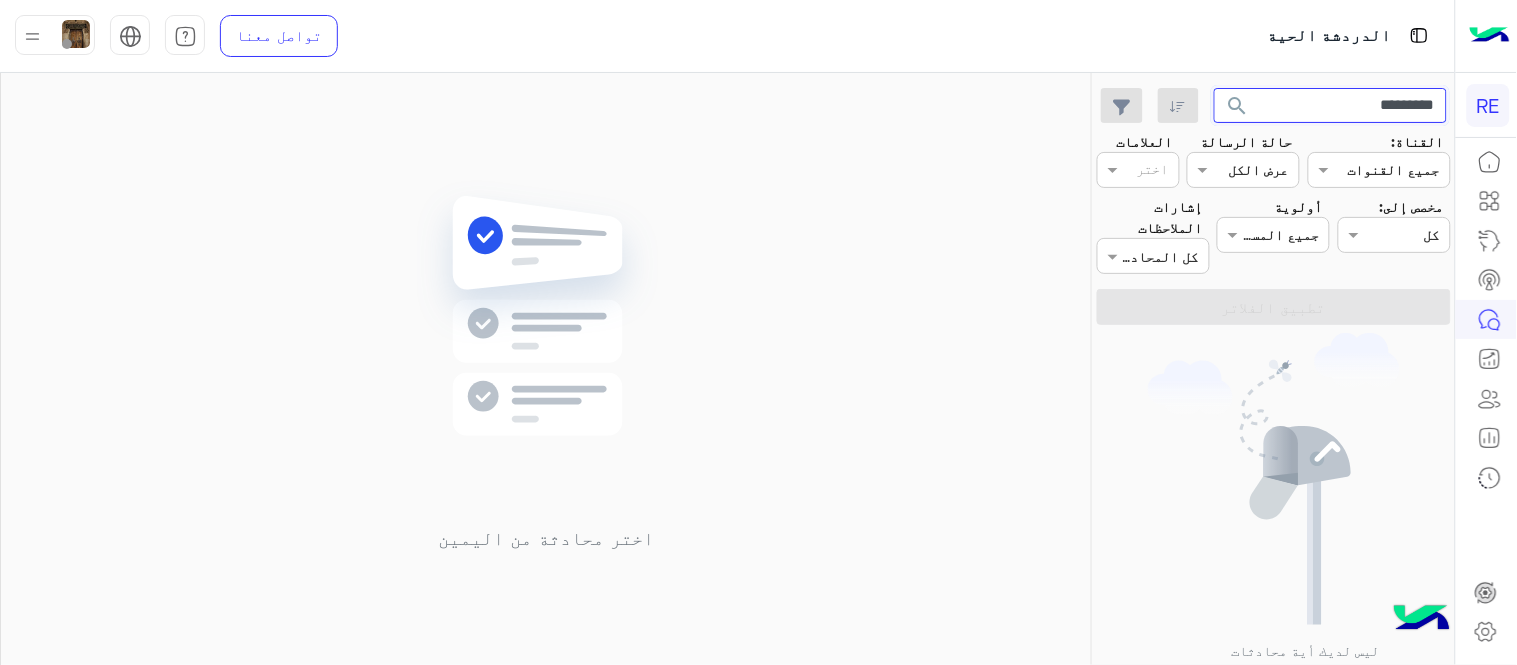 click on "*********" at bounding box center [1331, 106] 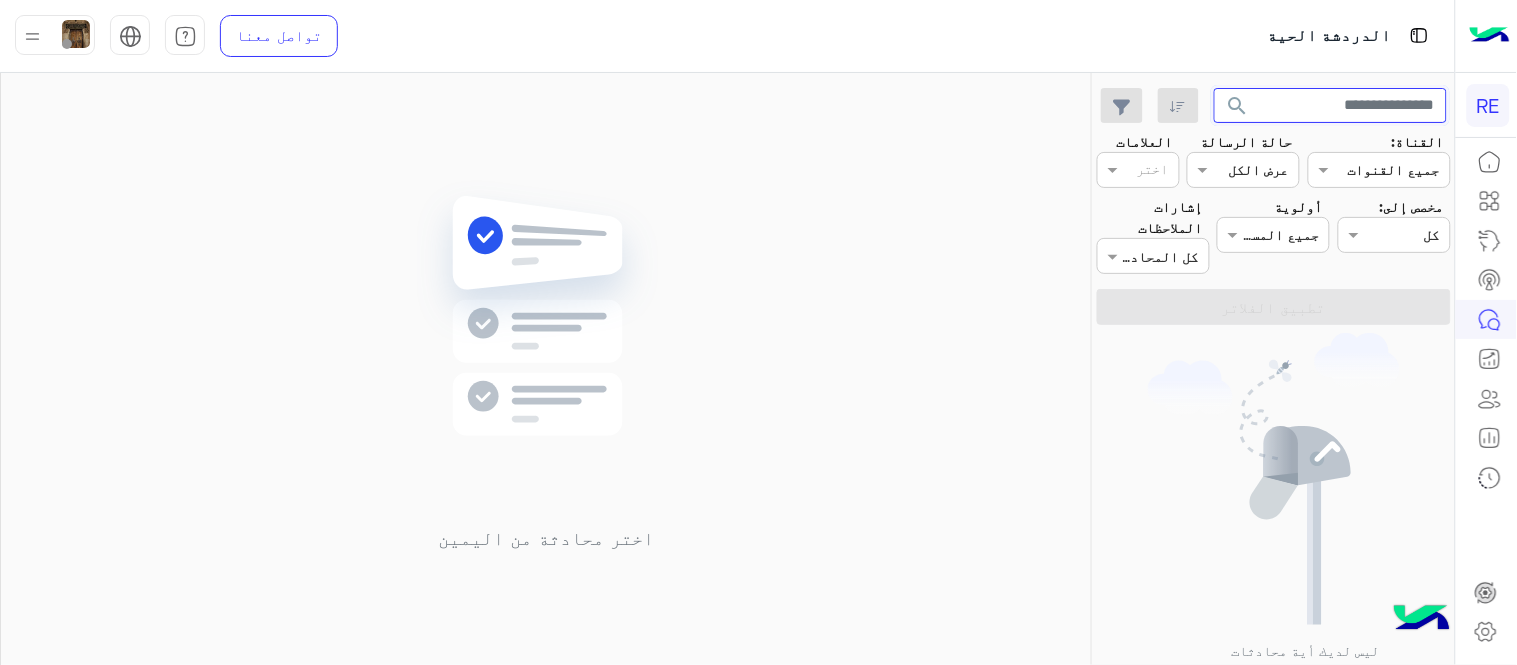 type 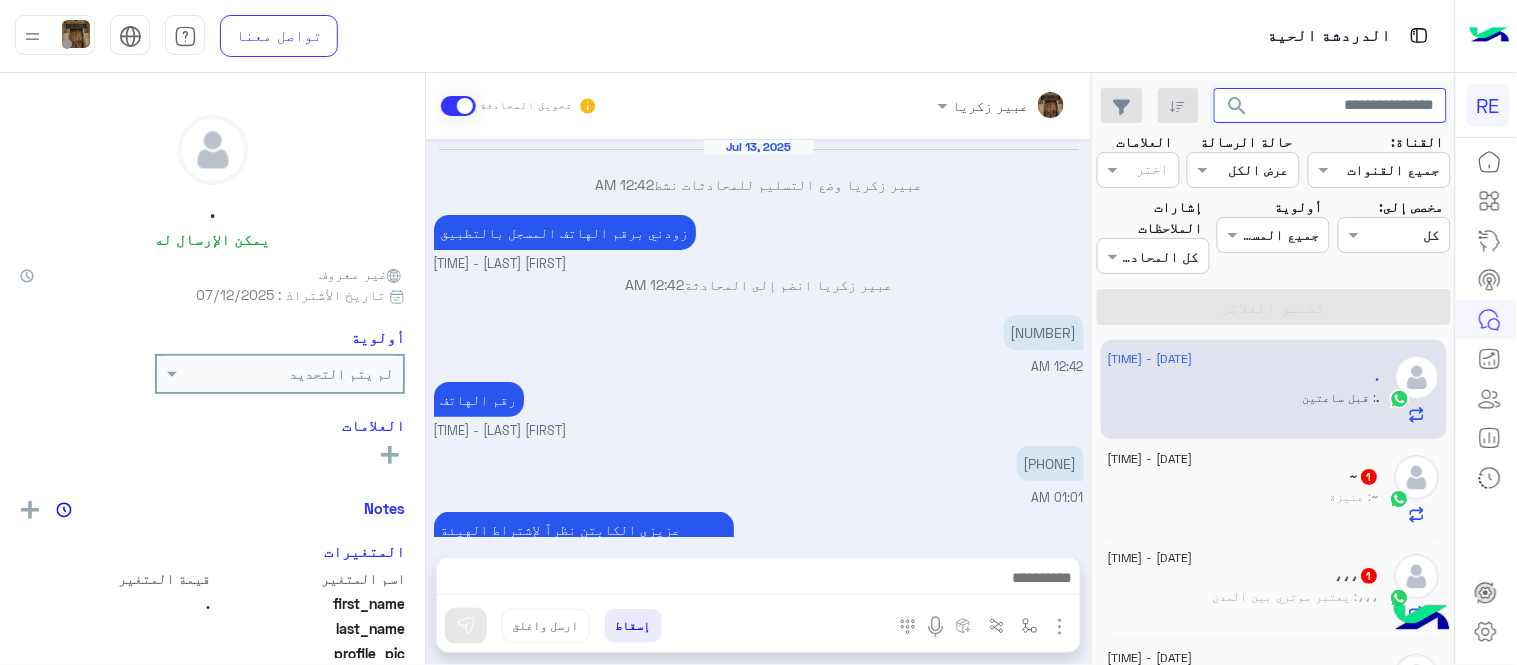 scroll, scrollTop: 314, scrollLeft: 0, axis: vertical 